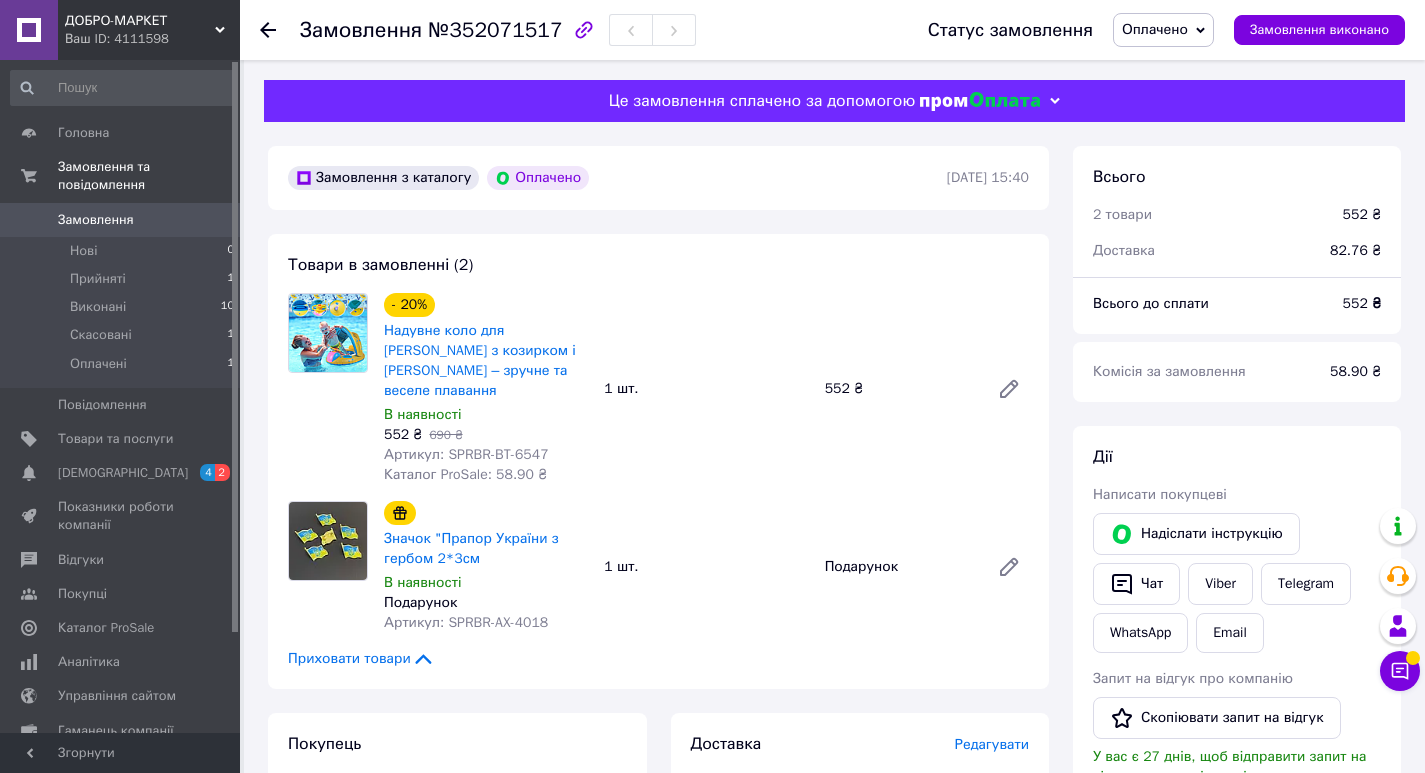 scroll, scrollTop: 100, scrollLeft: 0, axis: vertical 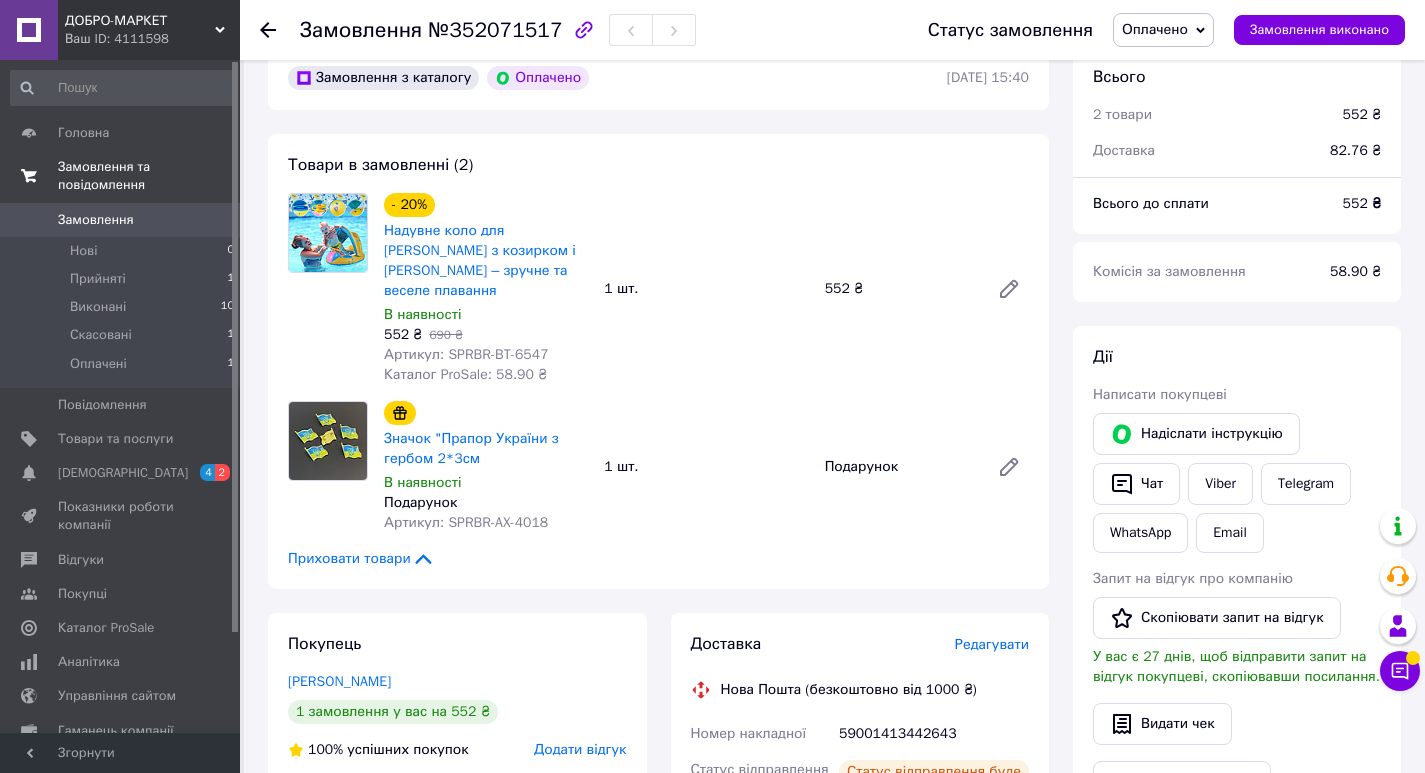 click on "Замовлення та повідомлення" at bounding box center [123, 176] 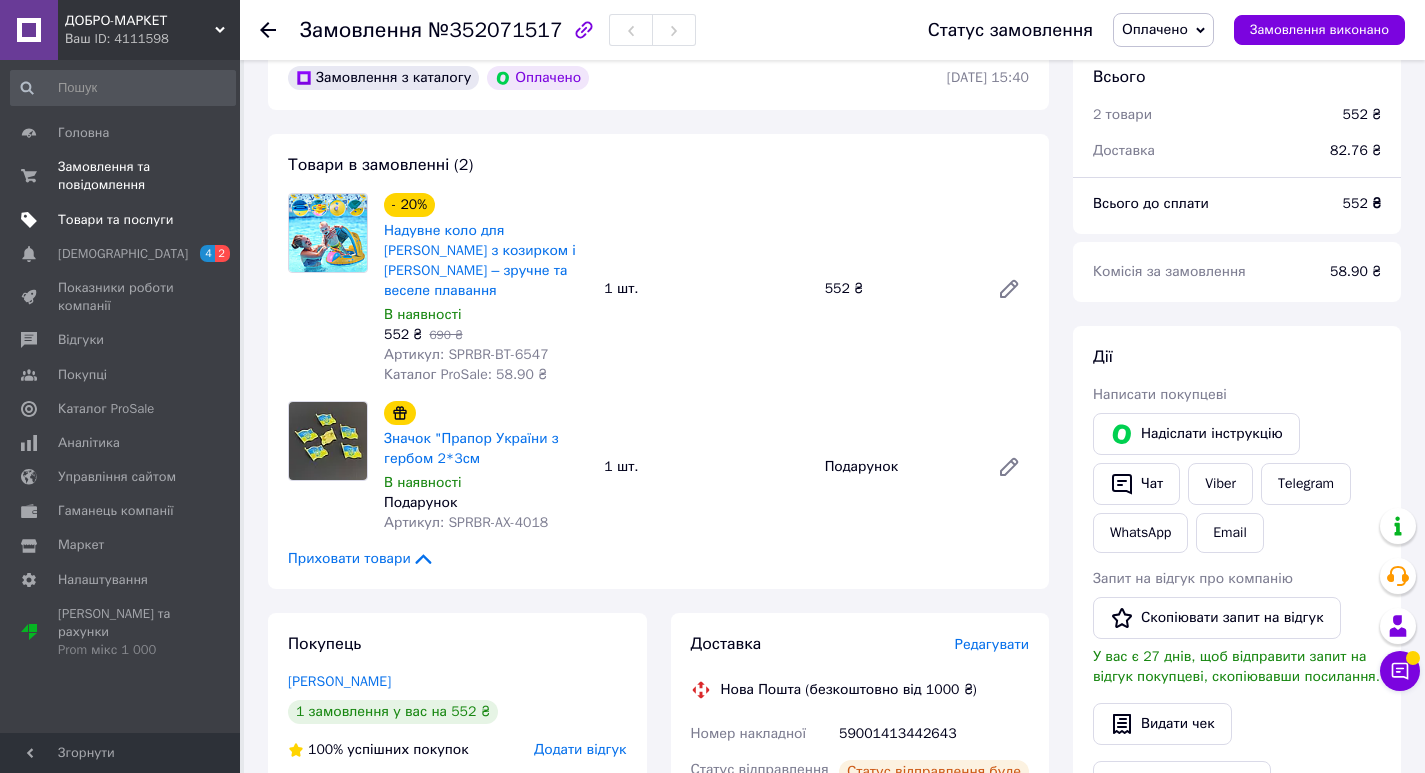 click on "Товари та послуги" at bounding box center [115, 220] 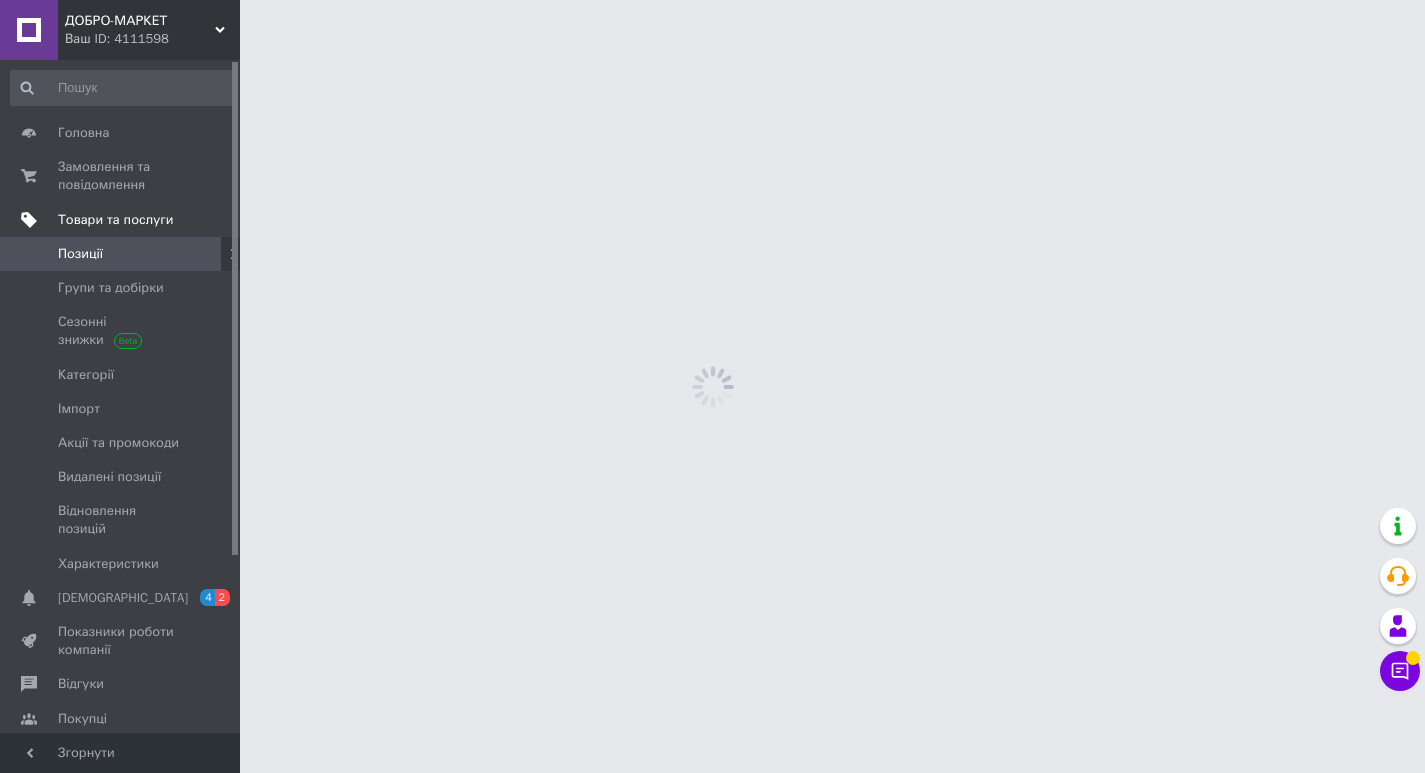 scroll, scrollTop: 0, scrollLeft: 0, axis: both 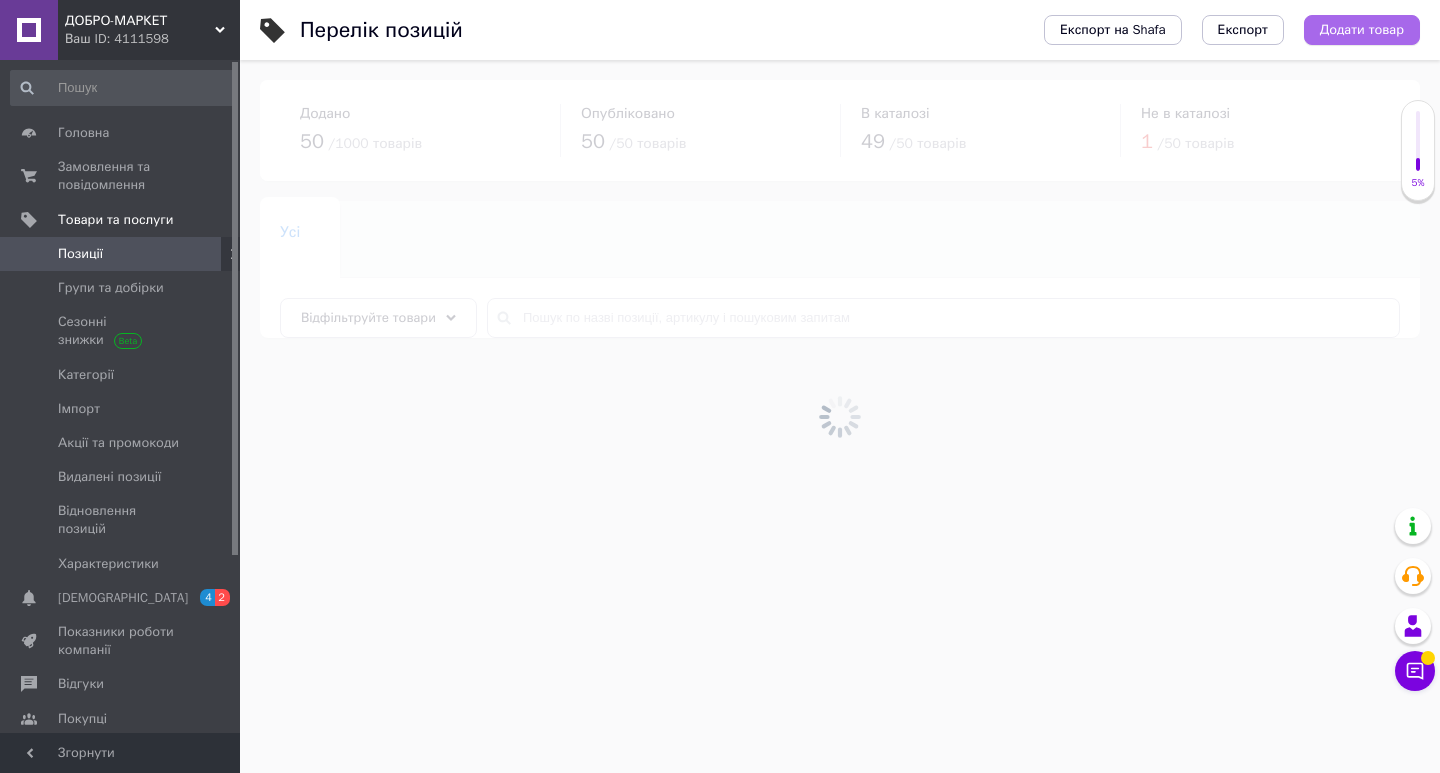 click on "Додати товар" at bounding box center (1362, 30) 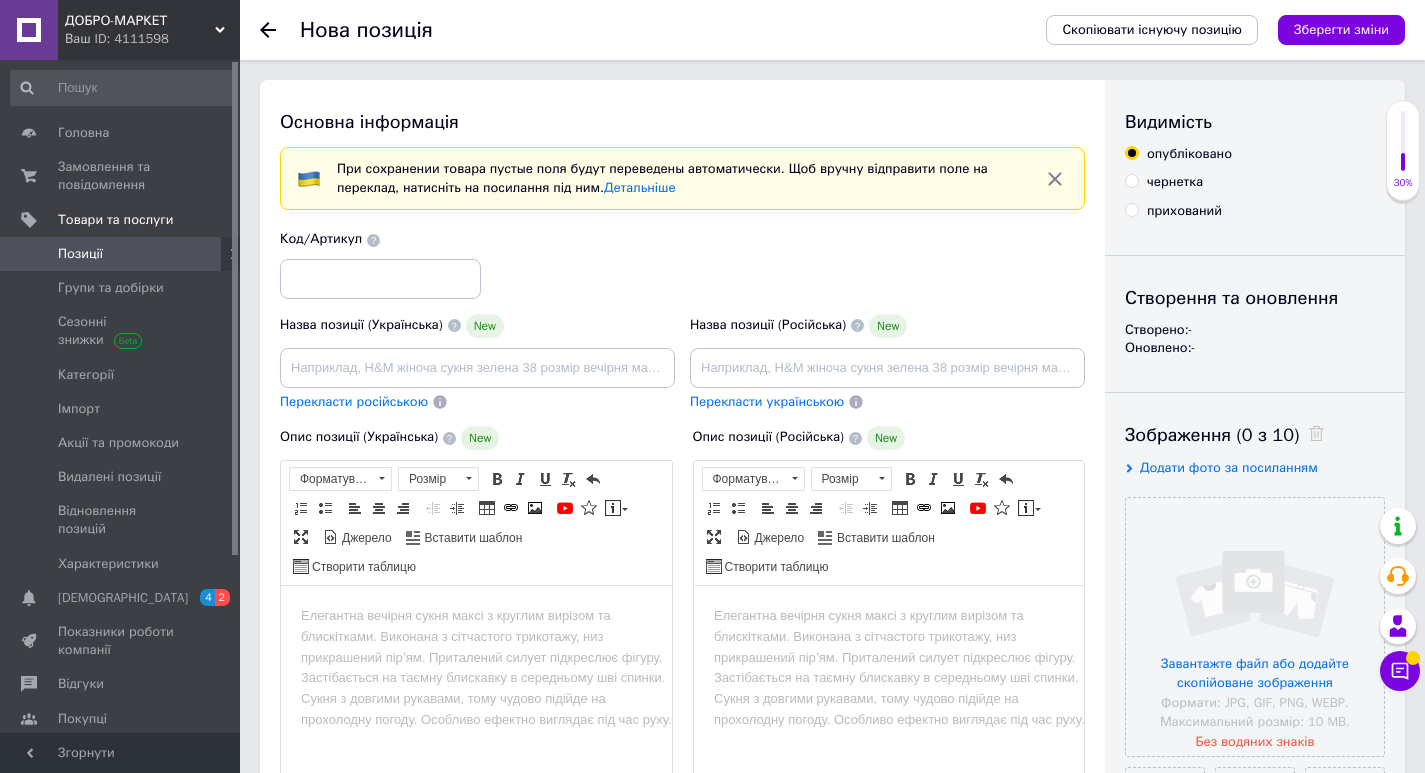 scroll, scrollTop: 0, scrollLeft: 0, axis: both 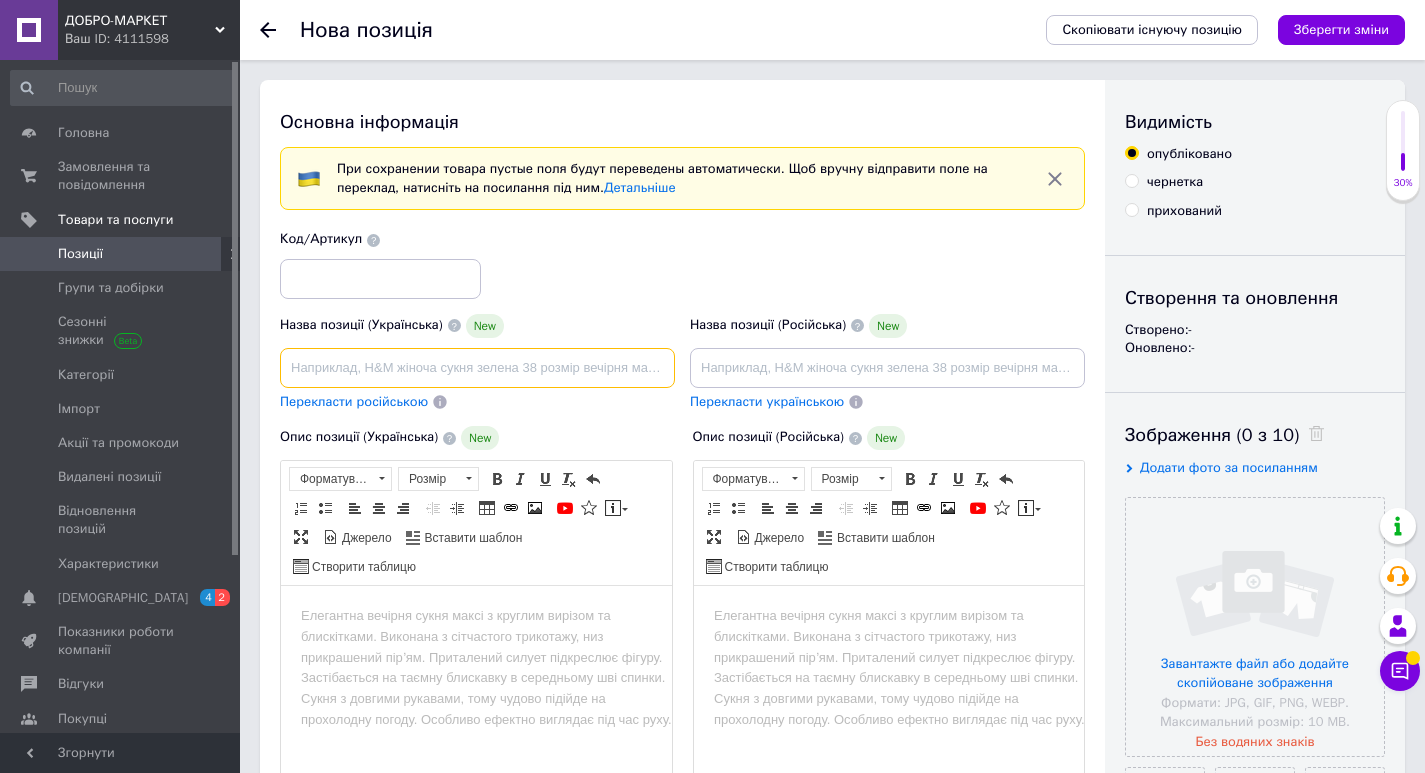 click at bounding box center (477, 368) 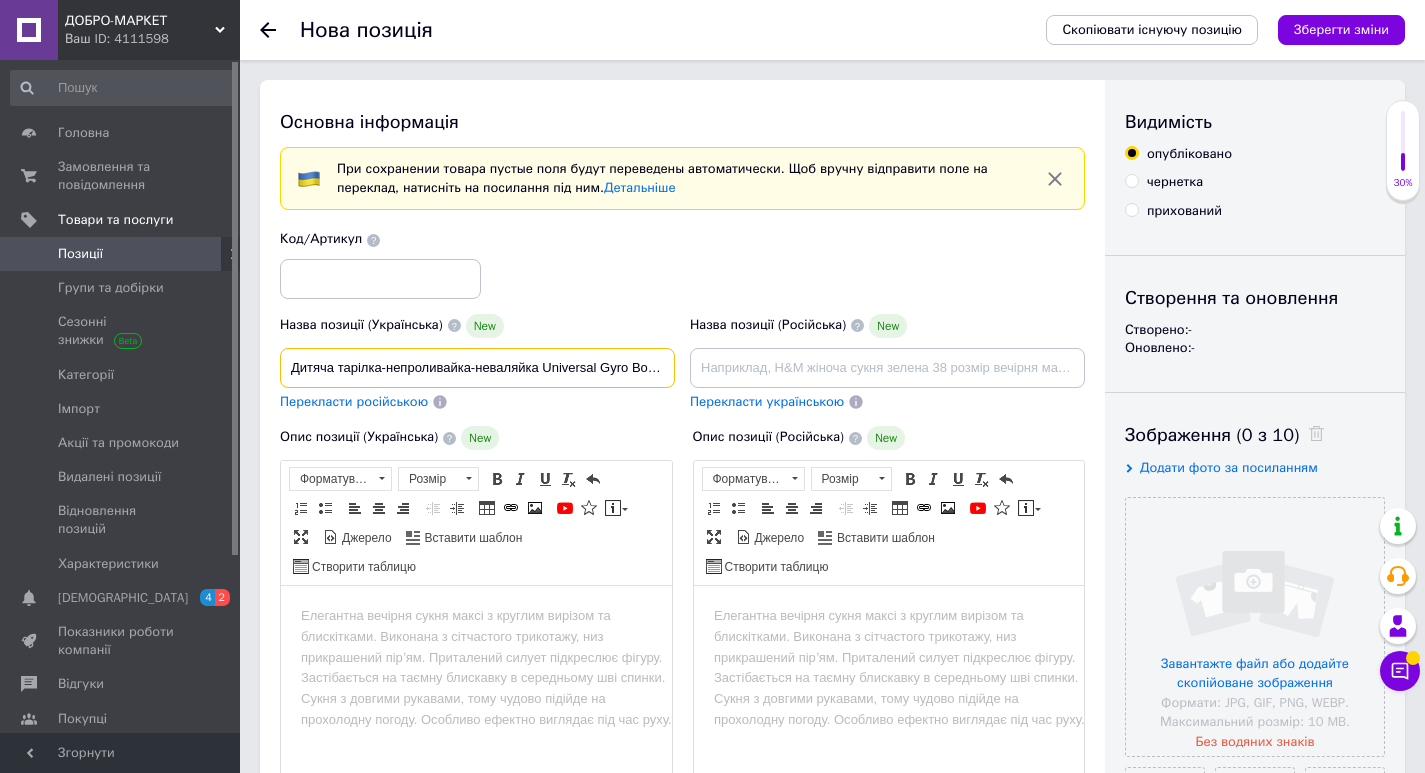 scroll, scrollTop: 0, scrollLeft: 203, axis: horizontal 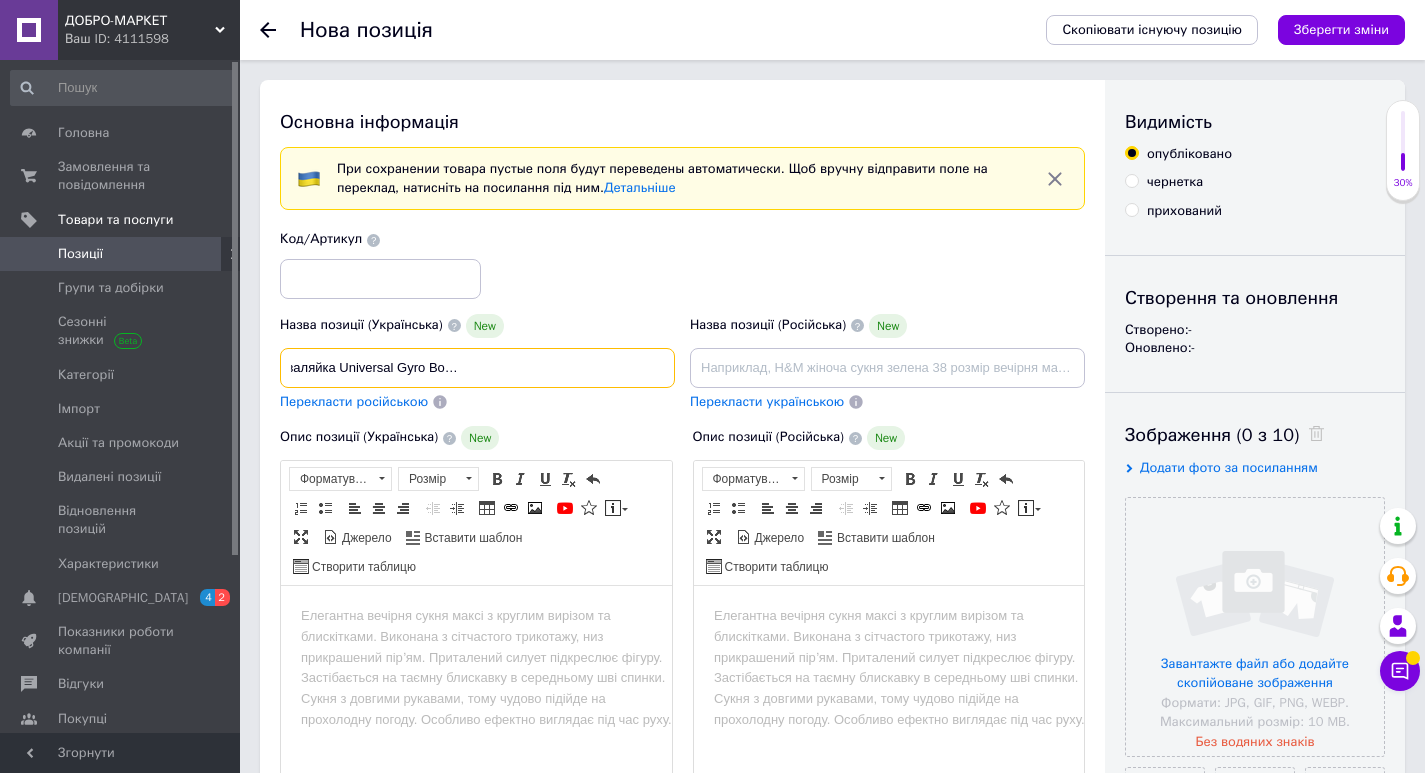 type on "Дитяча тарілка-непроливайка-неваляйка Universal Gyro Bowl з екологічно безпечного пластику" 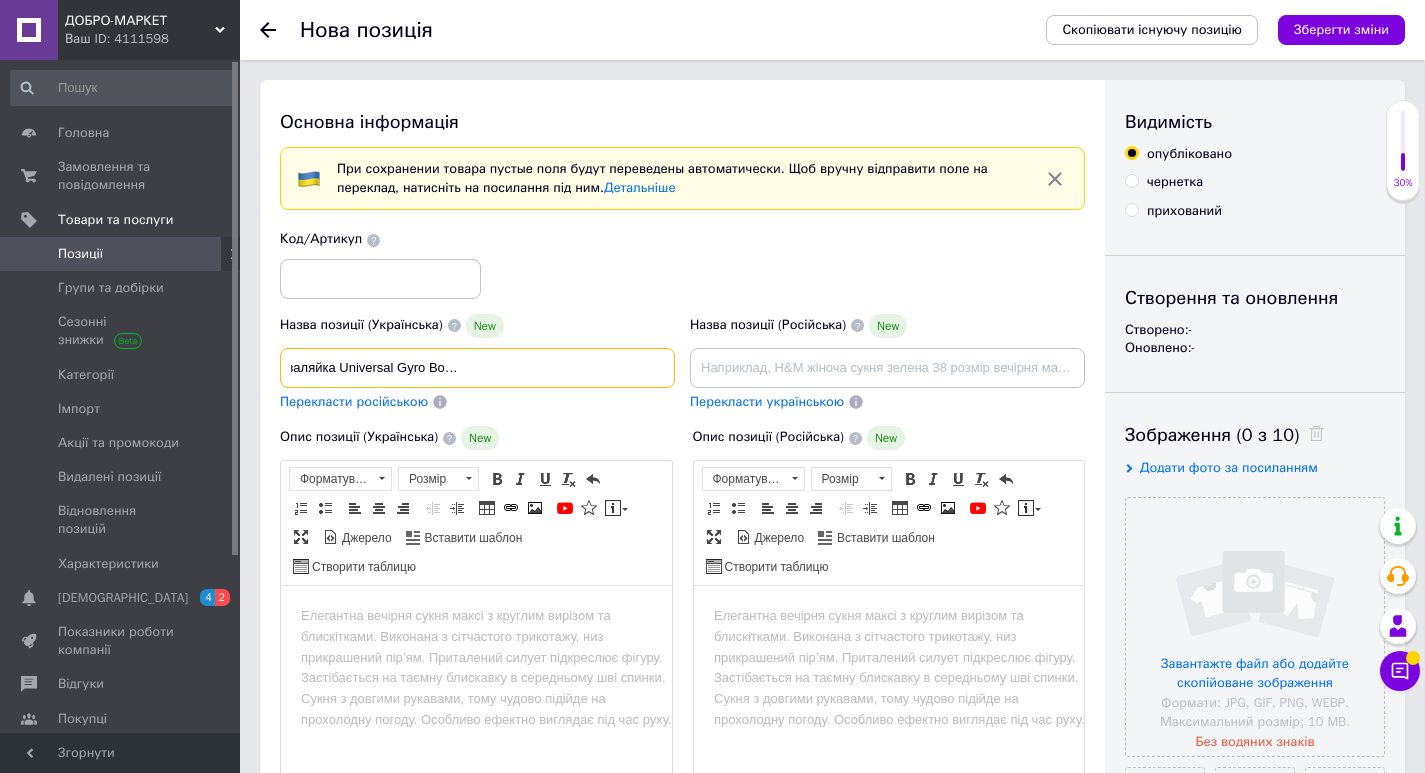 scroll, scrollTop: 0, scrollLeft: 0, axis: both 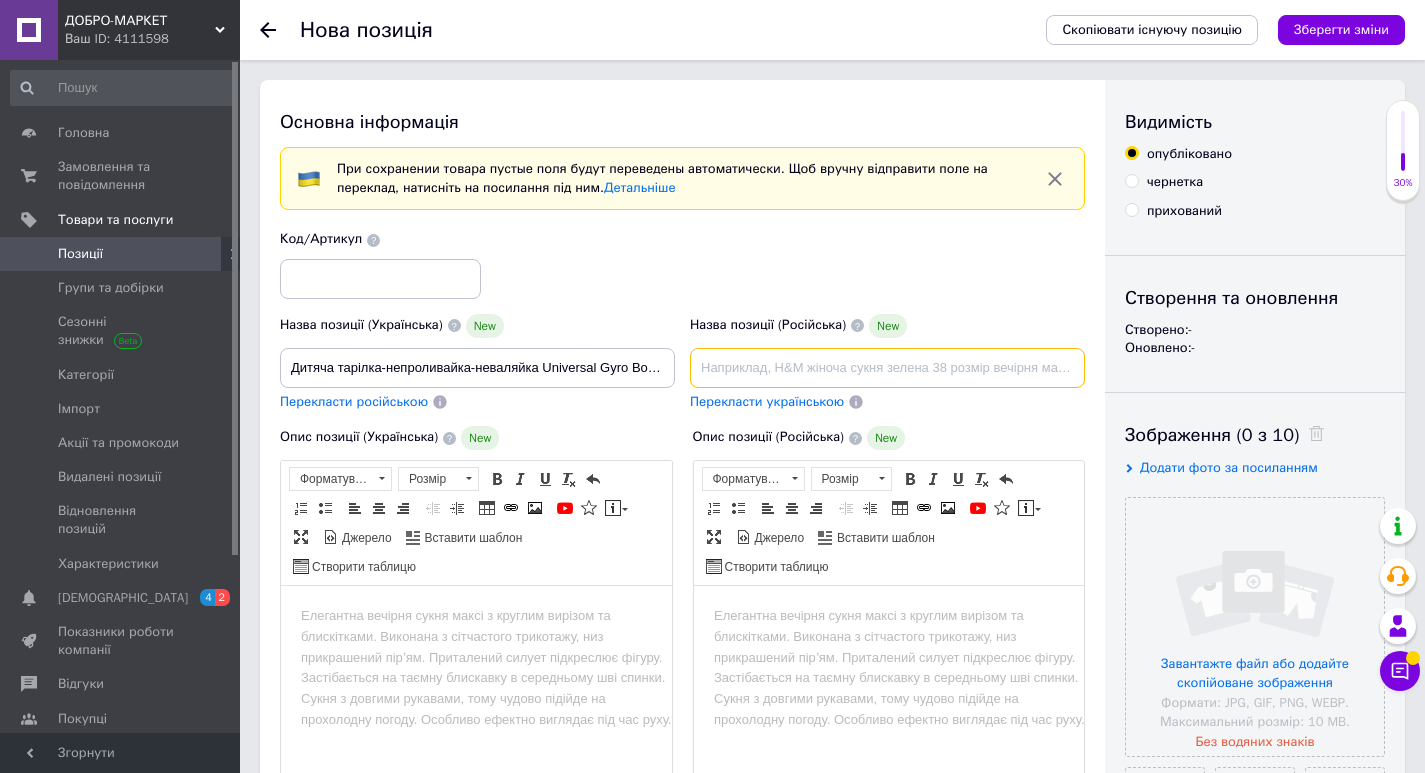 click at bounding box center [887, 368] 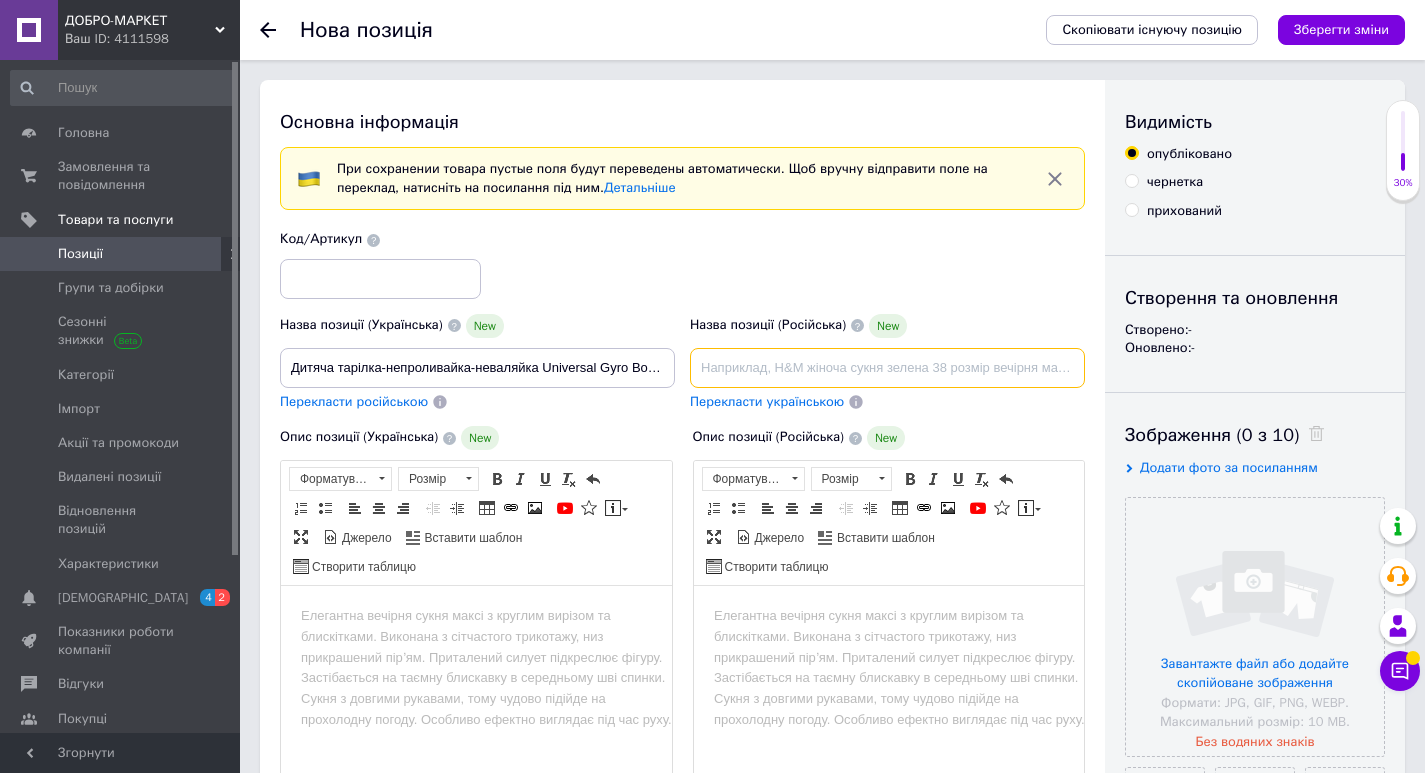 paste on "Детская тарелка-непроливайка-неваляйка Universal Gyro Bowl из экологически безопасного пластика" 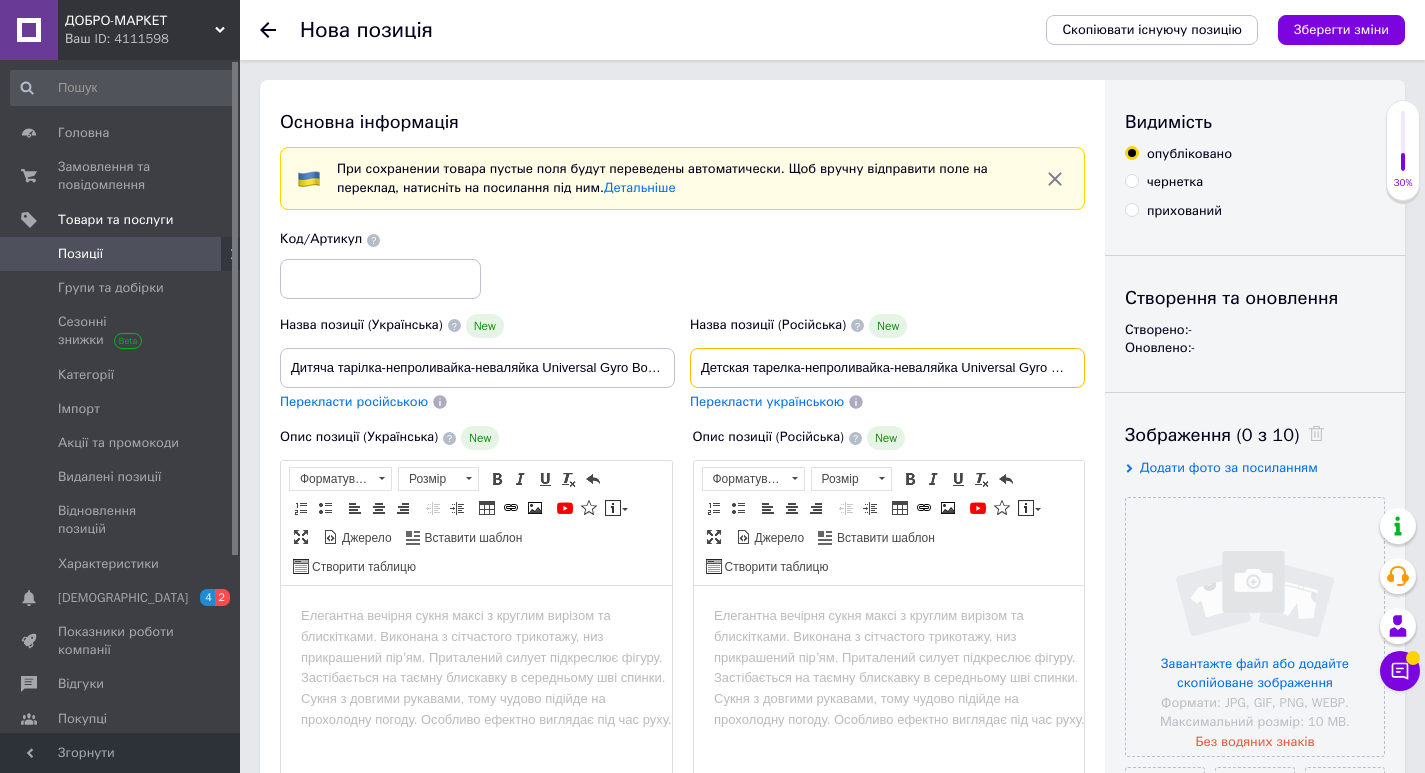 scroll, scrollTop: 0, scrollLeft: 243, axis: horizontal 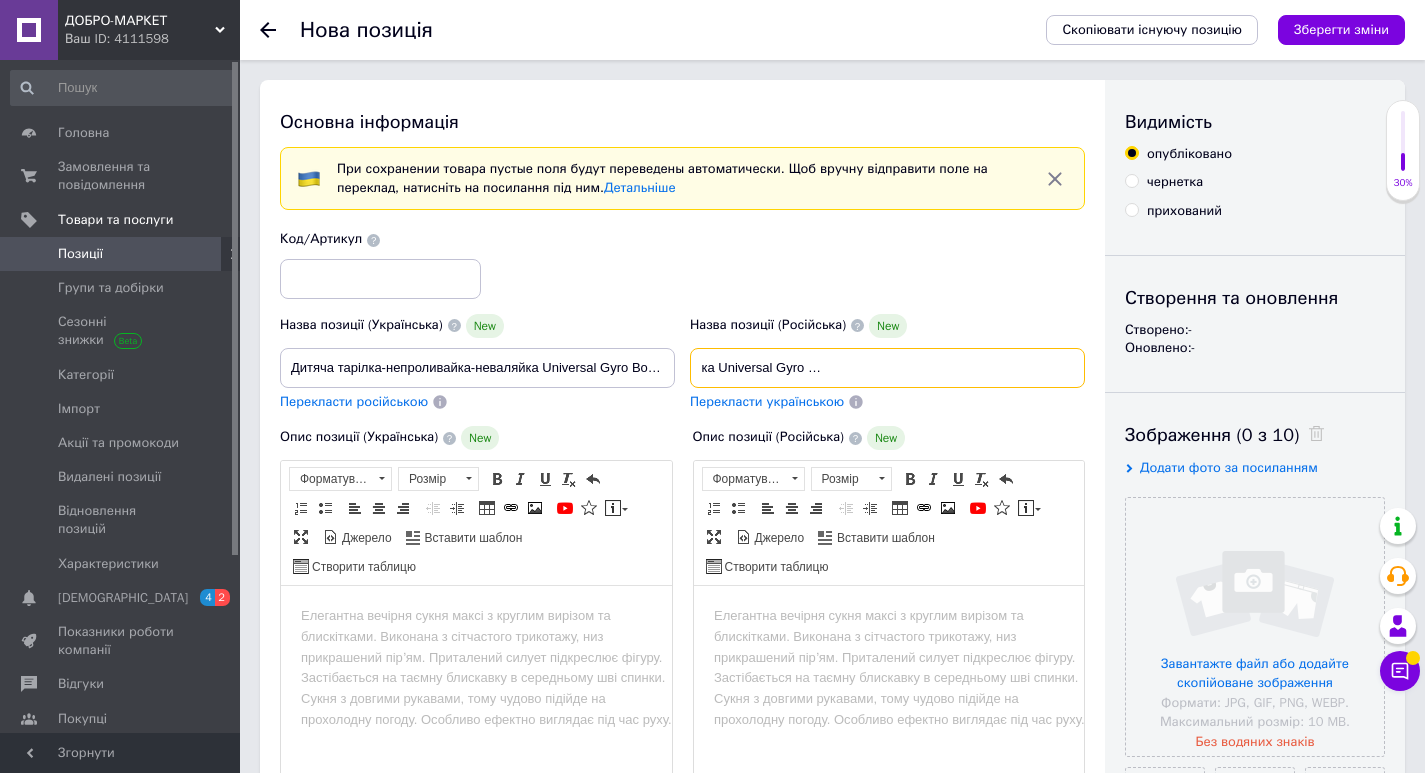 type on "Детская тарелка-непроливайка-неваляйка Universal Gyro Bowl из экологически безопасного пластика" 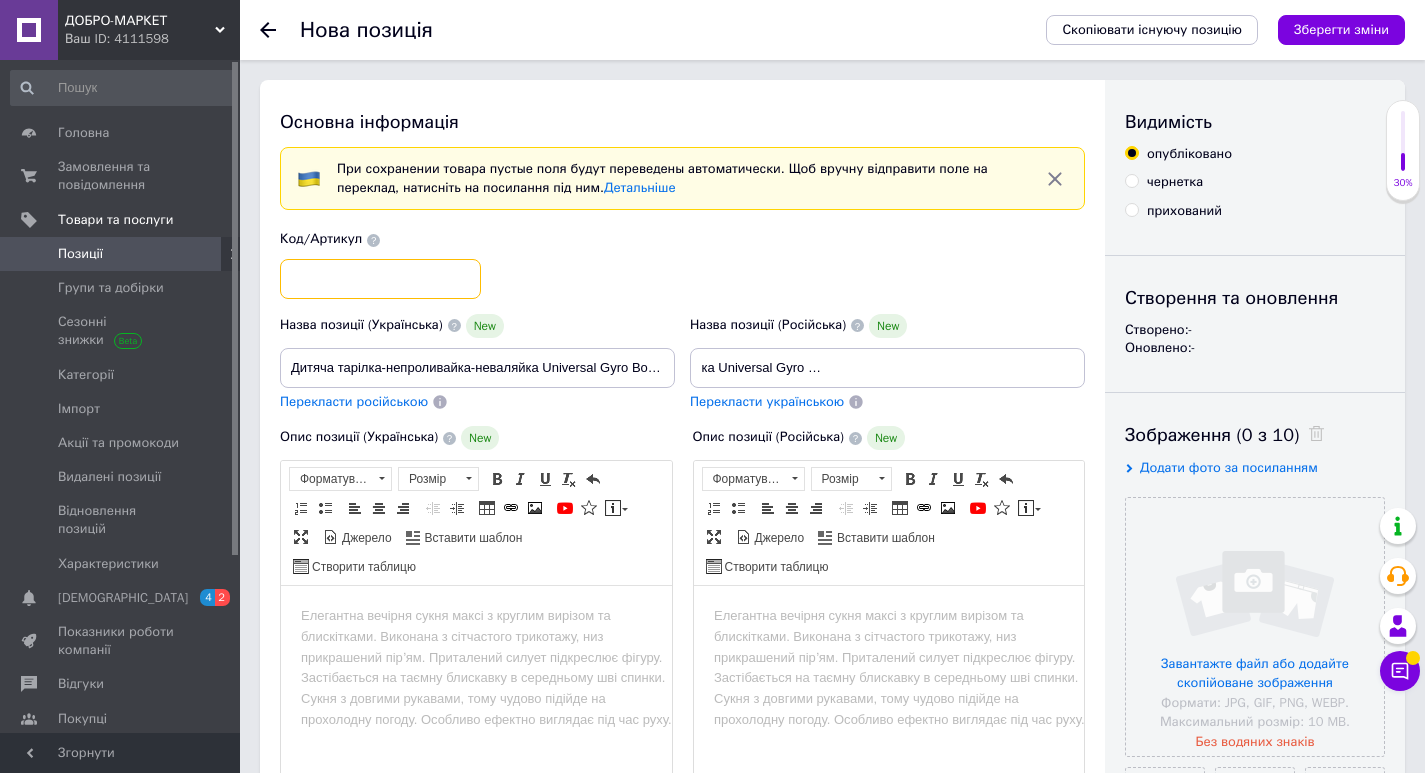 click at bounding box center (380, 279) 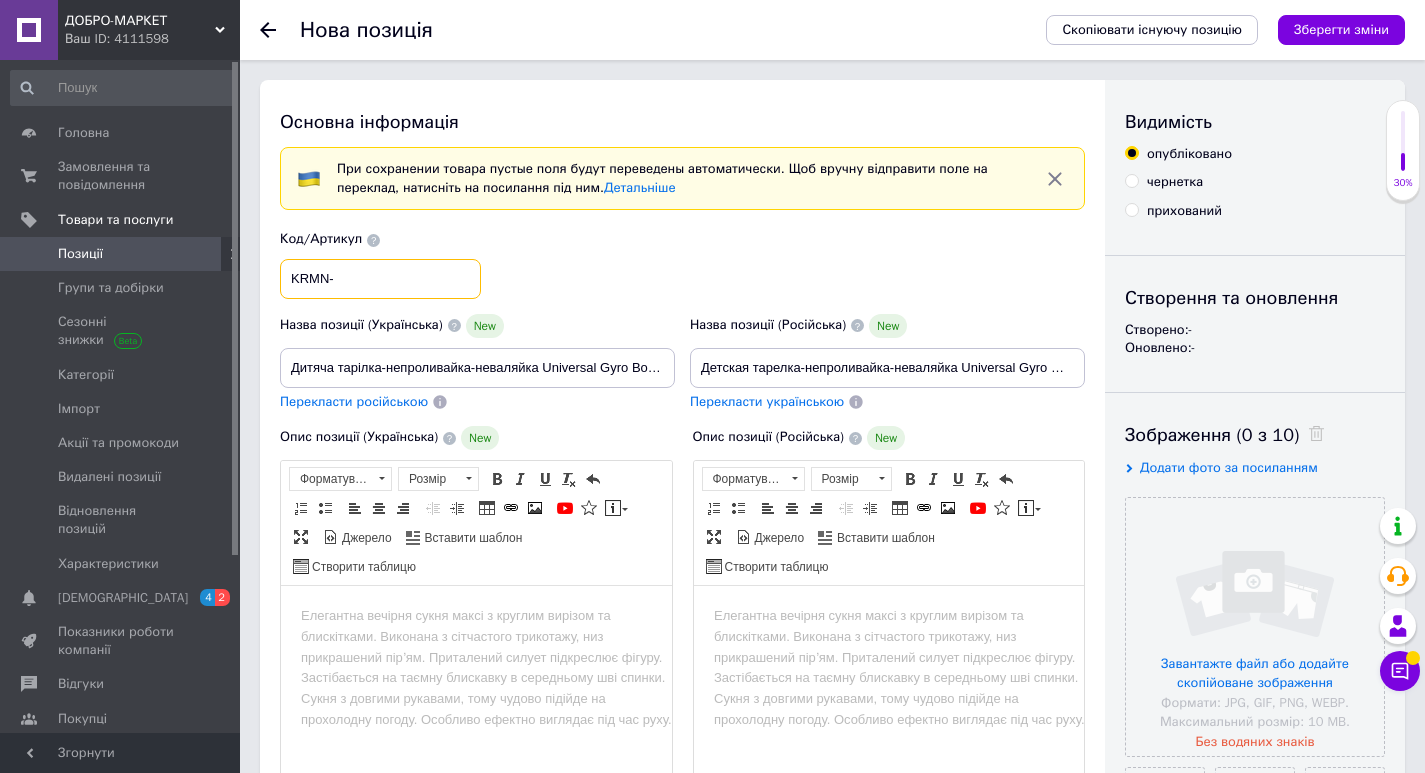 paste on "MA356" 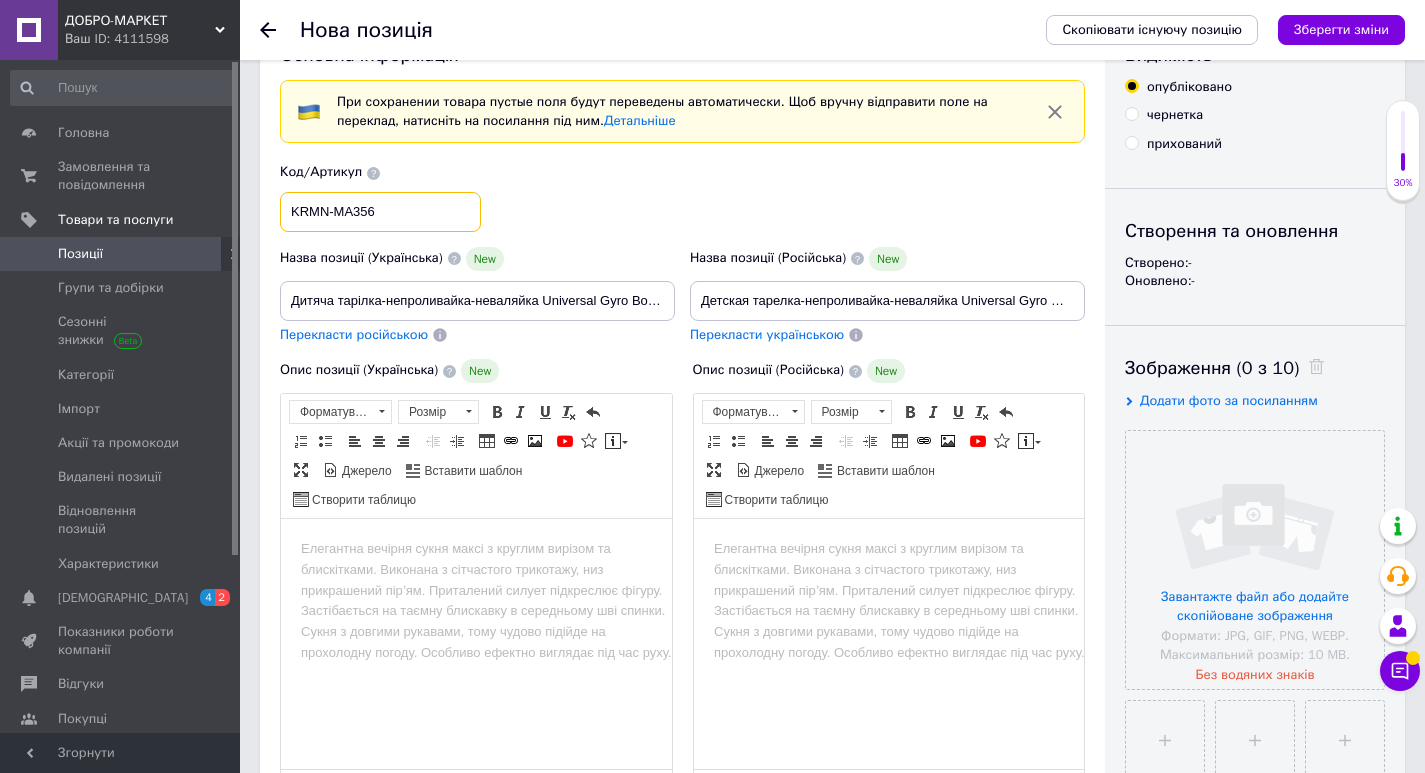 scroll, scrollTop: 200, scrollLeft: 0, axis: vertical 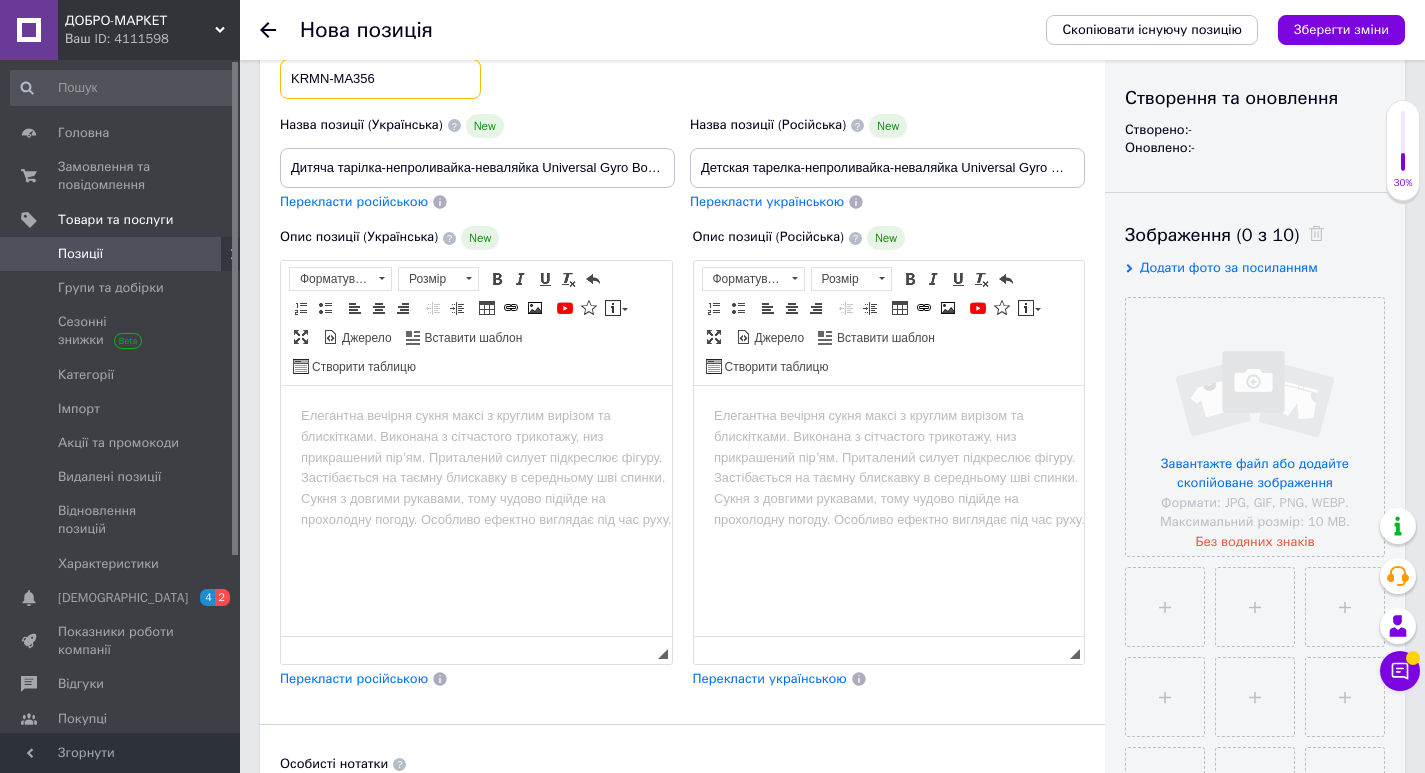 type on "KRMN-MA356" 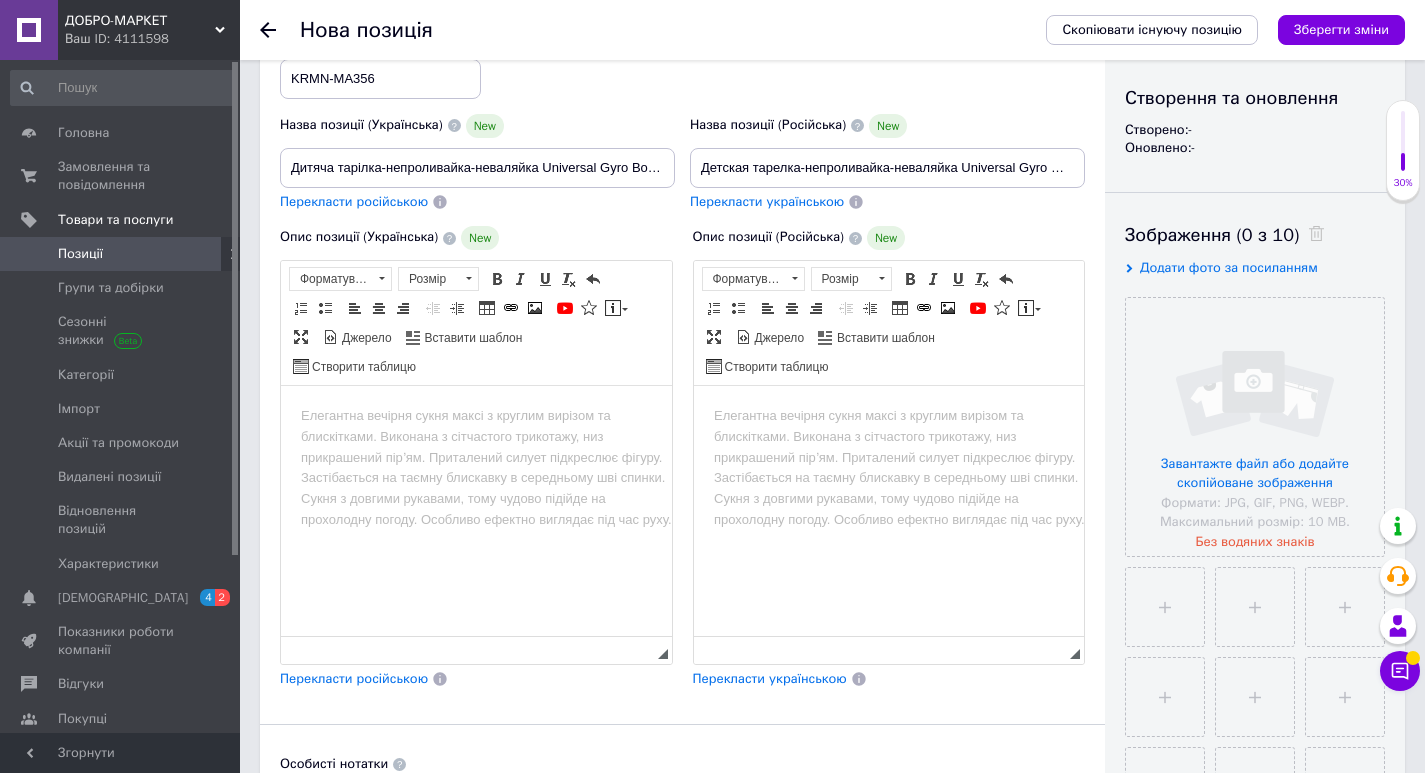 click at bounding box center [476, 416] 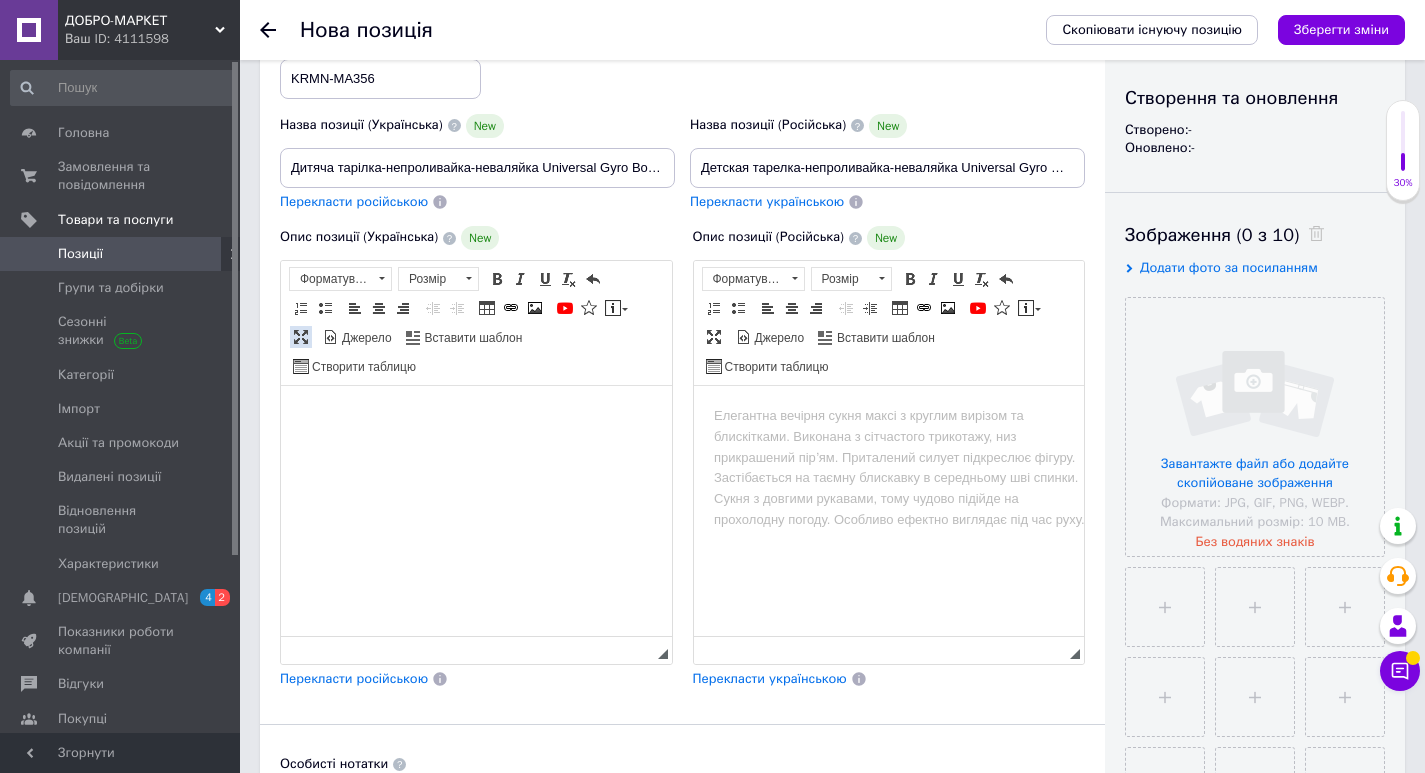 click at bounding box center (301, 337) 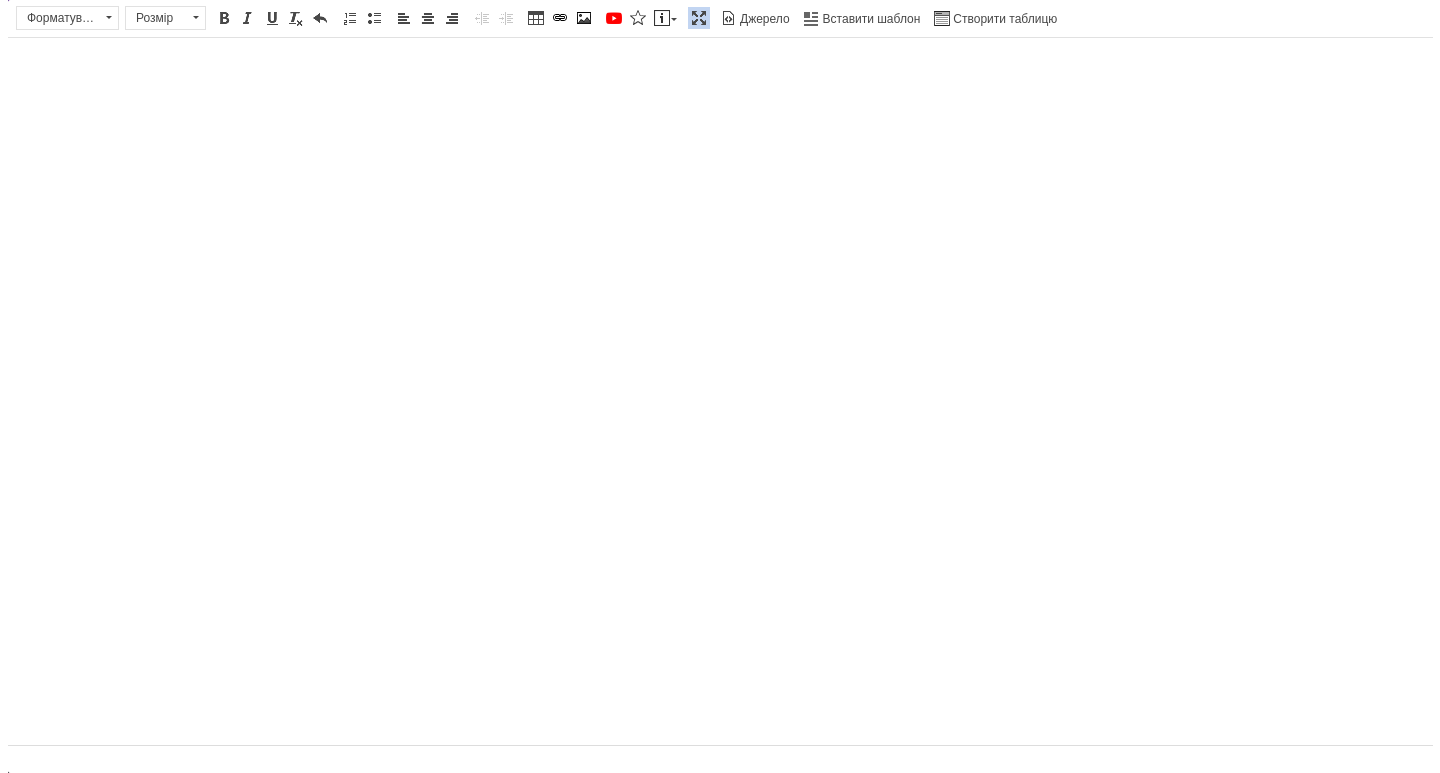 scroll, scrollTop: 0, scrollLeft: 0, axis: both 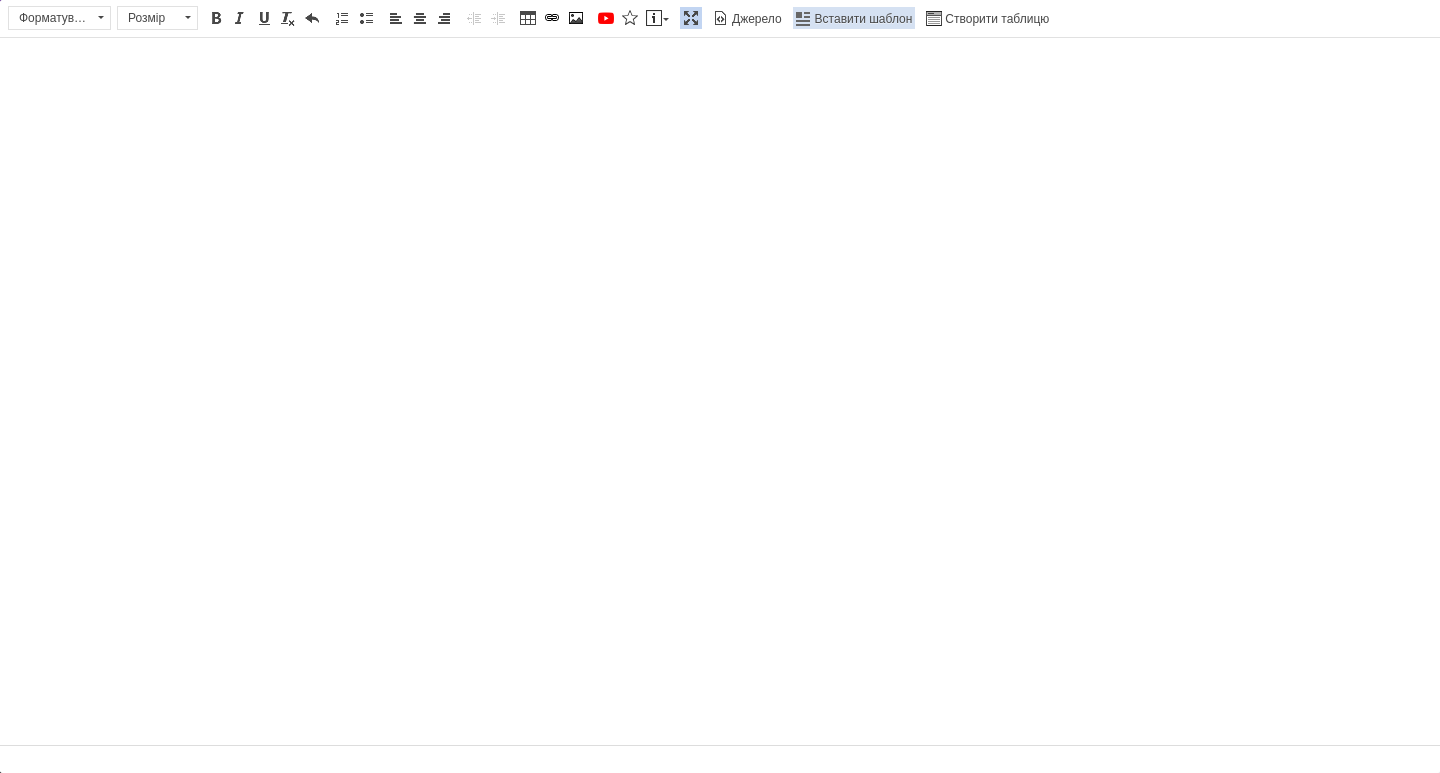 click on "Вставити шаблон" at bounding box center (854, 18) 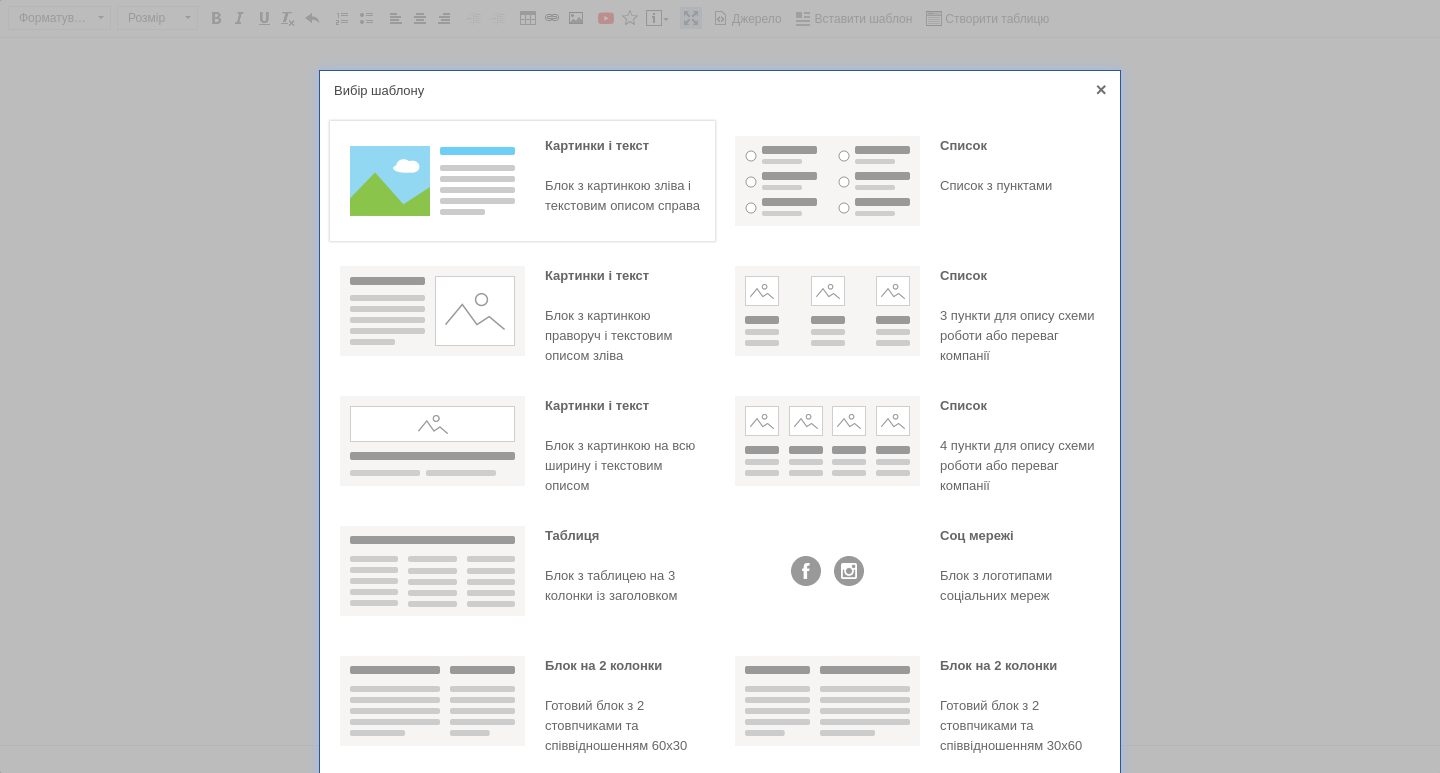 click at bounding box center [432, 181] 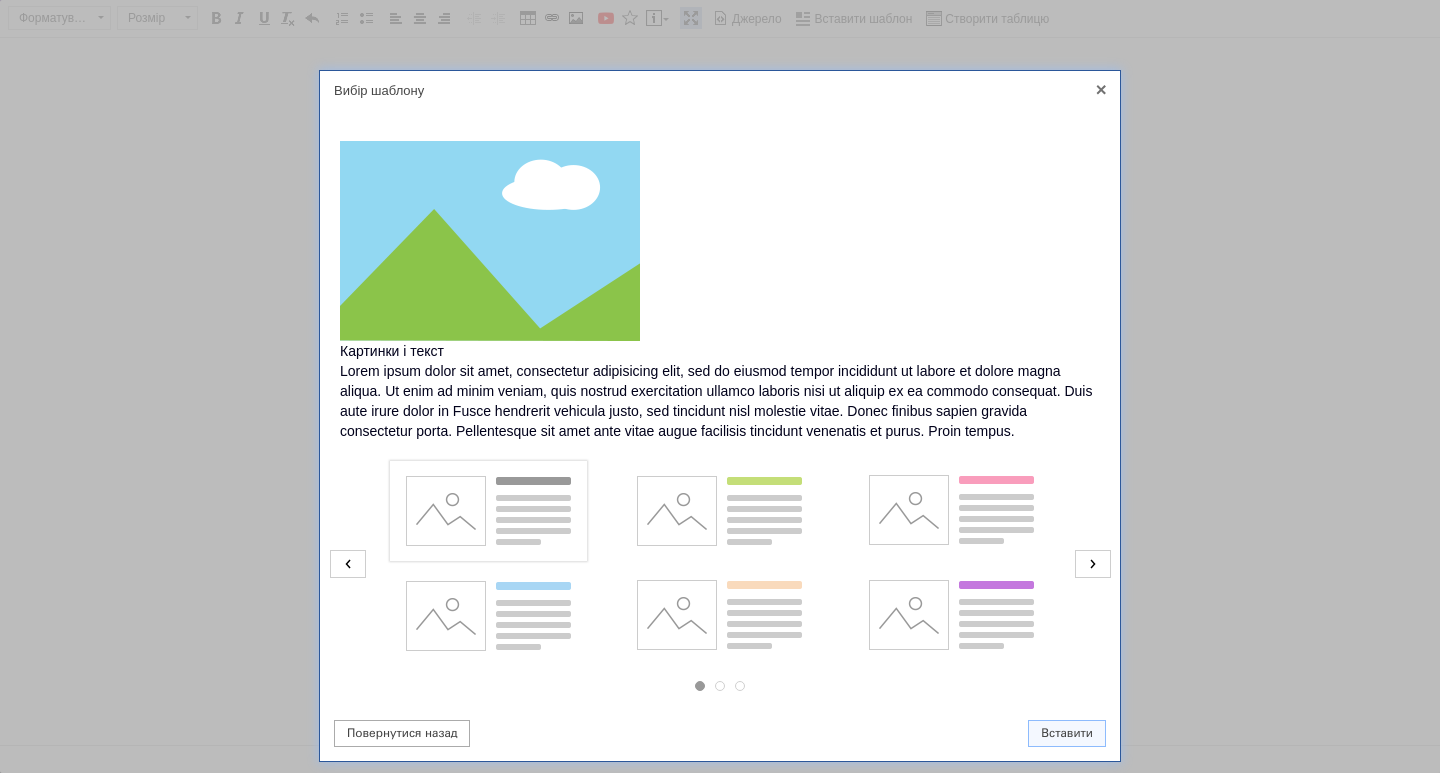click at bounding box center (488, 511) 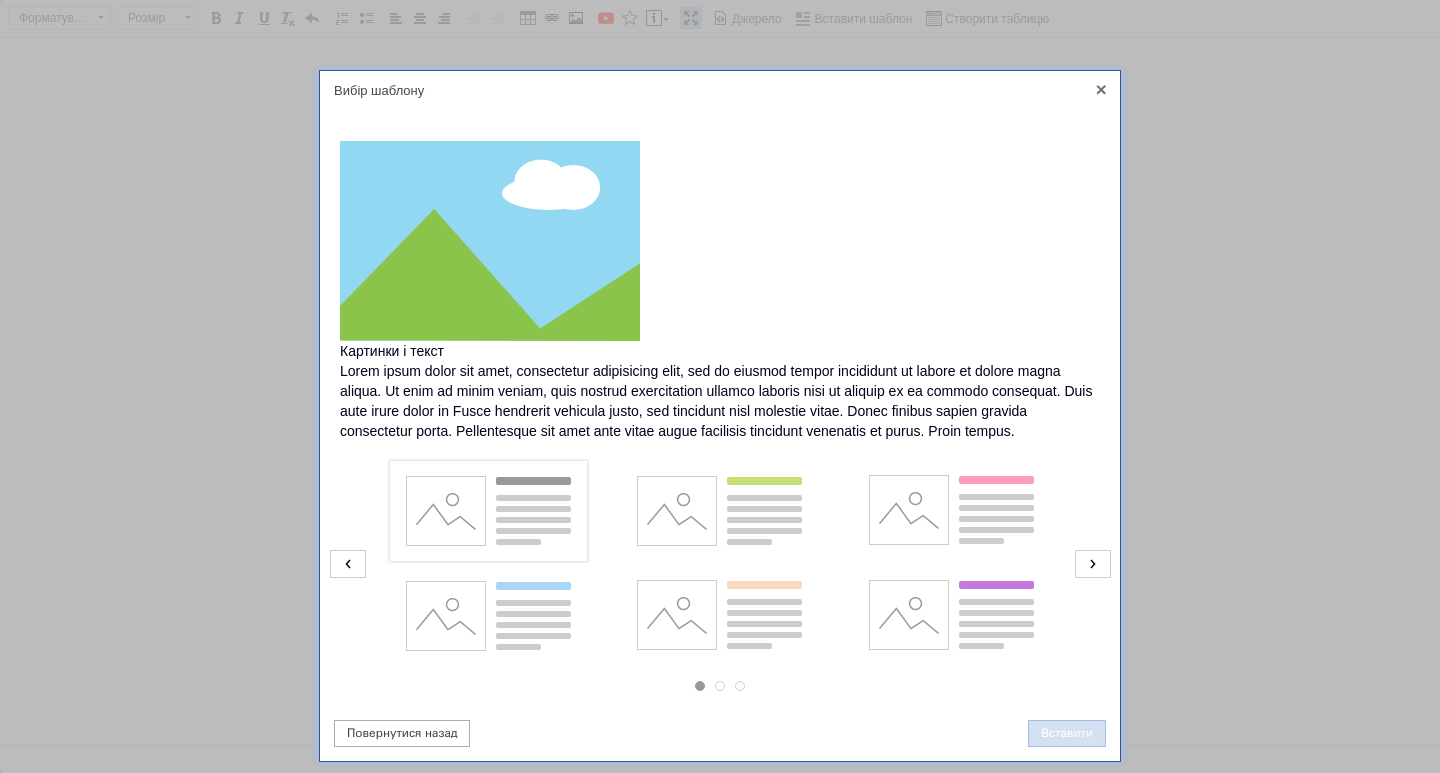 click on "Вставити" at bounding box center [1067, 733] 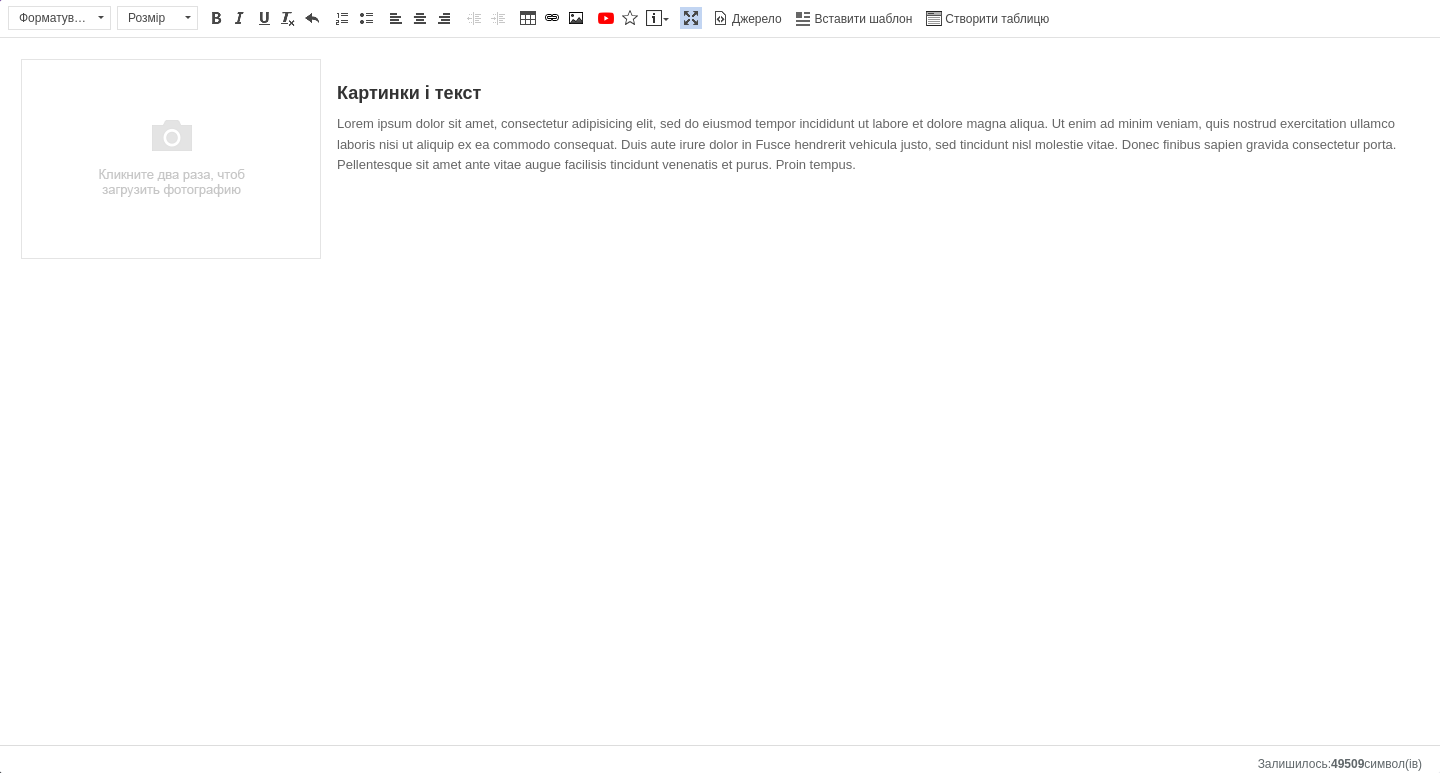 click at bounding box center [171, 159] 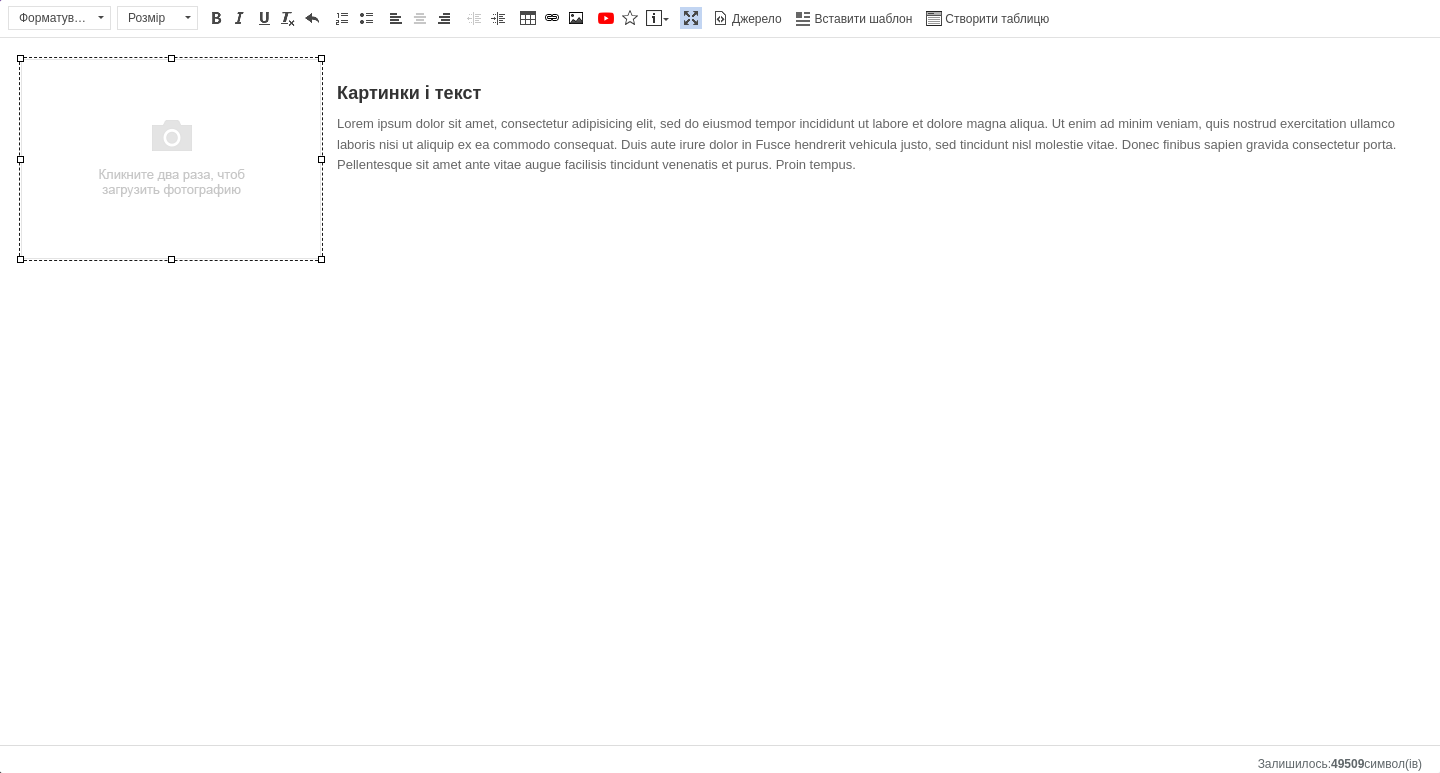 click at bounding box center (171, 159) 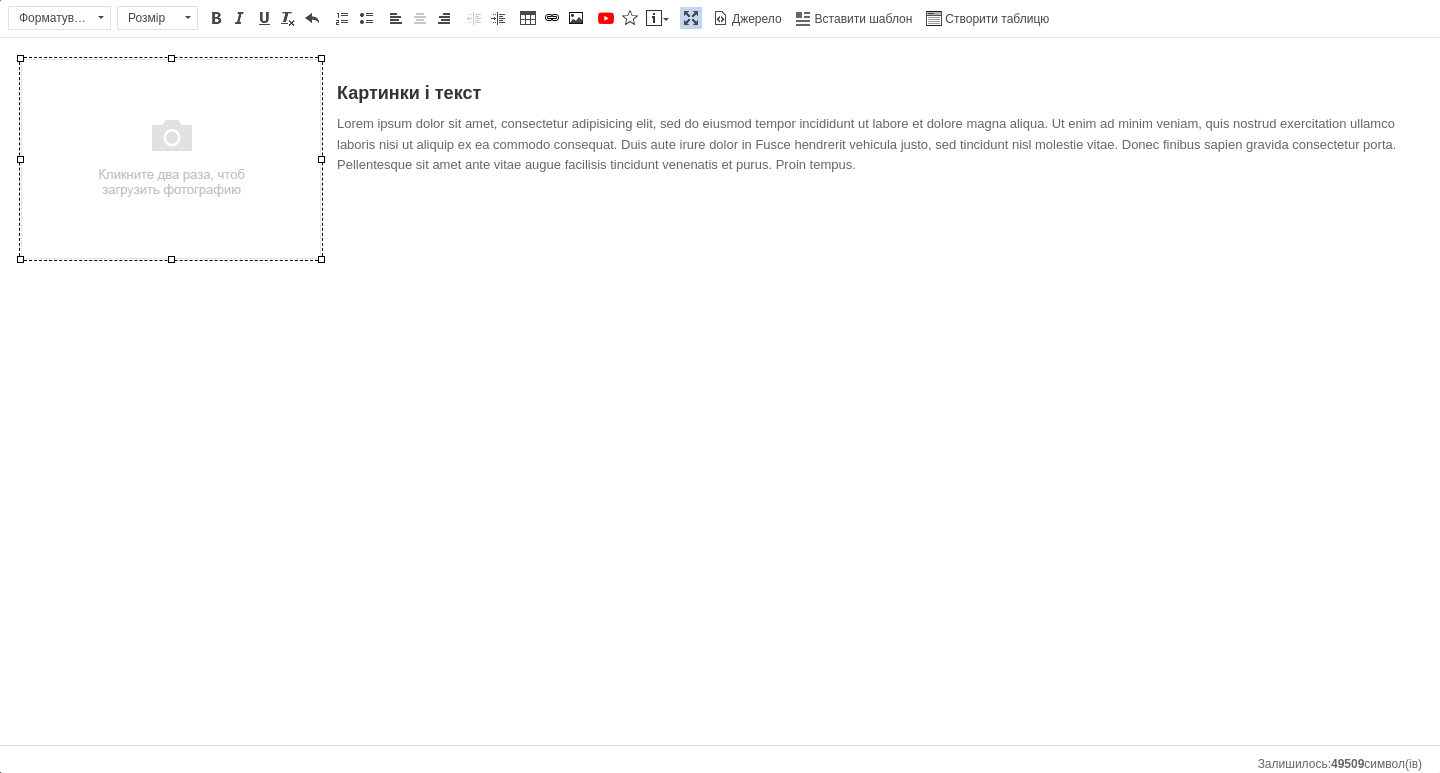 select 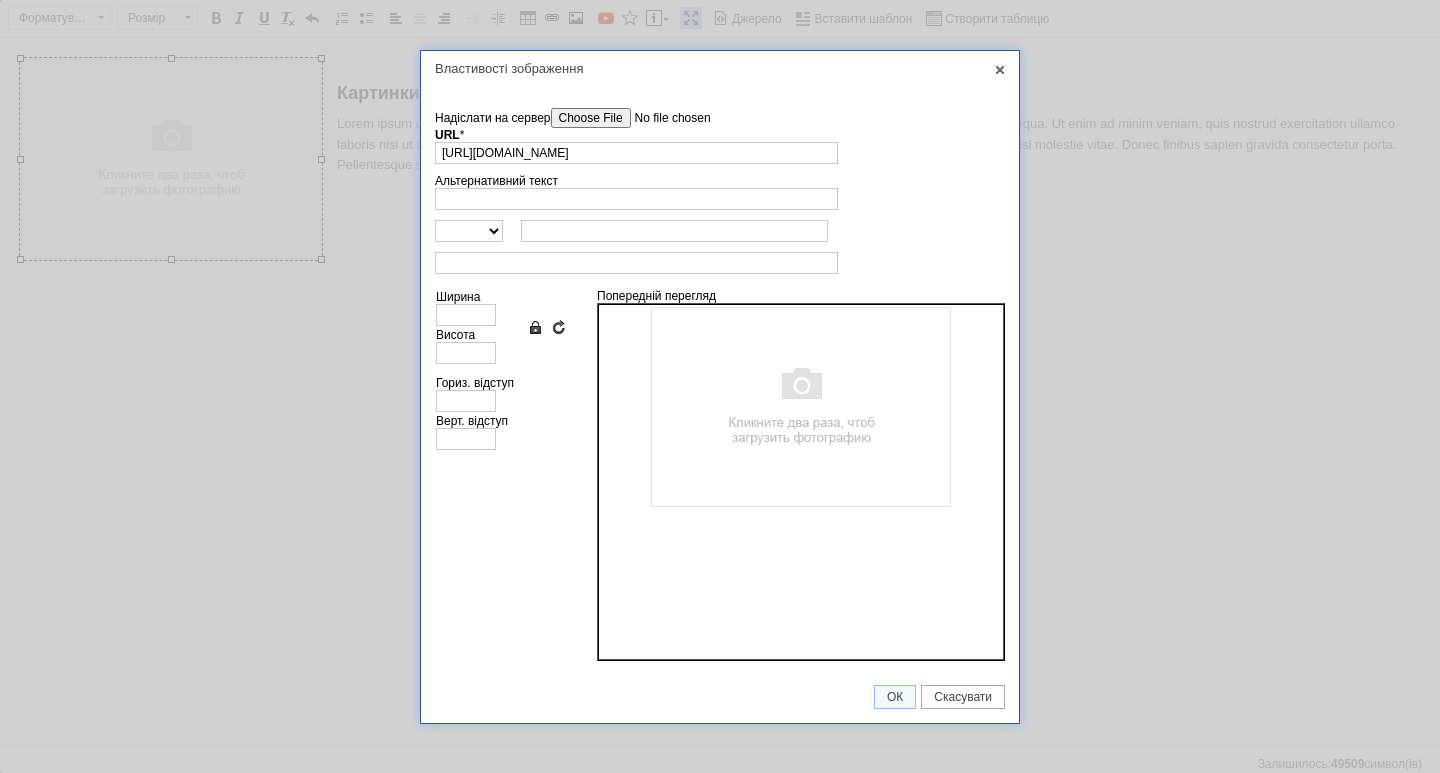 scroll, scrollTop: 0, scrollLeft: 64, axis: horizontal 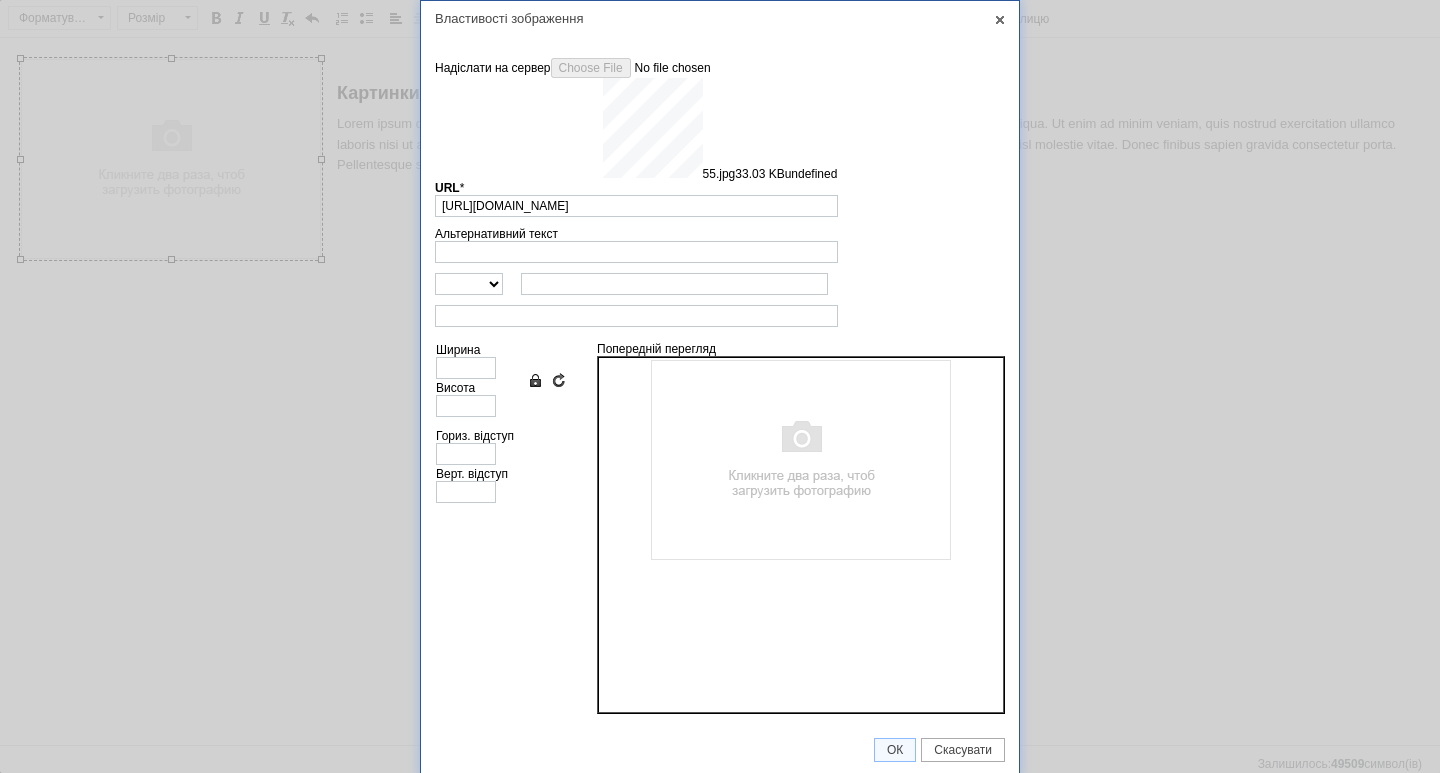 type on "[URL][DOMAIN_NAME]" 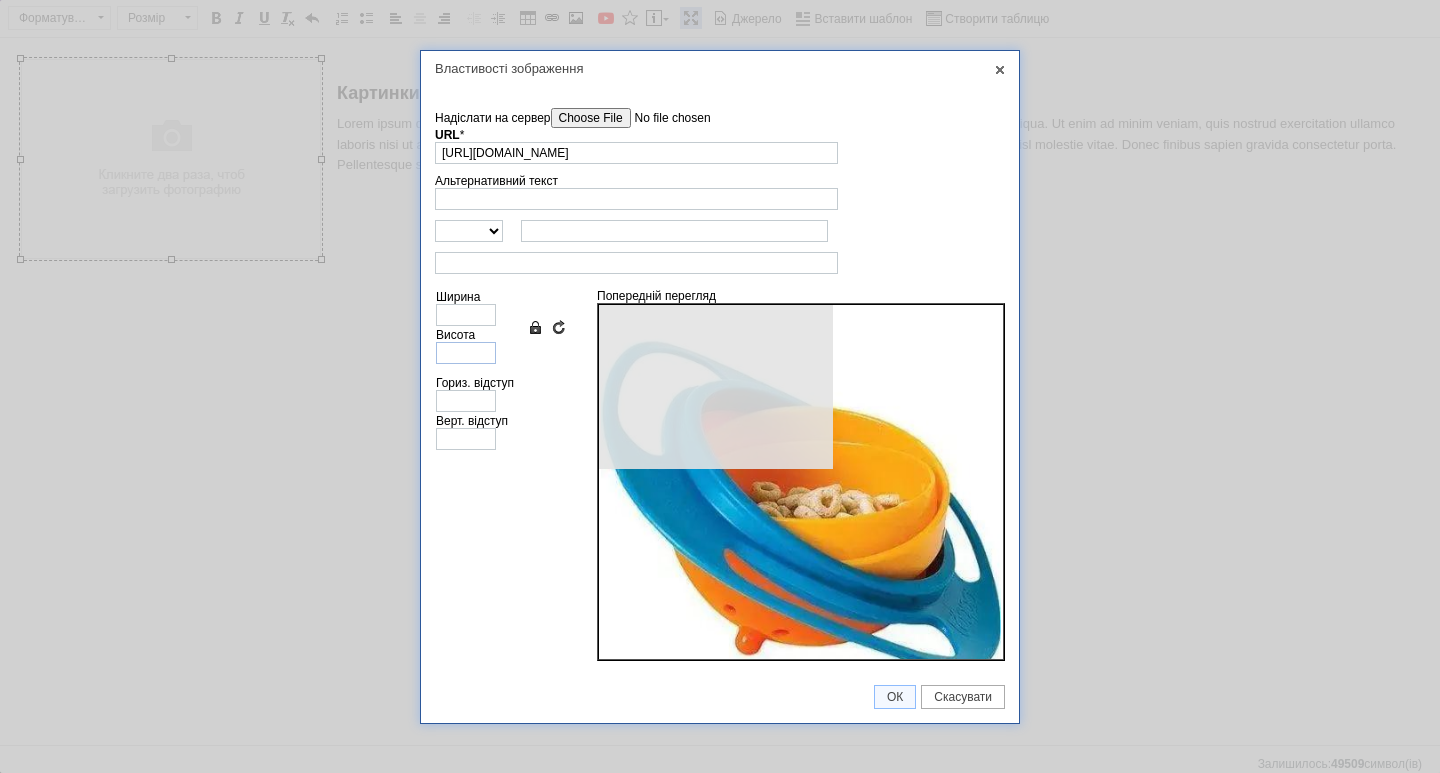 type on "450" 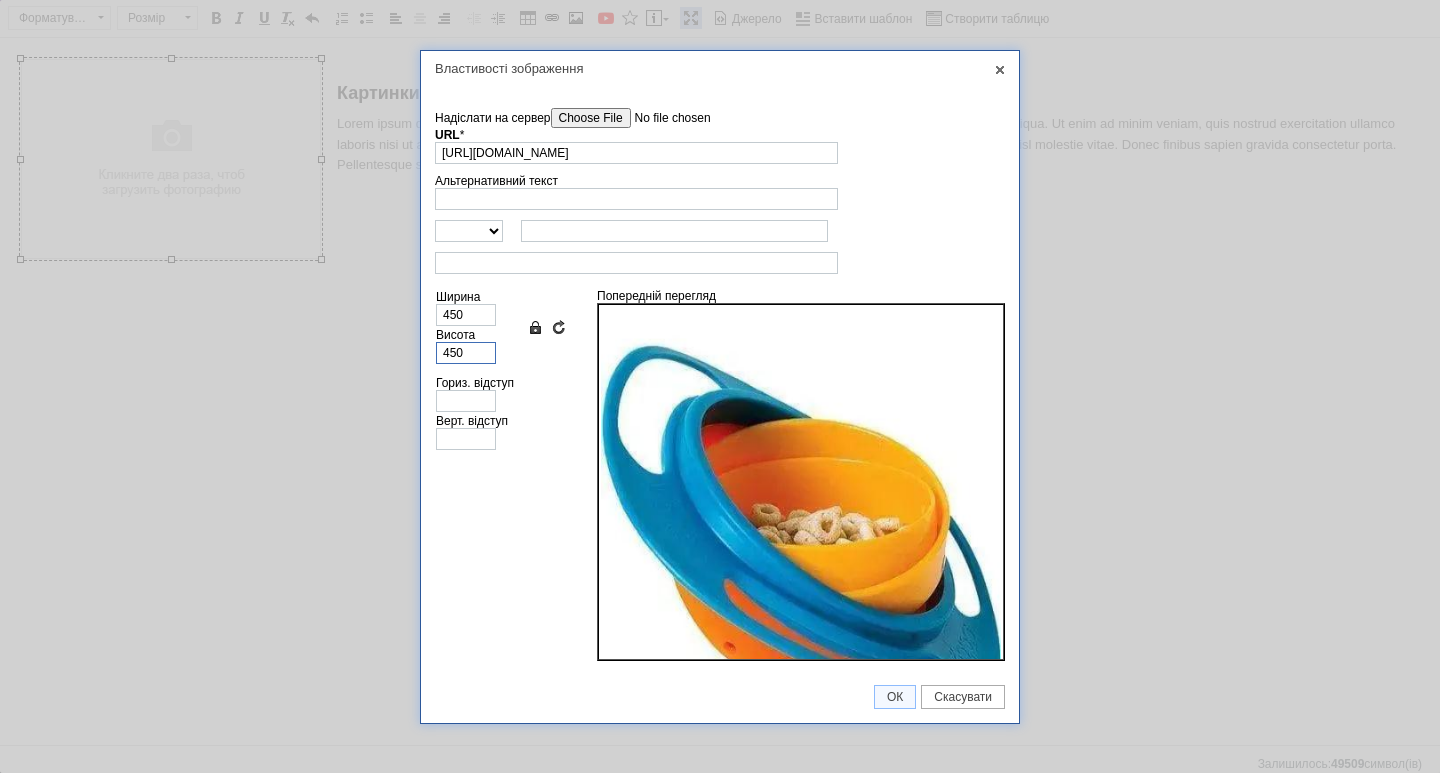 drag, startPoint x: 488, startPoint y: 349, endPoint x: 269, endPoint y: 348, distance: 219.00229 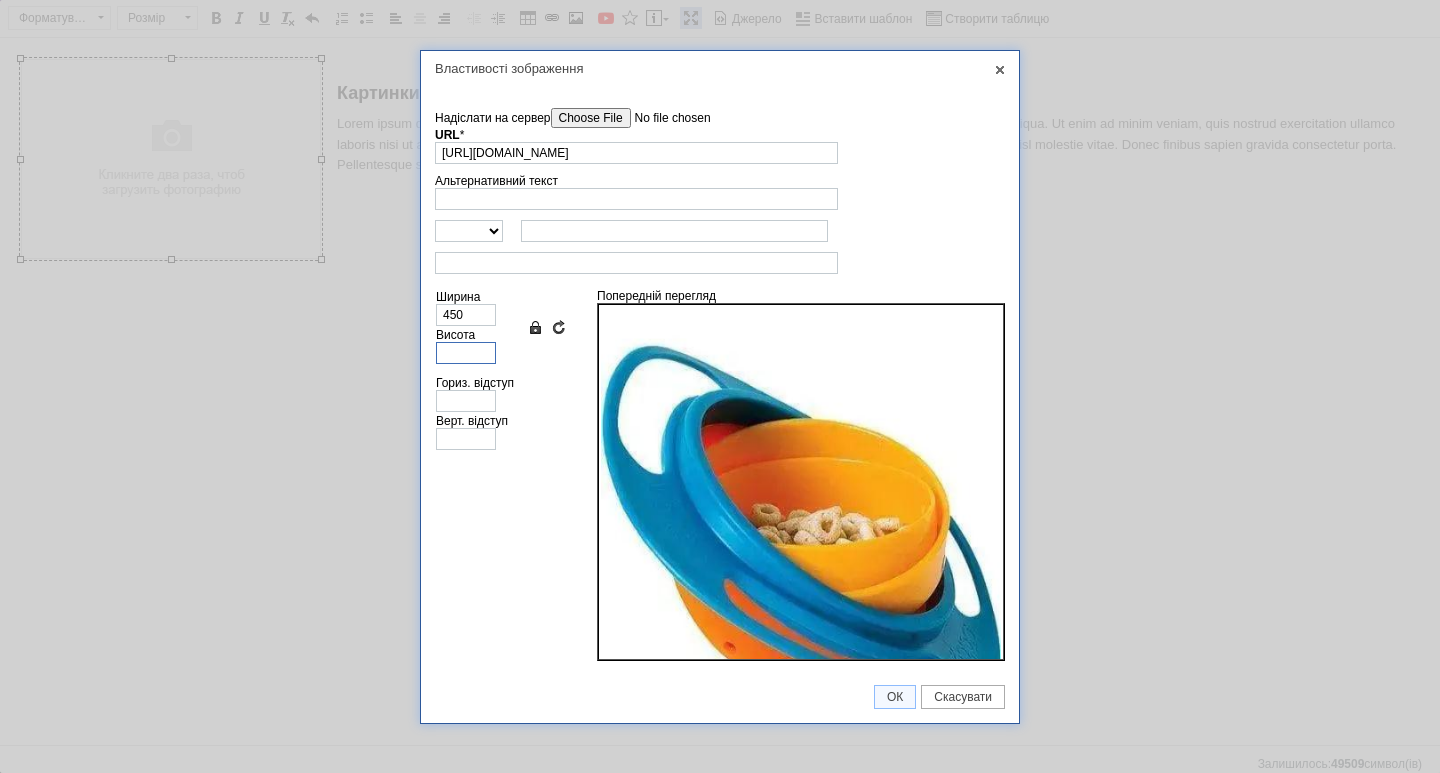 type 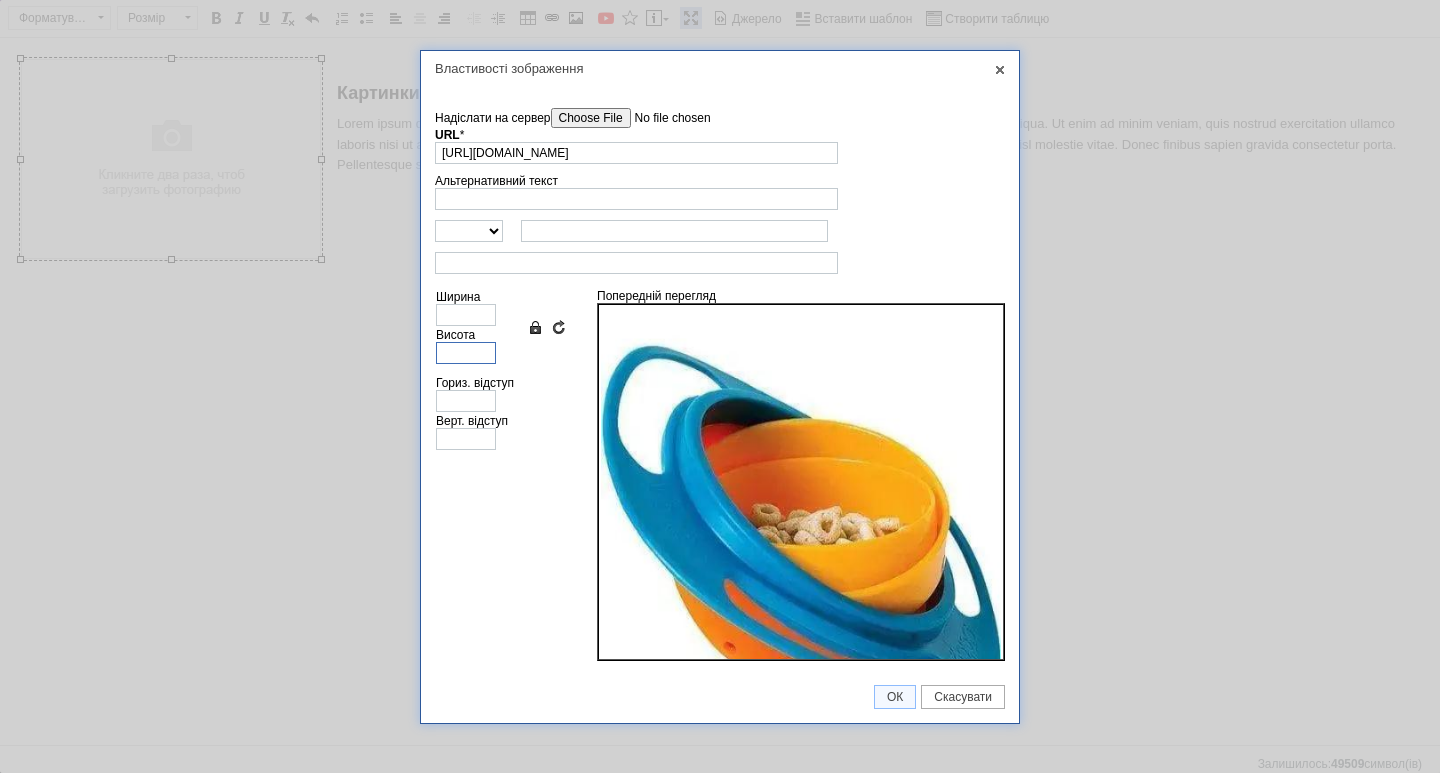 type on "4" 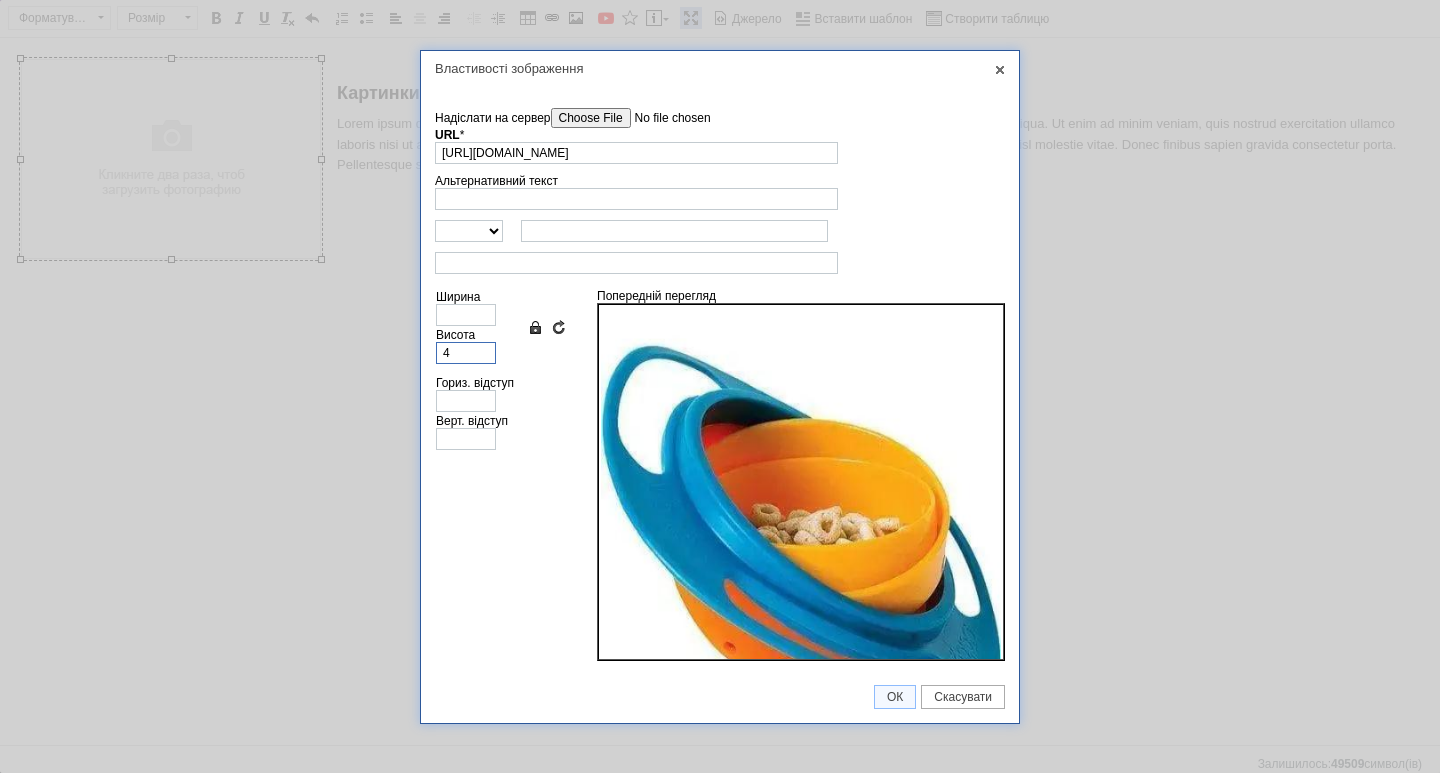 type on "4" 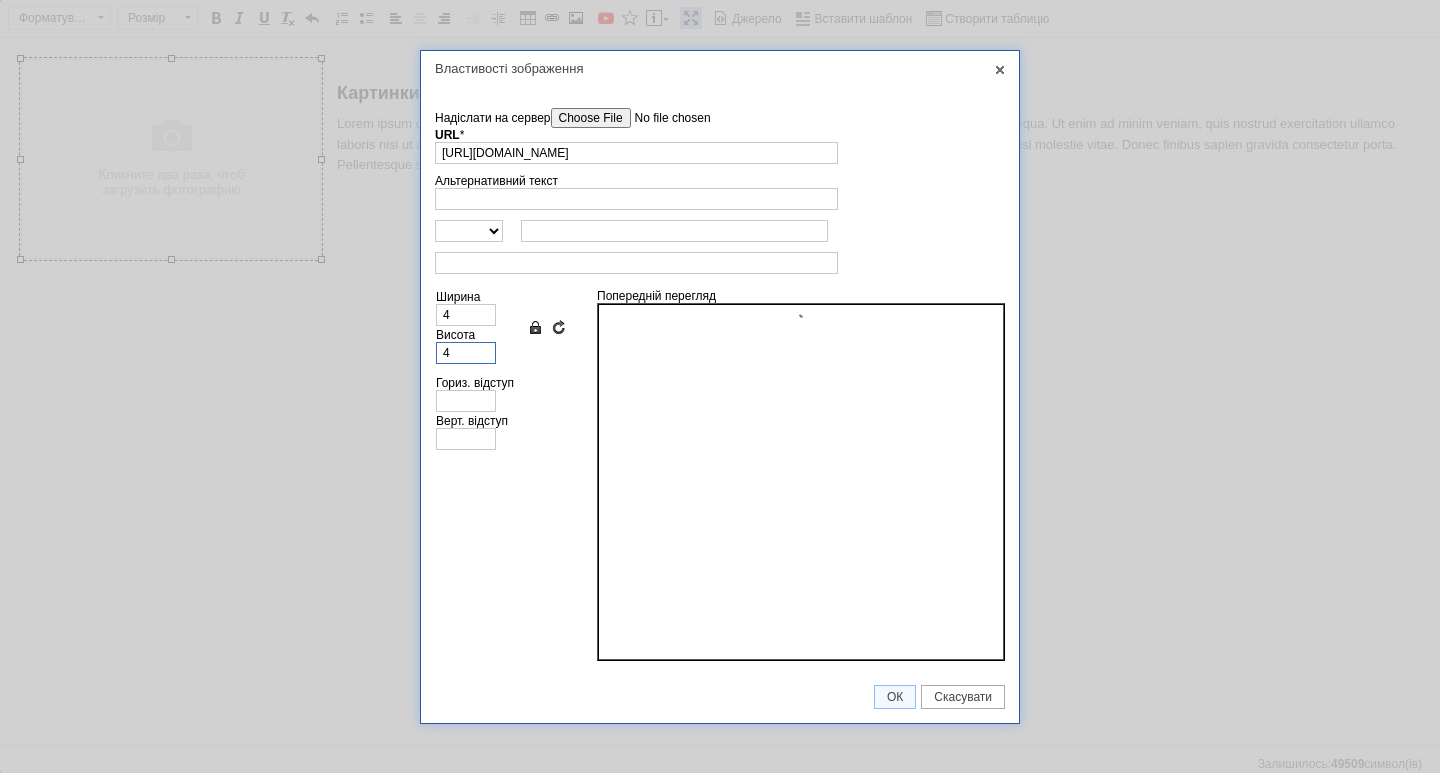 type on "40" 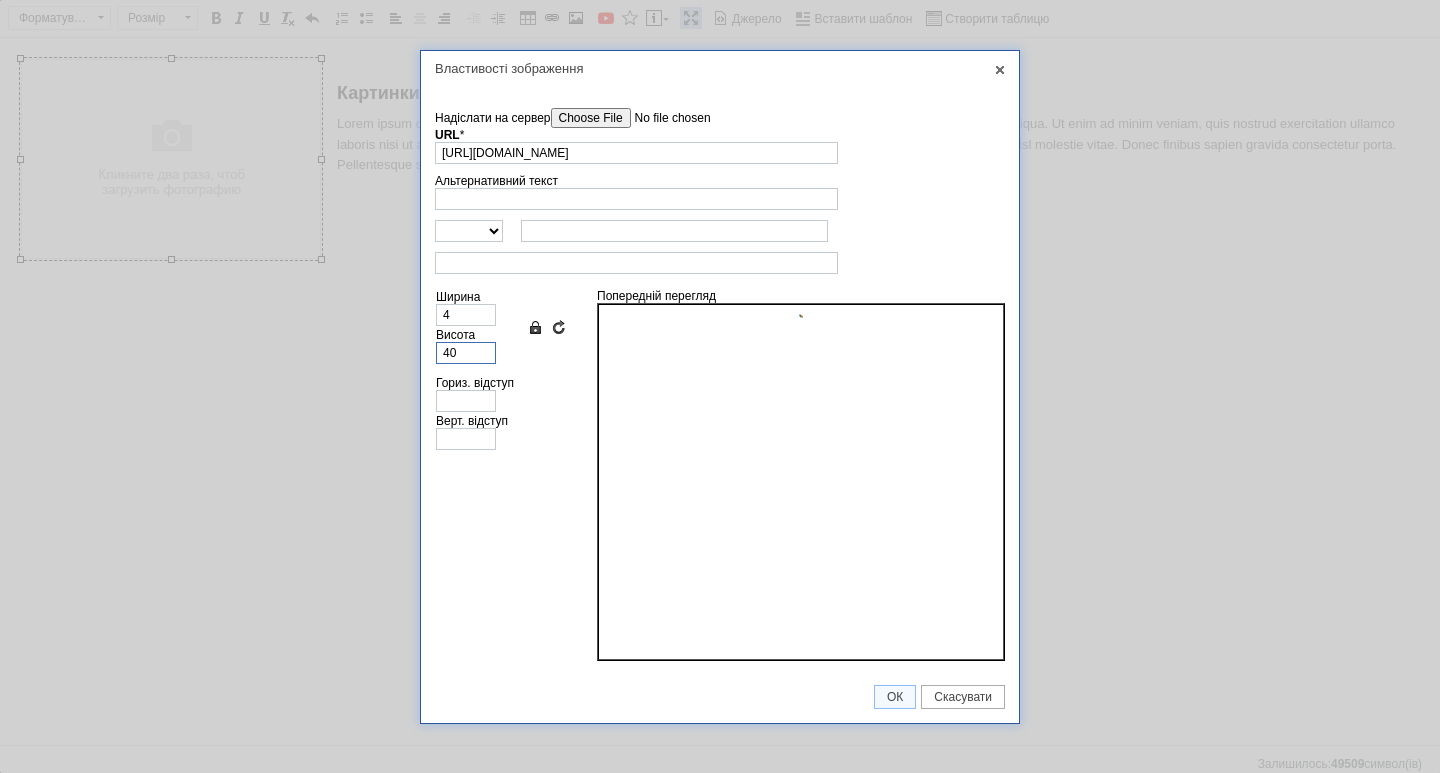type on "40" 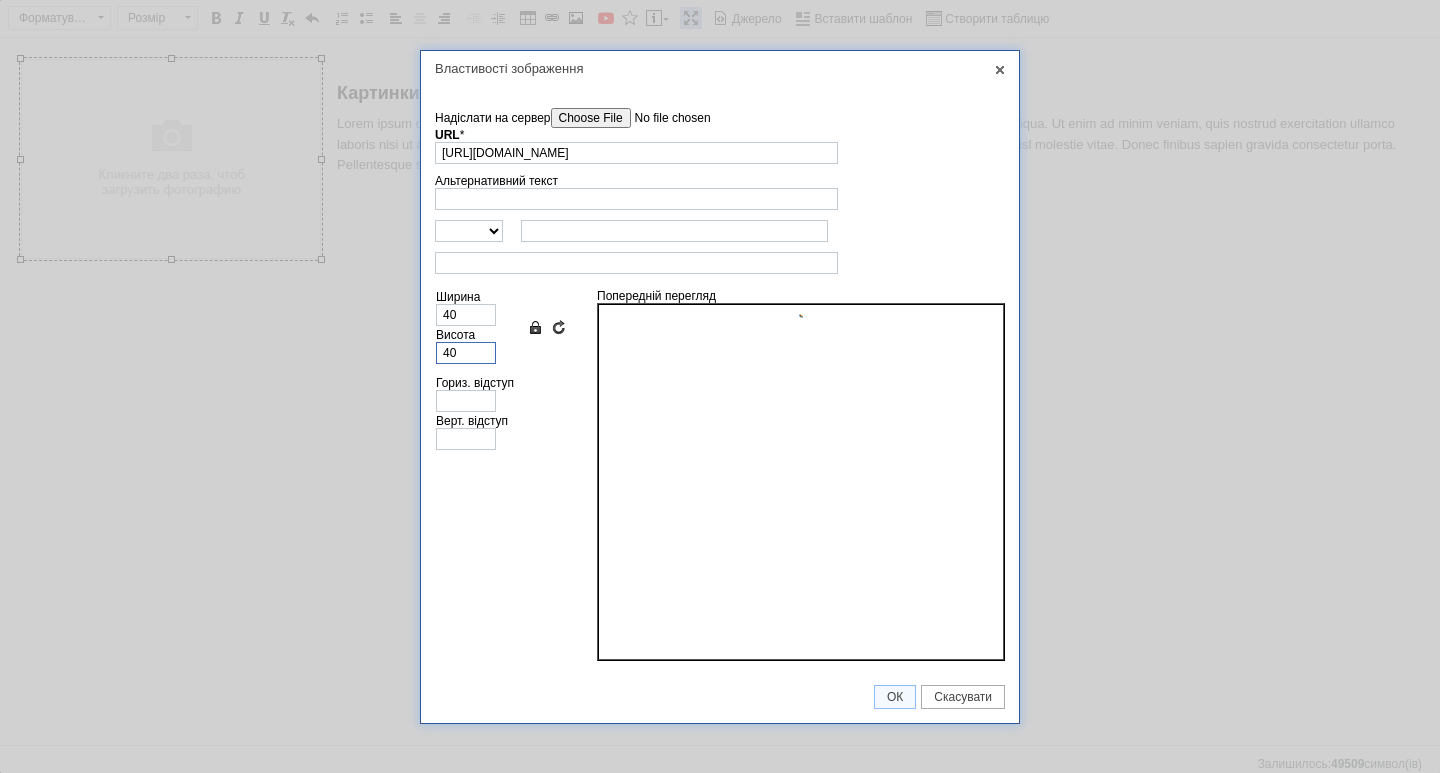 type on "400" 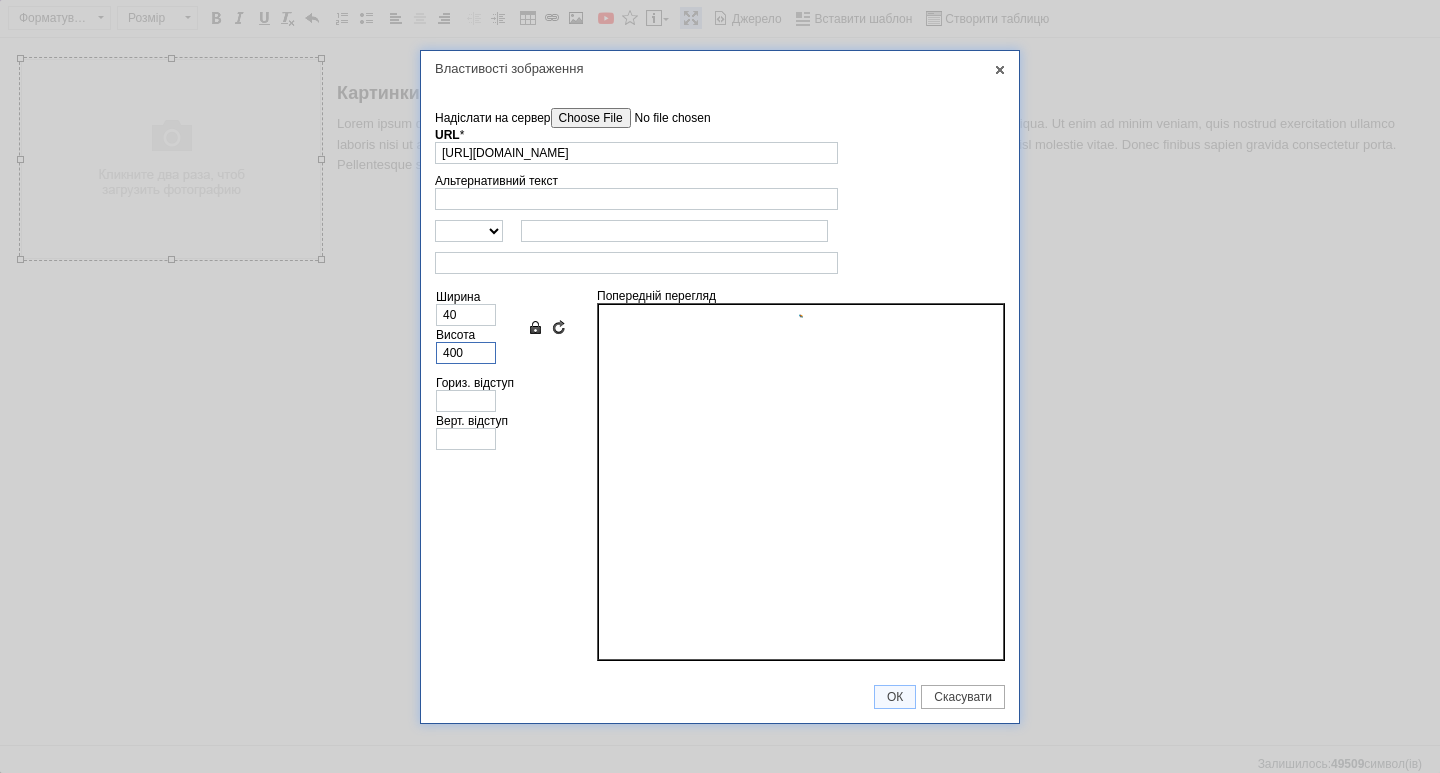 type on "400" 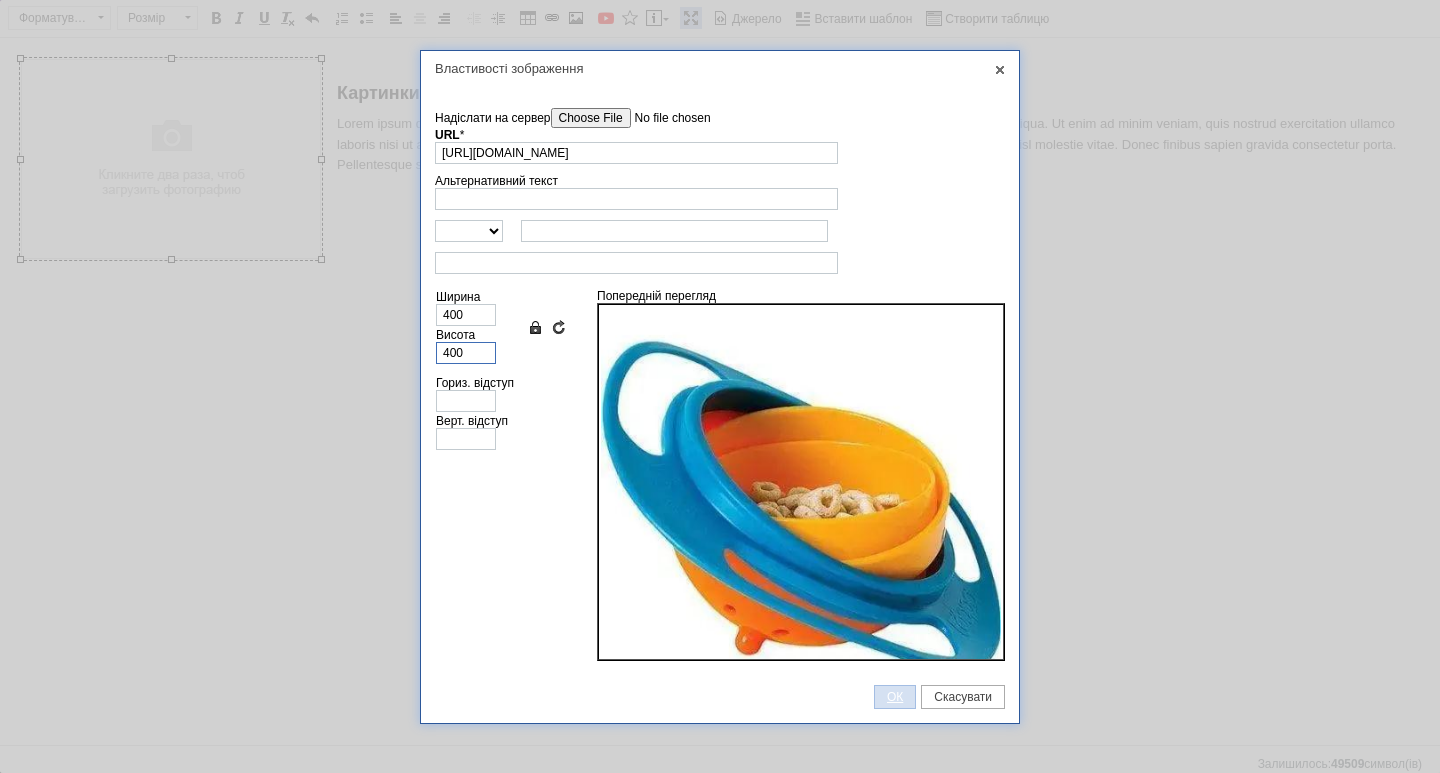 type on "400" 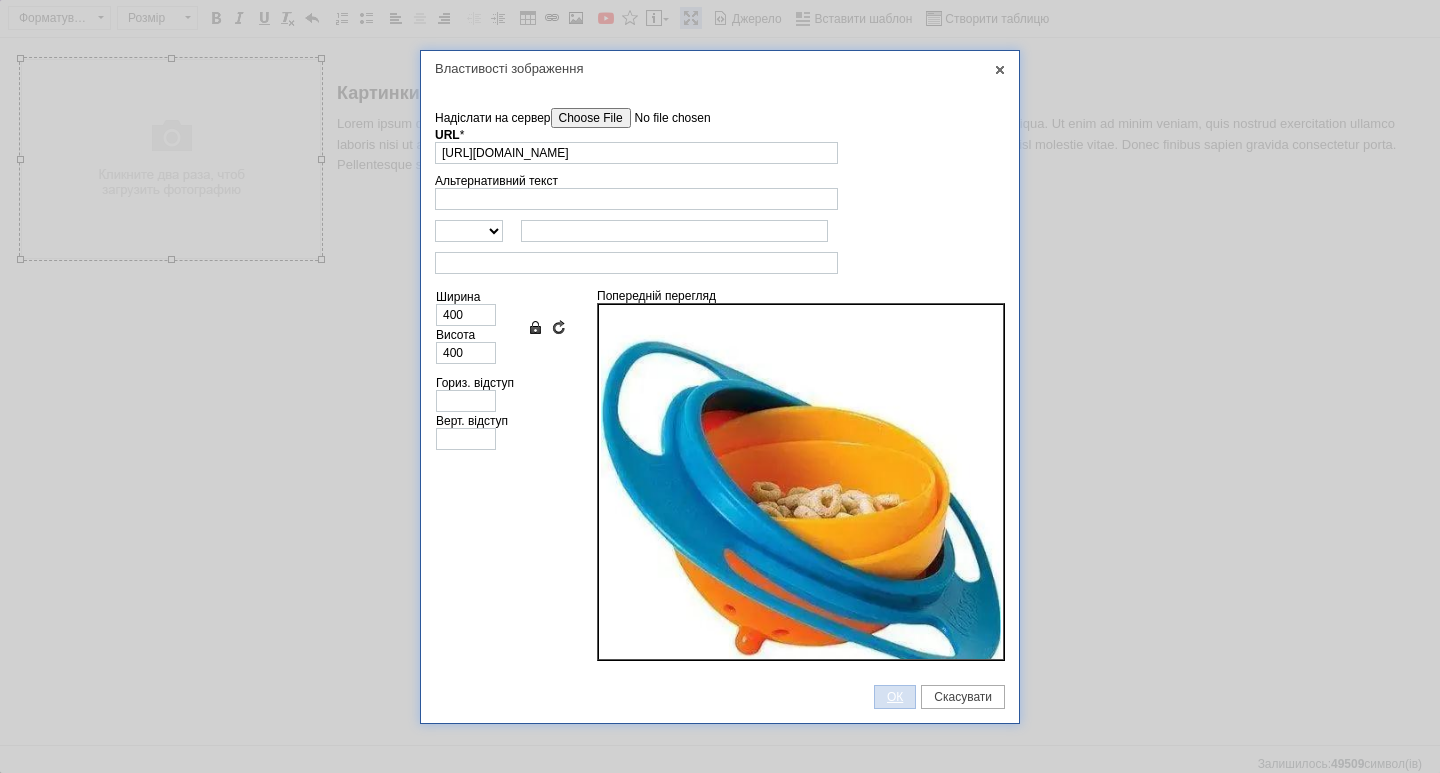 click on "ОК" at bounding box center [895, 697] 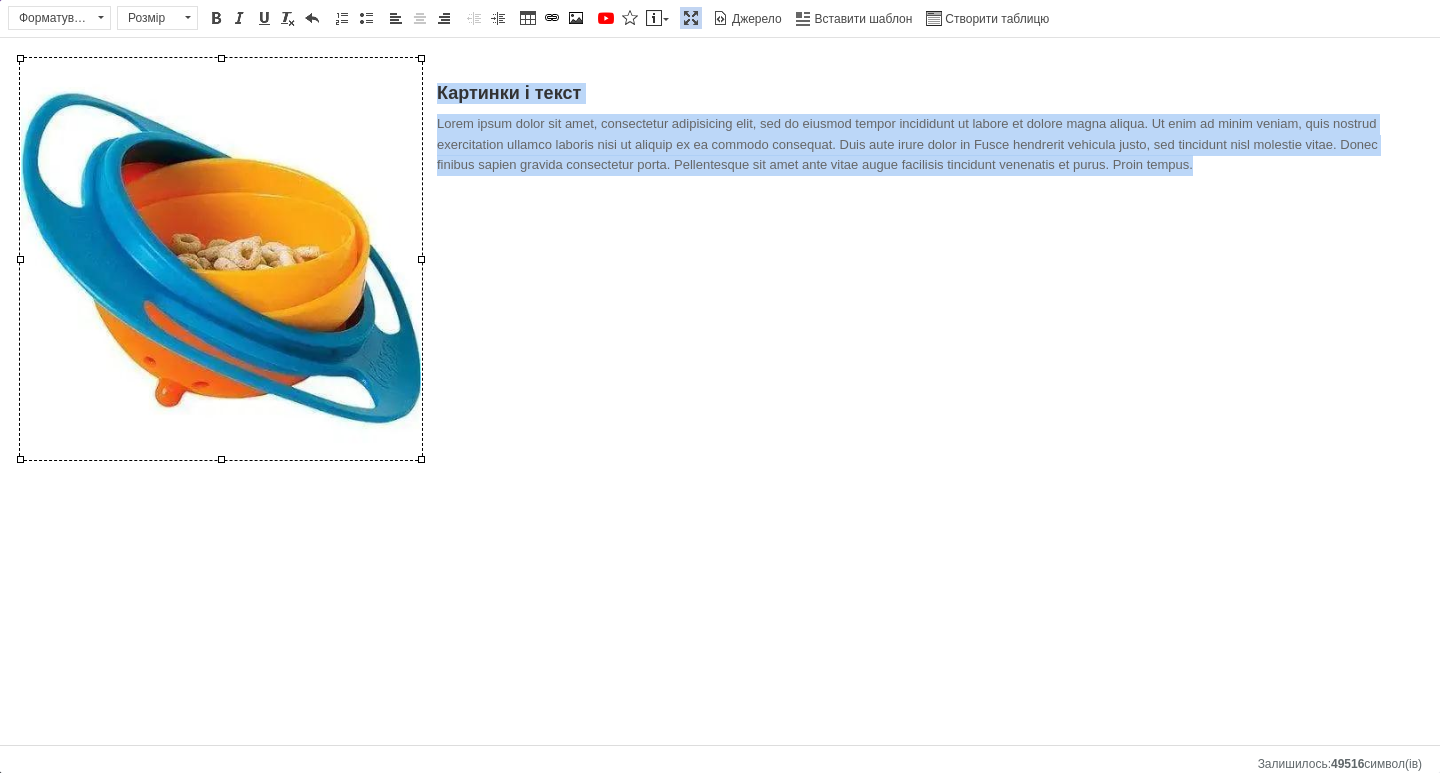 drag, startPoint x: 439, startPoint y: 84, endPoint x: 1226, endPoint y: 184, distance: 793.3278 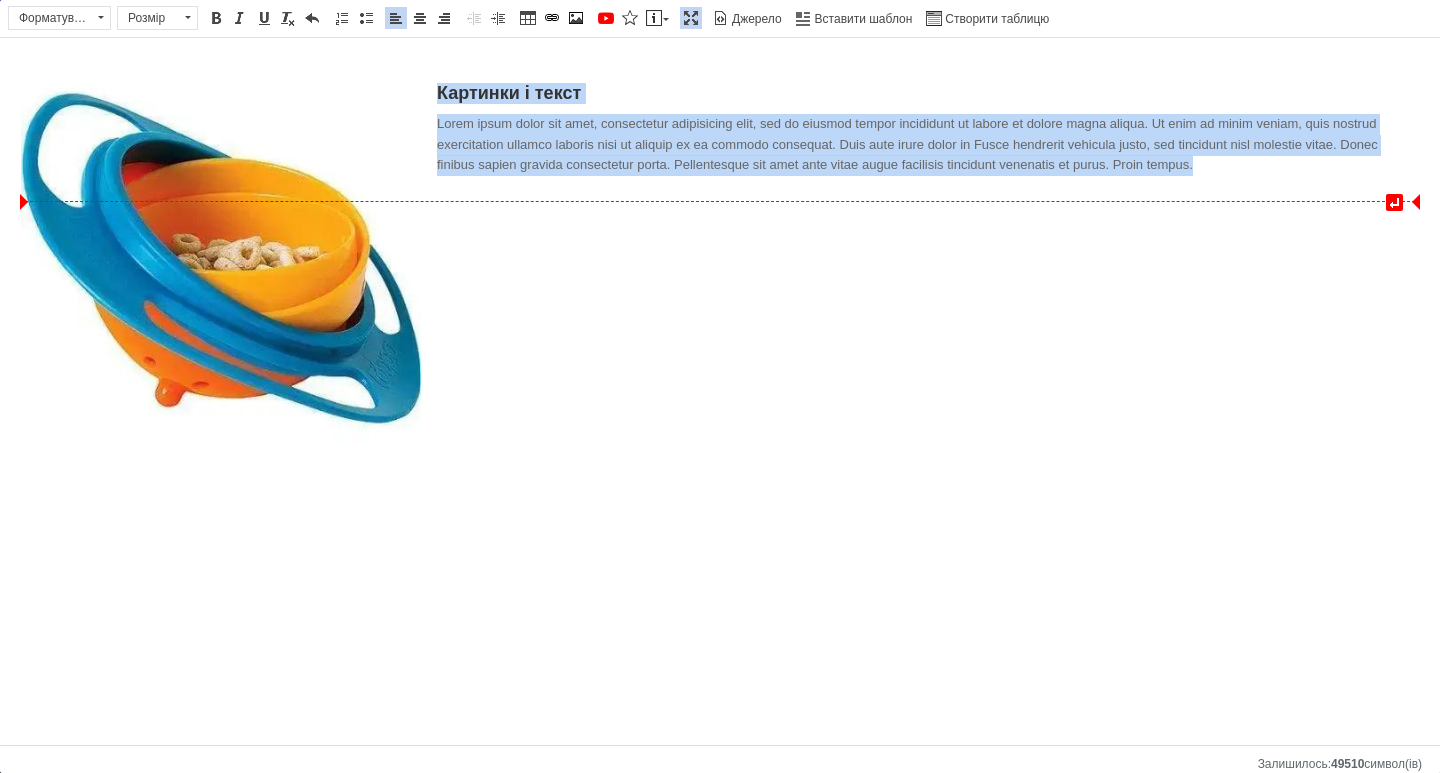 paste 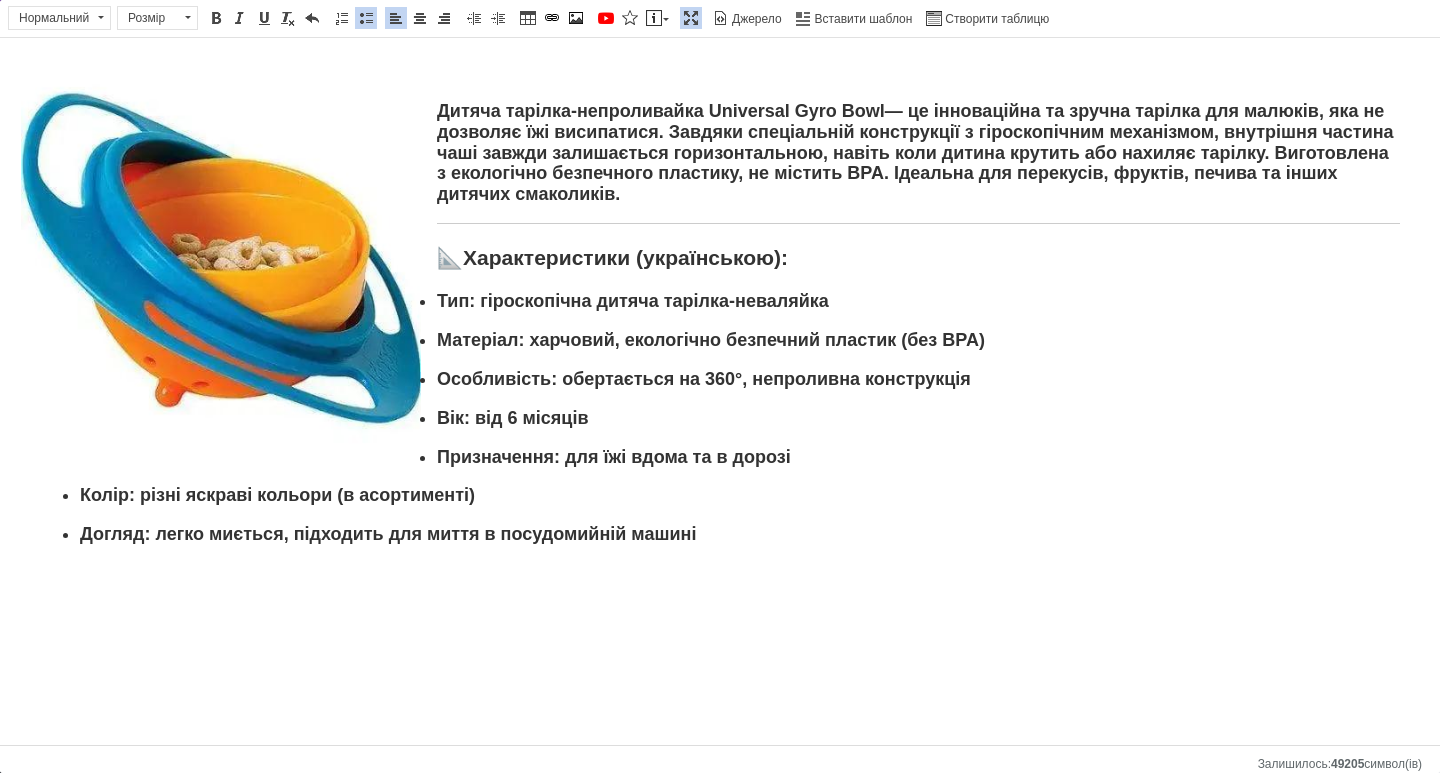 click on "📐  Характеристики (українською):" at bounding box center (720, 257) 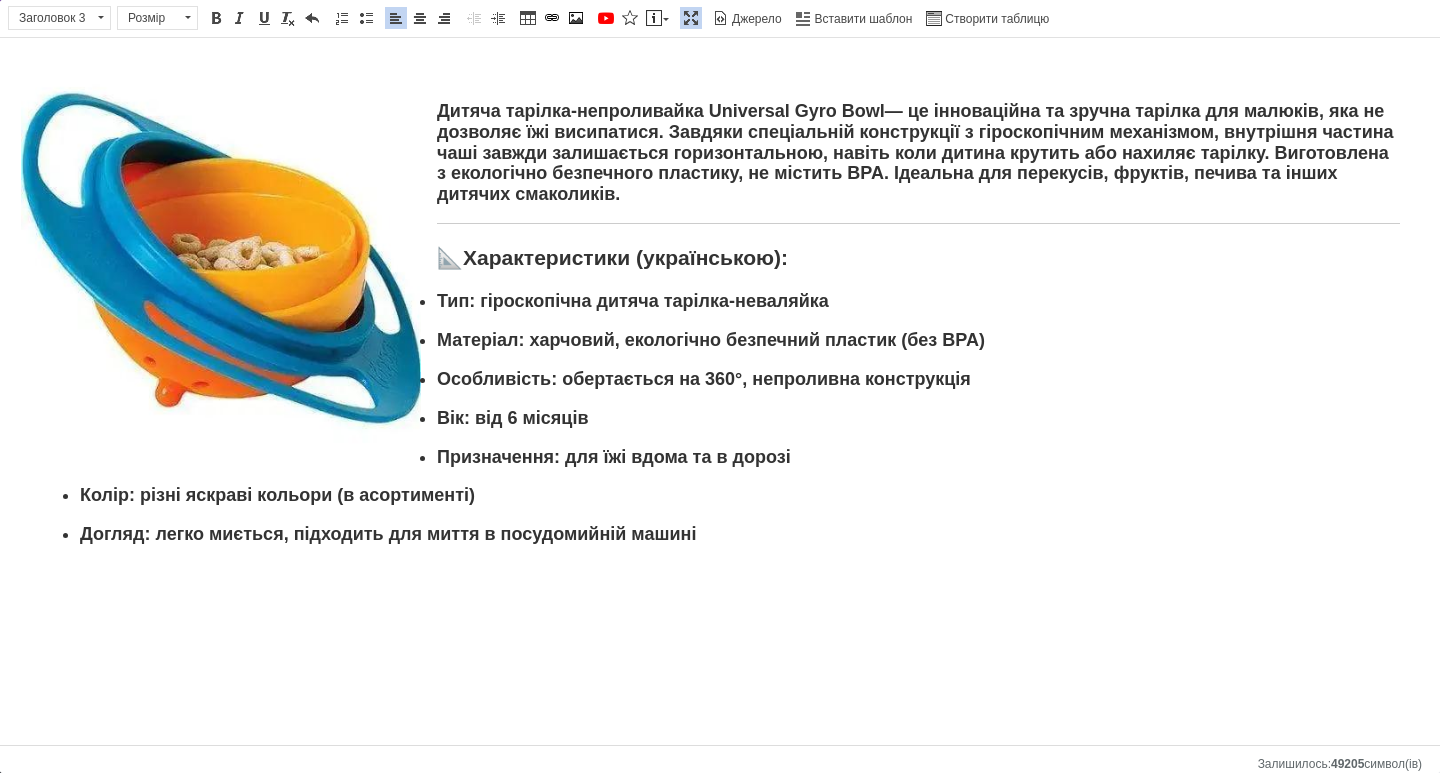 type 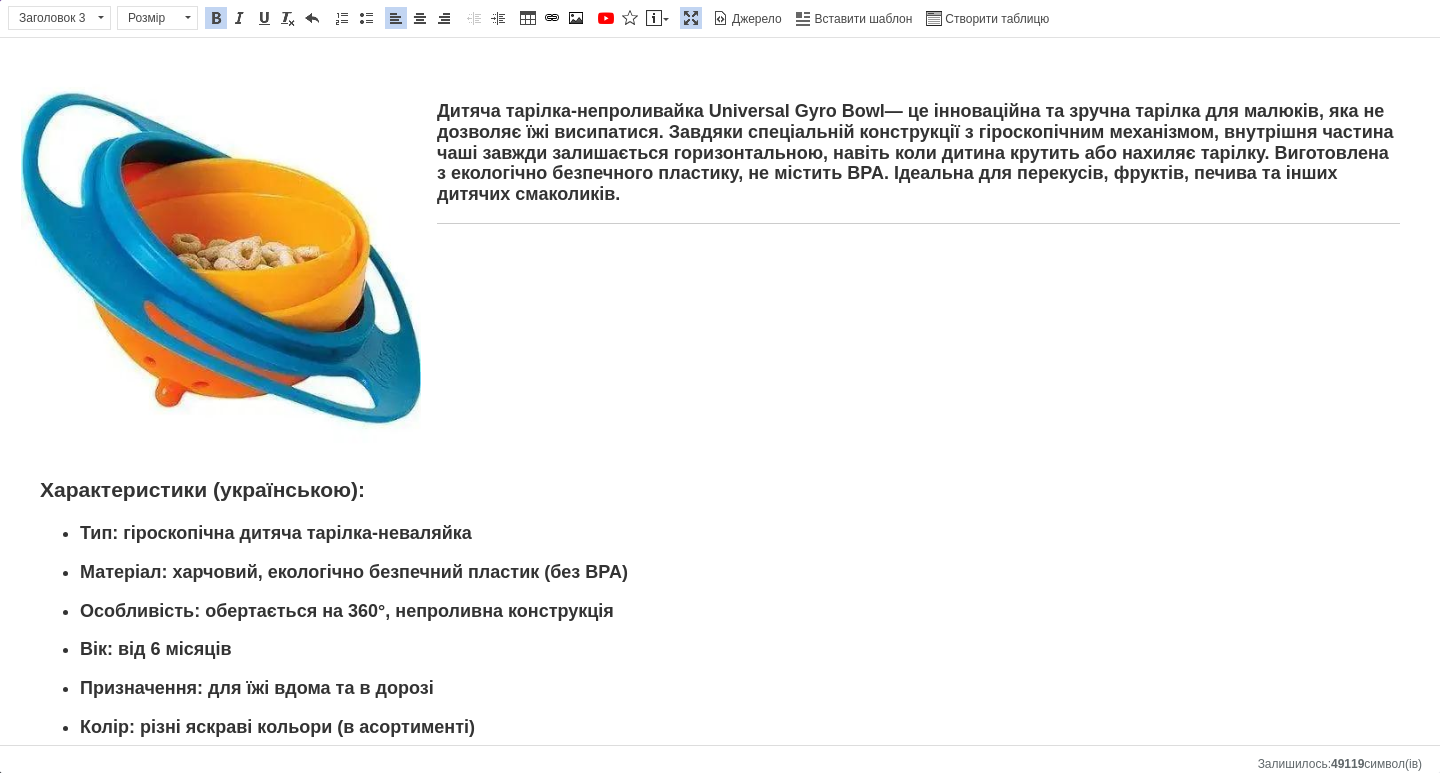 click on "Характеристики (українською):" at bounding box center (720, 489) 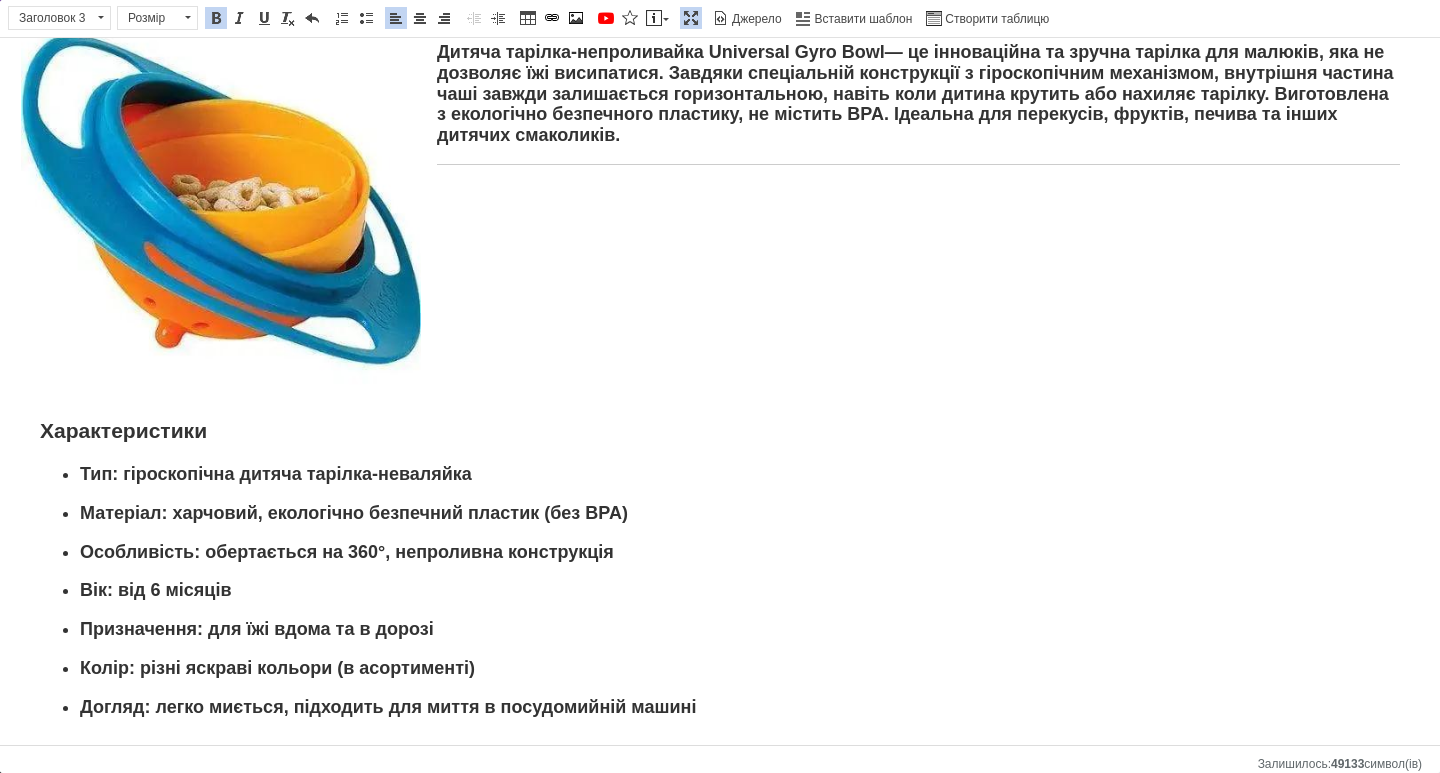 scroll, scrollTop: 100, scrollLeft: 0, axis: vertical 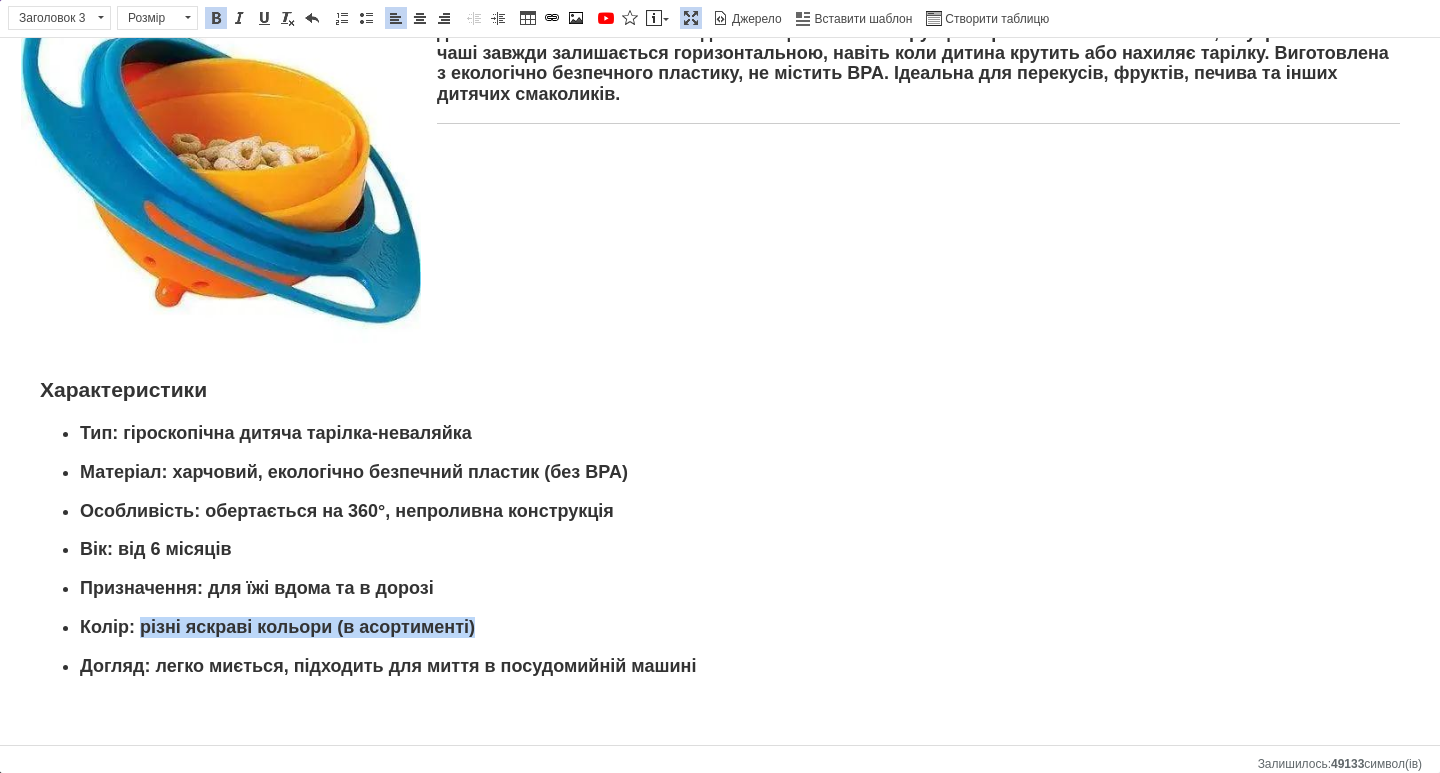 drag, startPoint x: 487, startPoint y: 625, endPoint x: 141, endPoint y: 631, distance: 346.05203 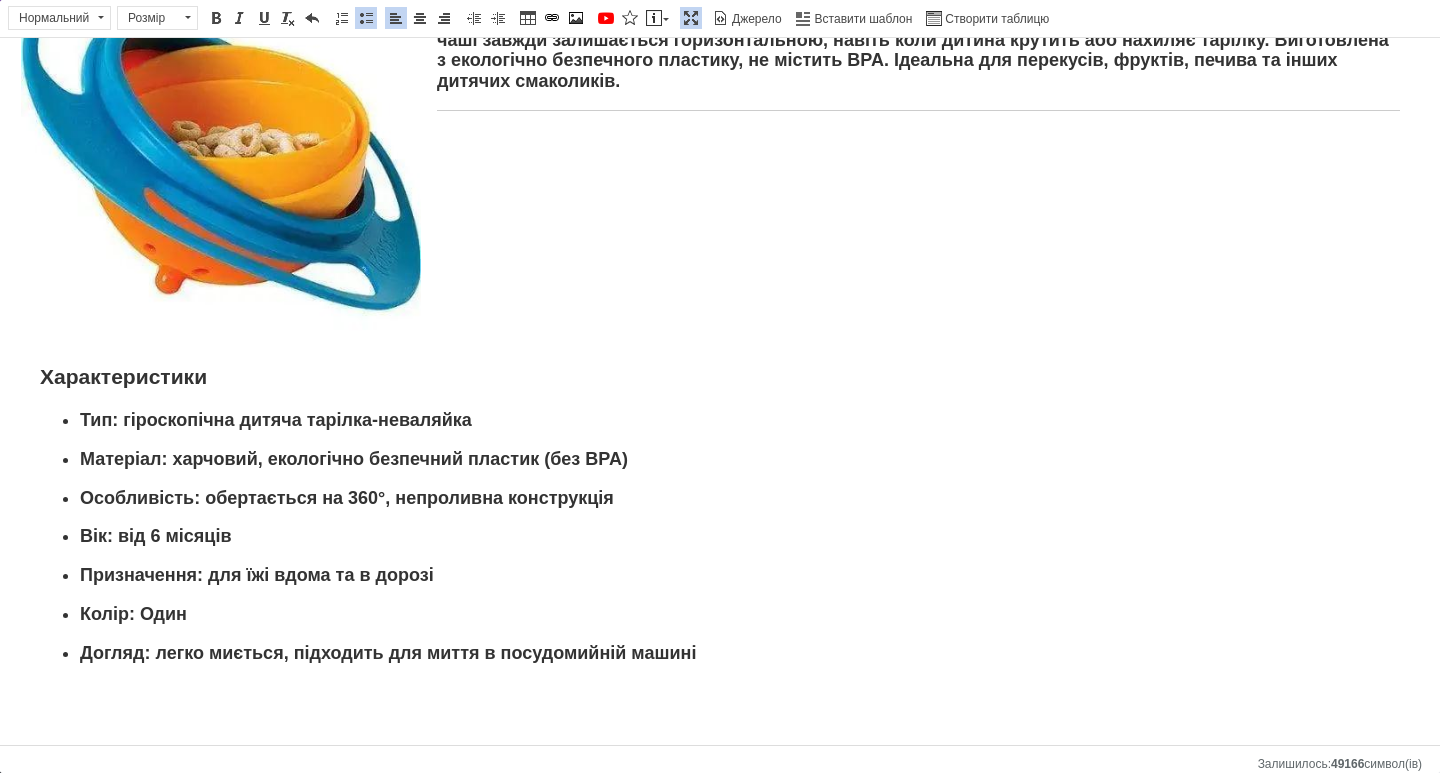 scroll, scrollTop: 116, scrollLeft: 0, axis: vertical 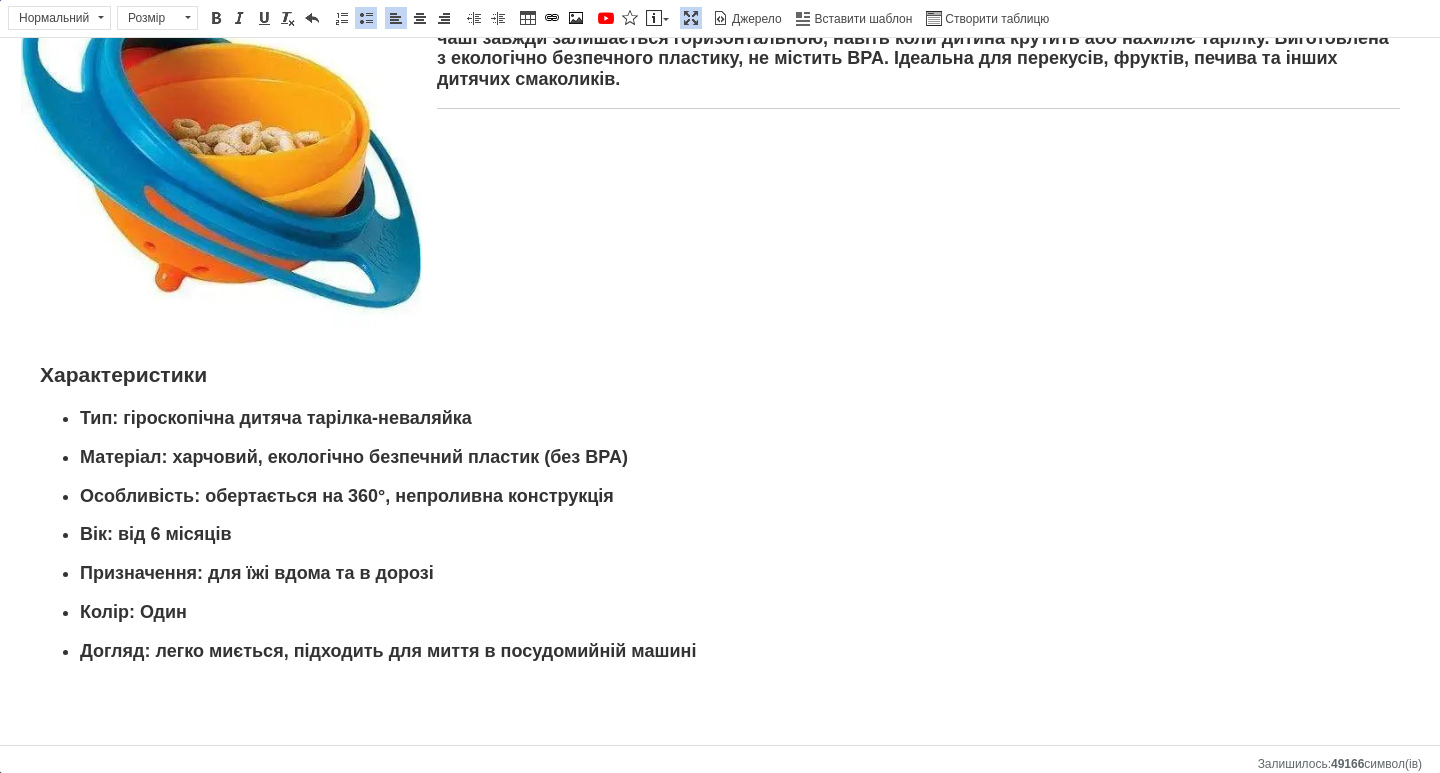 click at bounding box center [691, 18] 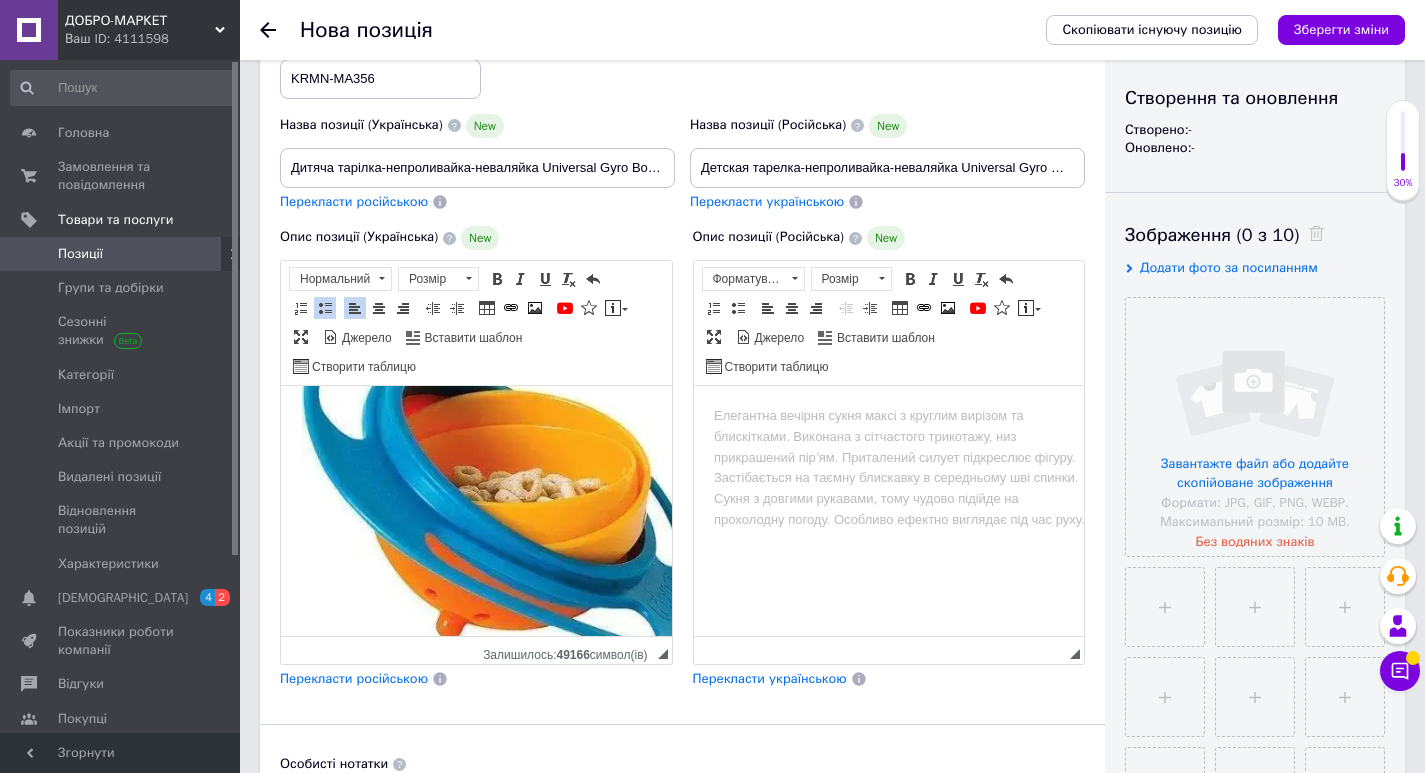 scroll, scrollTop: 1220, scrollLeft: 0, axis: vertical 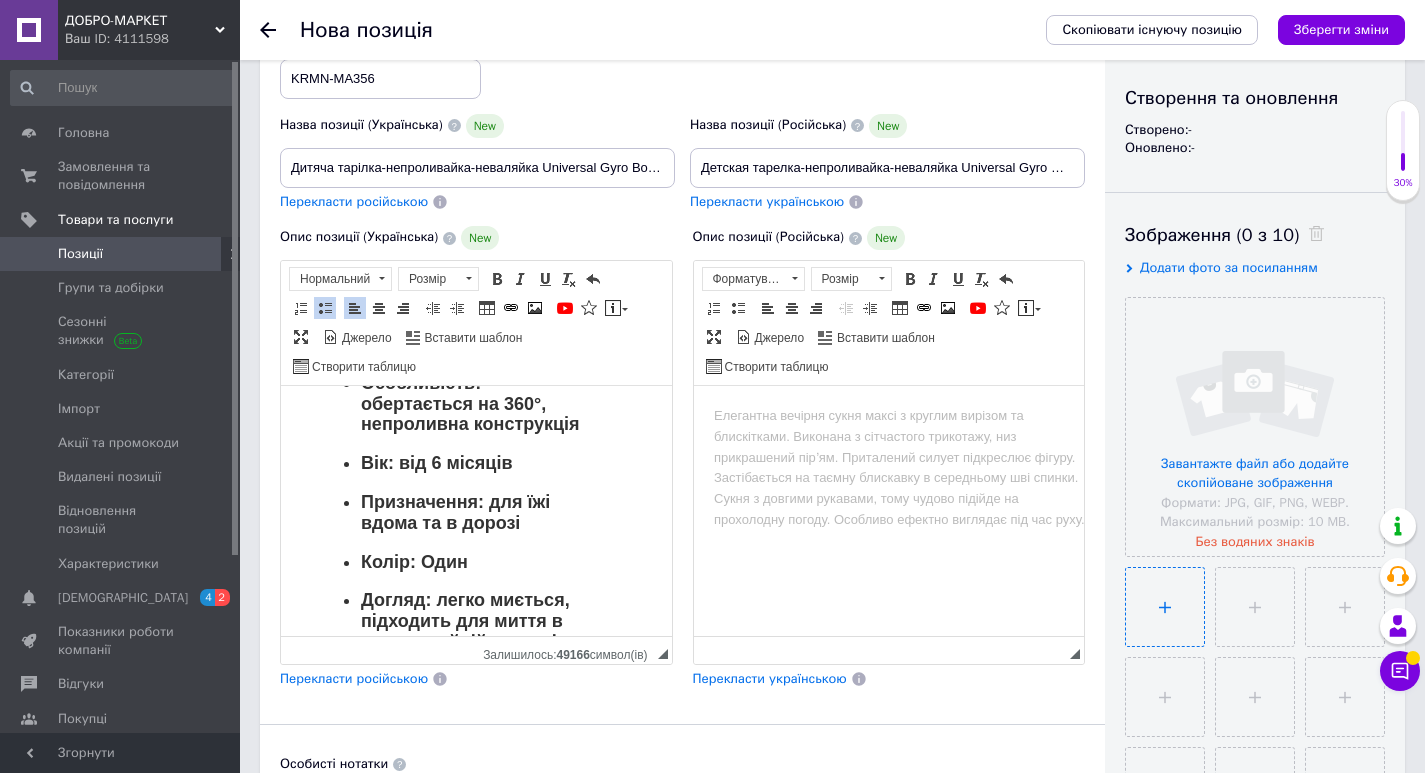 click at bounding box center [1165, 607] 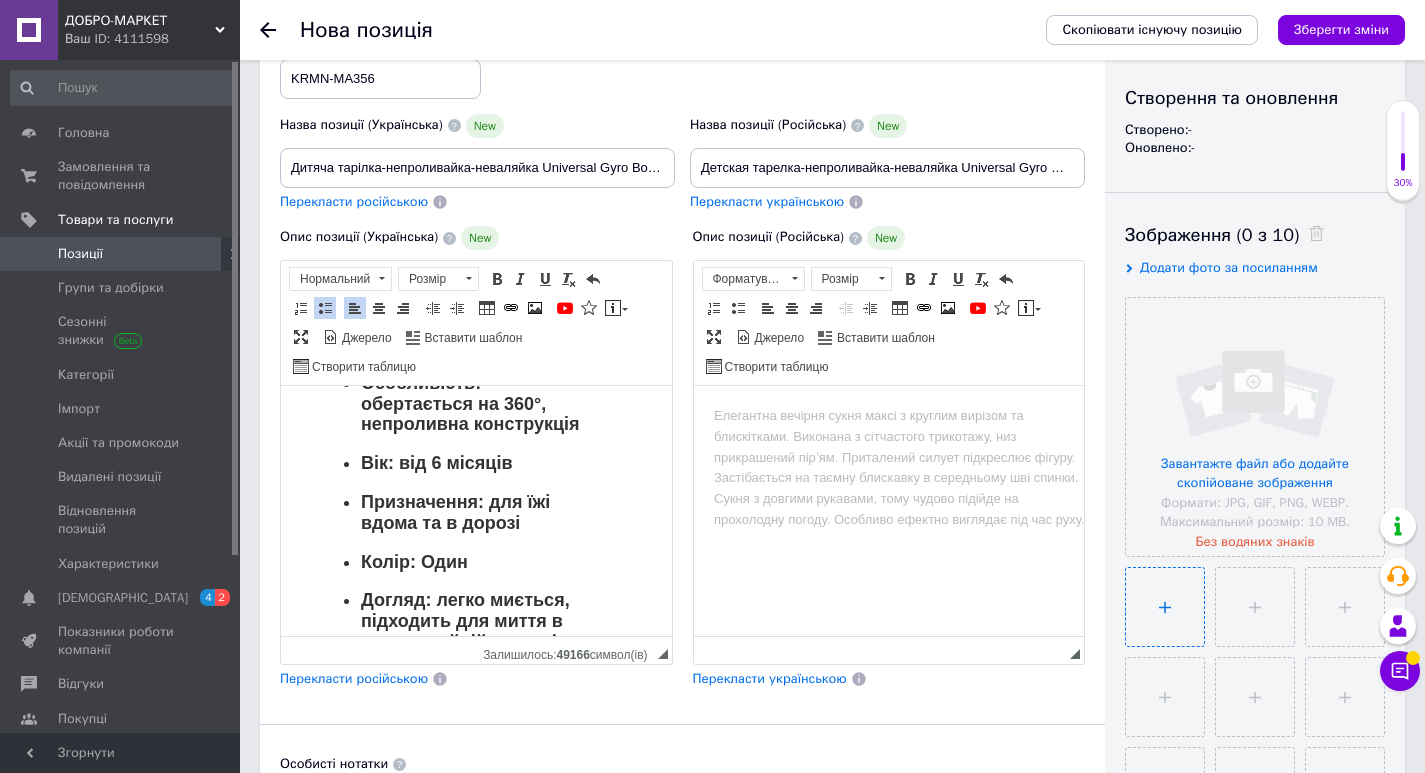 type on "C:\fakepath\6163196541_w640_h640_detskaya-tarelka-neprolivajka-nevalyajka-universal.webp" 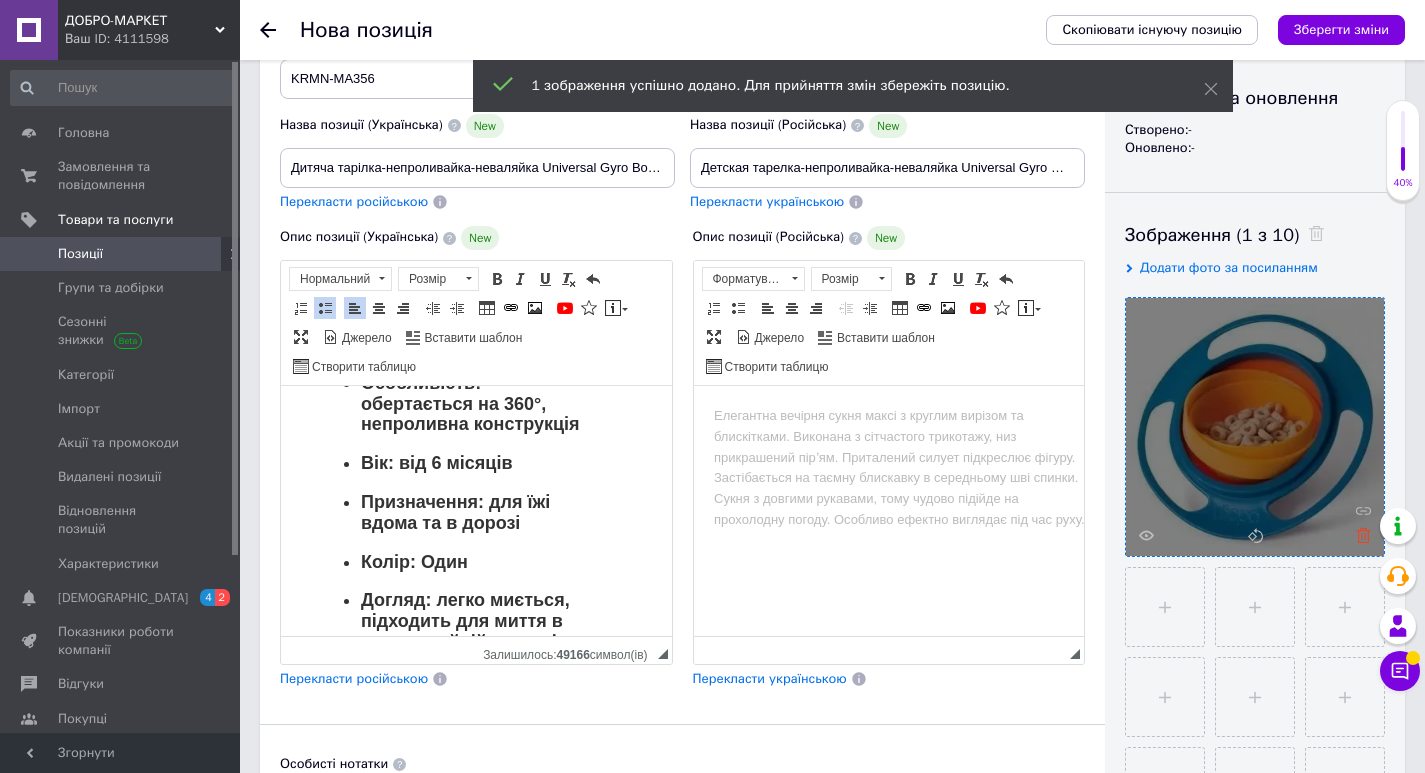 click 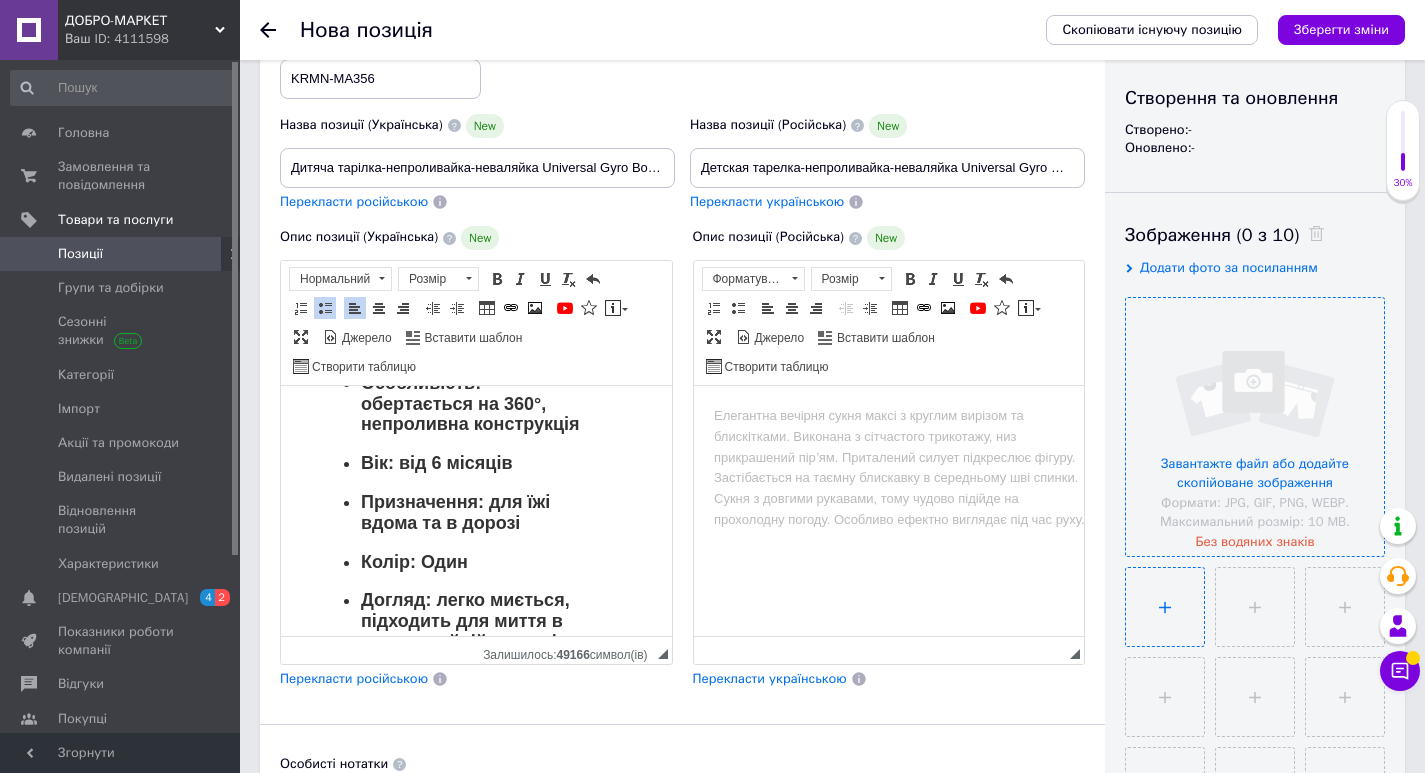 click at bounding box center (1165, 607) 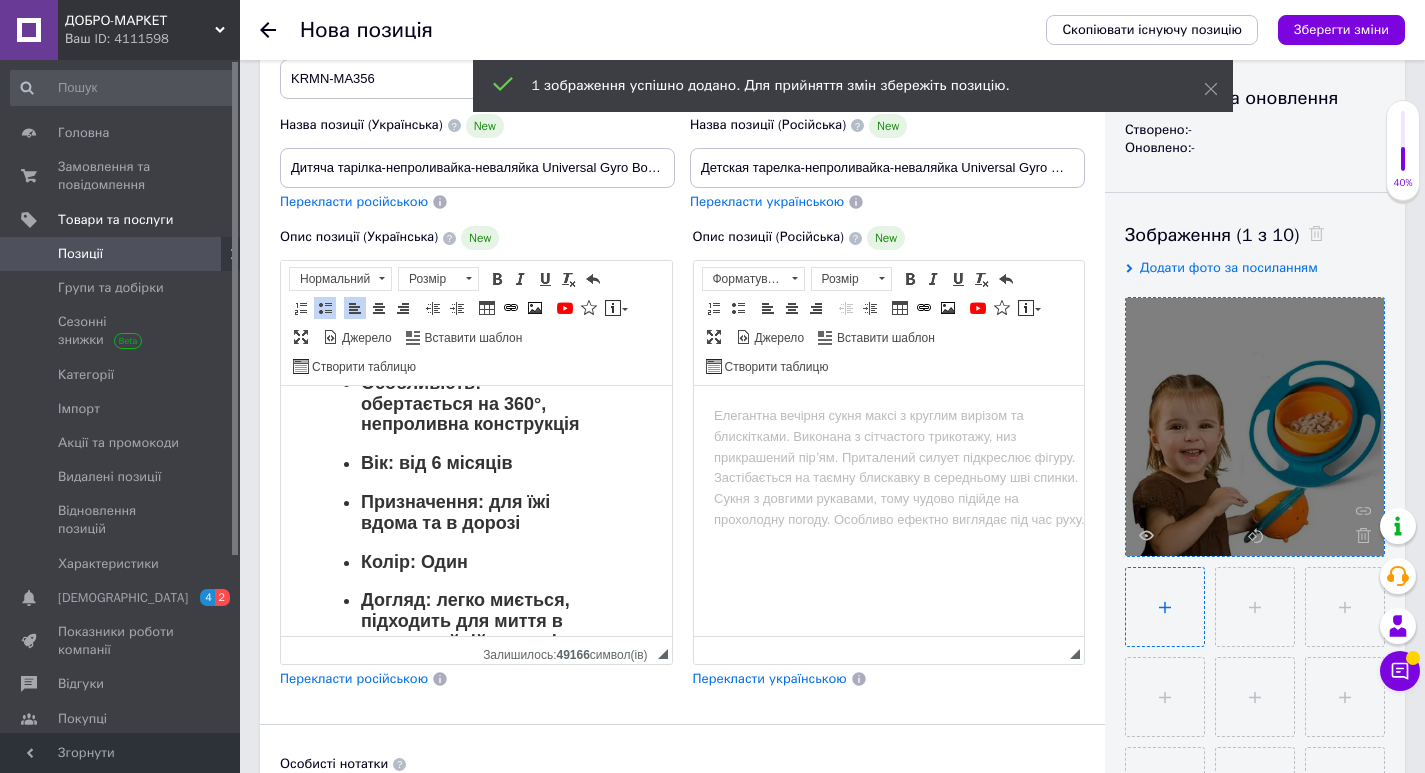 click at bounding box center (1165, 607) 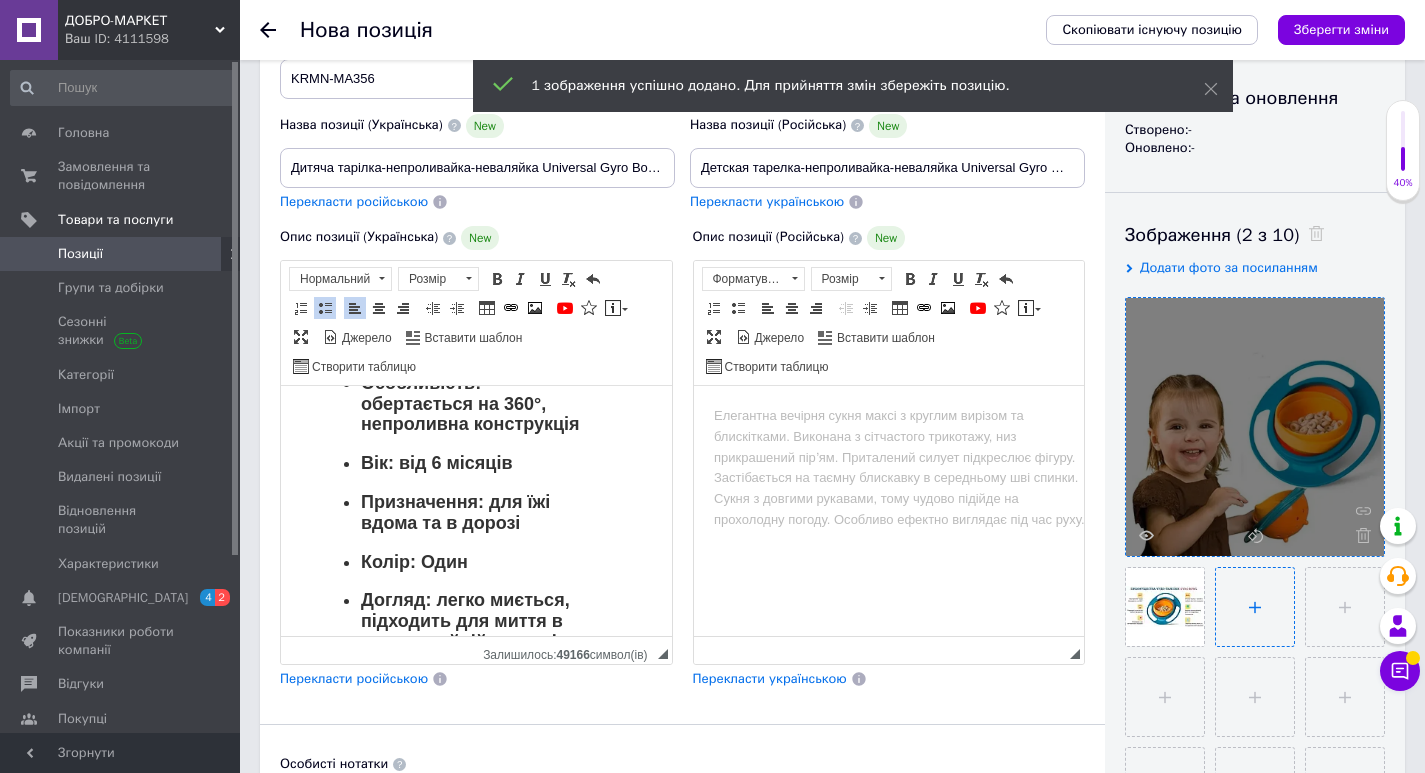 click at bounding box center [1255, 607] 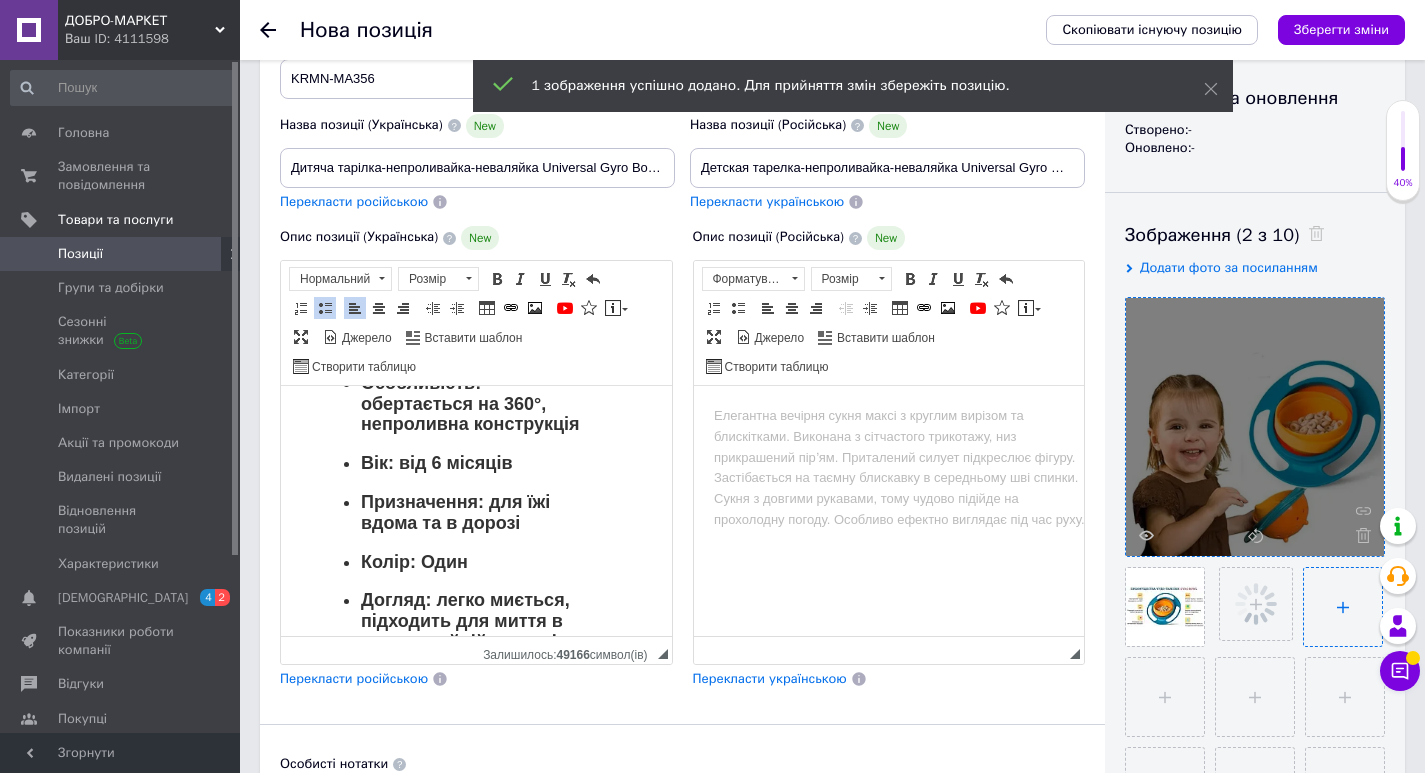 click at bounding box center (1343, 607) 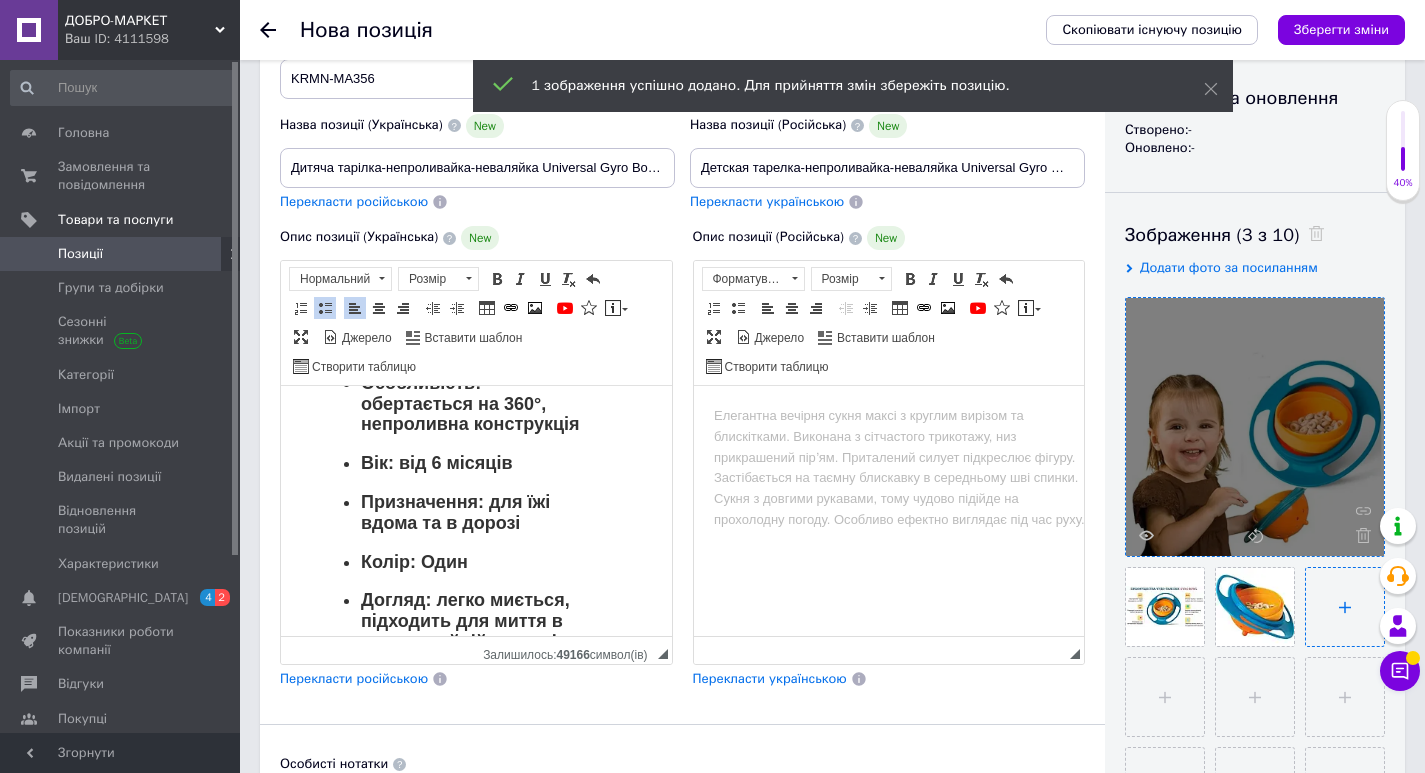 type on "C:\fakepath\55.jpg" 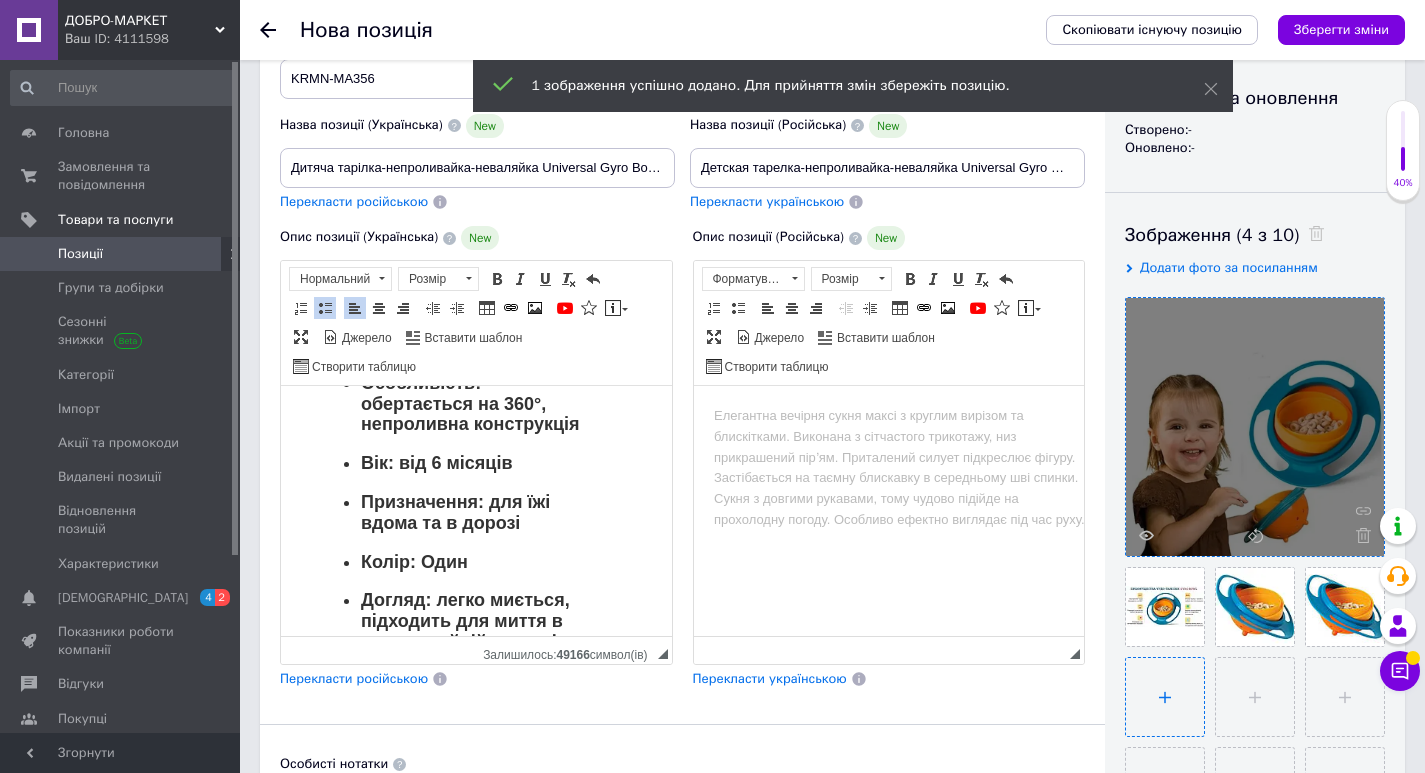 click at bounding box center [1165, 697] 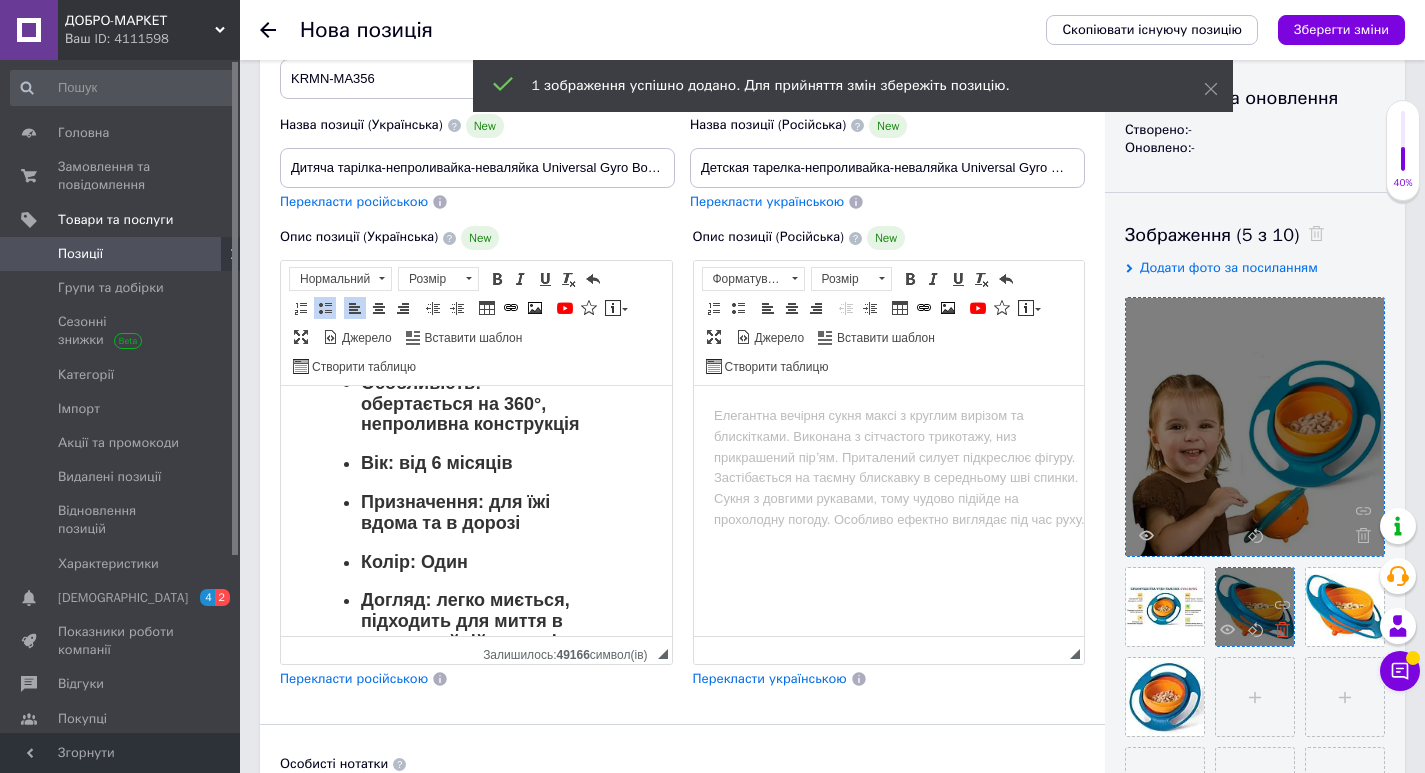 click 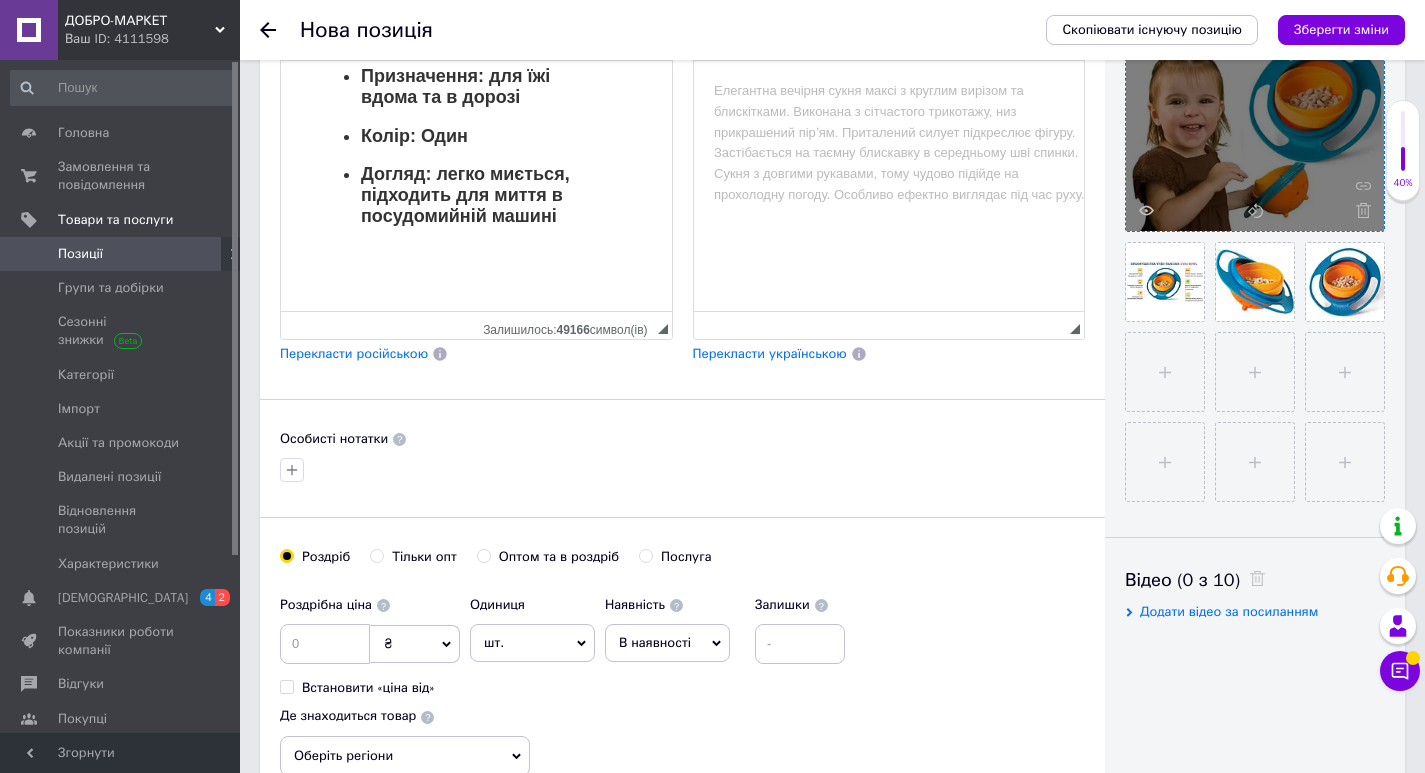 scroll, scrollTop: 600, scrollLeft: 0, axis: vertical 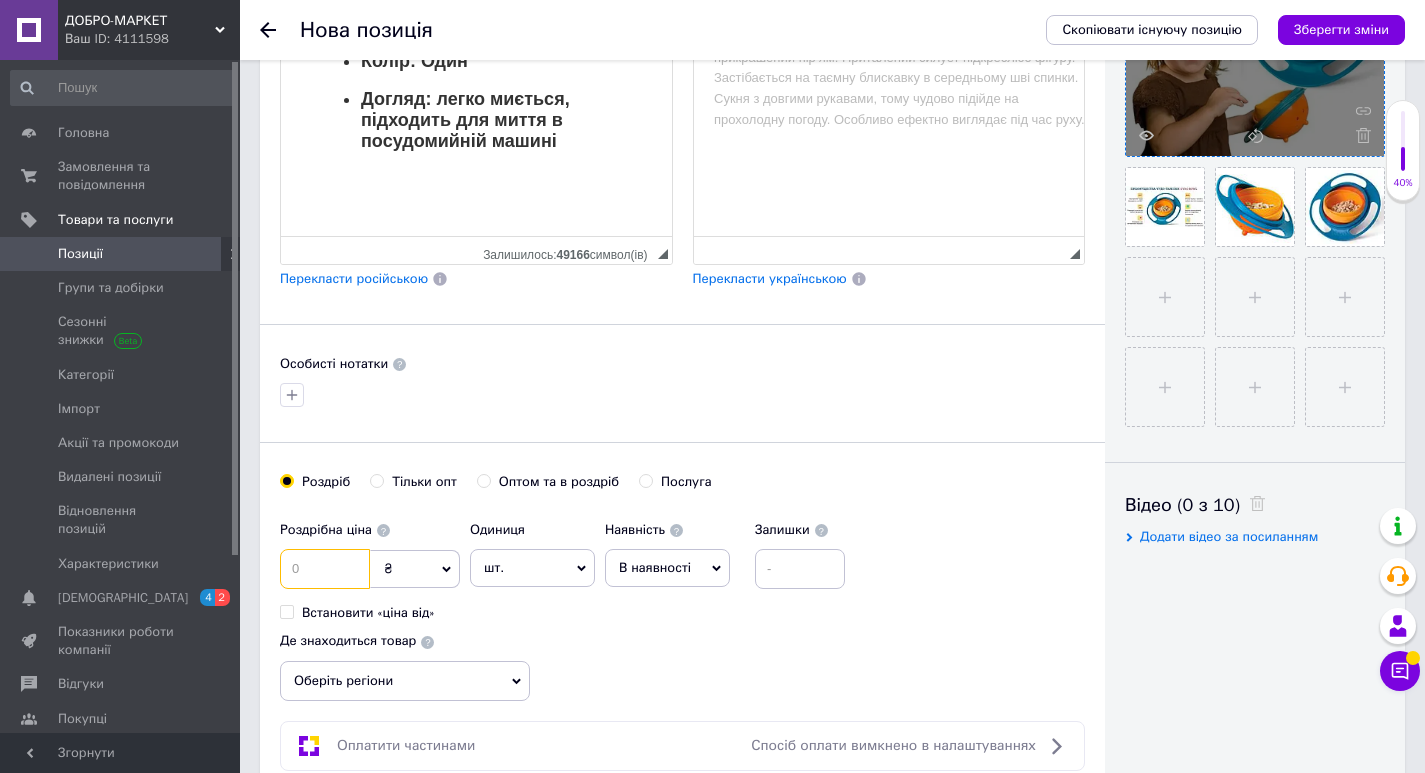 click at bounding box center [325, 569] 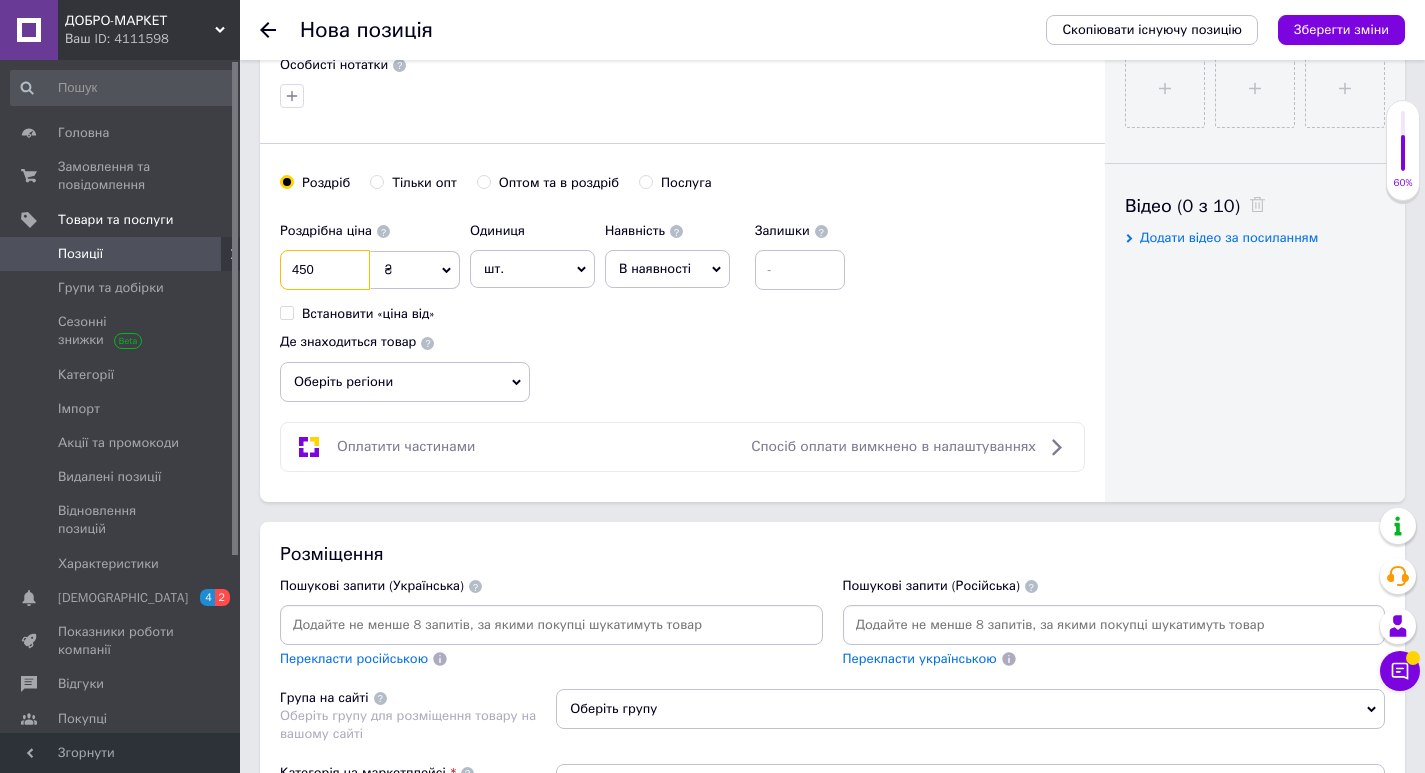 scroll, scrollTop: 900, scrollLeft: 0, axis: vertical 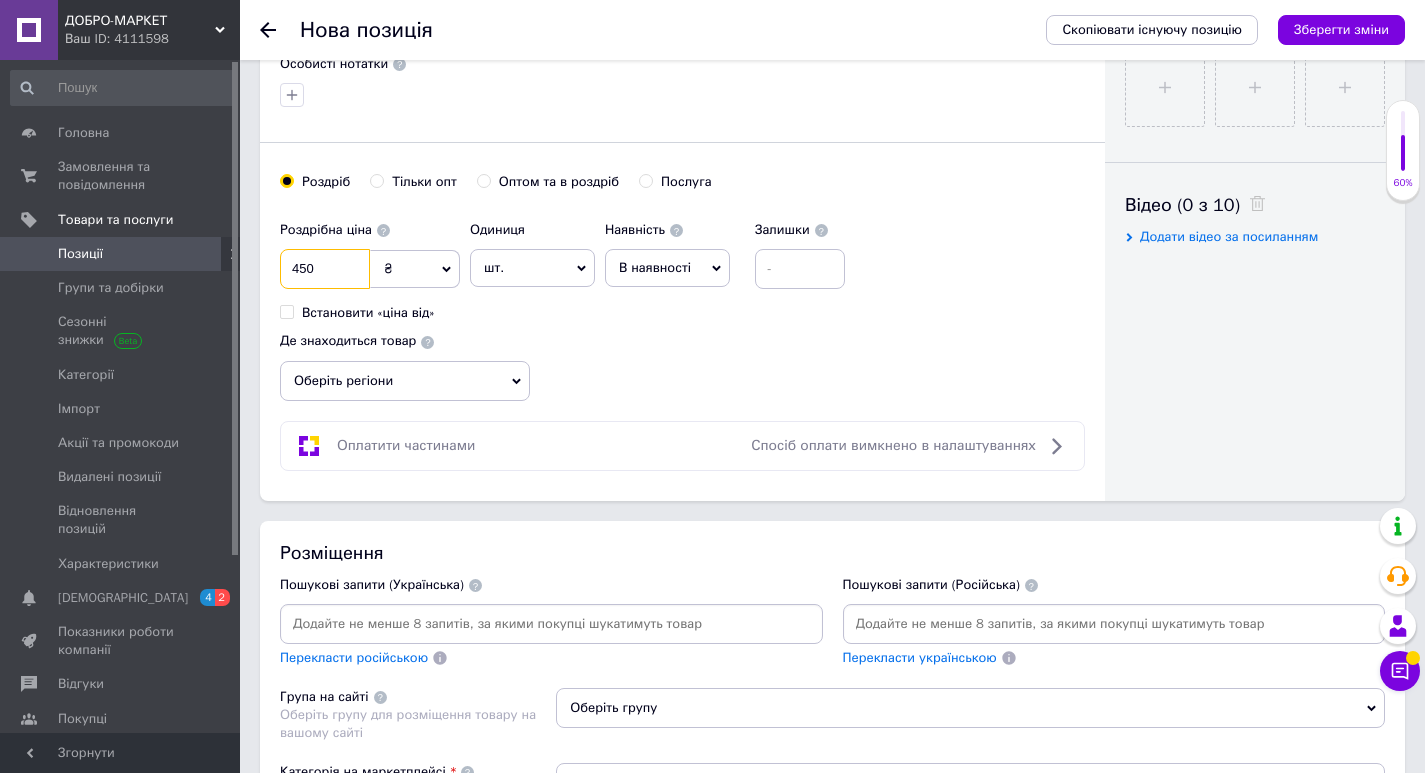 type on "450" 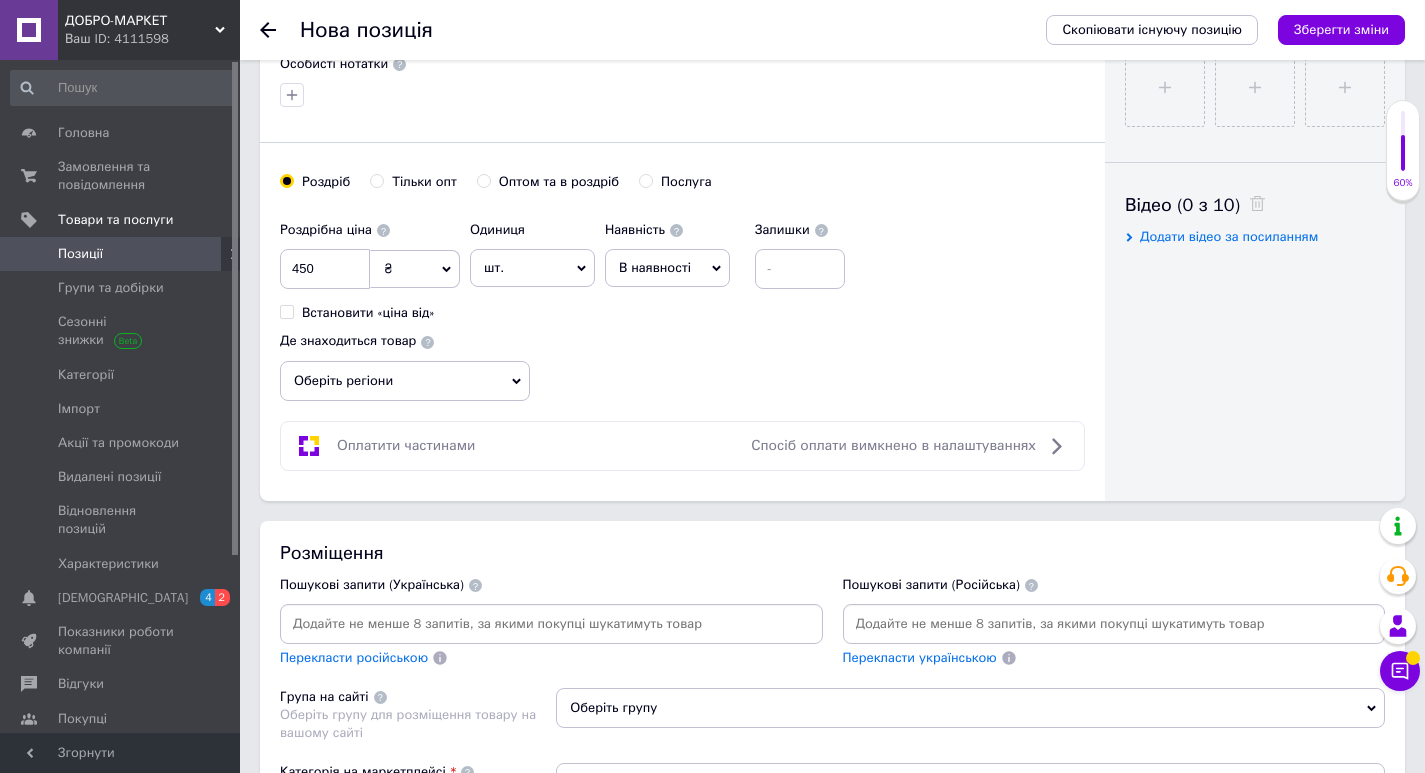 click at bounding box center (551, 624) 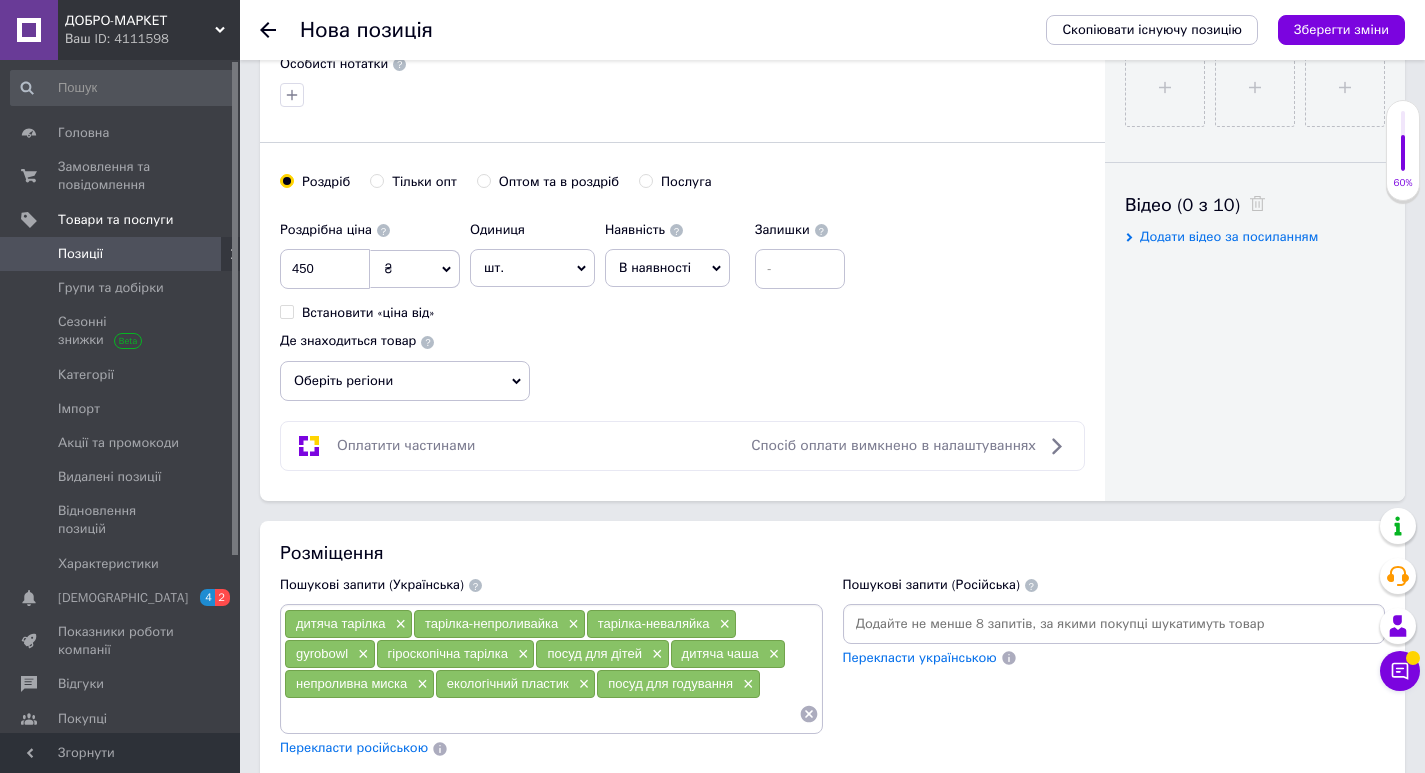 click at bounding box center (1114, 624) 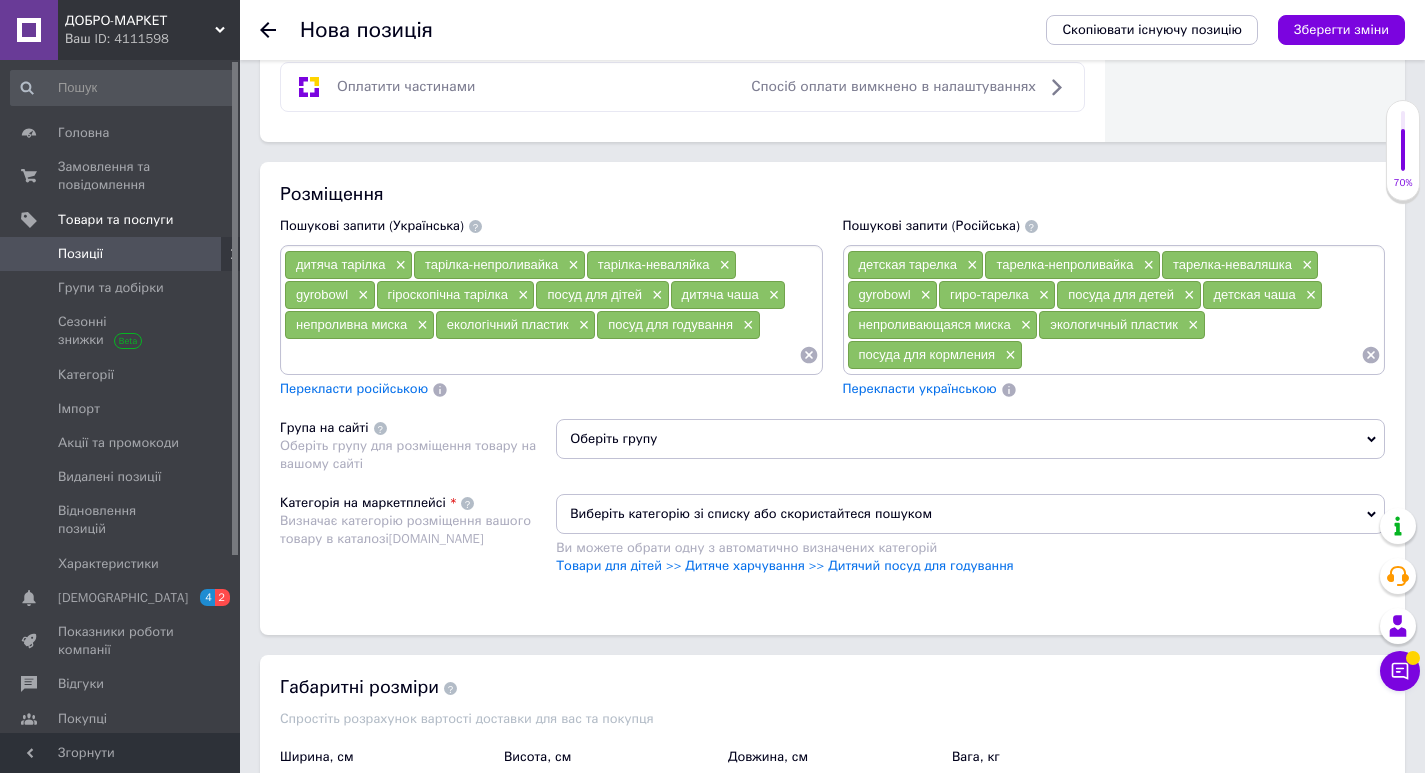 scroll, scrollTop: 1300, scrollLeft: 0, axis: vertical 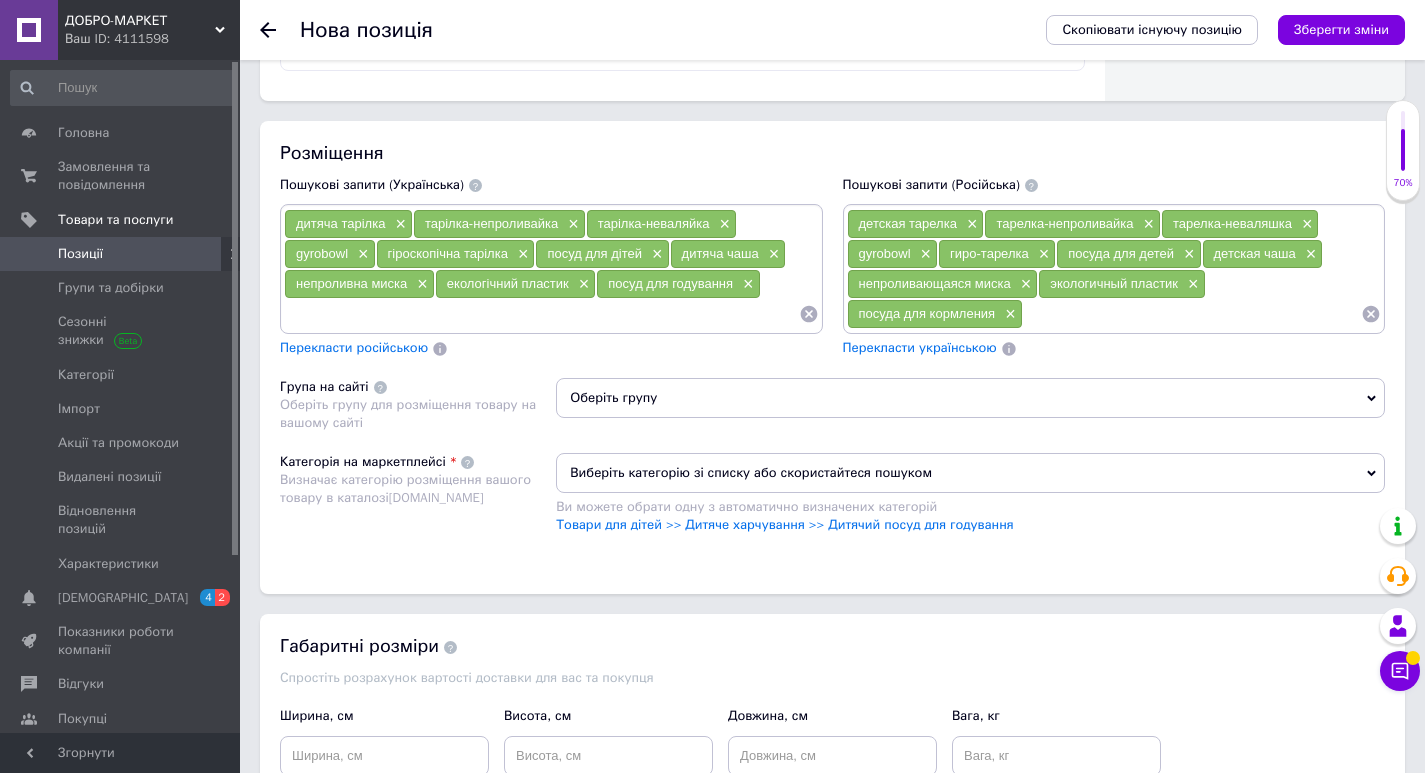 click on "Оберіть групу" at bounding box center [970, 398] 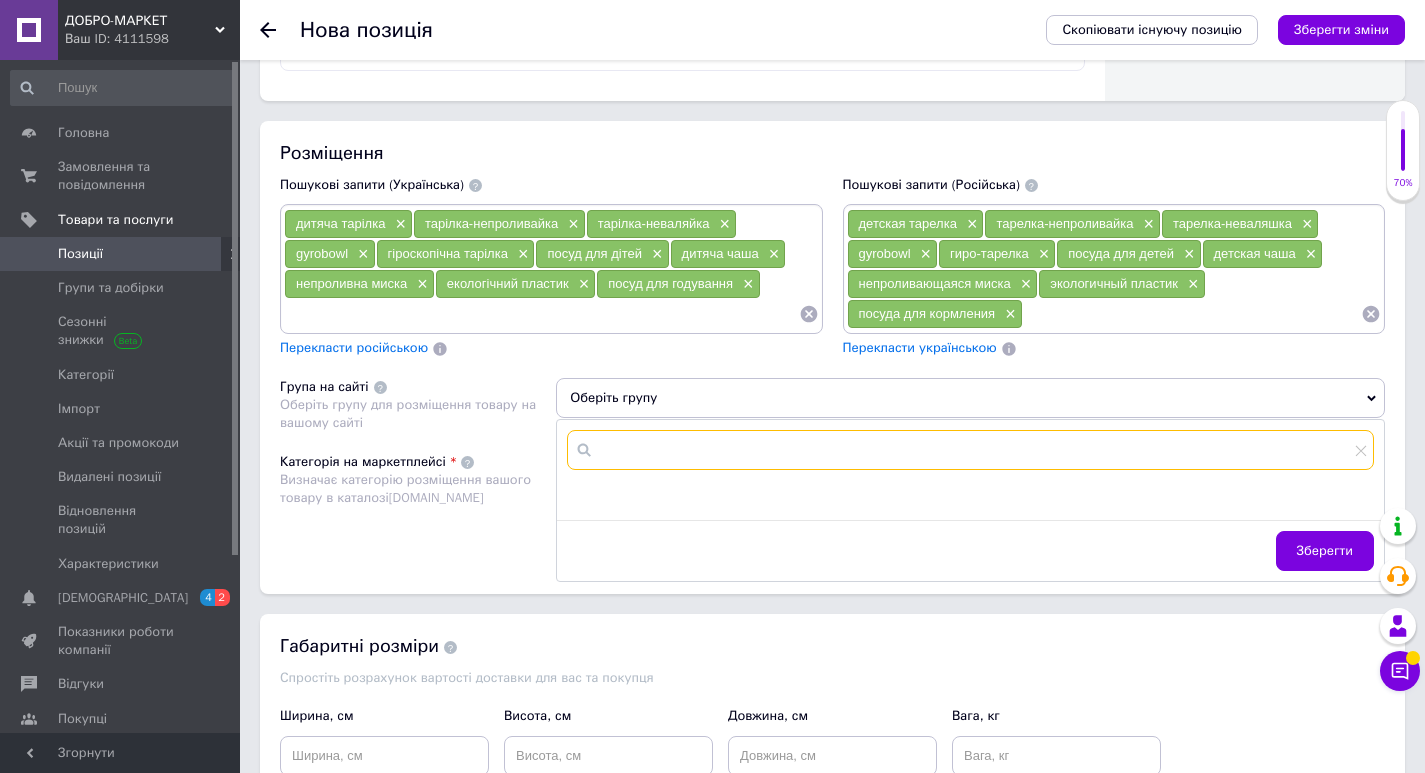 click at bounding box center (970, 450) 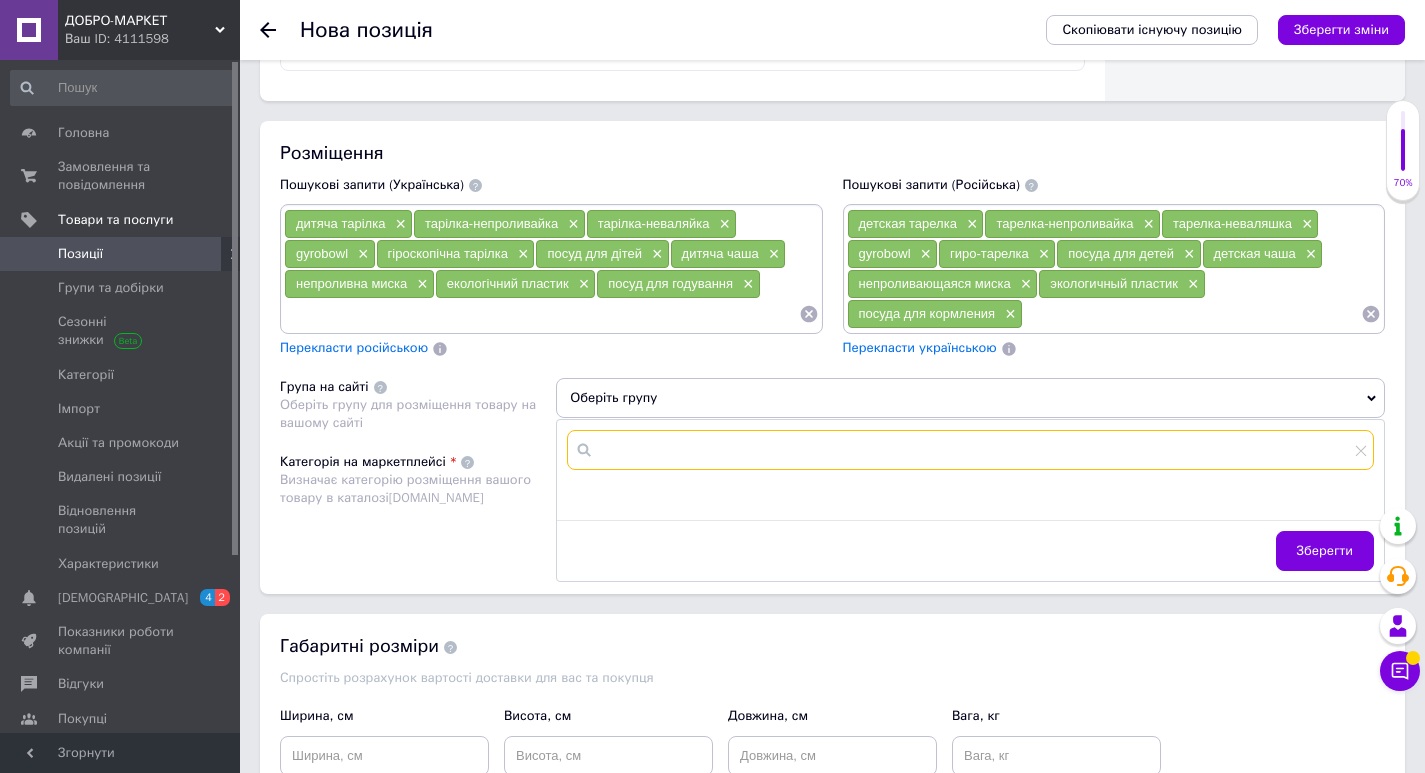 paste on "Дитячий посуд" 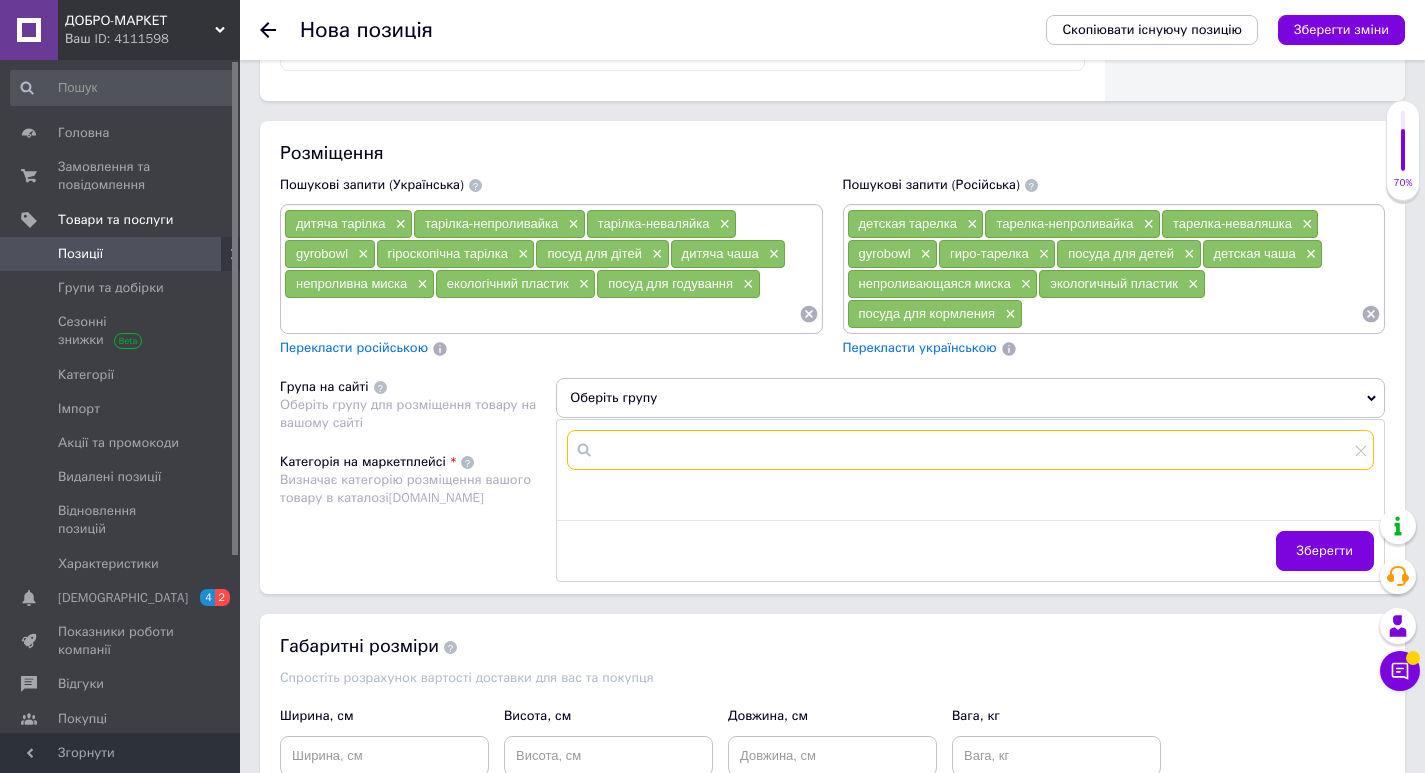 type on "Дитячий посуд" 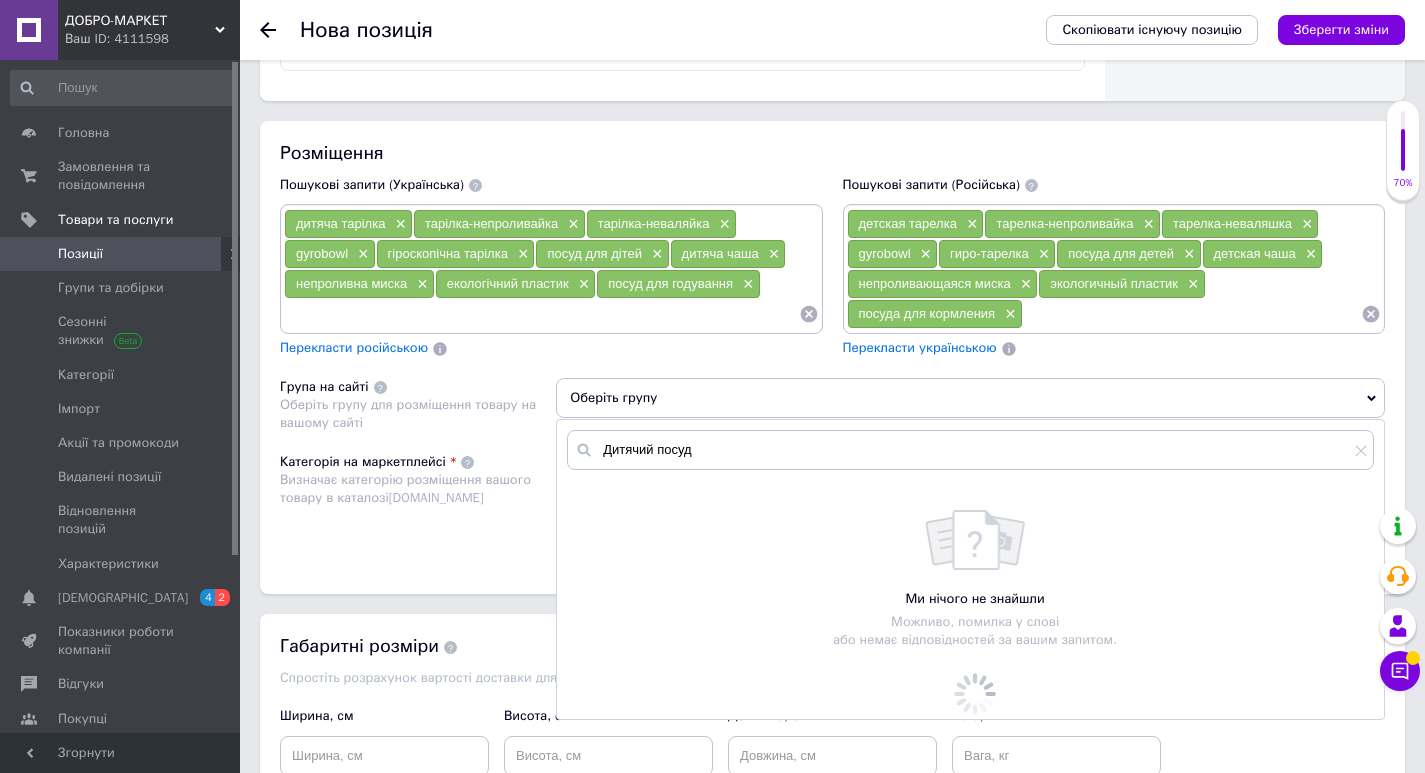 click on "Розміщення Пошукові запити (Українська) дитяча тарілка × тарілка-непроливайка × тарілка-неваляйка × gyrobowl × гіроскопічна тарілка × посуд для дітей × дитяча чаша × непроливна миска × екологічний пластик × посуд для годування × Перекласти російською Пошукові запити (Російська) детская тарелка × тарелка-непроливайка × тарелка-неваляшка × gyrobowl × гиро-тарелка × посуда для детей × детская чаша × непроливающаяся миска × экологичный пластик × посуда для кормления × Перекласти українською Група на сайті Оберіть групу для розміщення товару на вашому сайті [DOMAIN_NAME]" at bounding box center [832, 358] 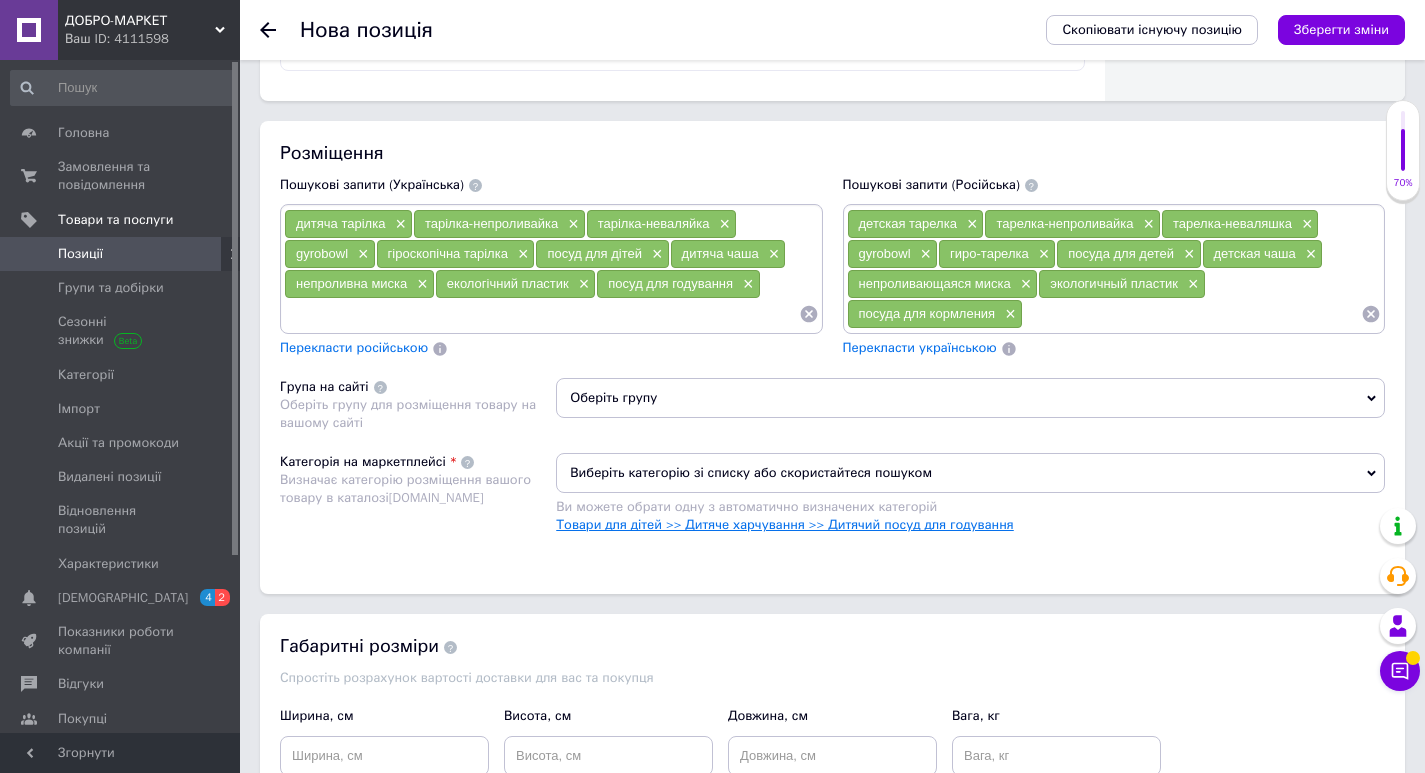 click on "Товари для дітей >> Дитяче харчування >> Дитячий посуд для годування" at bounding box center [785, 524] 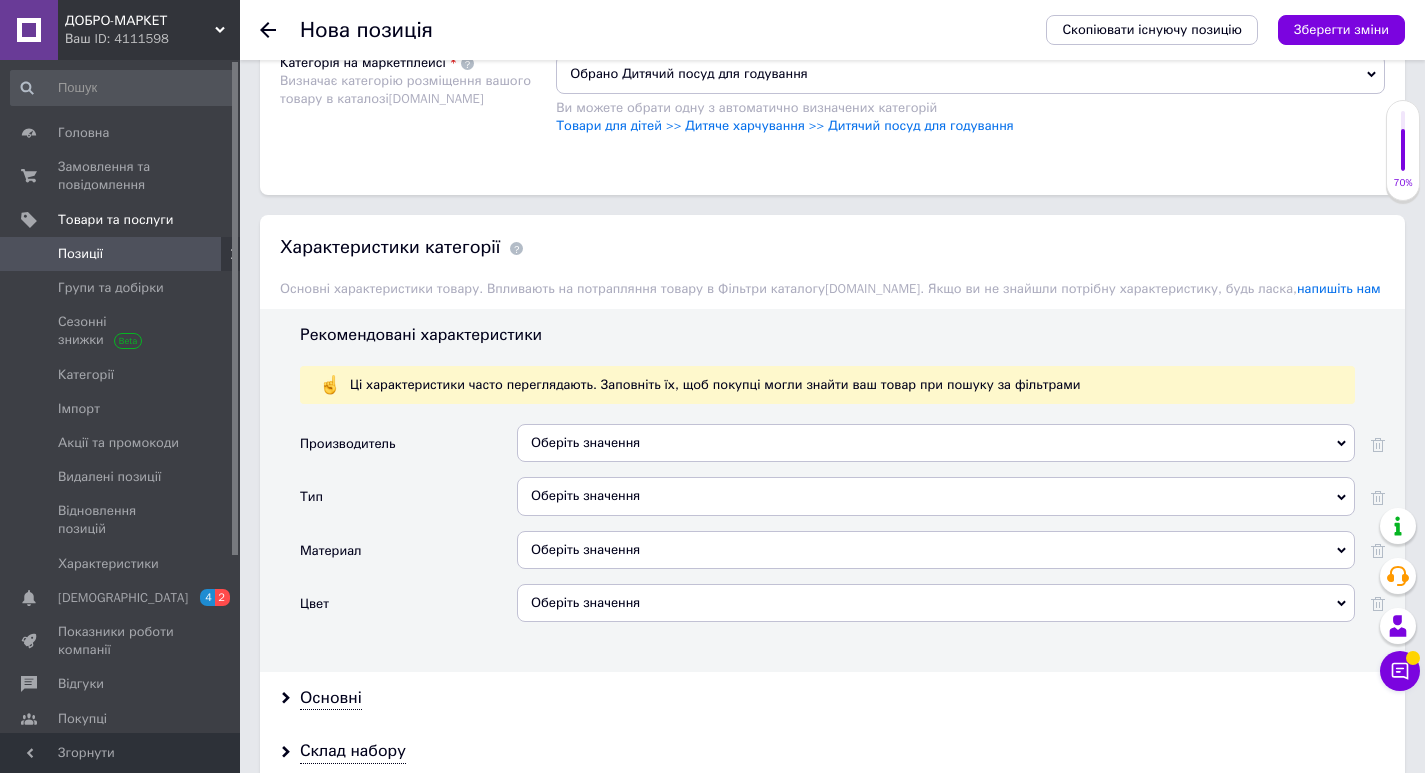 scroll, scrollTop: 1700, scrollLeft: 0, axis: vertical 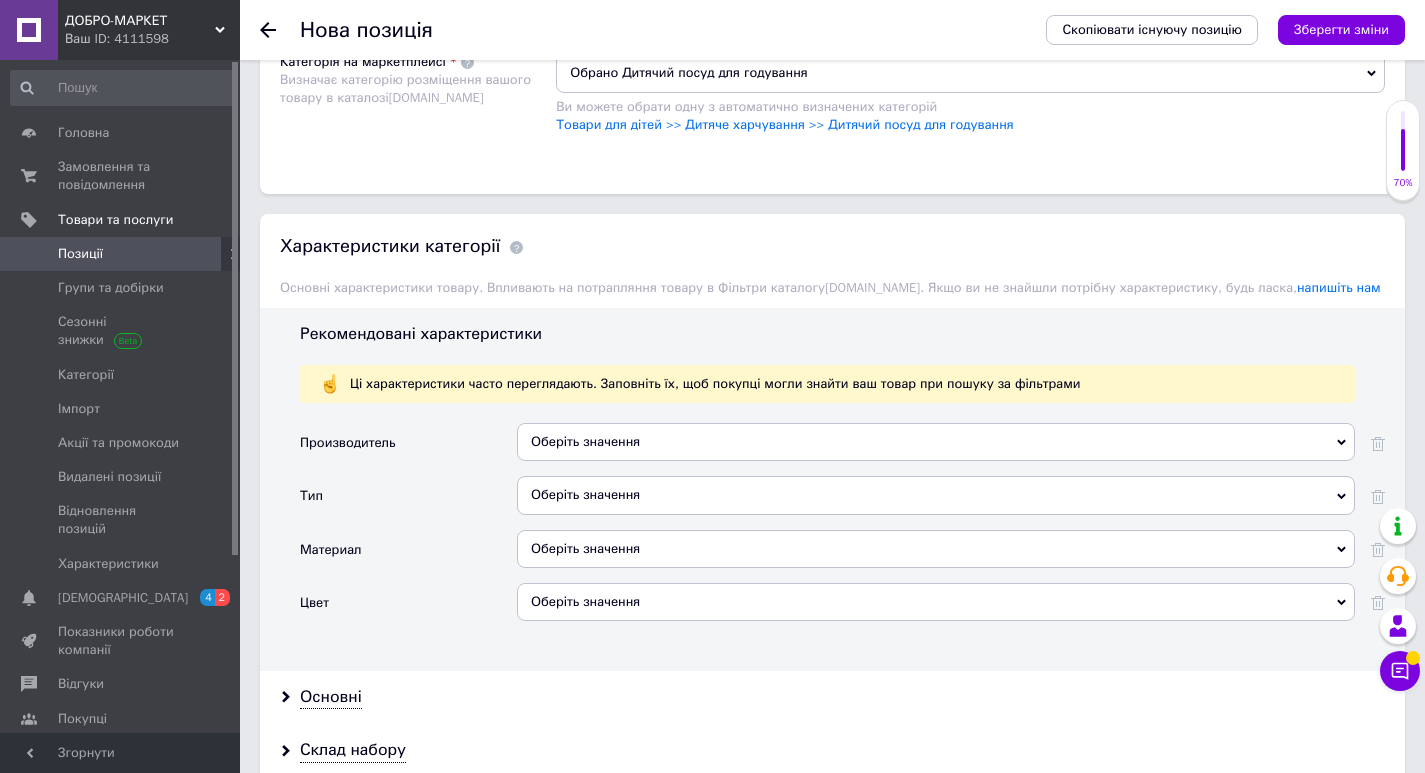 click on "Оберіть значення" at bounding box center [936, 442] 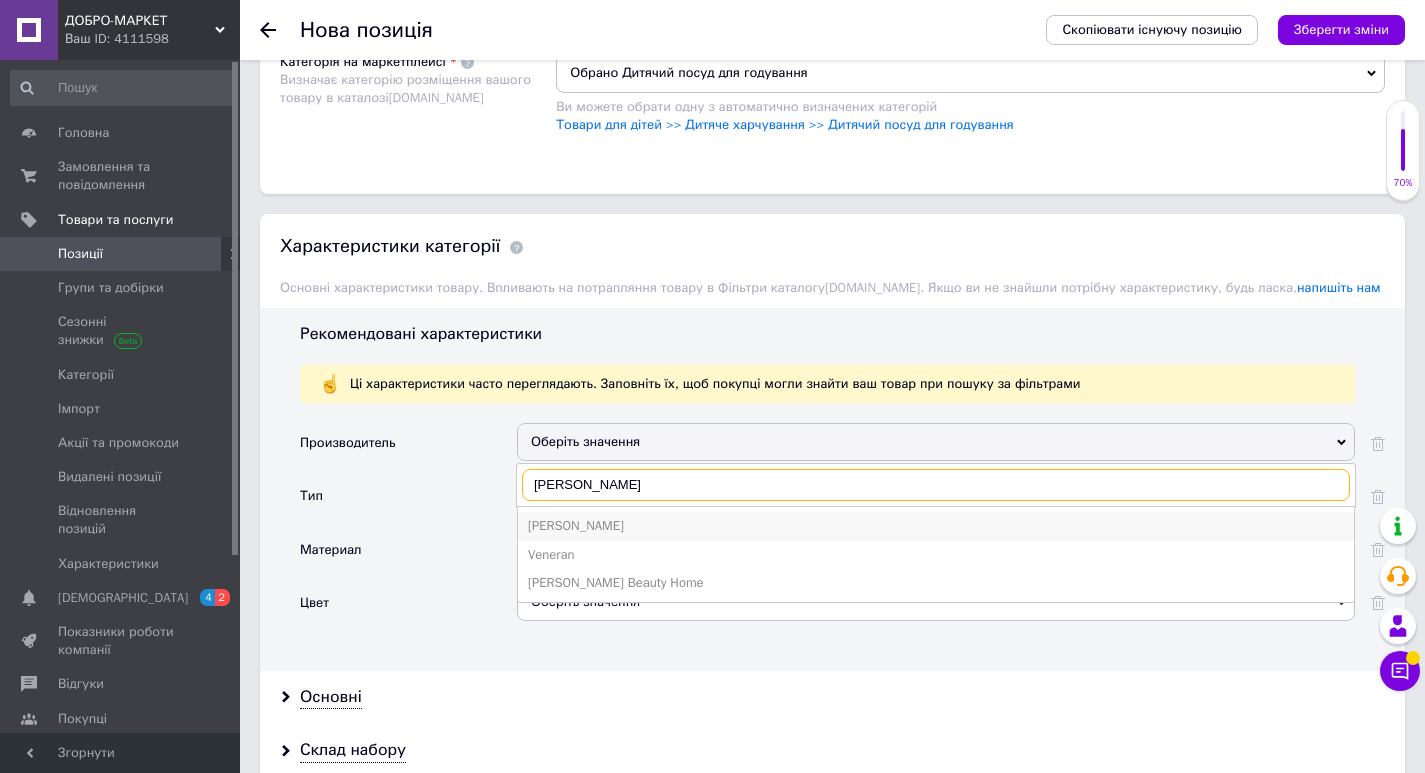 type on "[PERSON_NAME]" 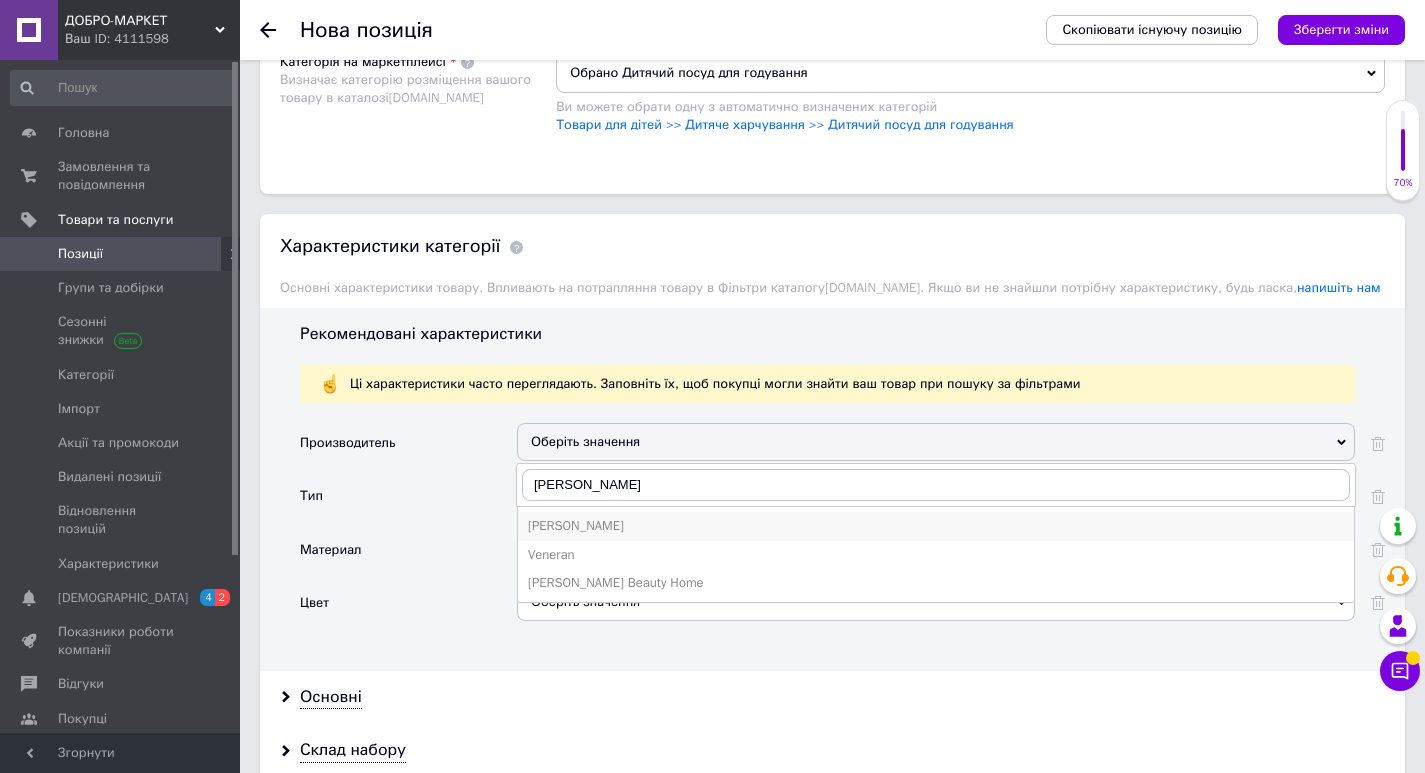 click on "[PERSON_NAME]" at bounding box center [936, 526] 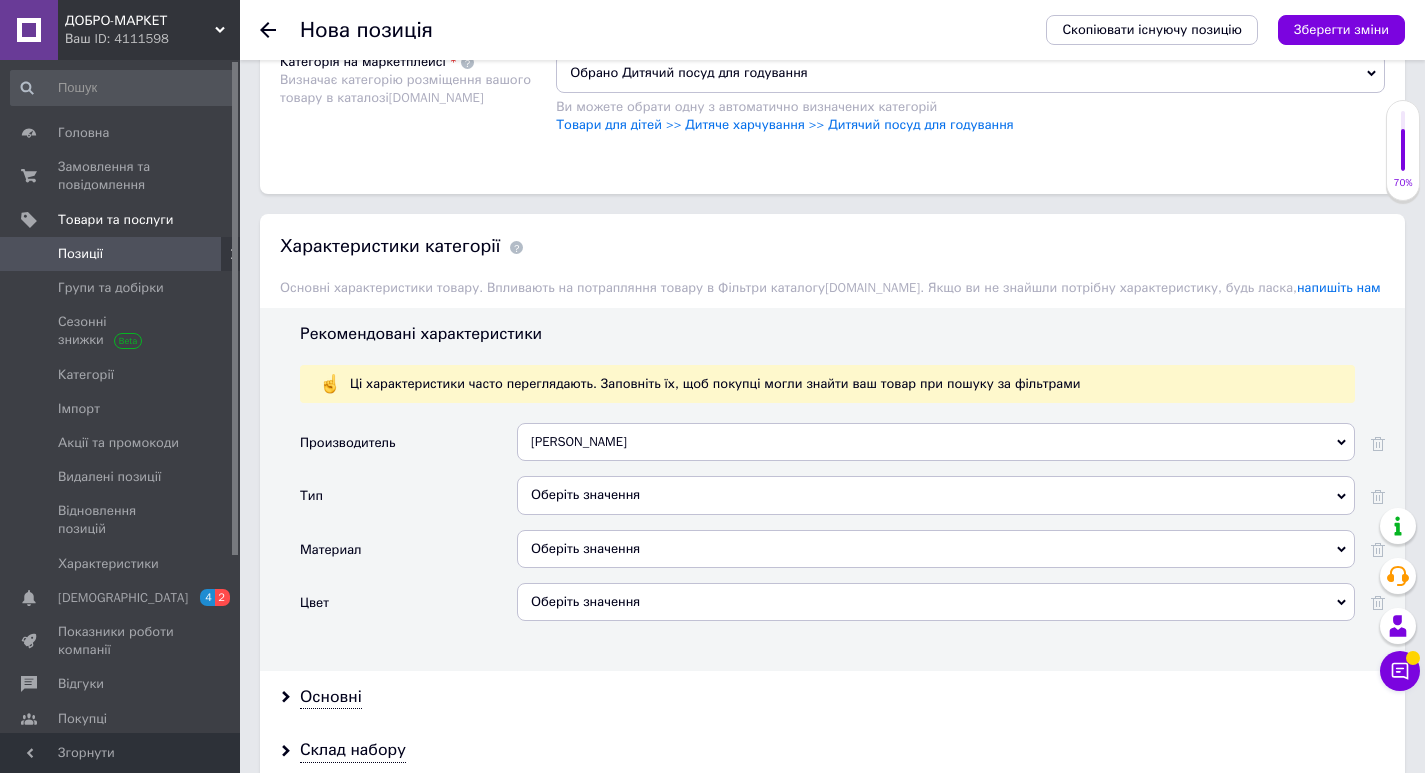 click on "Оберіть значення" at bounding box center (936, 495) 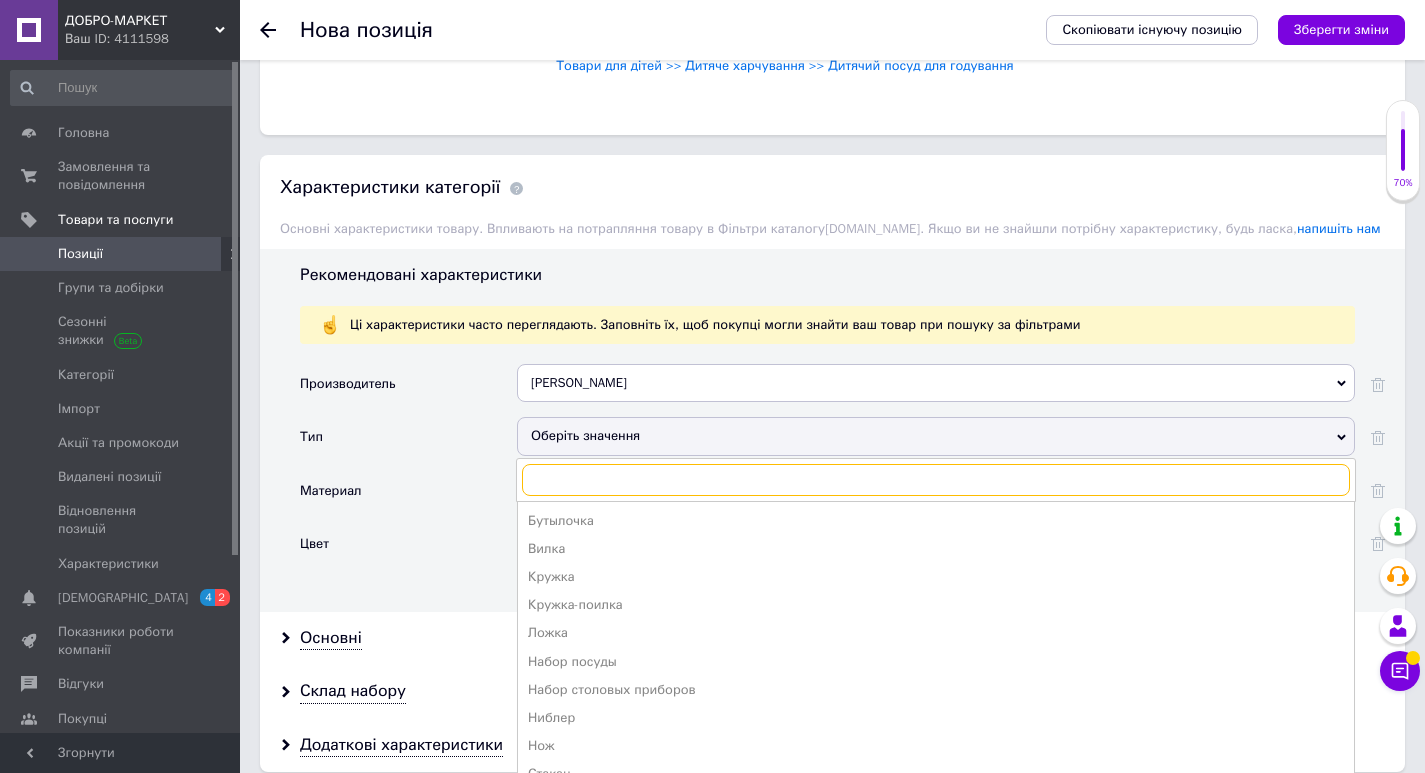scroll, scrollTop: 1800, scrollLeft: 0, axis: vertical 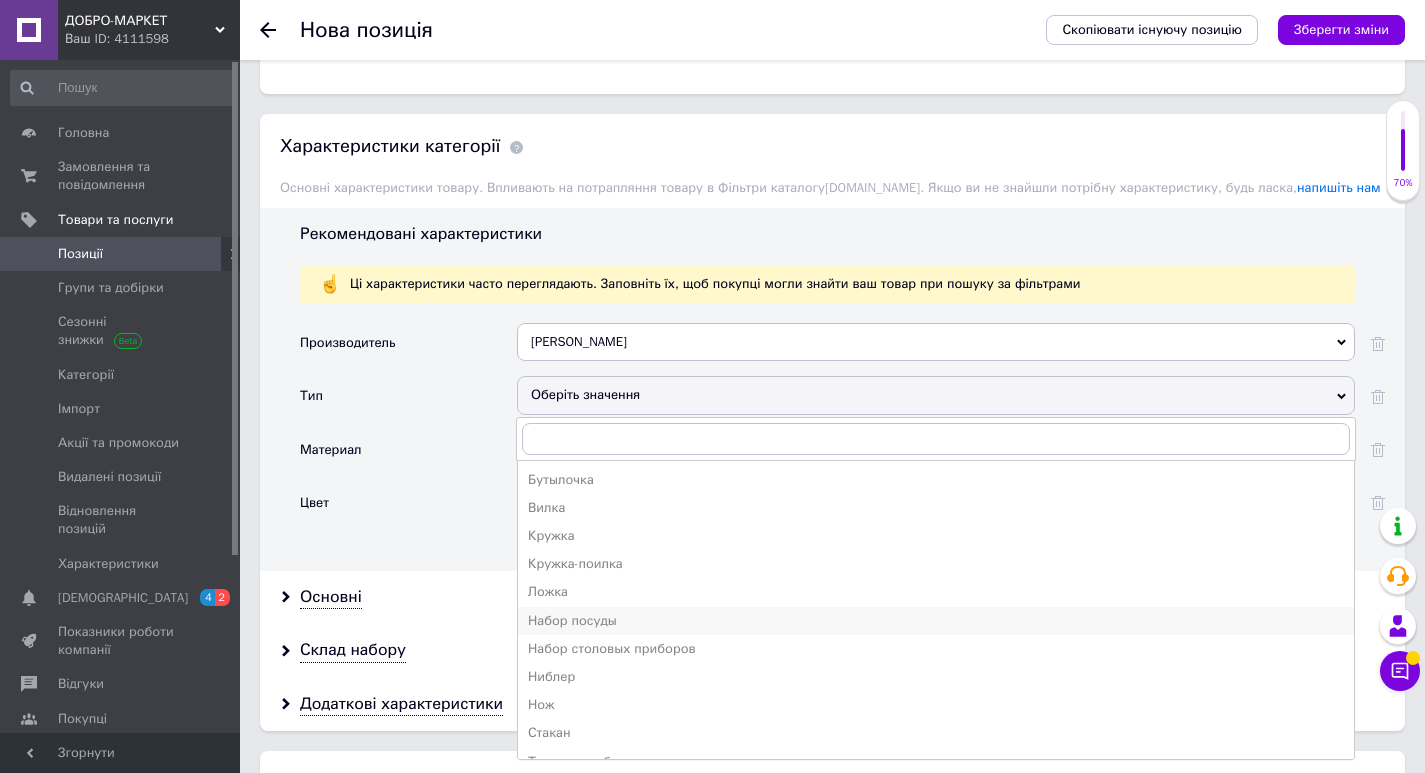 click on "Набор посуды" at bounding box center [936, 621] 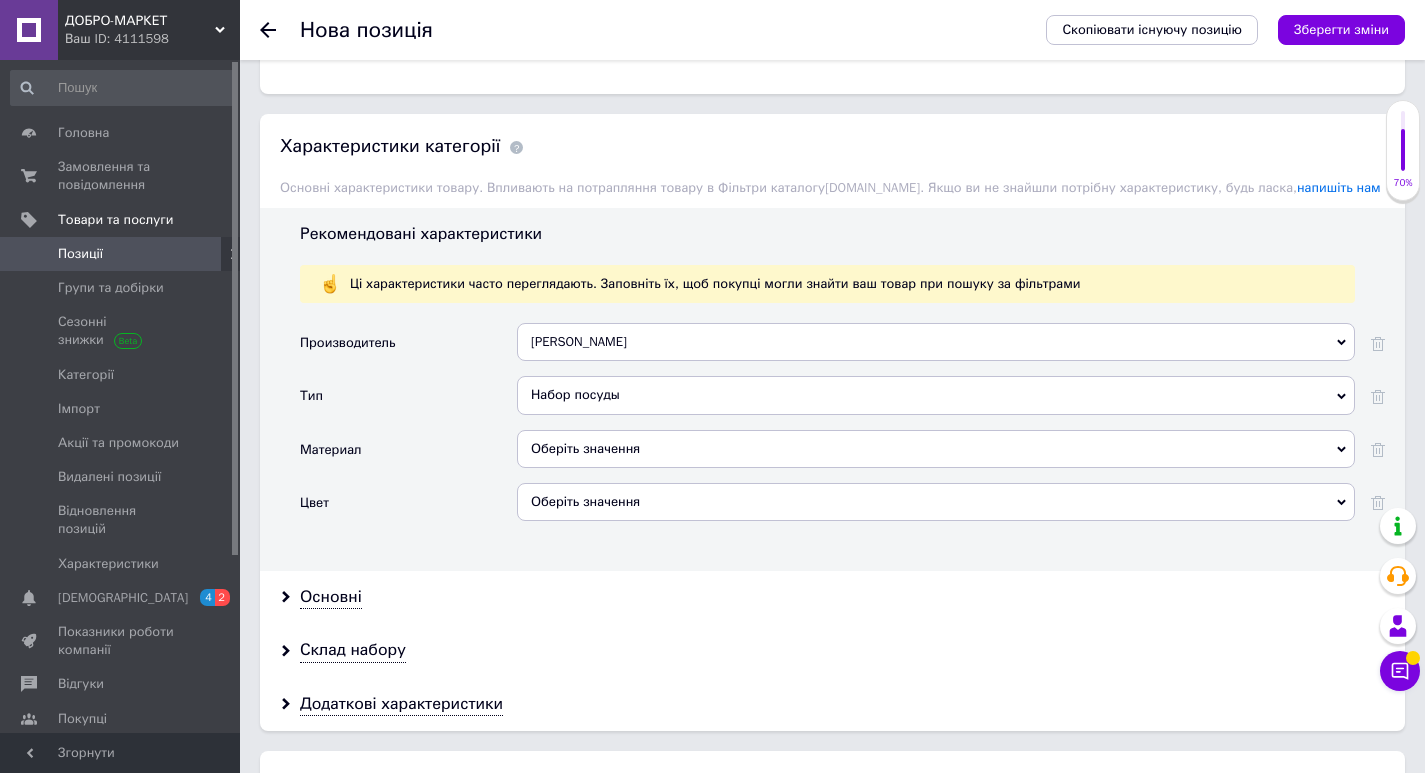click on "Оберіть значення" at bounding box center (936, 449) 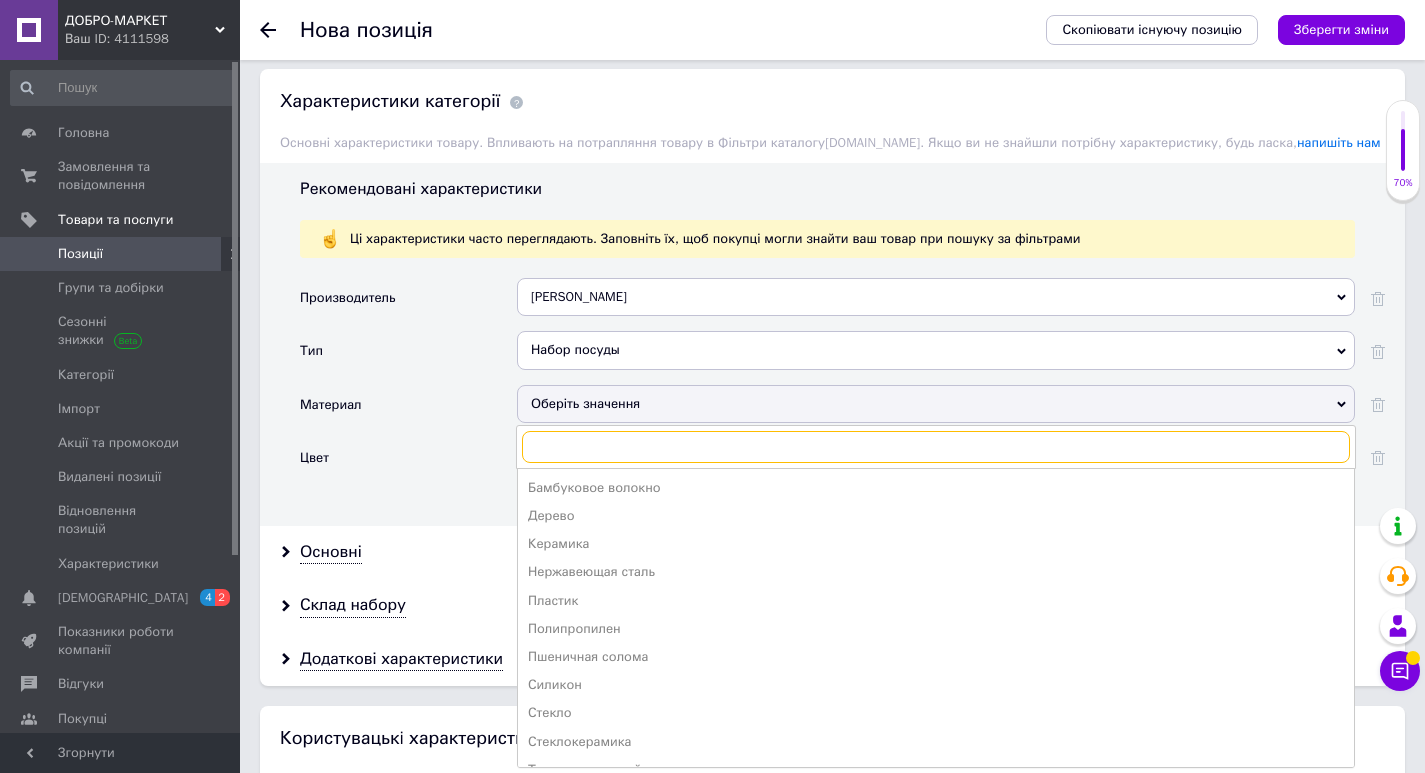 scroll, scrollTop: 1900, scrollLeft: 0, axis: vertical 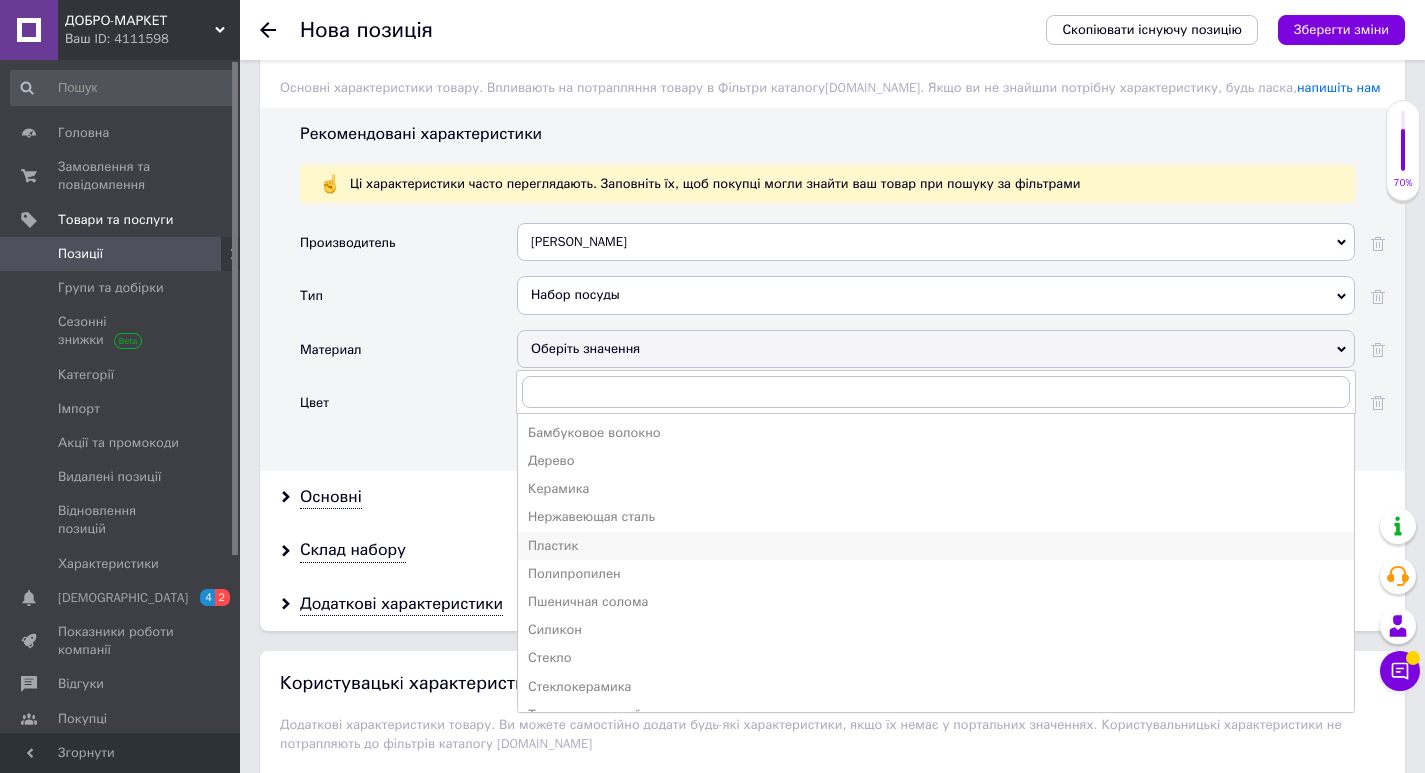 click on "Пластик" at bounding box center [936, 546] 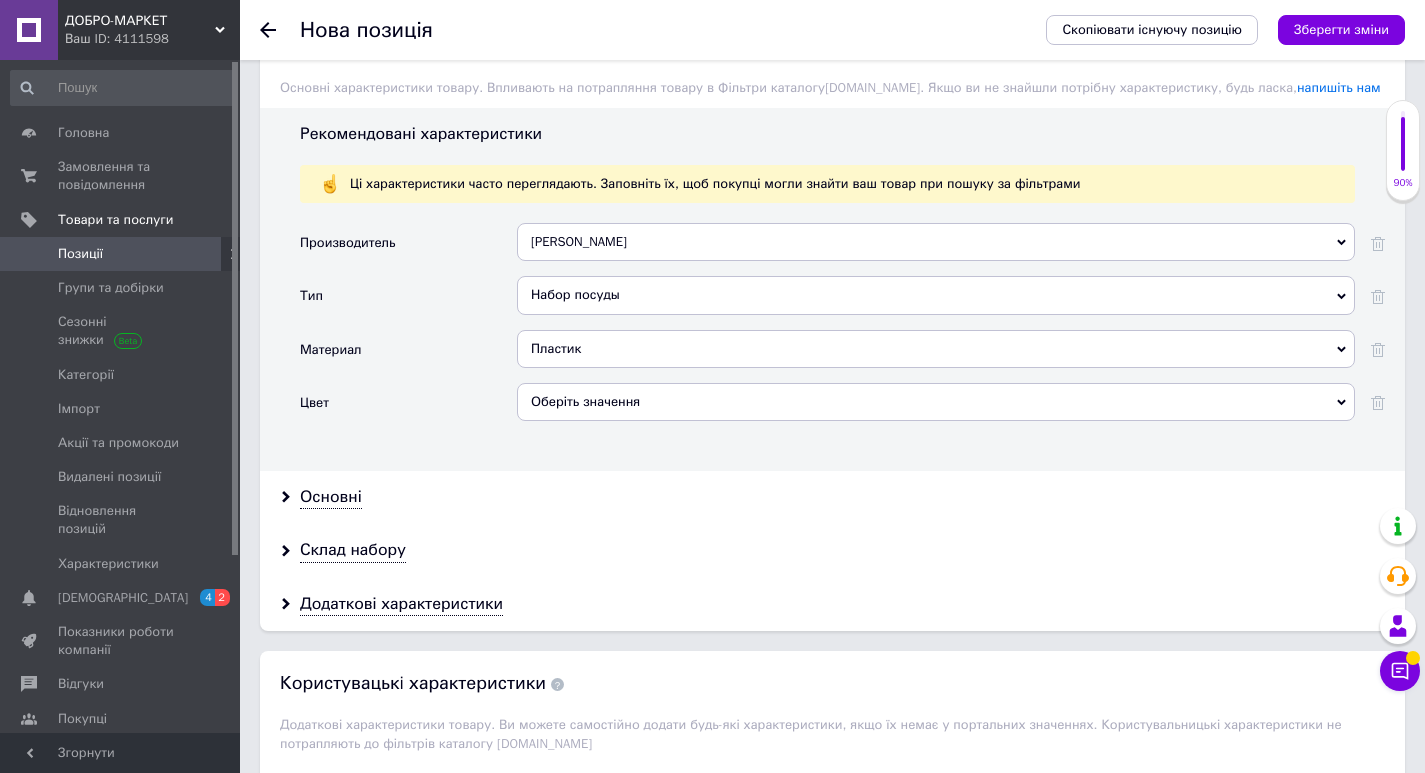 click on "Оберіть значення" at bounding box center (936, 402) 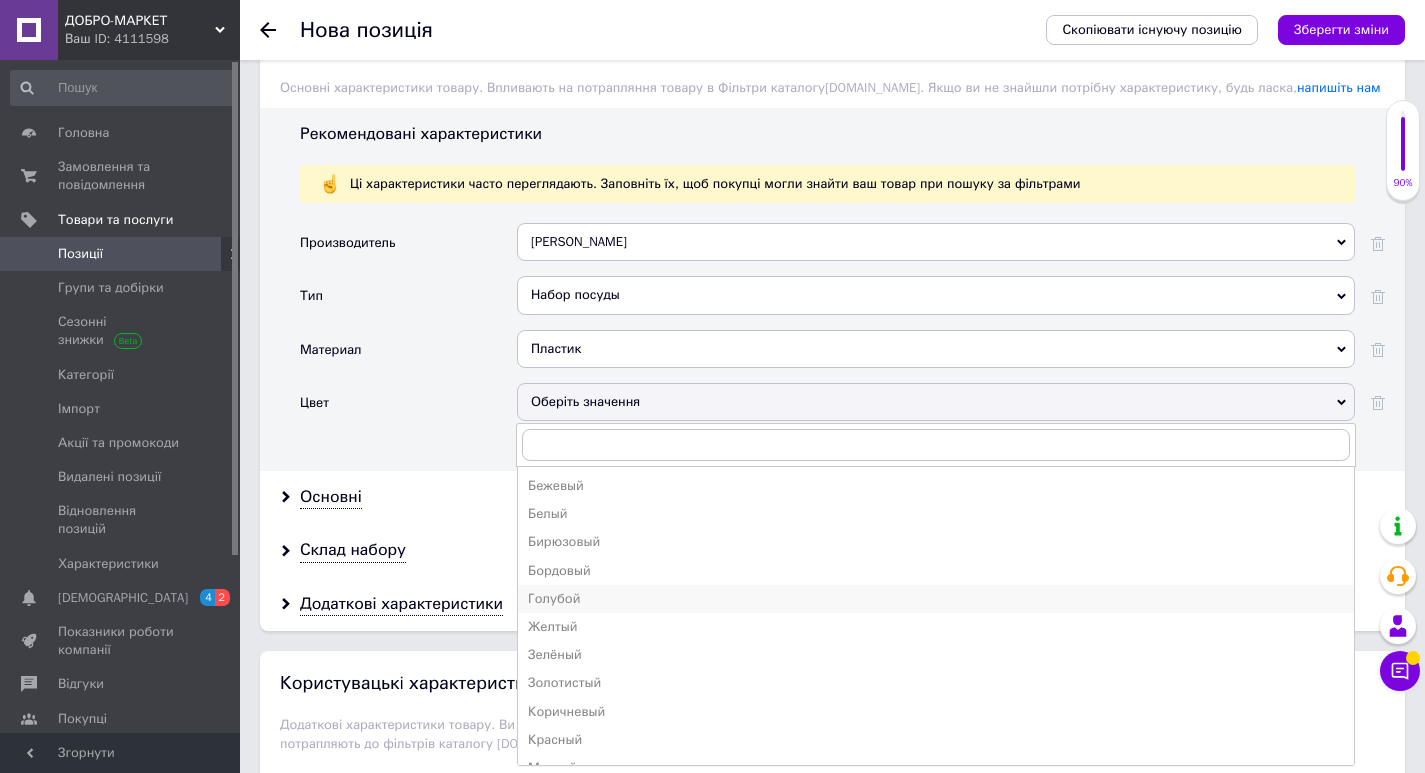 click on "Голубой" at bounding box center (936, 599) 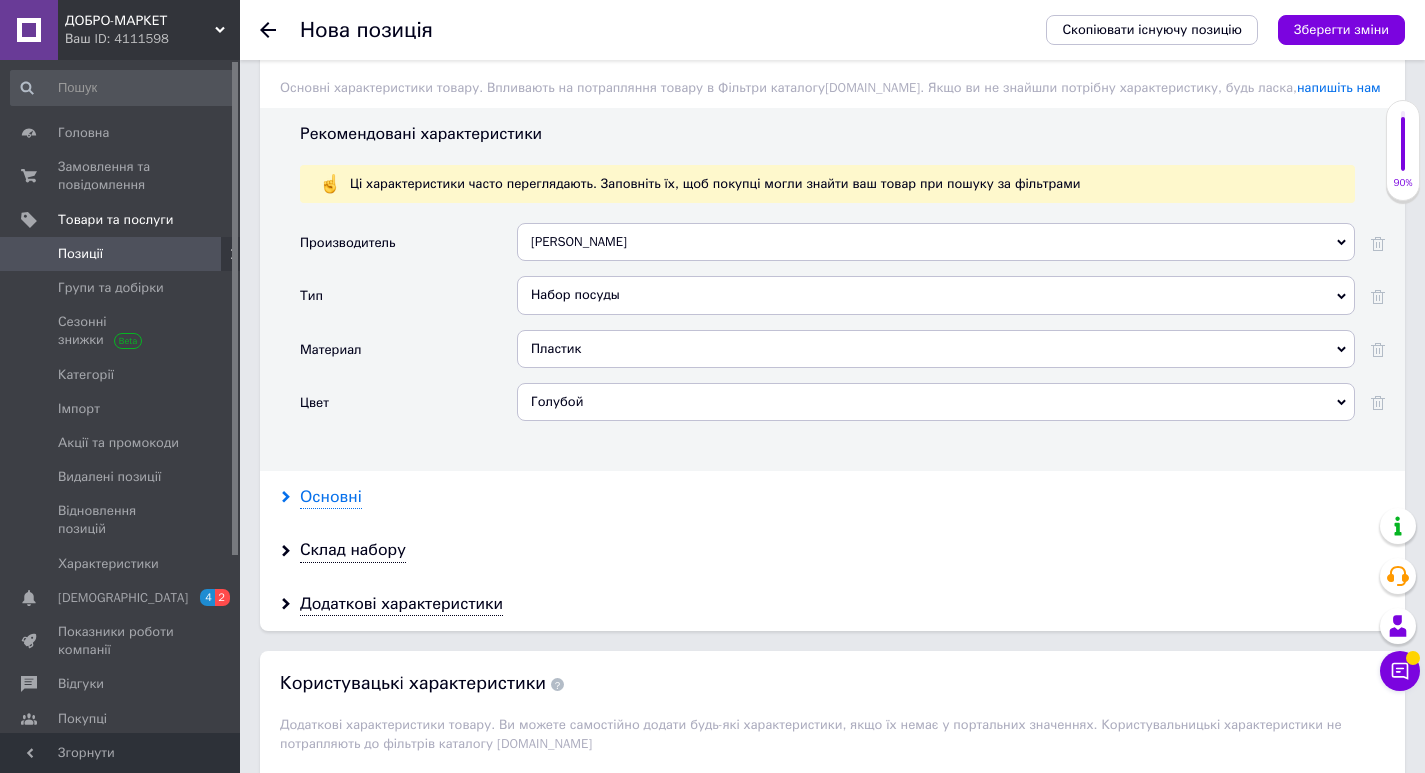 click on "Основні" at bounding box center (331, 497) 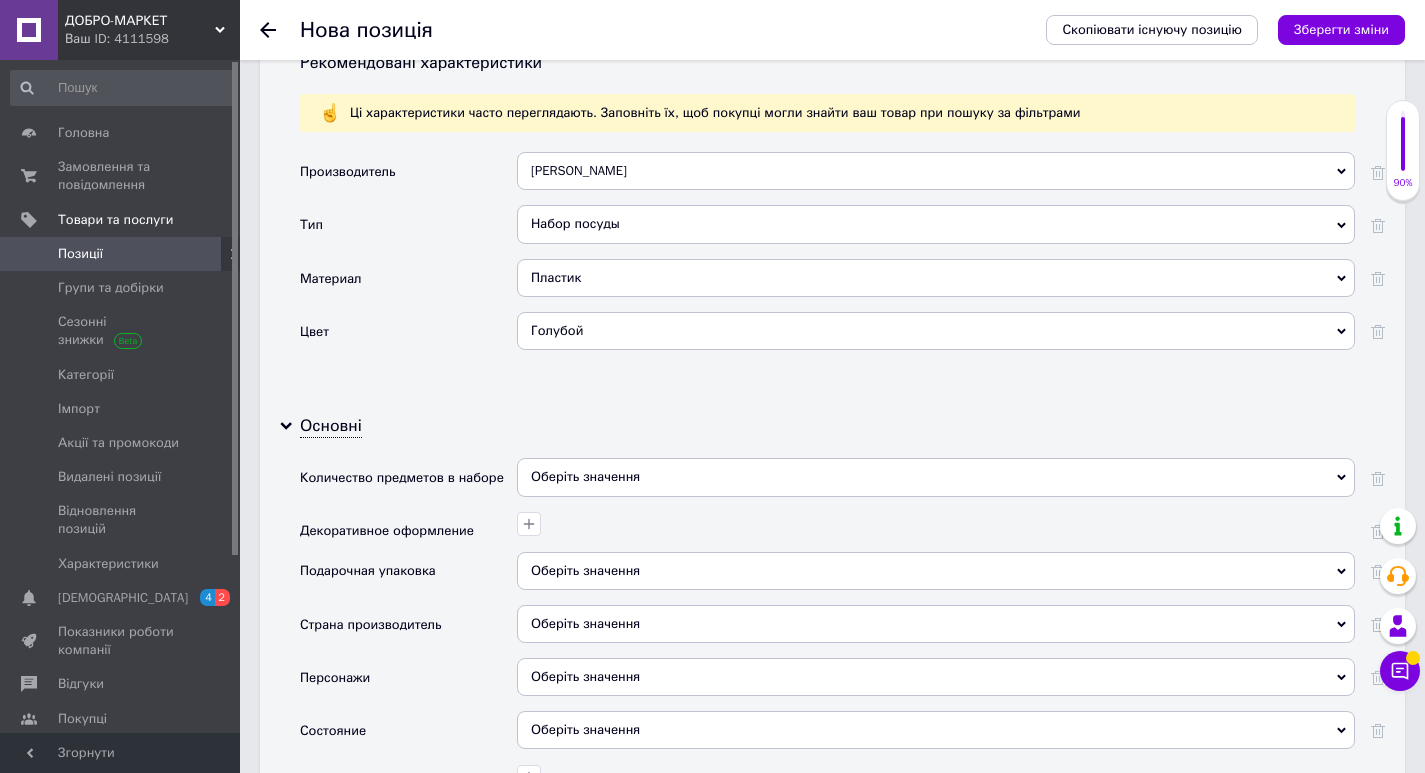 scroll, scrollTop: 2000, scrollLeft: 0, axis: vertical 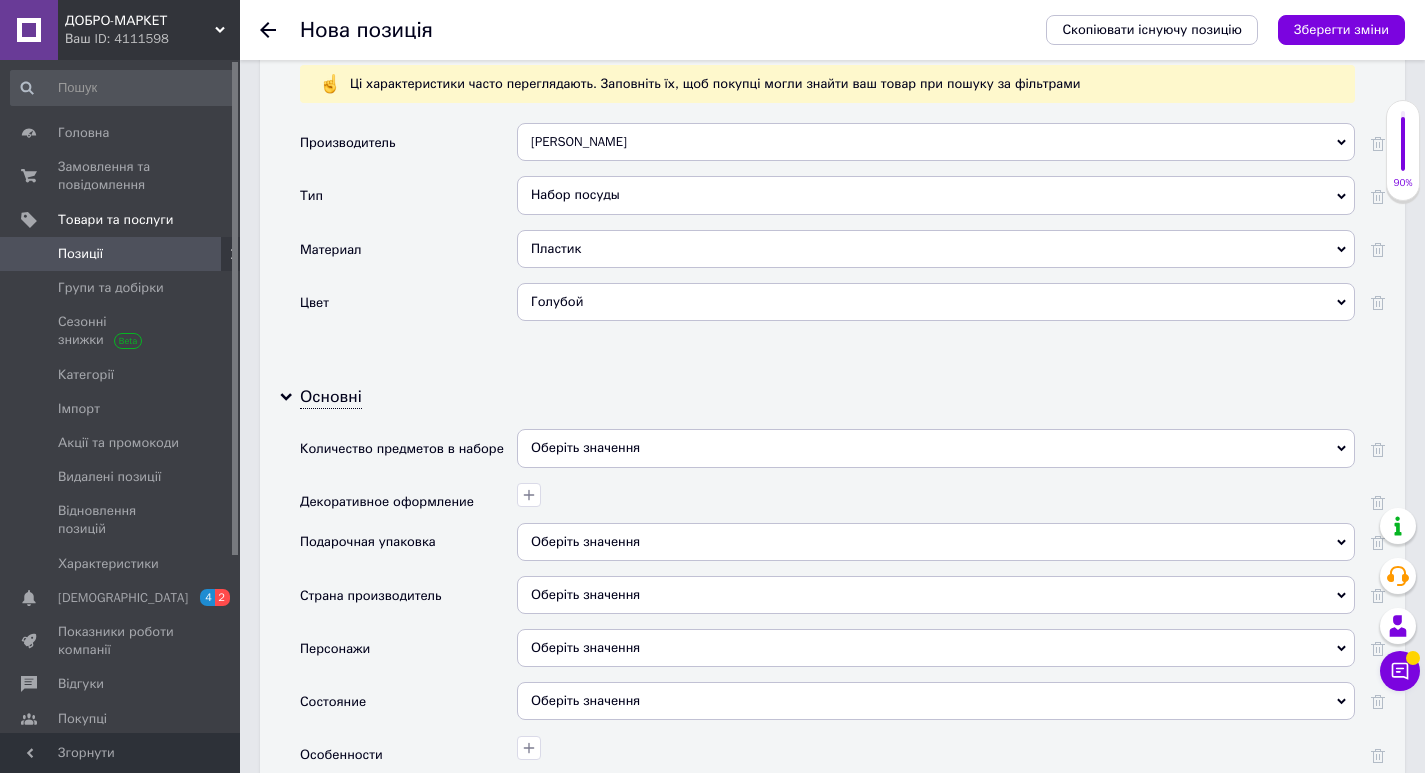 click on "Оберіть значення" at bounding box center [936, 448] 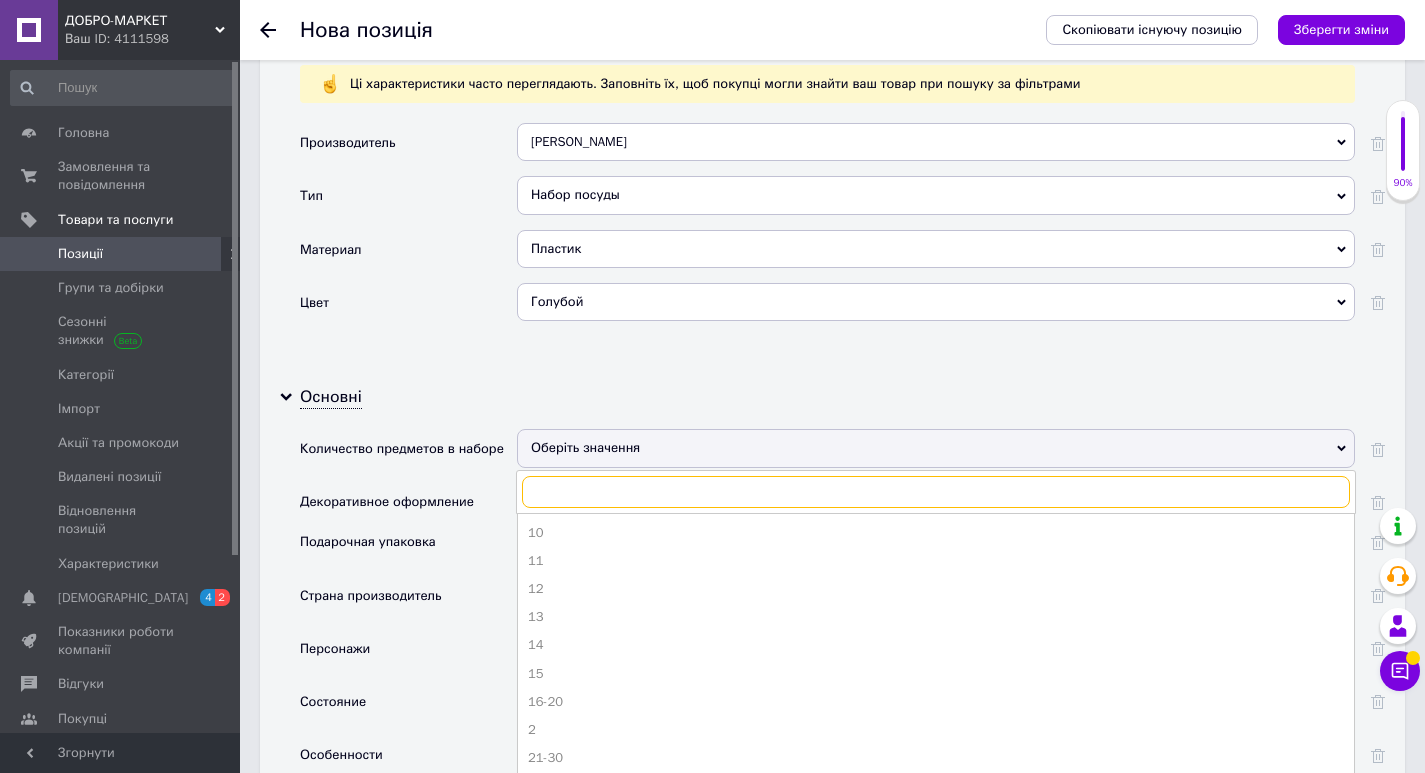 type on "0" 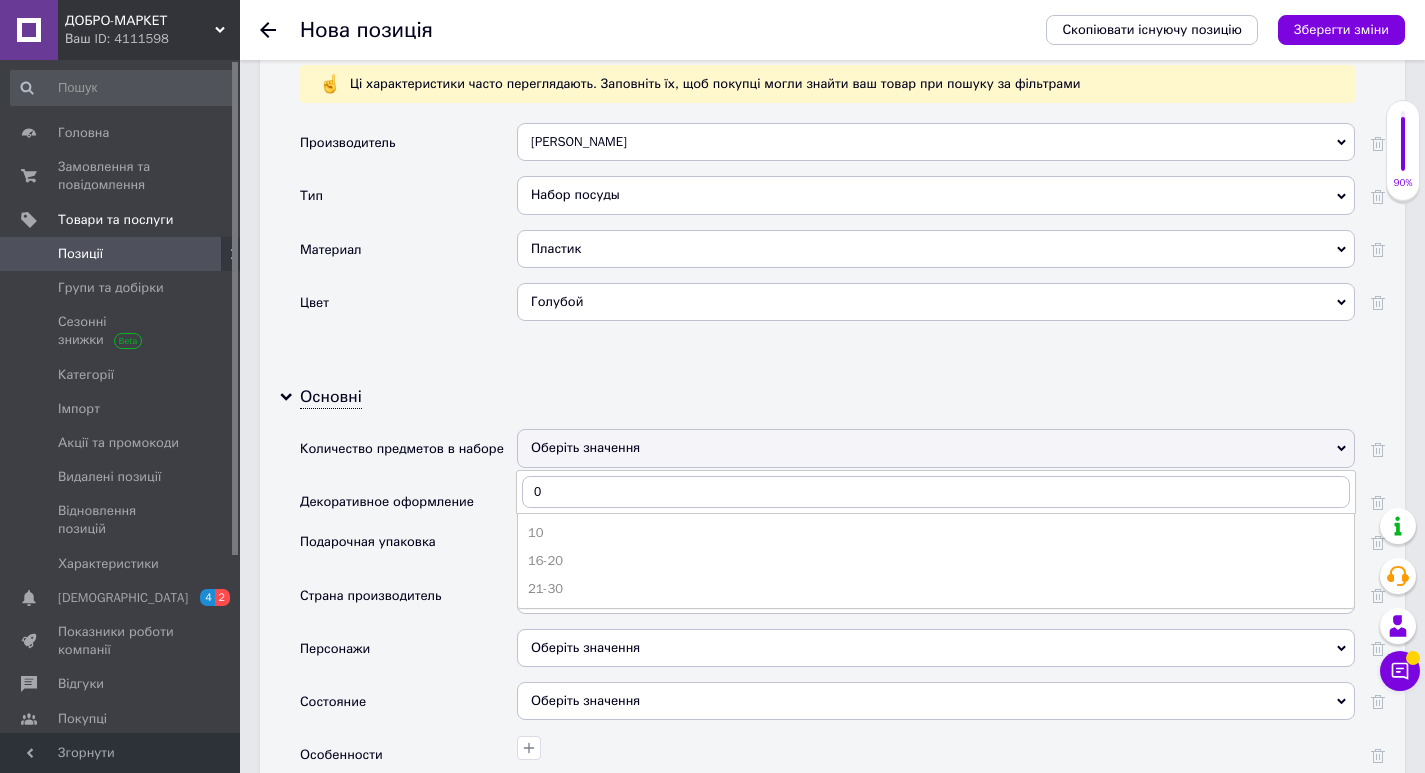 click on "Декоративное оформление" at bounding box center (387, 502) 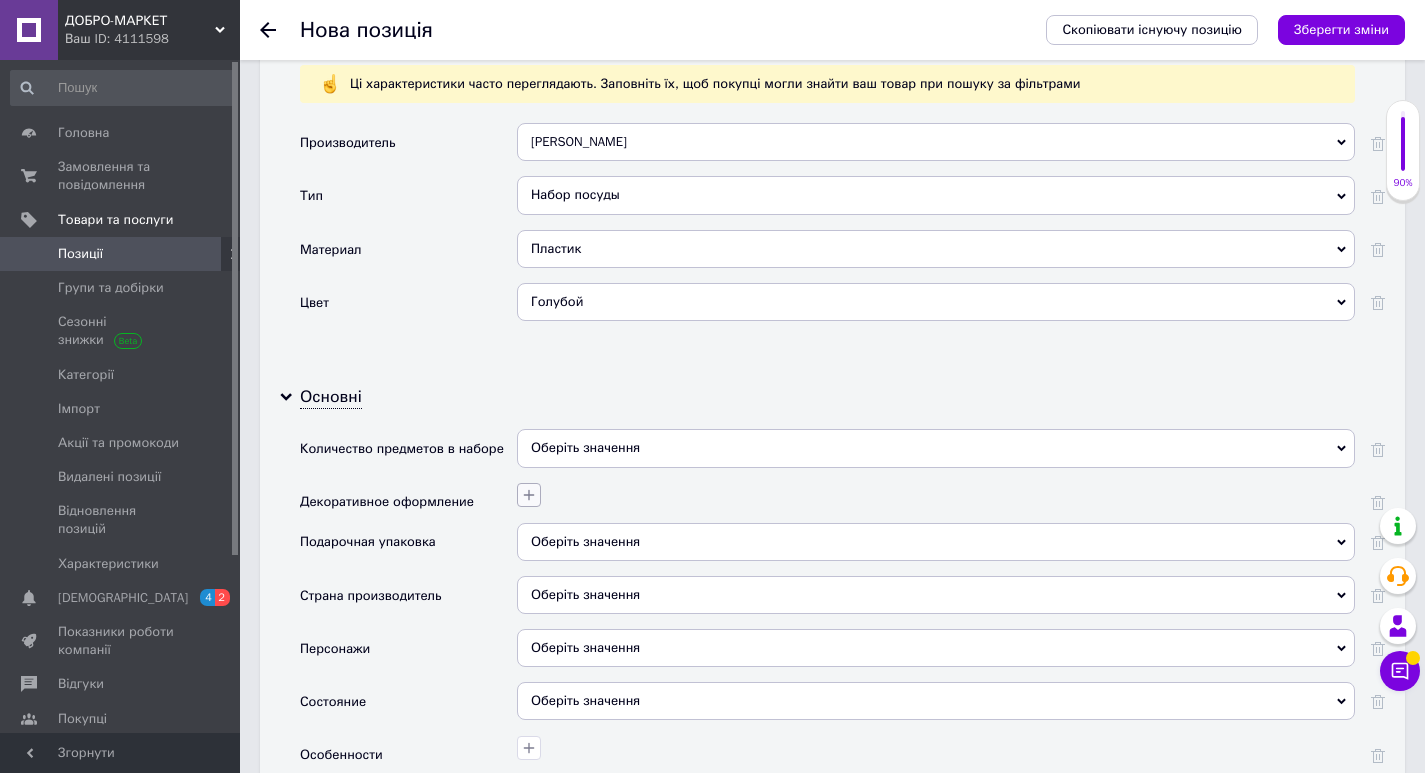 click at bounding box center (529, 495) 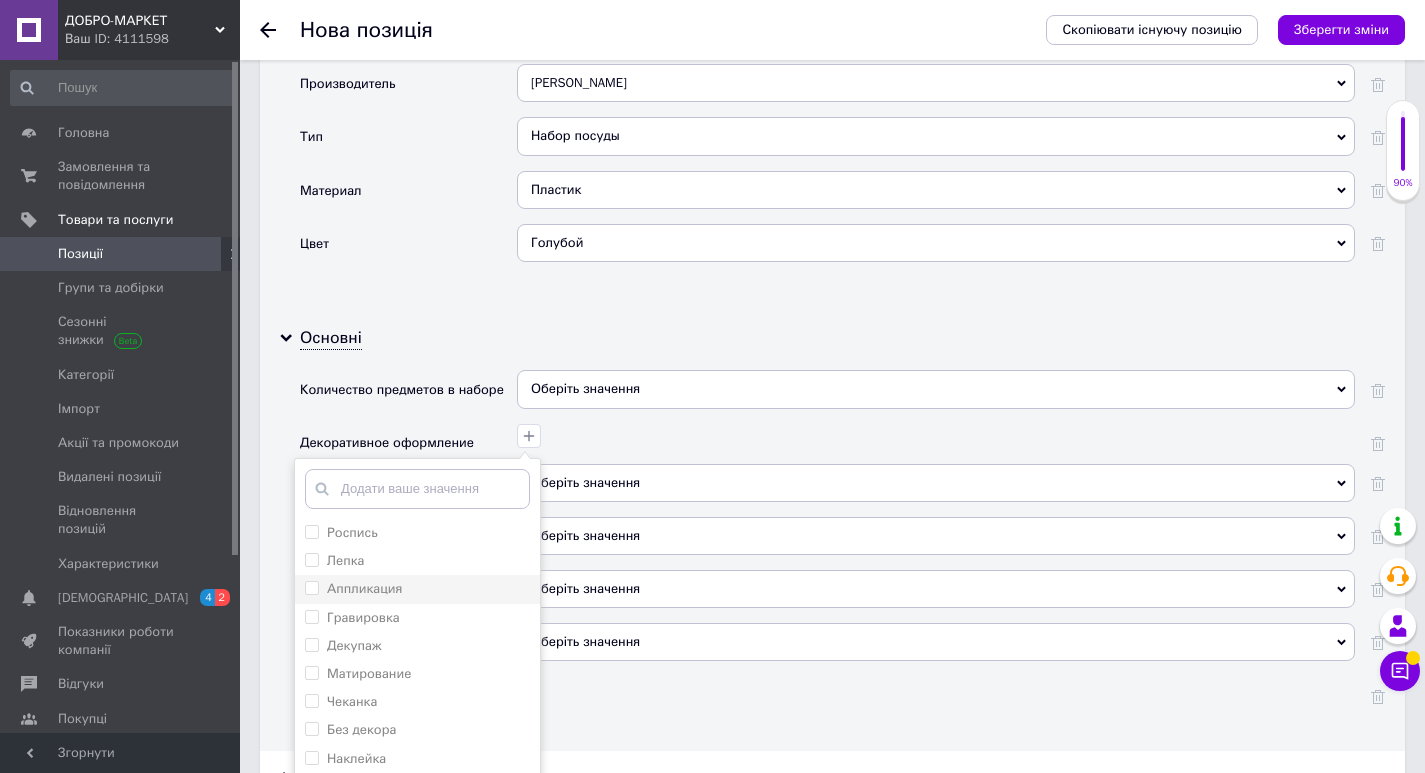 scroll, scrollTop: 2100, scrollLeft: 0, axis: vertical 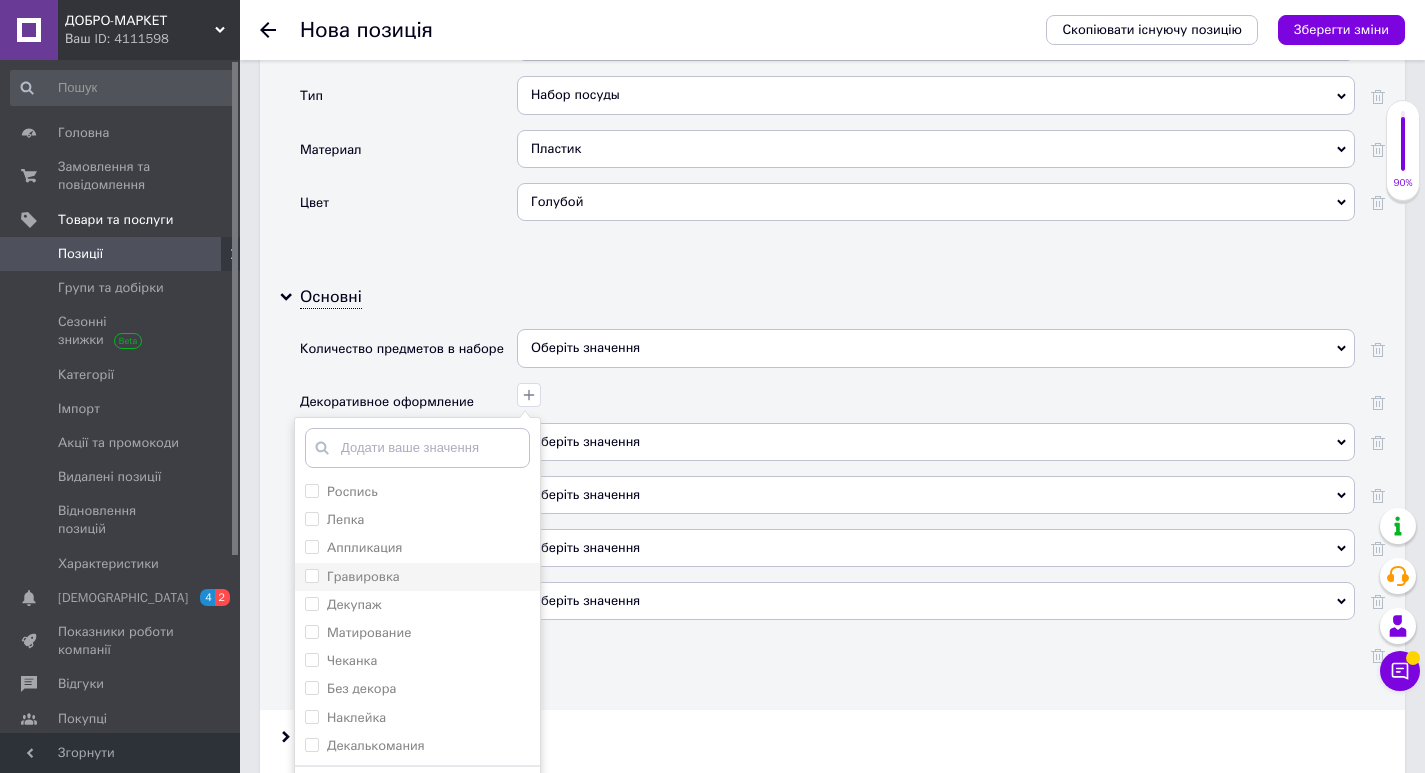 click on "Гравировка" at bounding box center (311, 575) 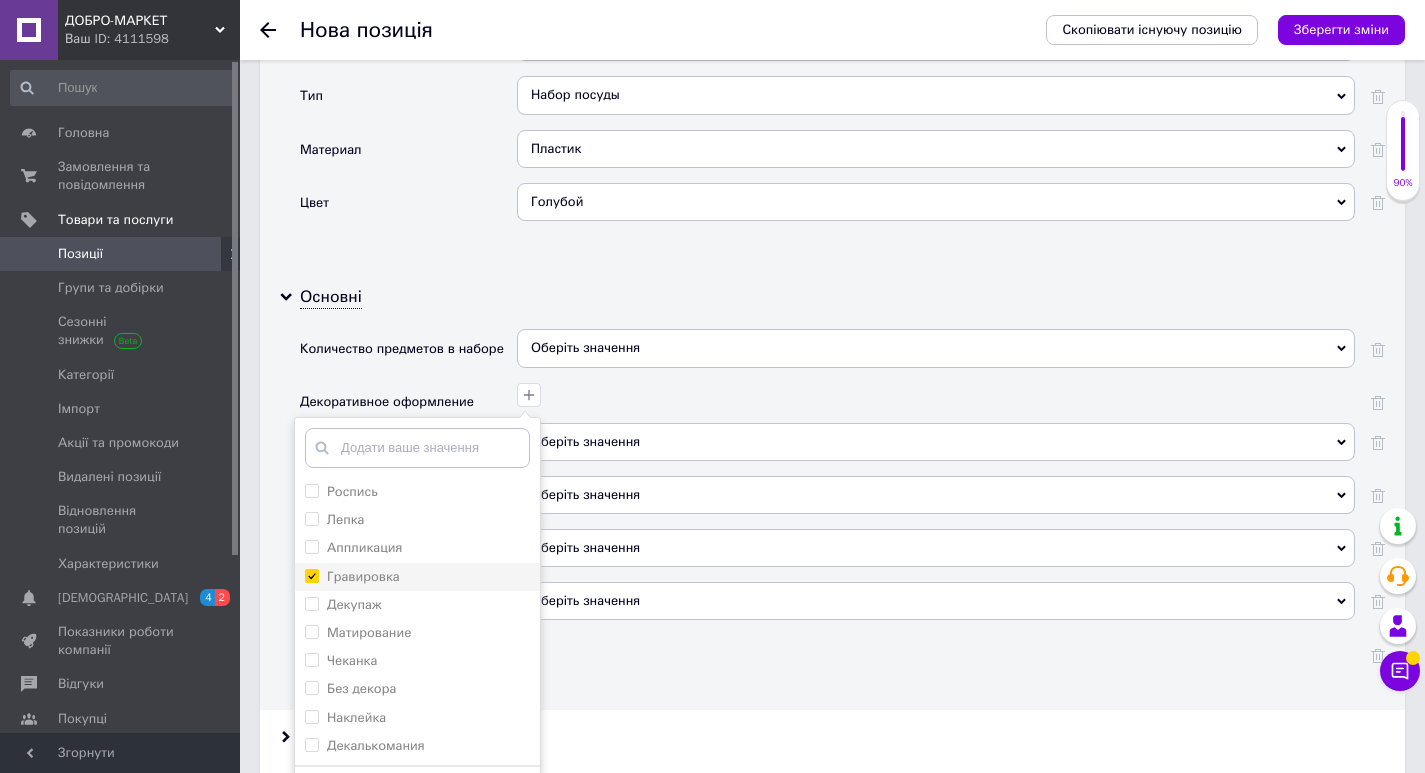 checkbox on "true" 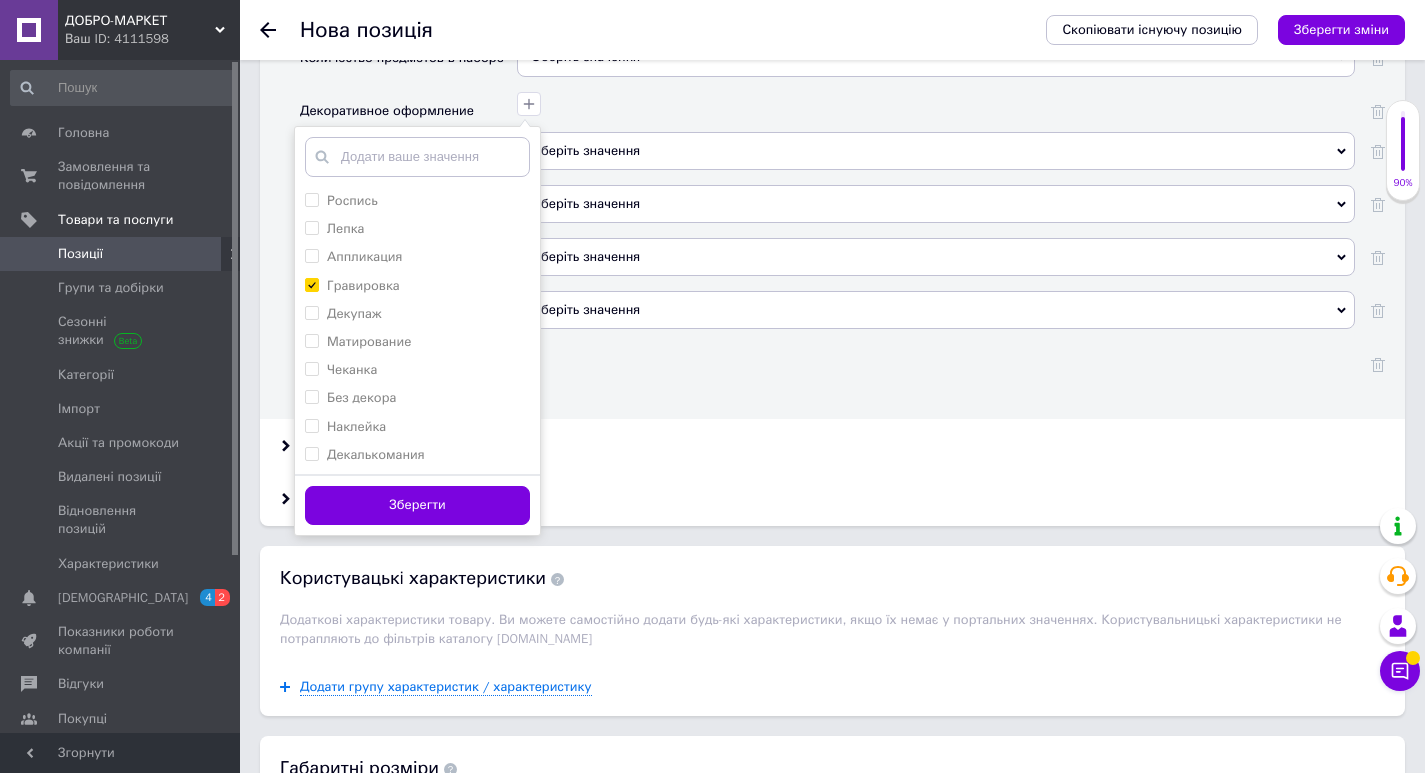 scroll, scrollTop: 2400, scrollLeft: 0, axis: vertical 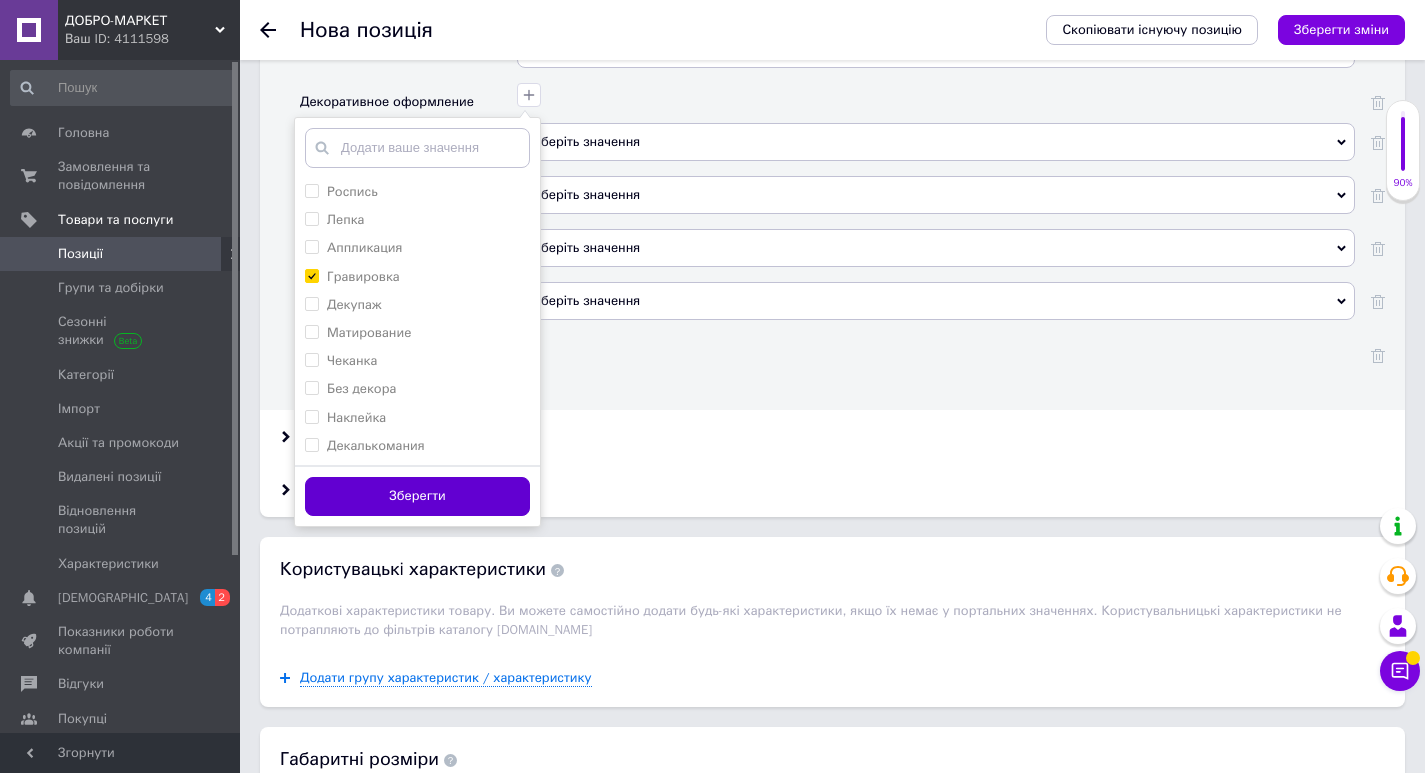 click on "Зберегти" at bounding box center (417, 496) 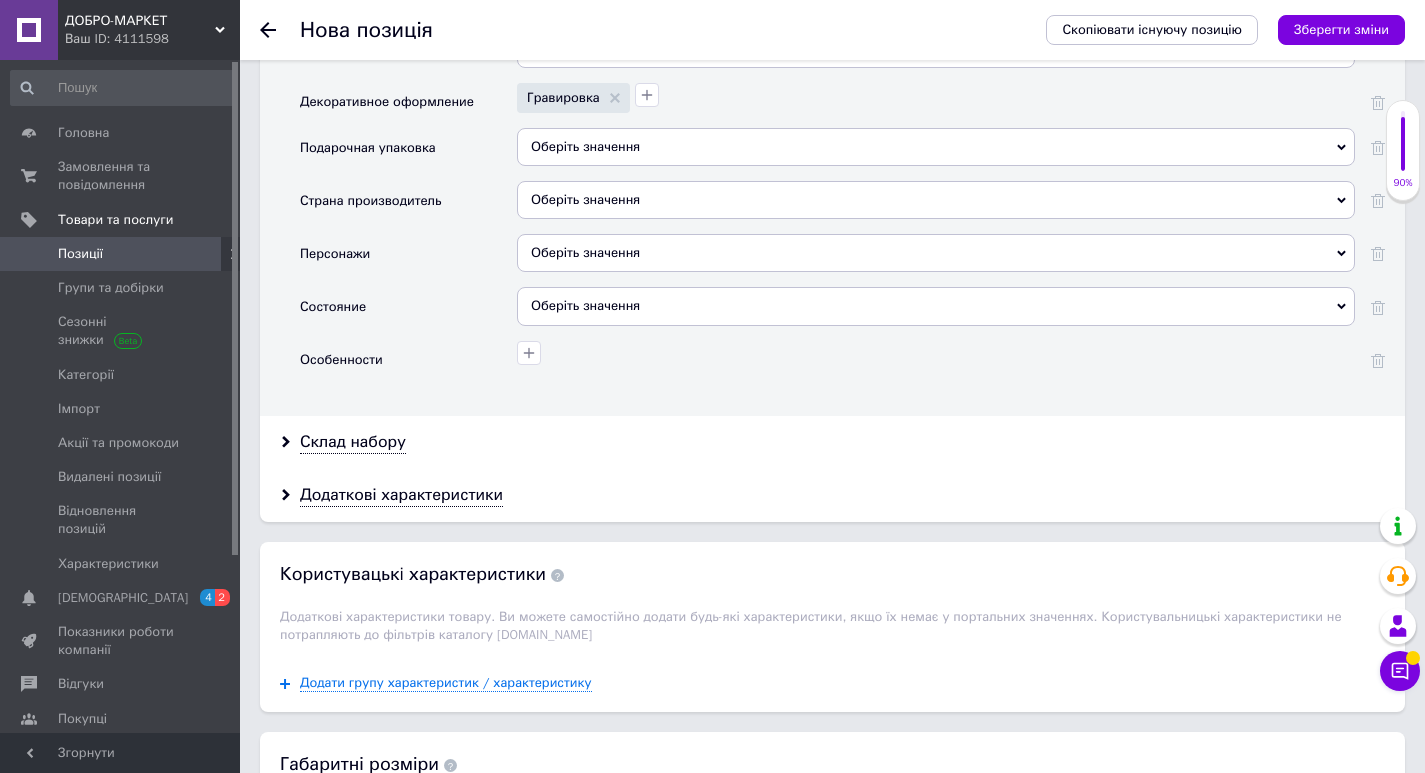 click on "Оберіть значення" at bounding box center [585, 146] 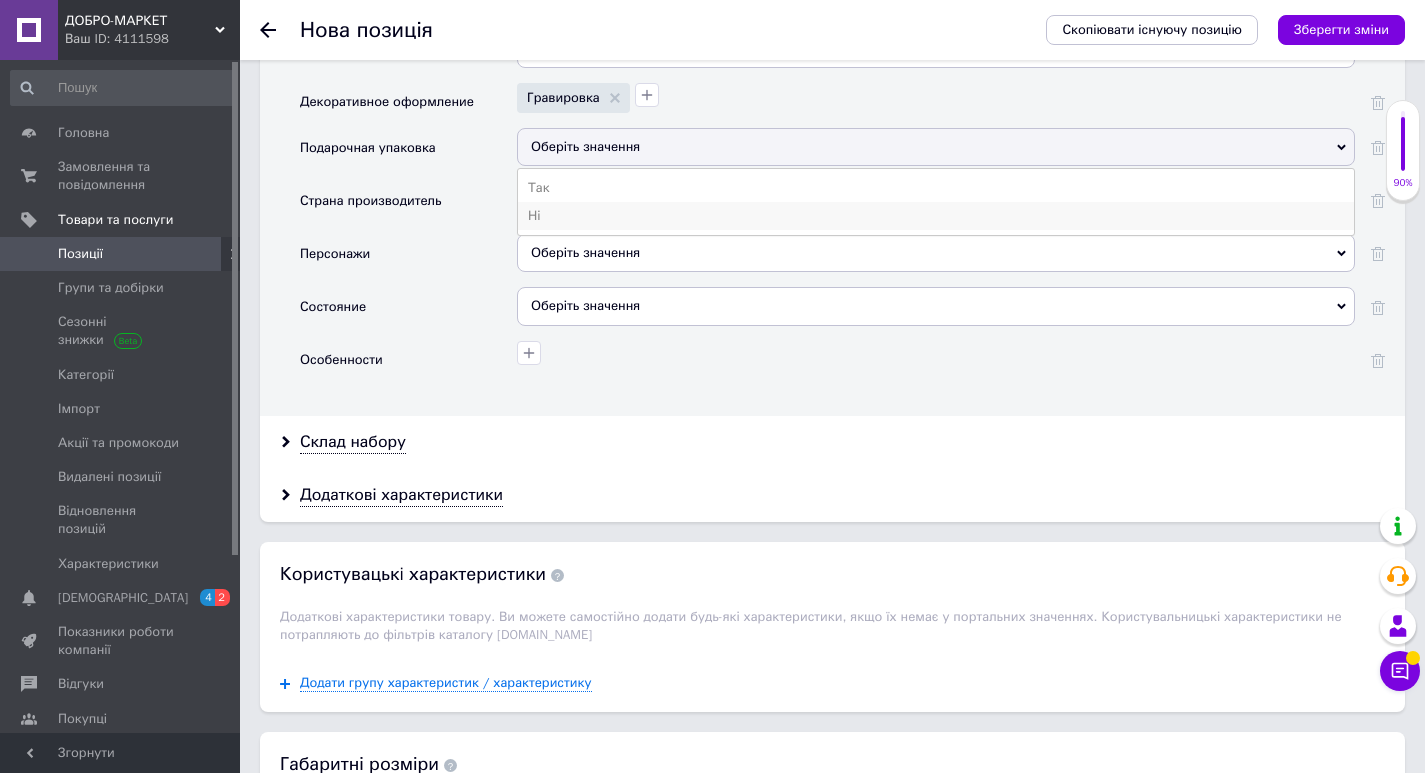 click on "Ні" at bounding box center (936, 216) 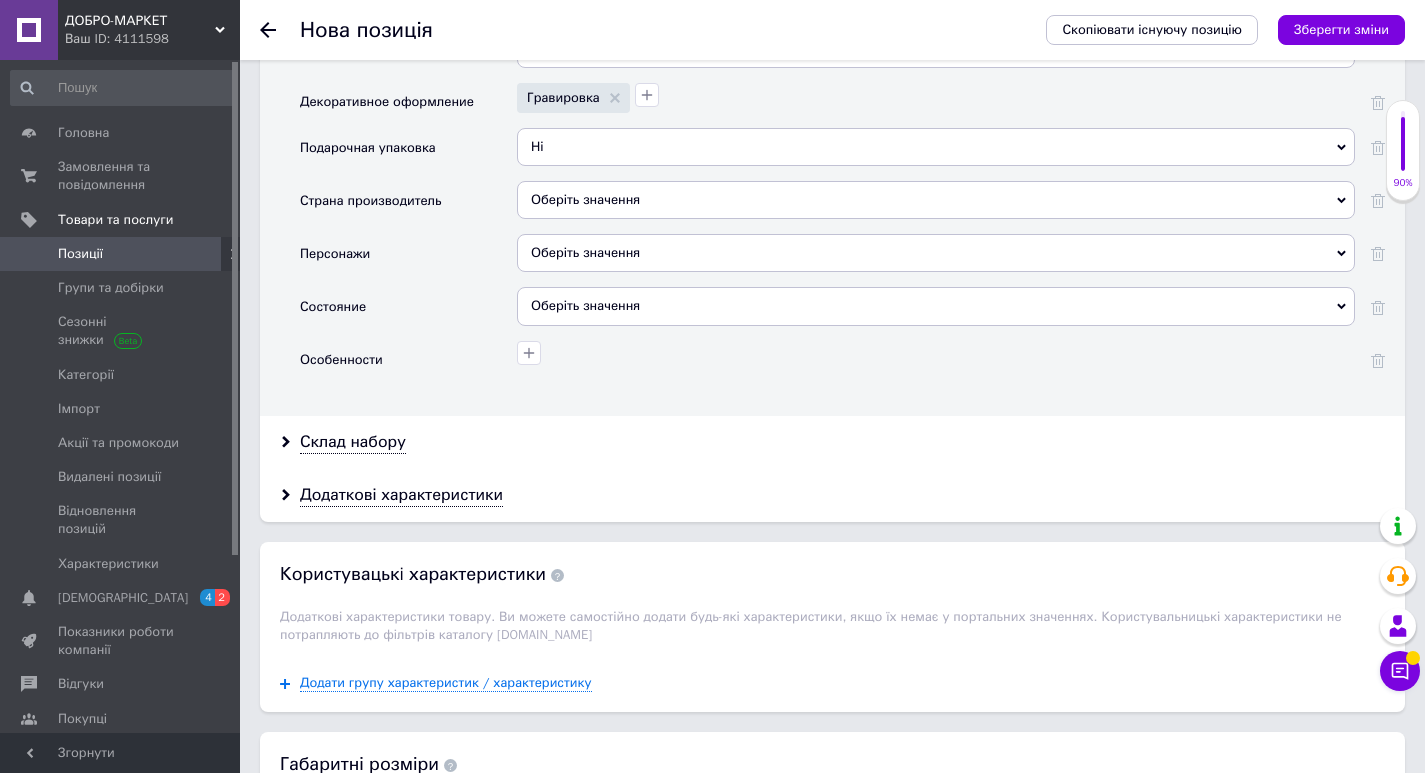 click on "Оберіть значення" at bounding box center [936, 200] 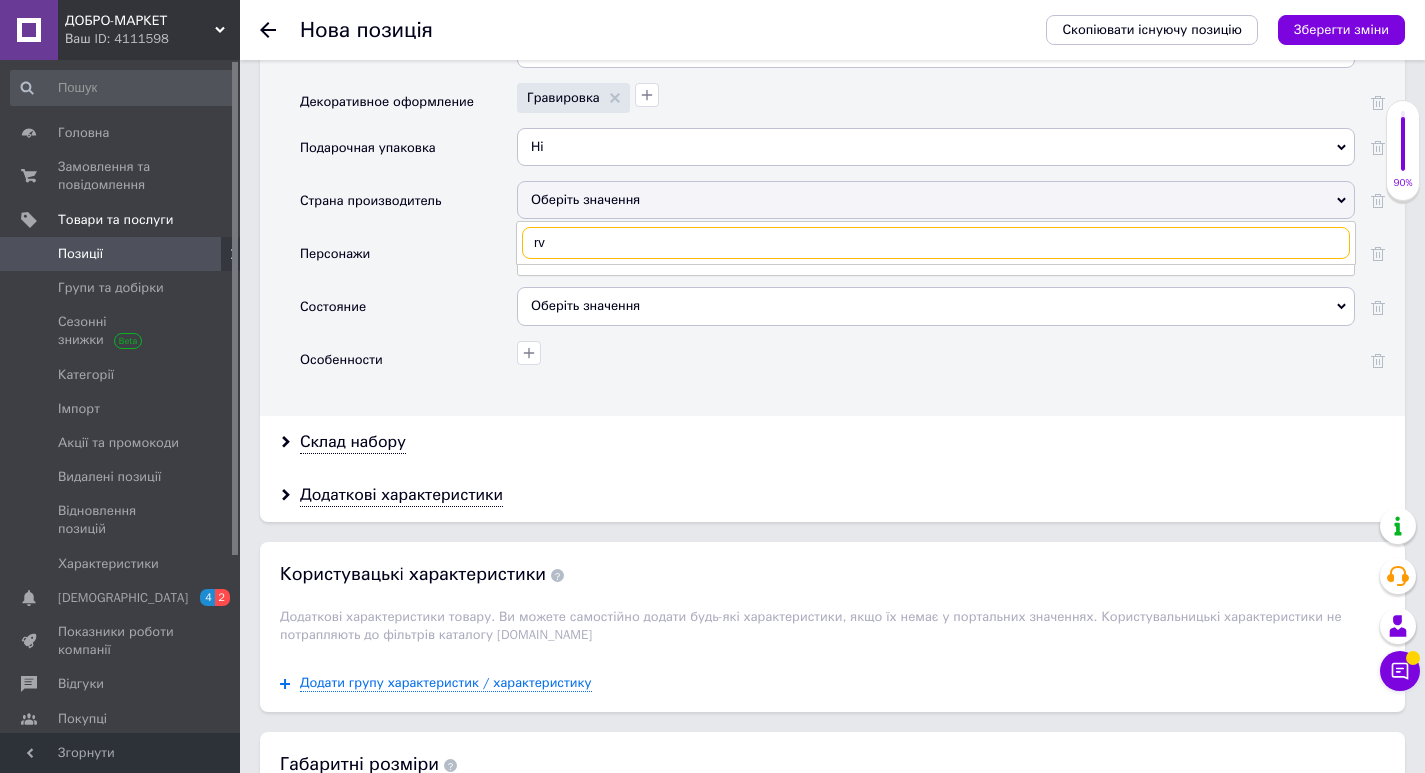 type on "r" 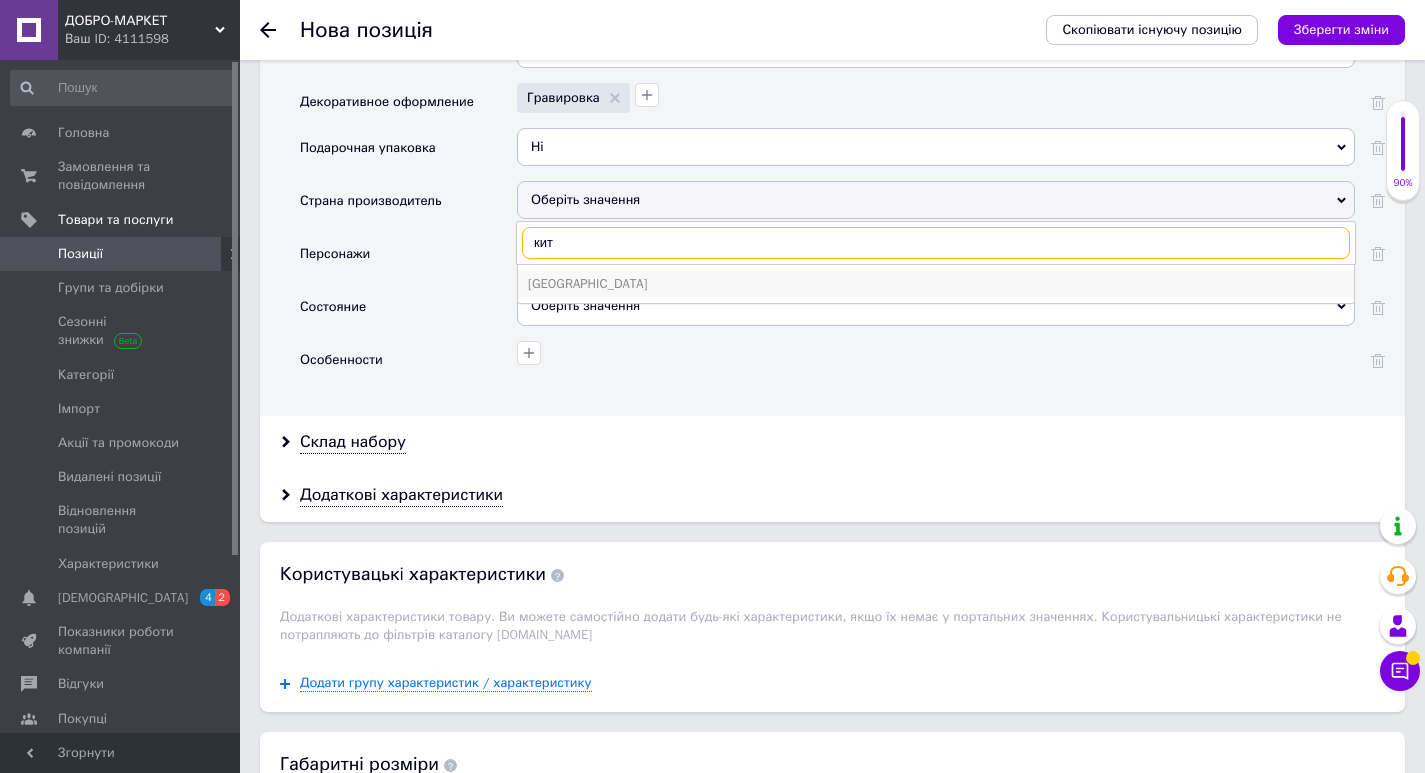 type on "кит" 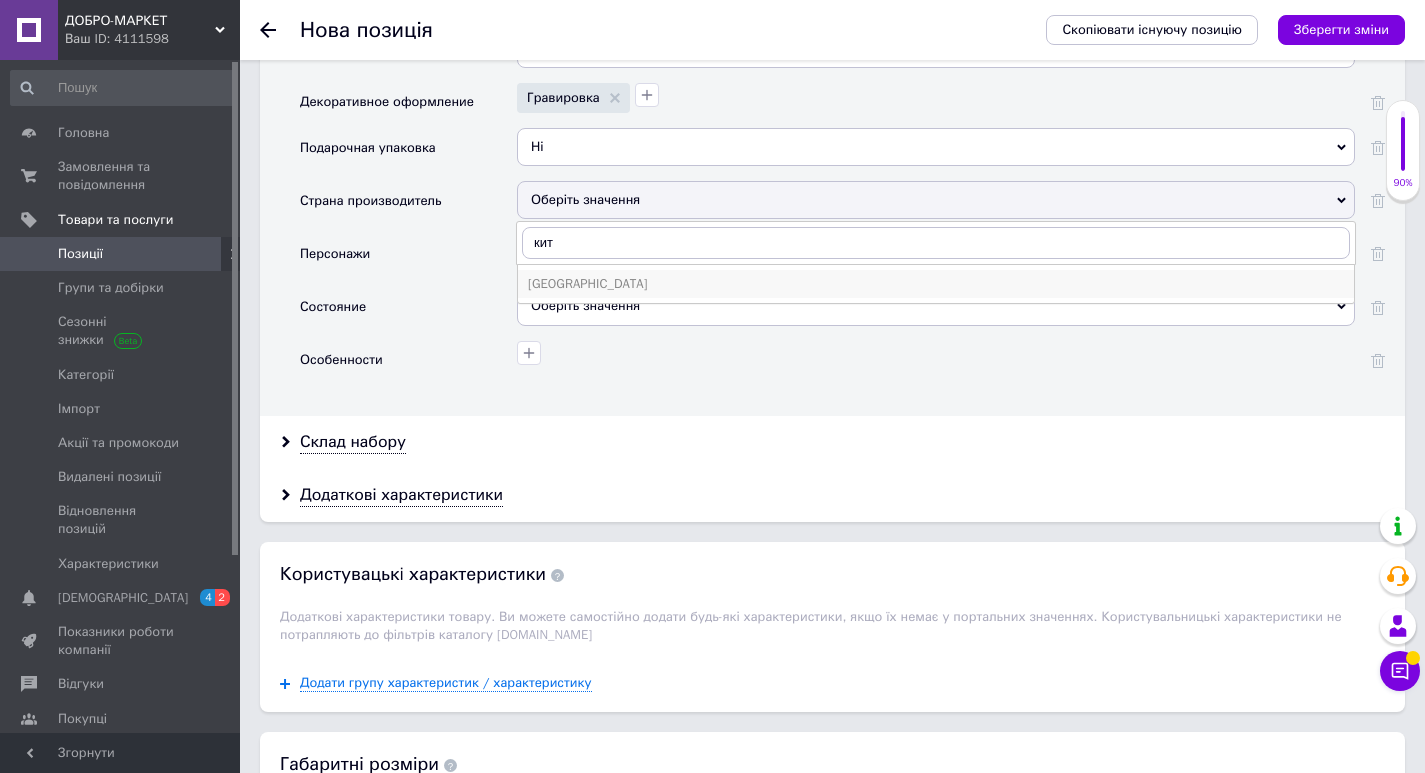 click on "[GEOGRAPHIC_DATA]" at bounding box center (936, 284) 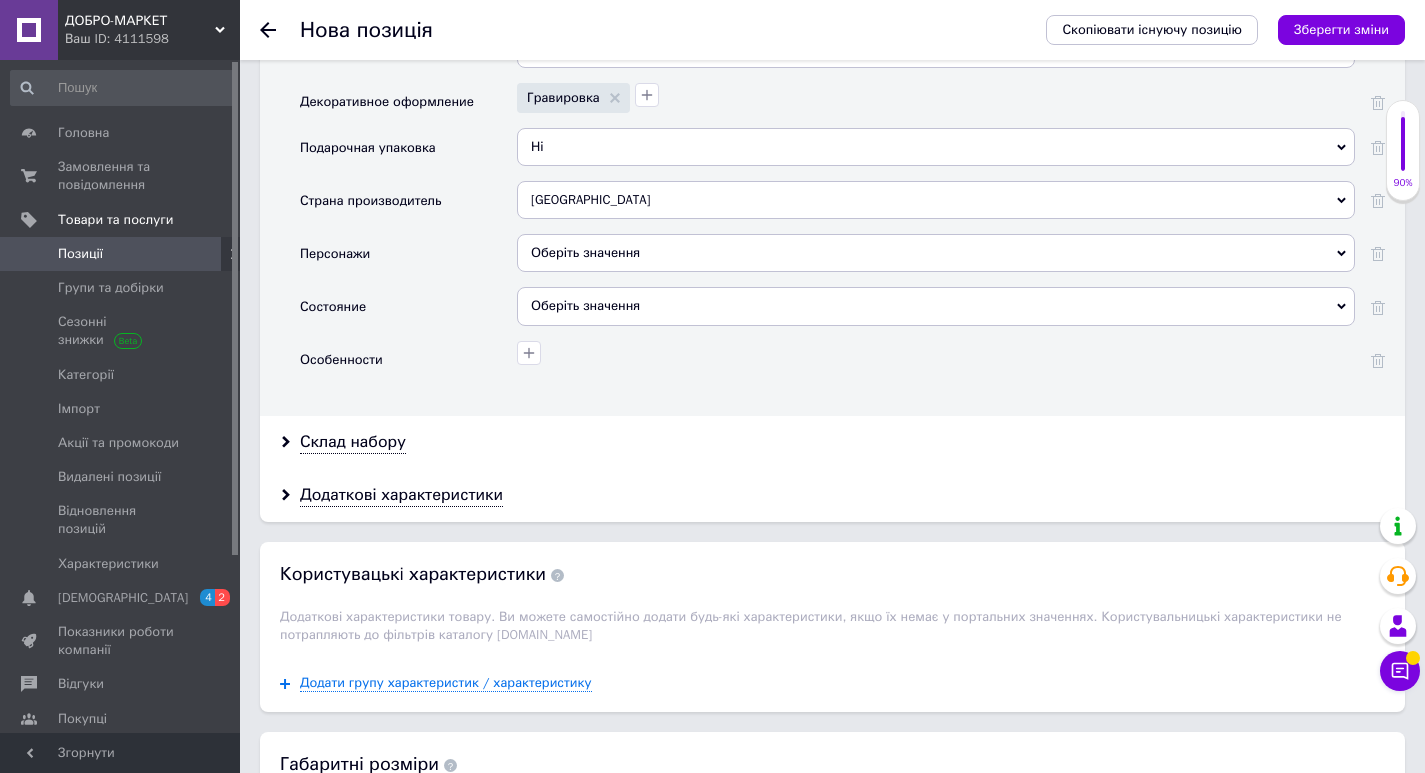 click on "Оберіть значення" at bounding box center (936, 306) 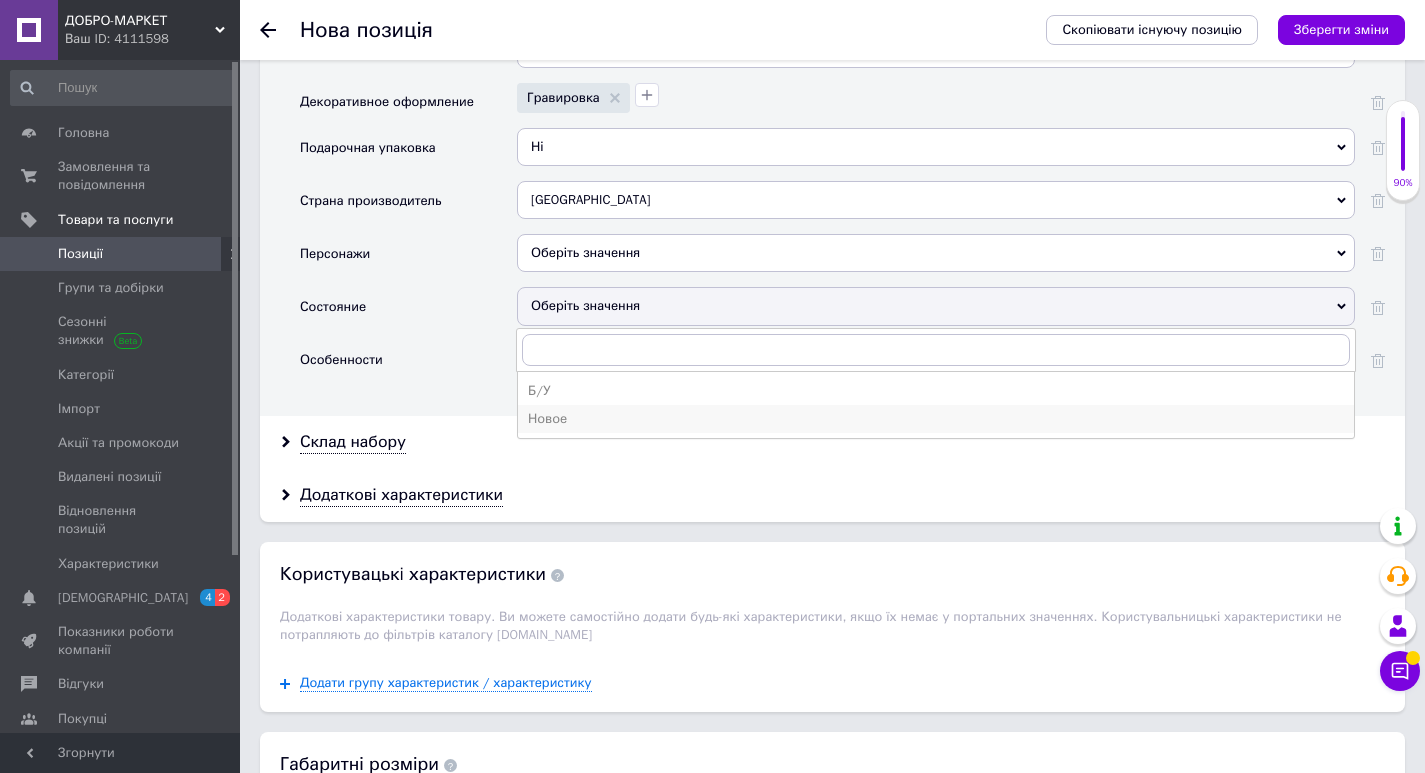 click on "Новое" at bounding box center (936, 419) 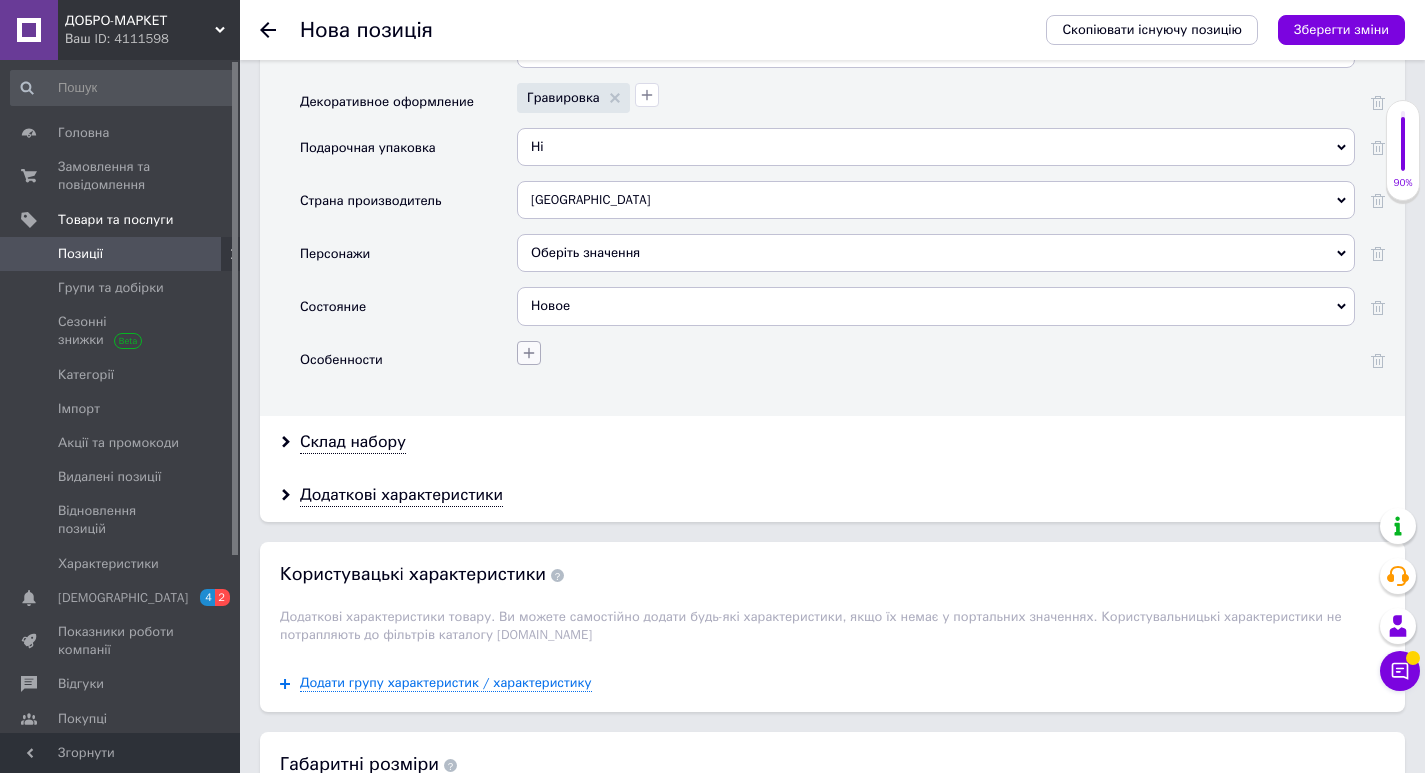 click at bounding box center [529, 353] 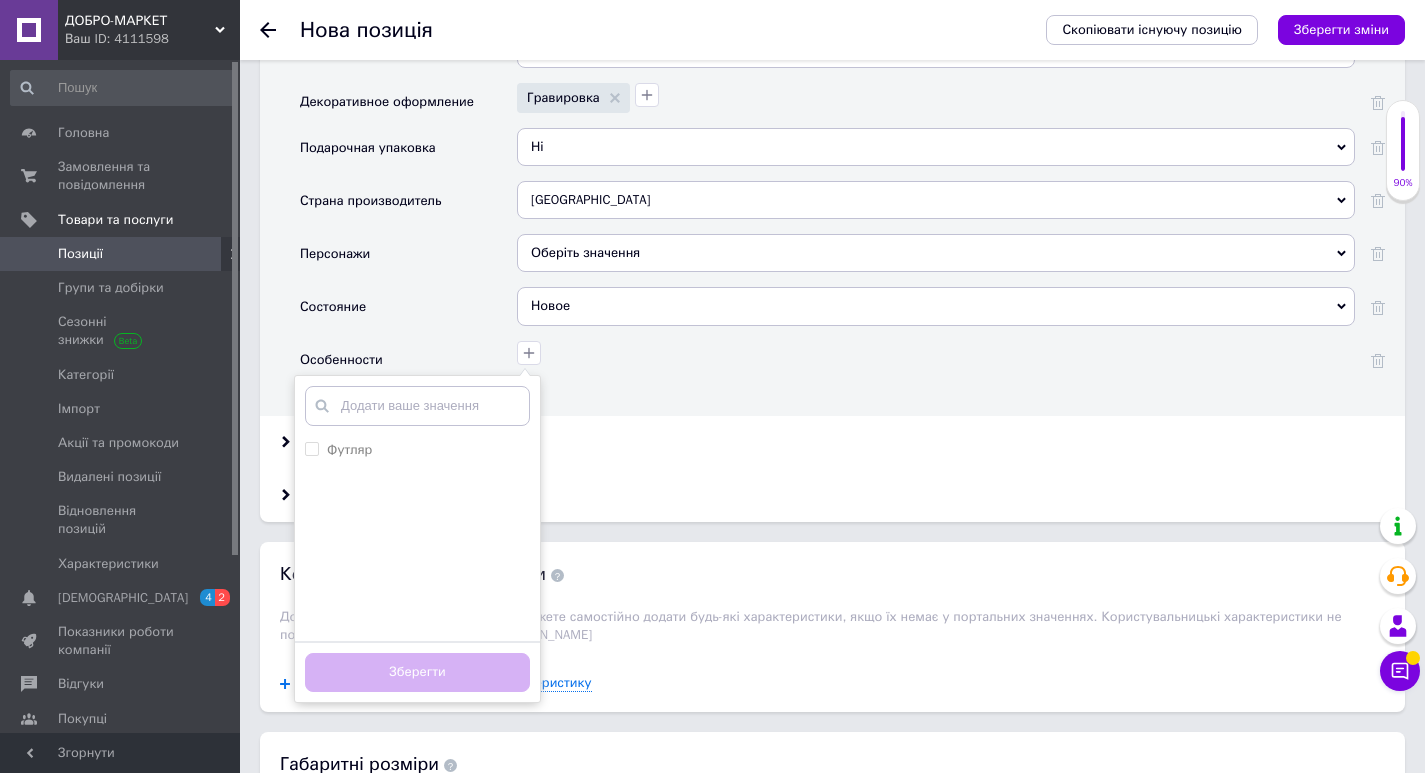 click on "Состояние" at bounding box center (408, 313) 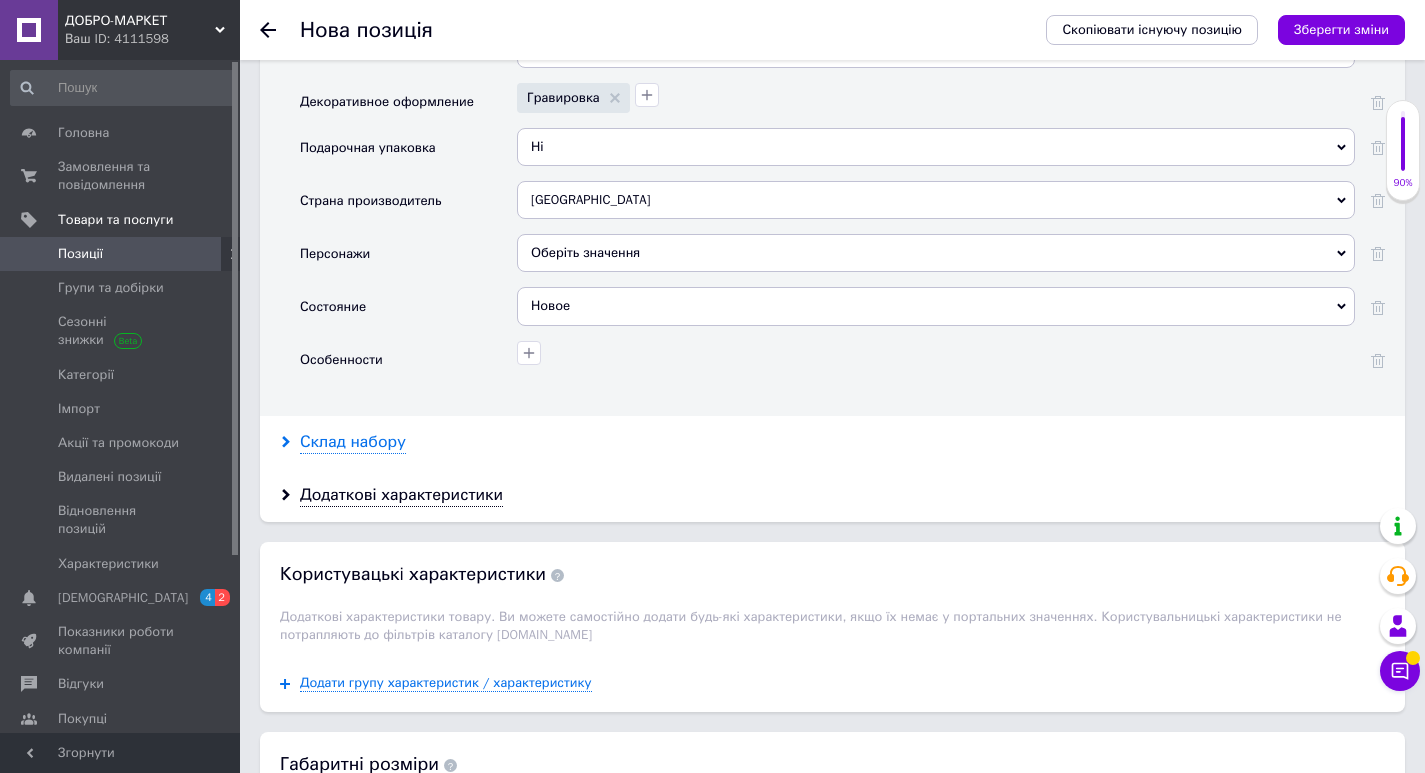 click on "Склад набору" at bounding box center [353, 442] 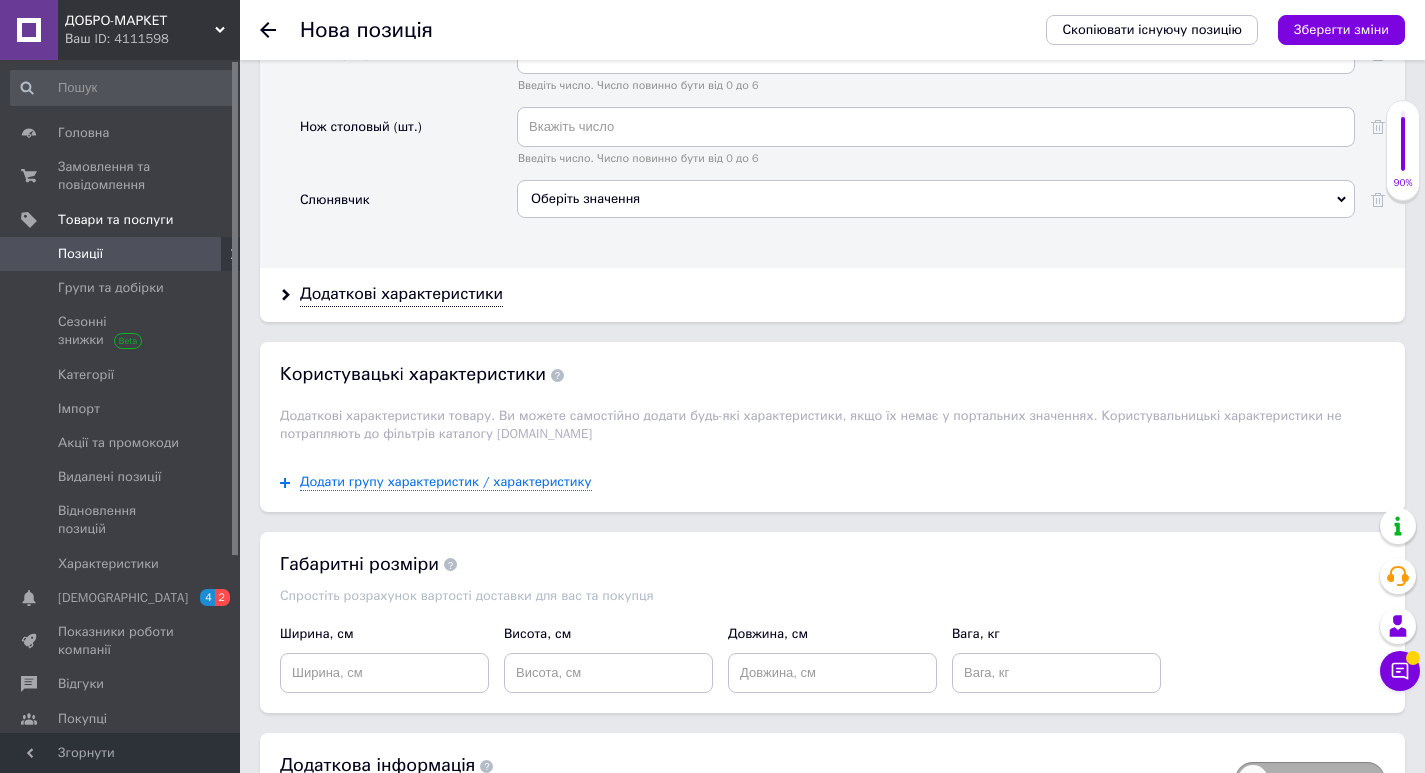 scroll, scrollTop: 3500, scrollLeft: 0, axis: vertical 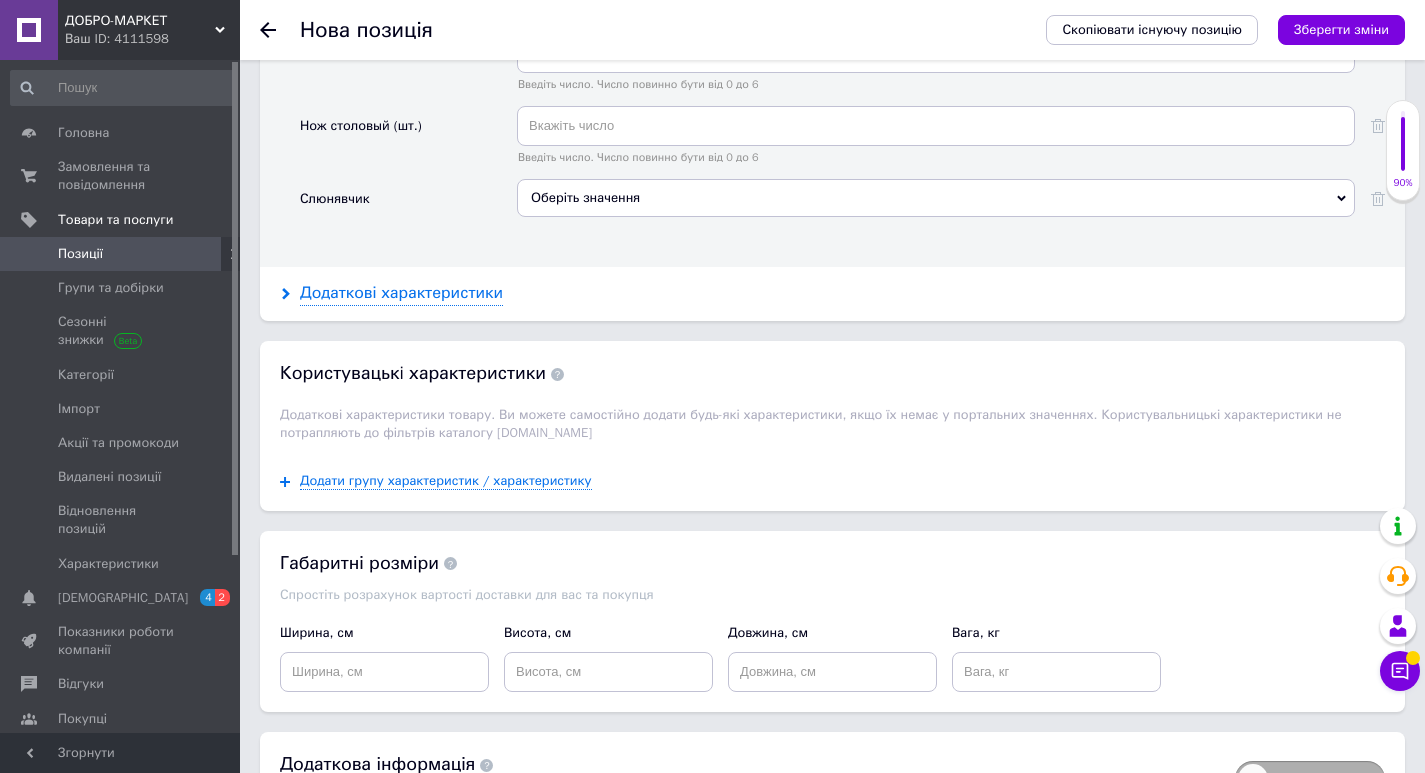 click on "Додаткові характеристики" at bounding box center (401, 293) 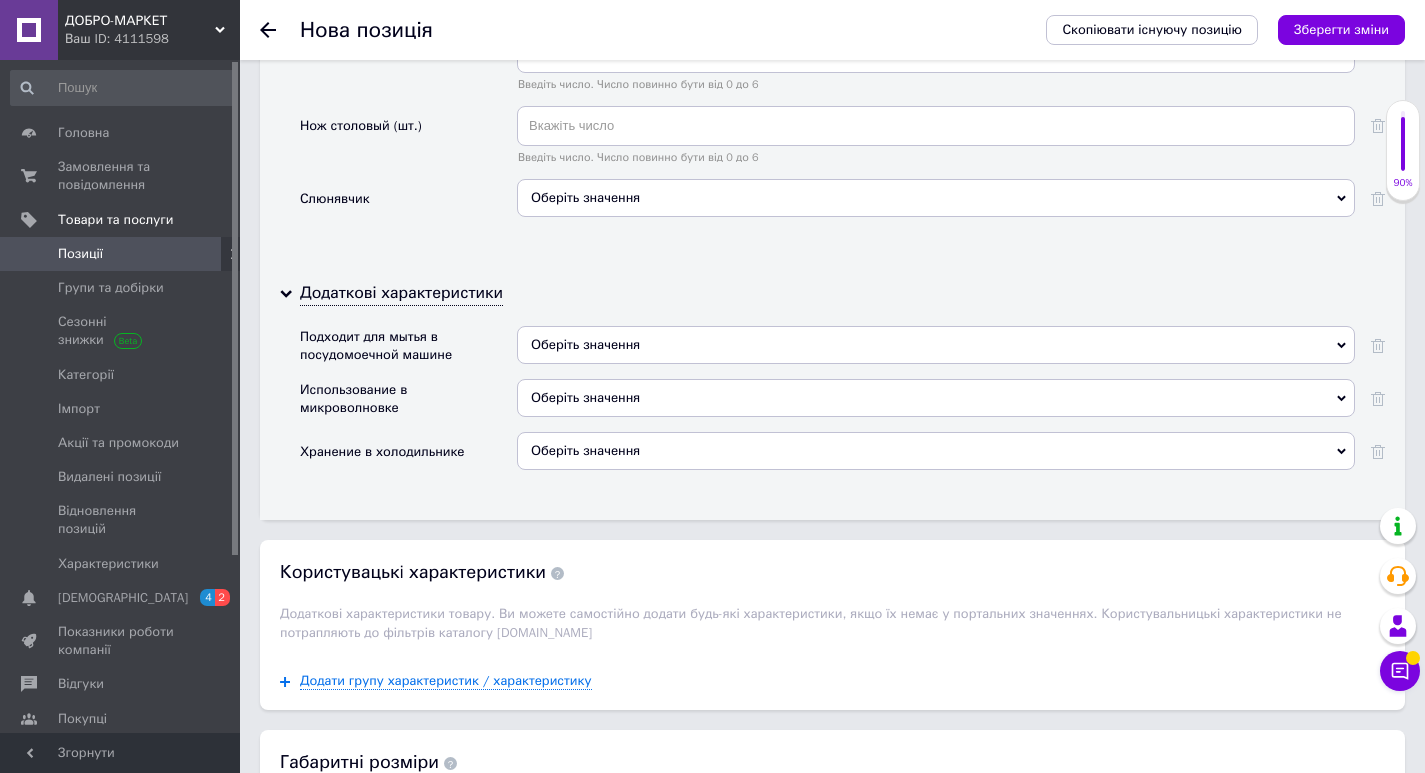 click on "Оберіть значення" at bounding box center (585, 344) 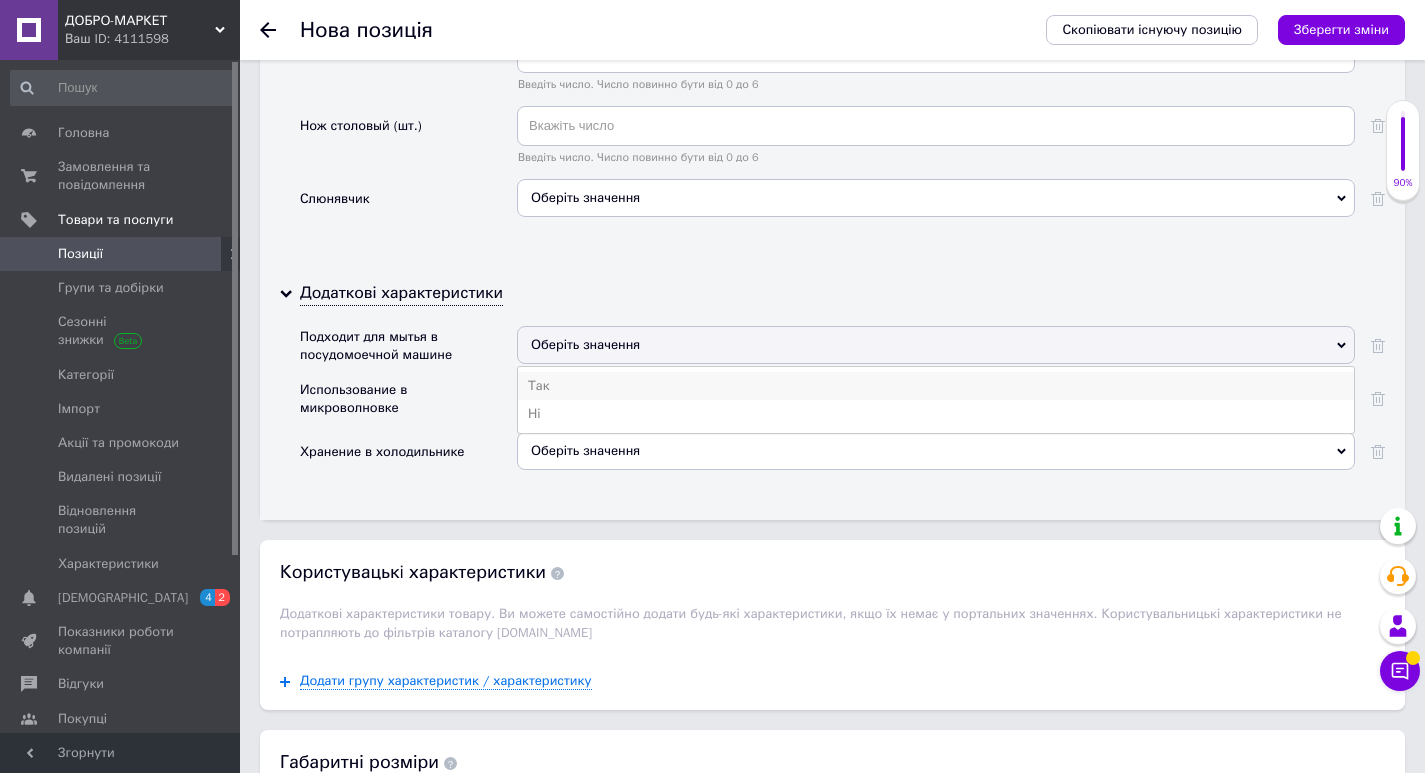 click on "Так" at bounding box center (936, 386) 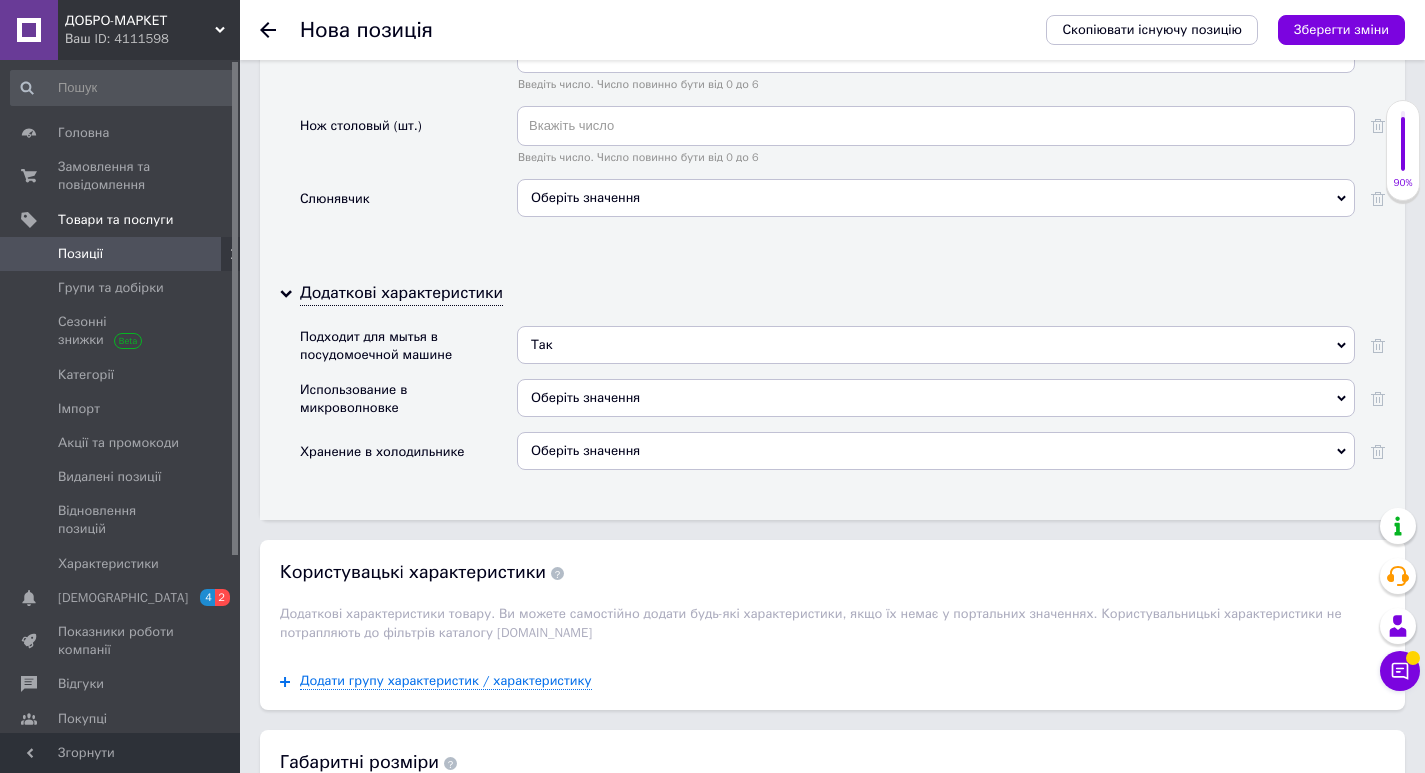 click on "Оберіть значення" at bounding box center (585, 397) 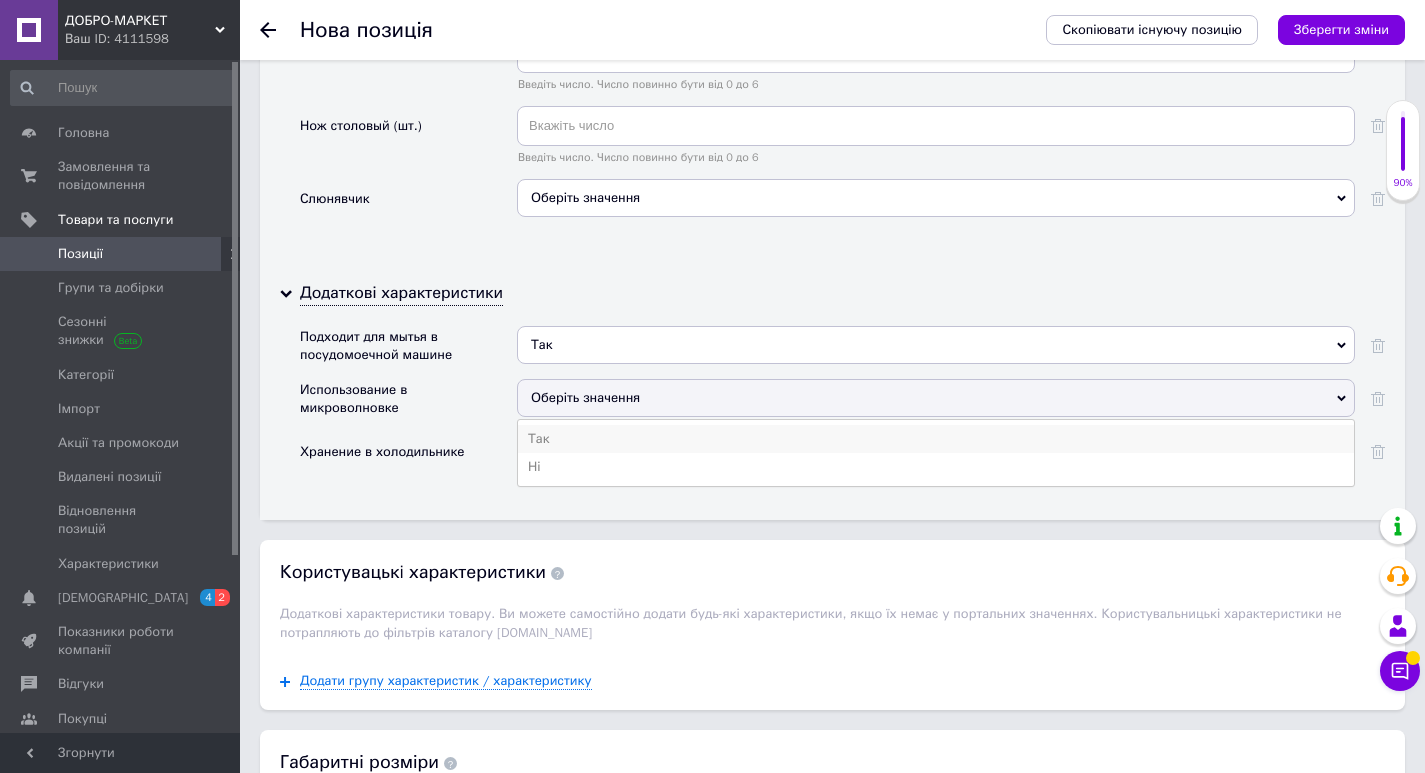 click on "Так" at bounding box center (936, 439) 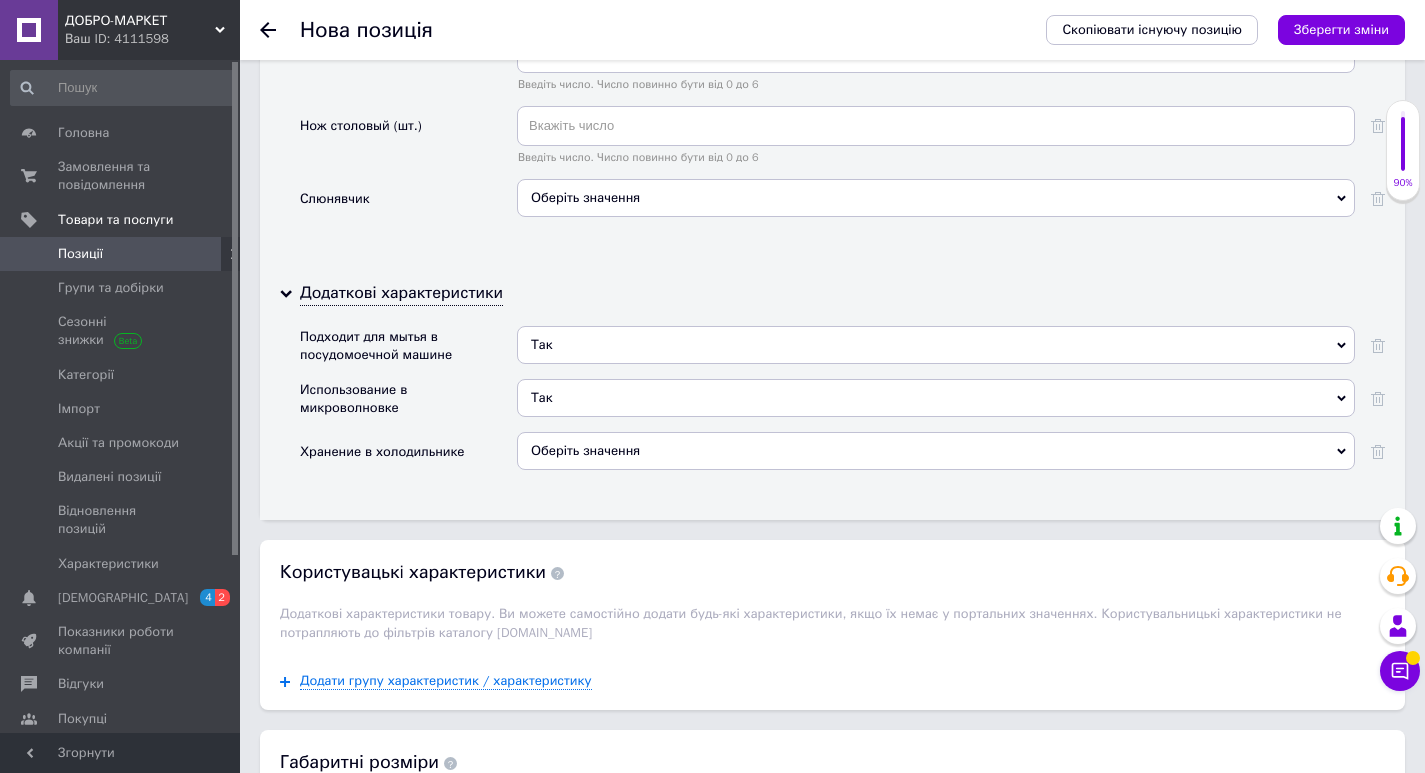 click on "Оберіть значення" at bounding box center (585, 450) 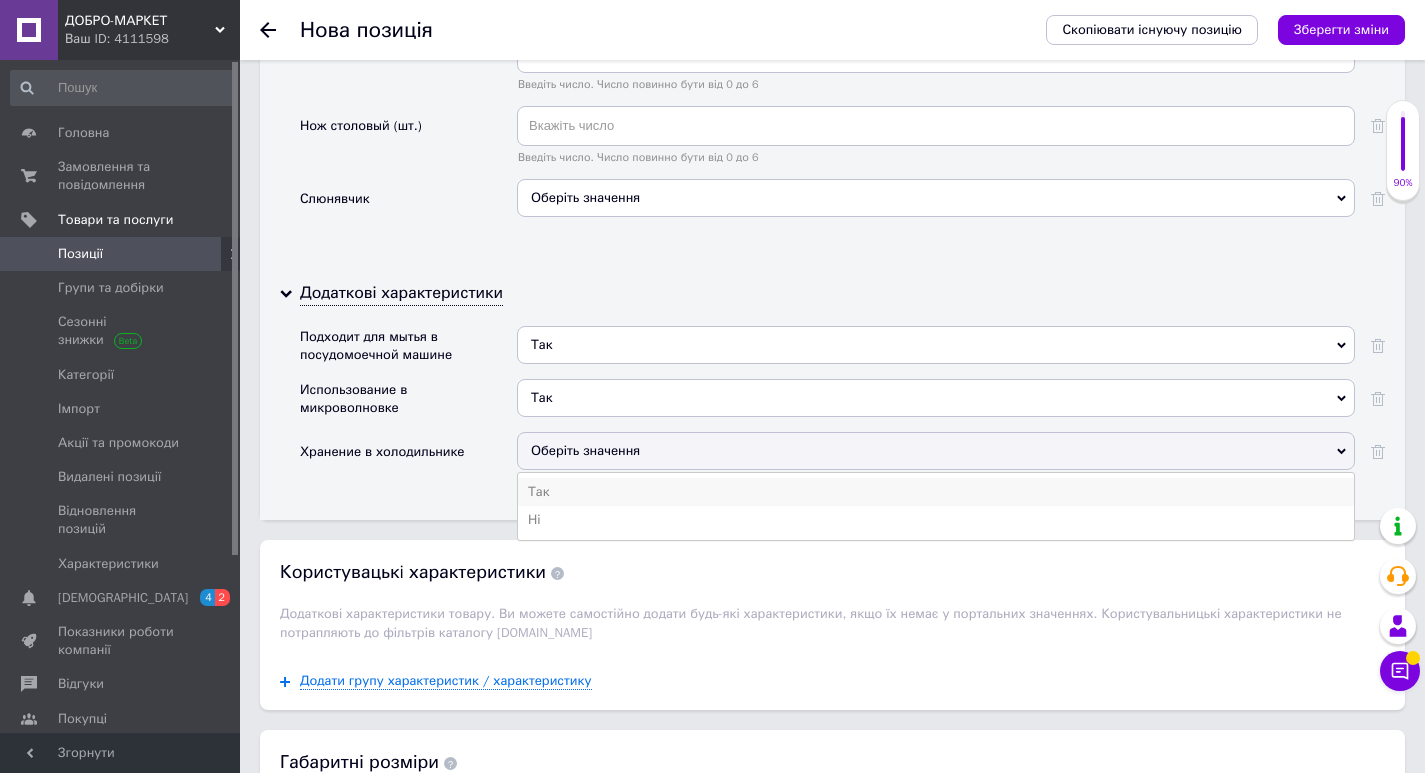 click on "Так" at bounding box center (936, 492) 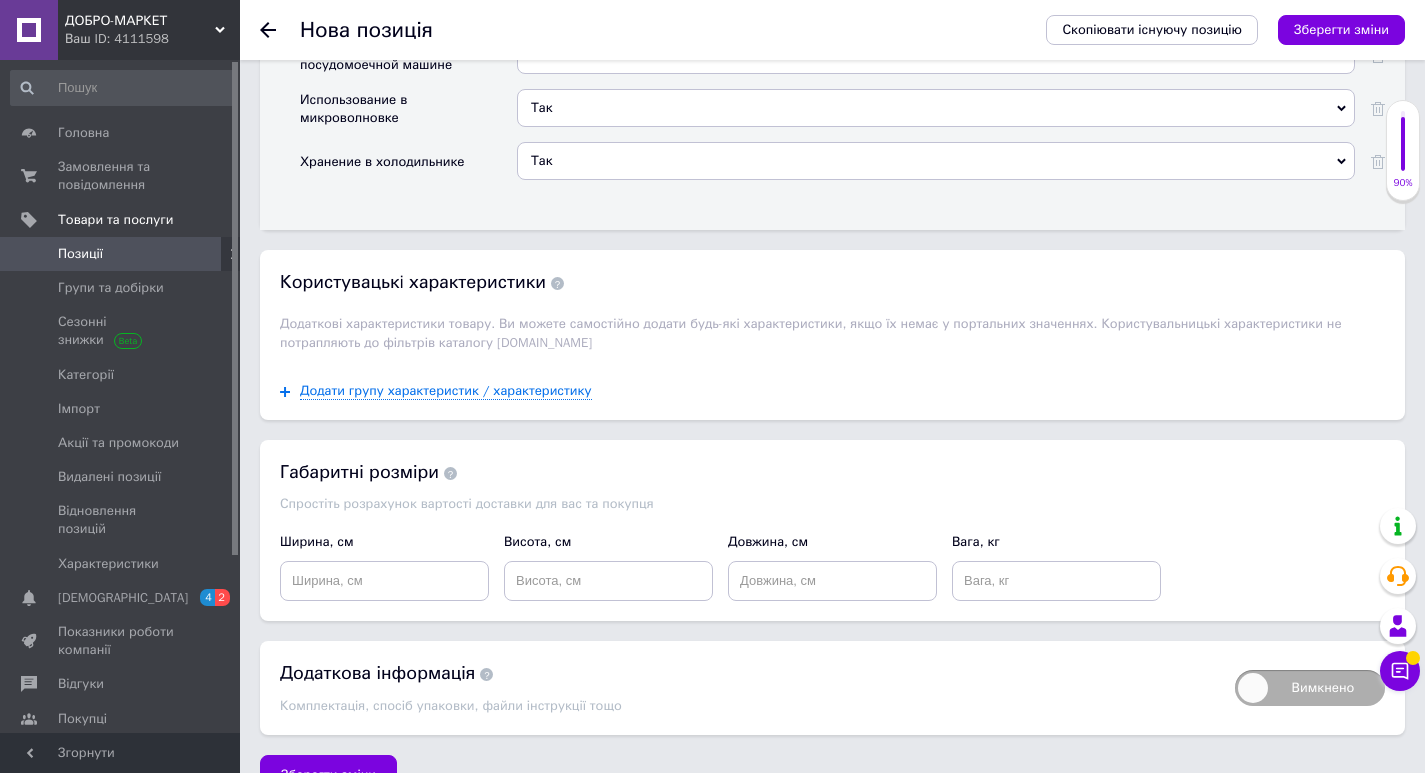 scroll, scrollTop: 3800, scrollLeft: 0, axis: vertical 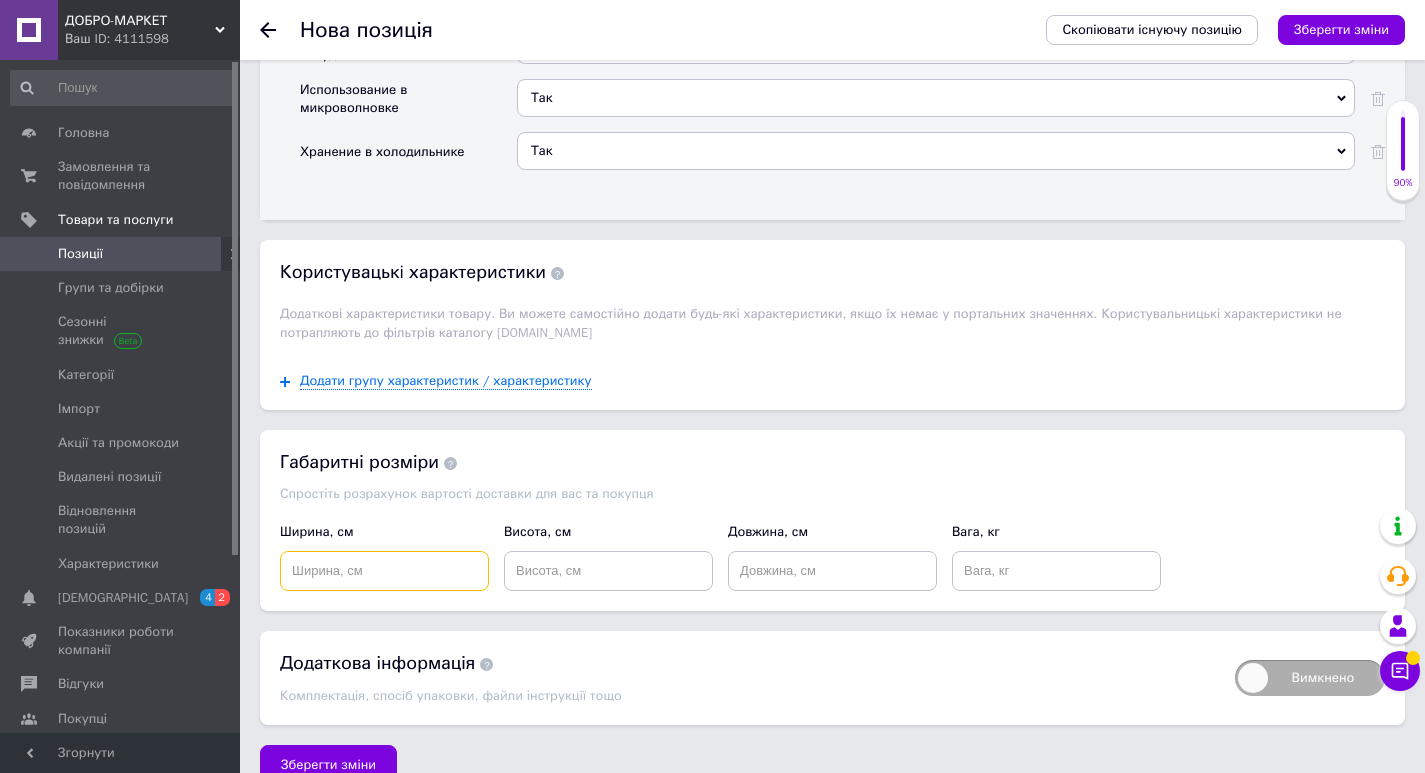 click at bounding box center [384, 571] 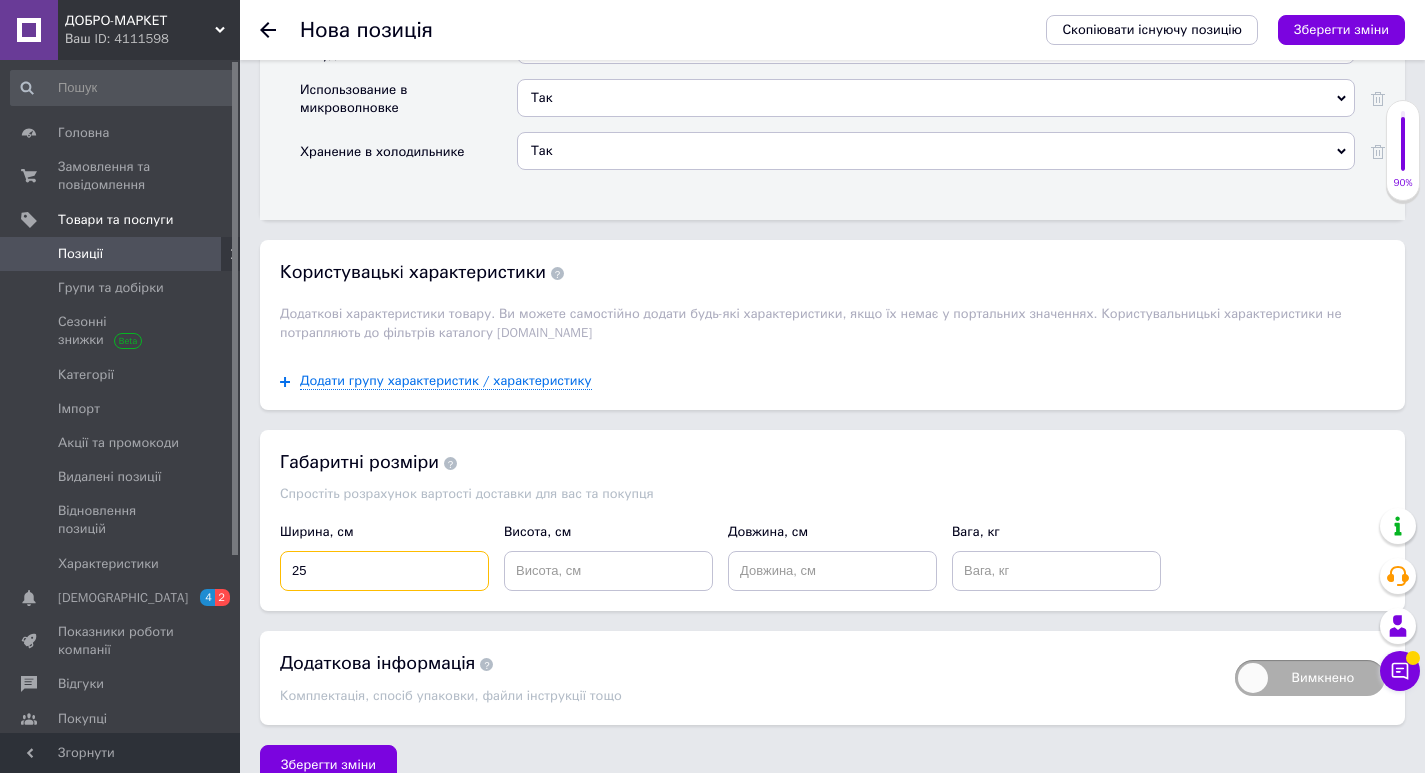type on "25" 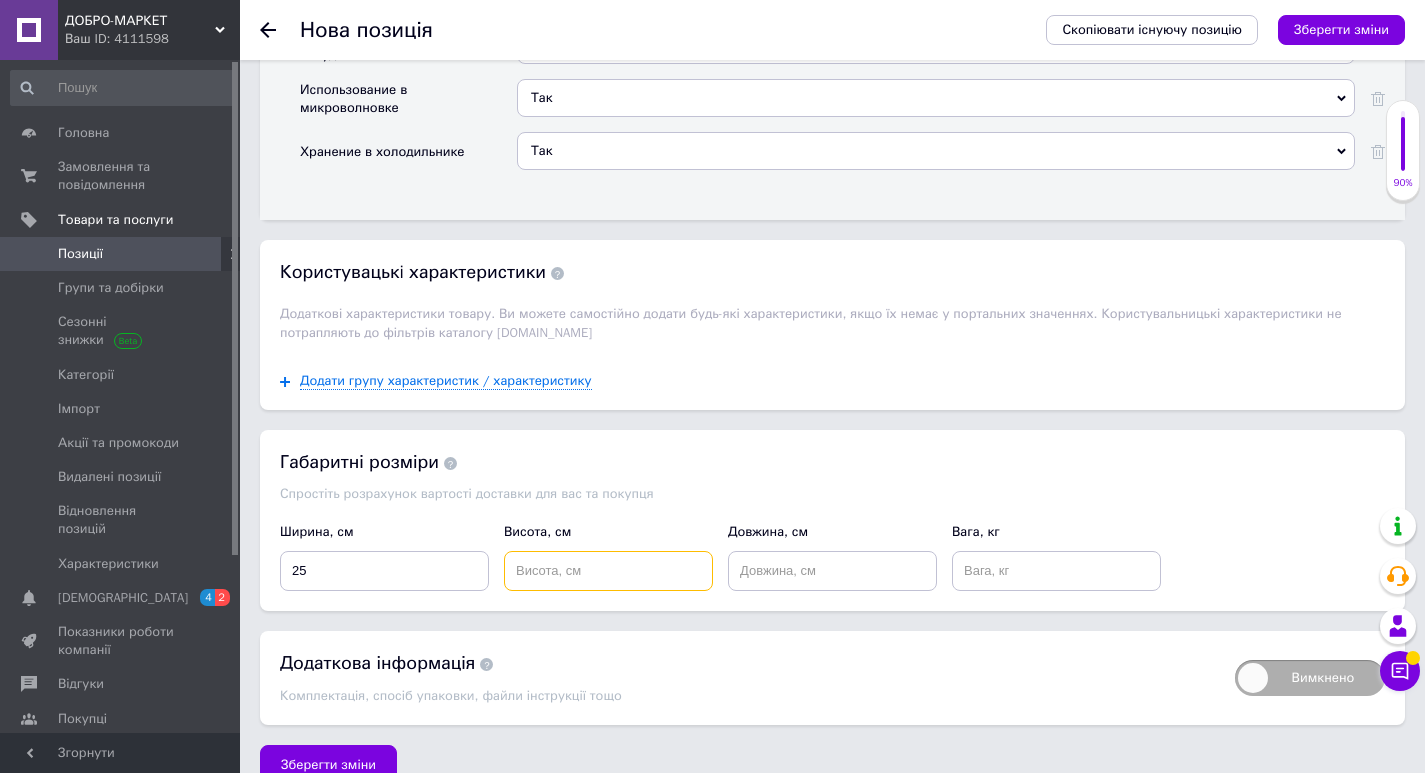 click at bounding box center [608, 571] 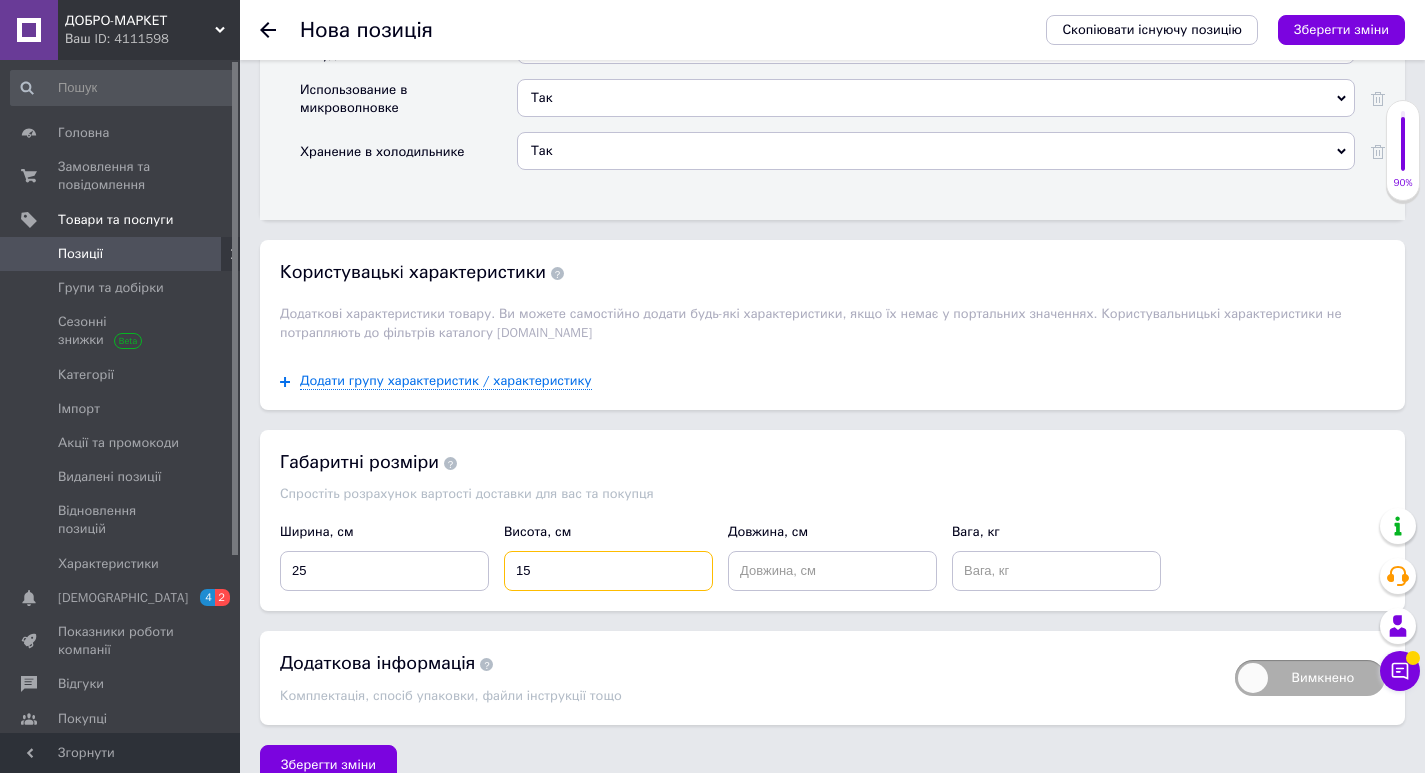 type on "15" 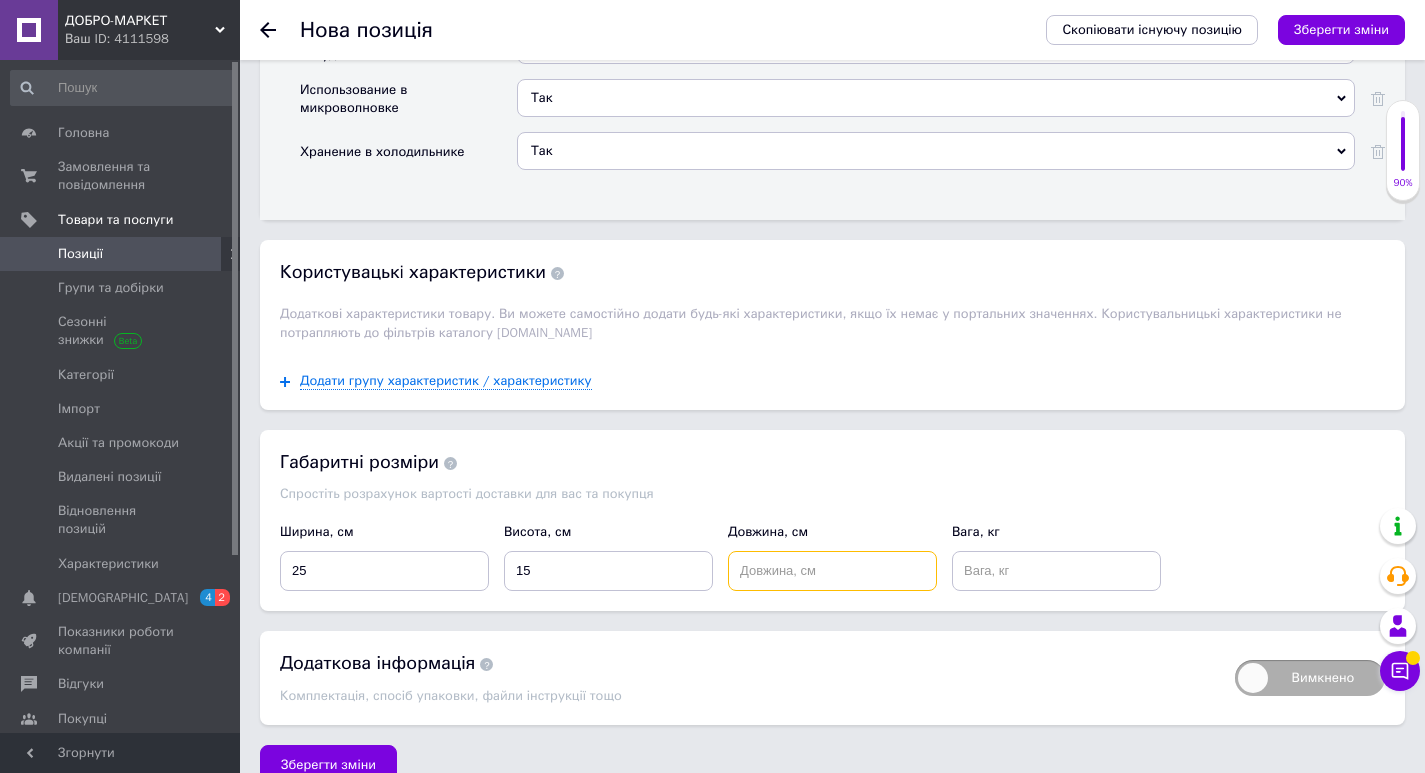 click at bounding box center [832, 571] 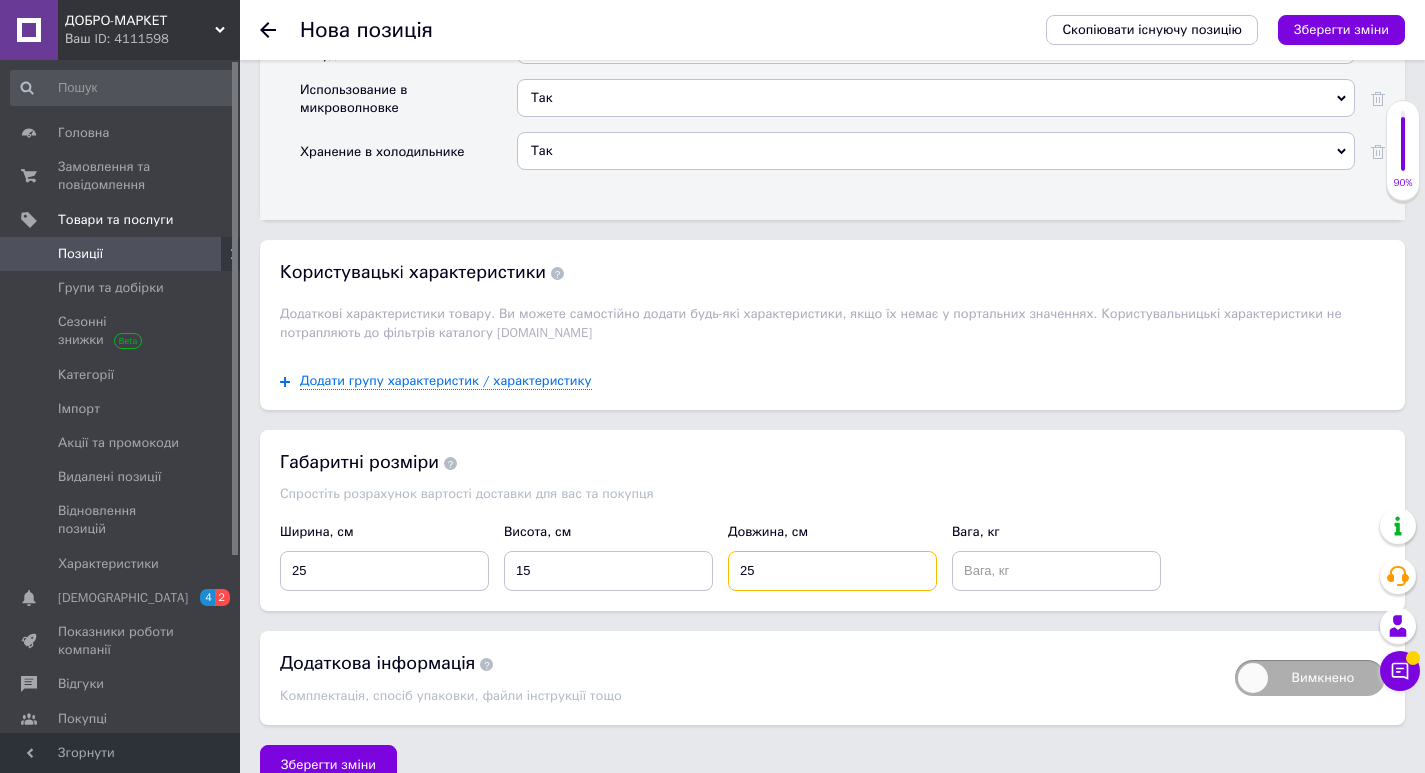 type on "25" 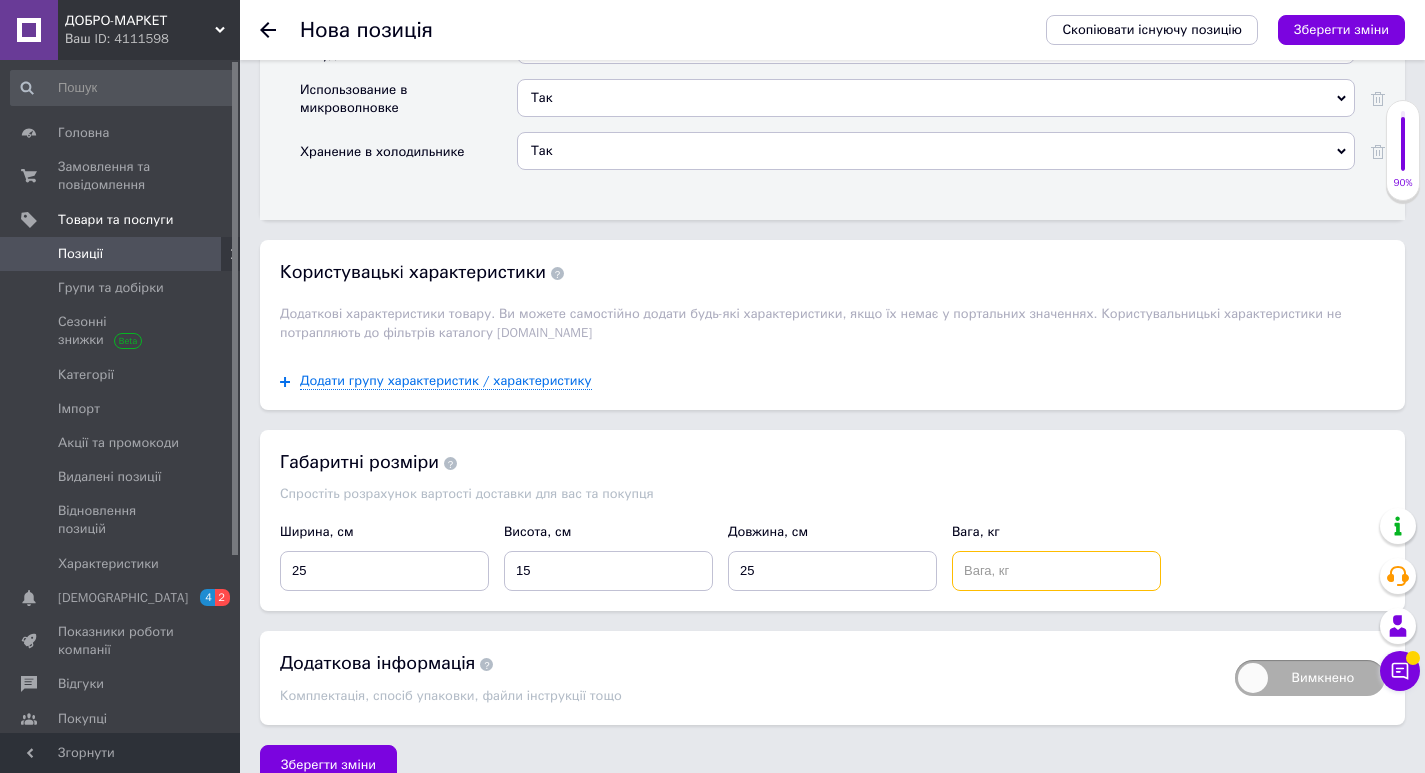 click at bounding box center (1056, 571) 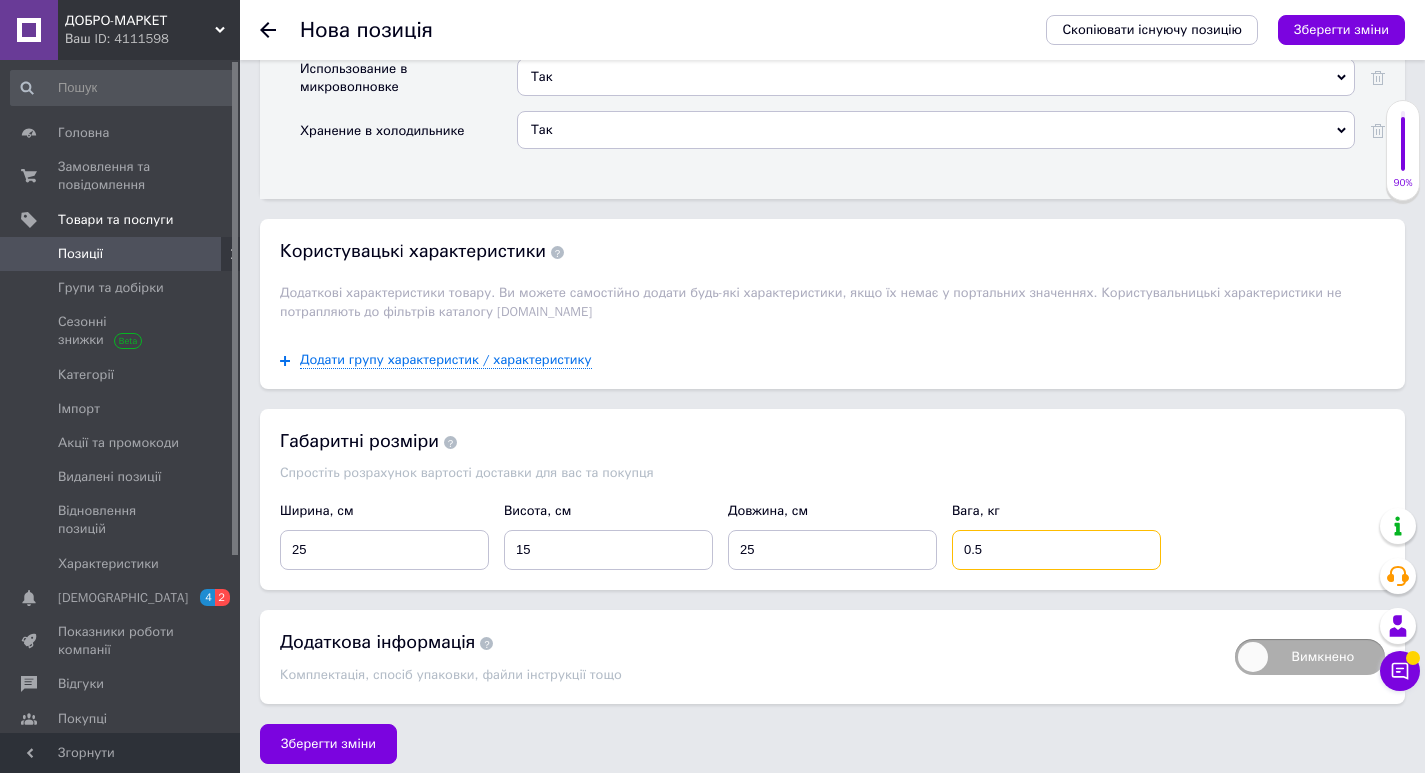 scroll, scrollTop: 3830, scrollLeft: 0, axis: vertical 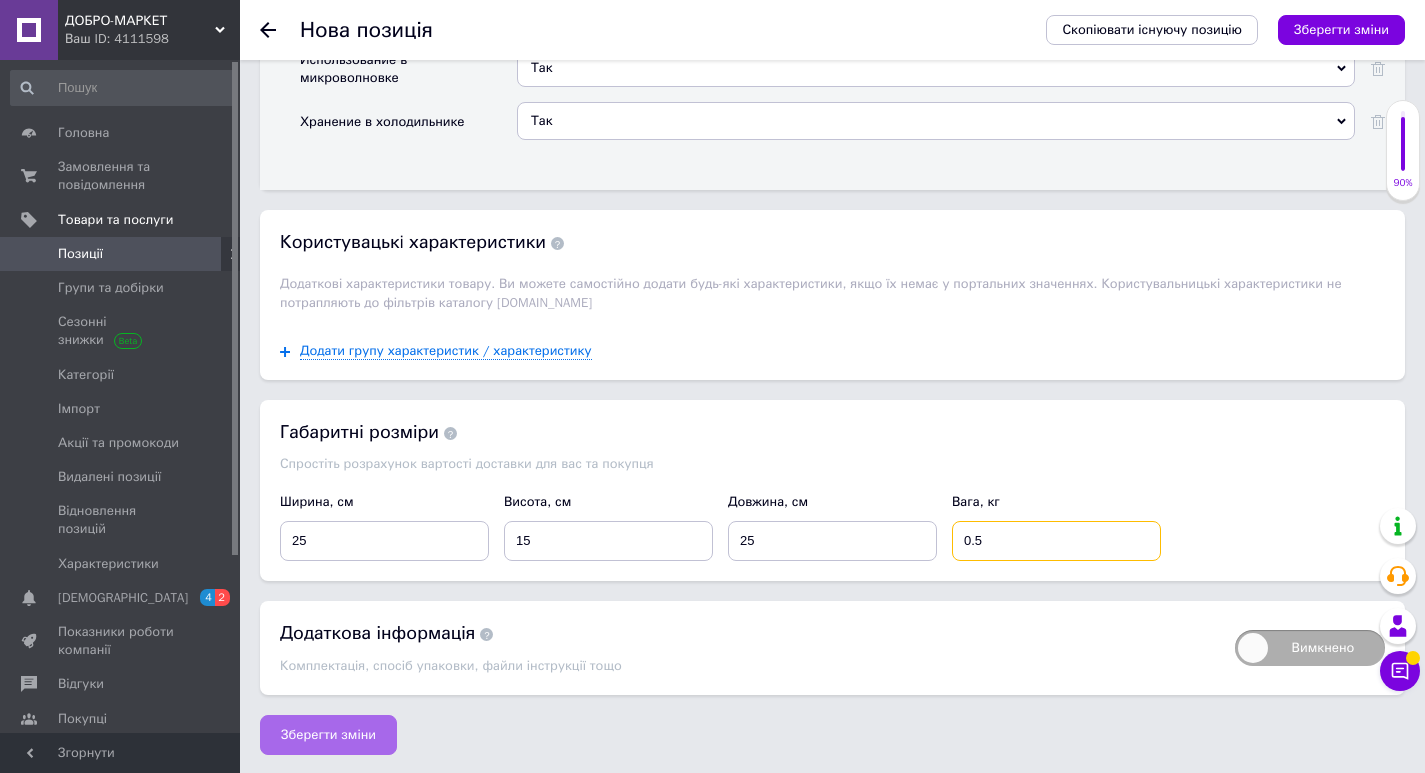 type on "0.5" 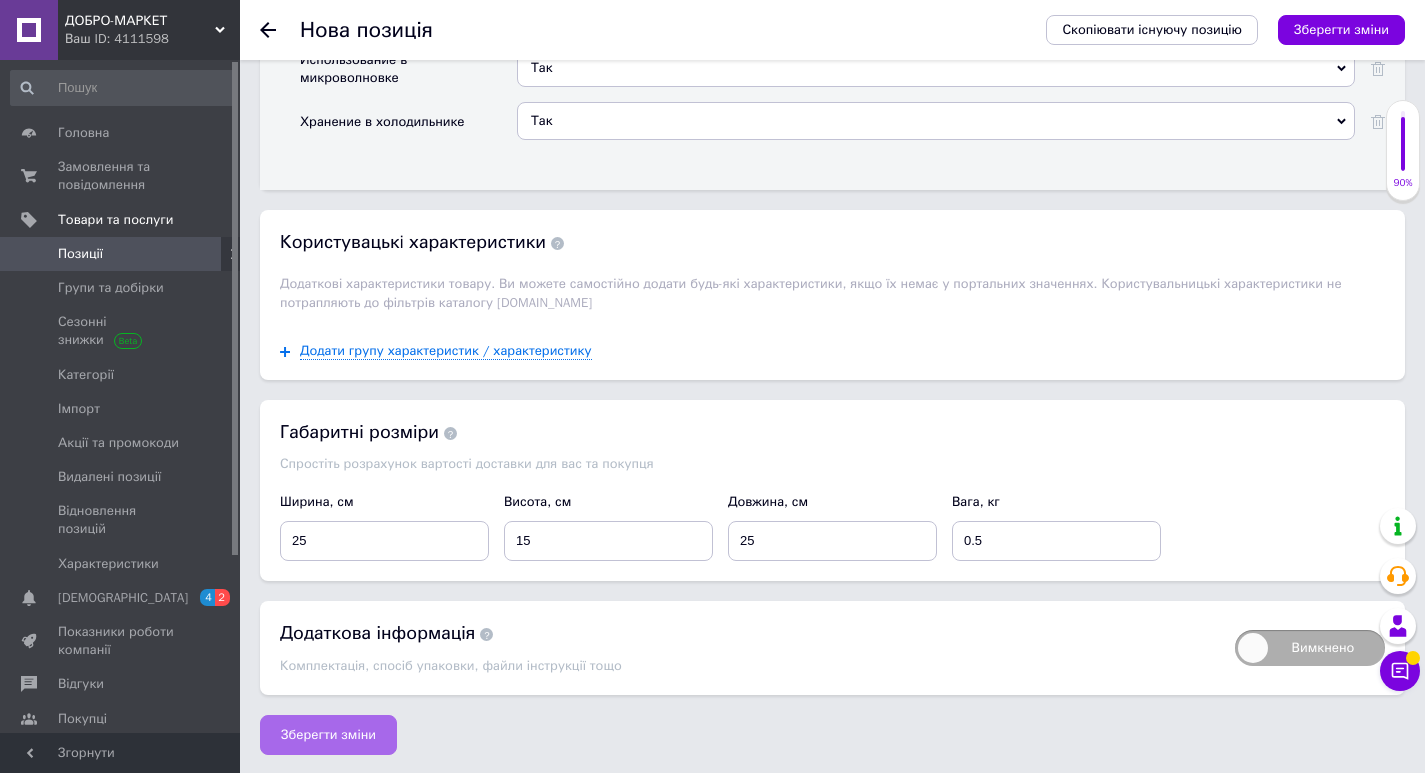 click on "Зберегти зміни" at bounding box center [328, 735] 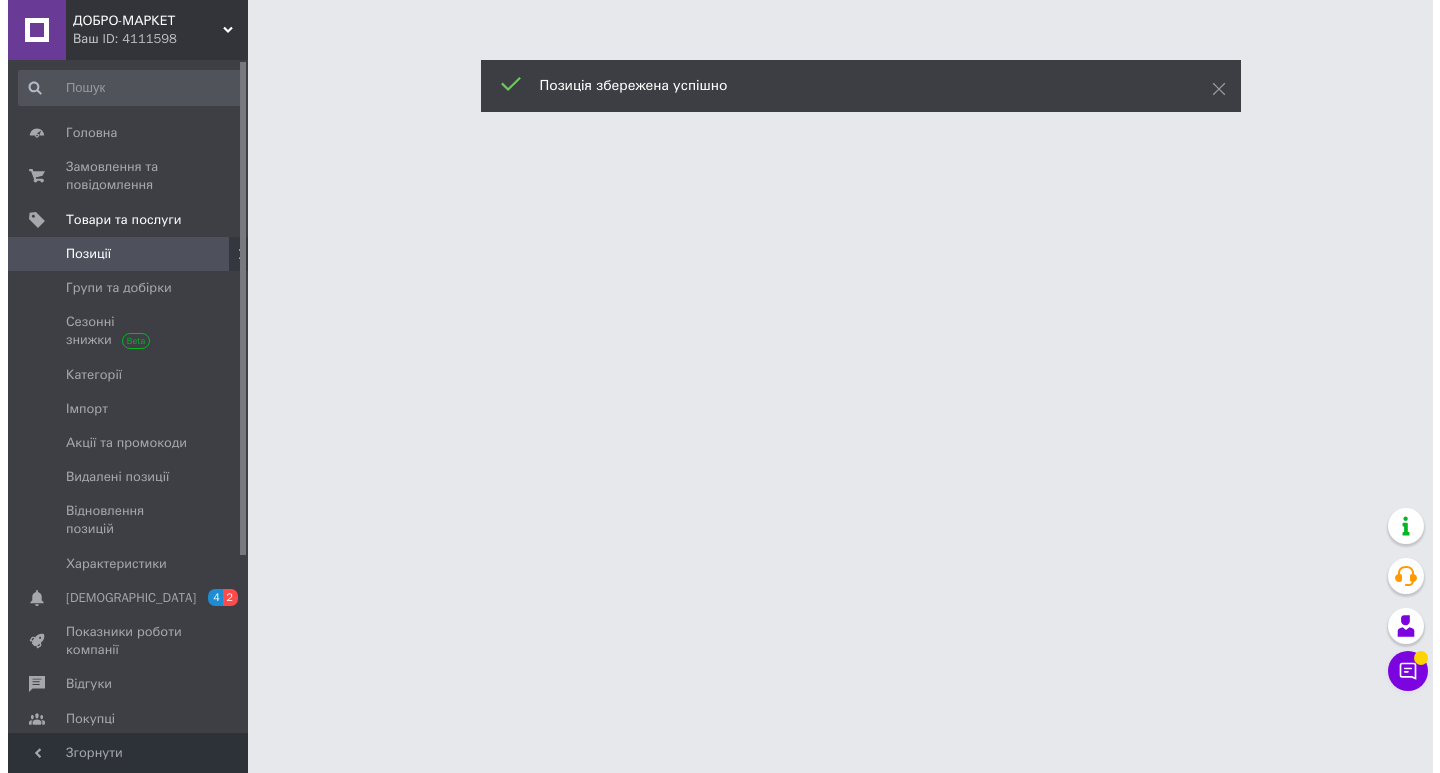 scroll, scrollTop: 0, scrollLeft: 0, axis: both 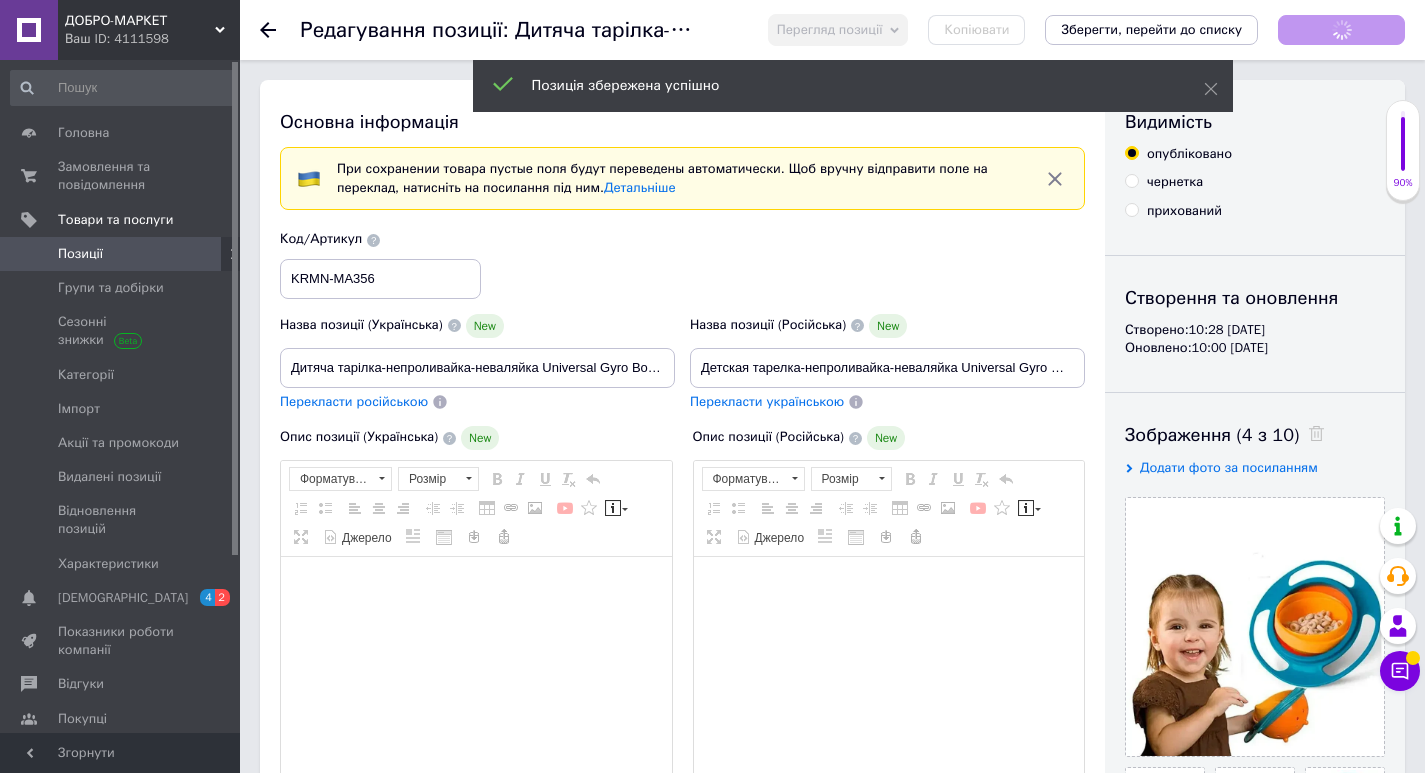 click on "Позиції" at bounding box center [80, 254] 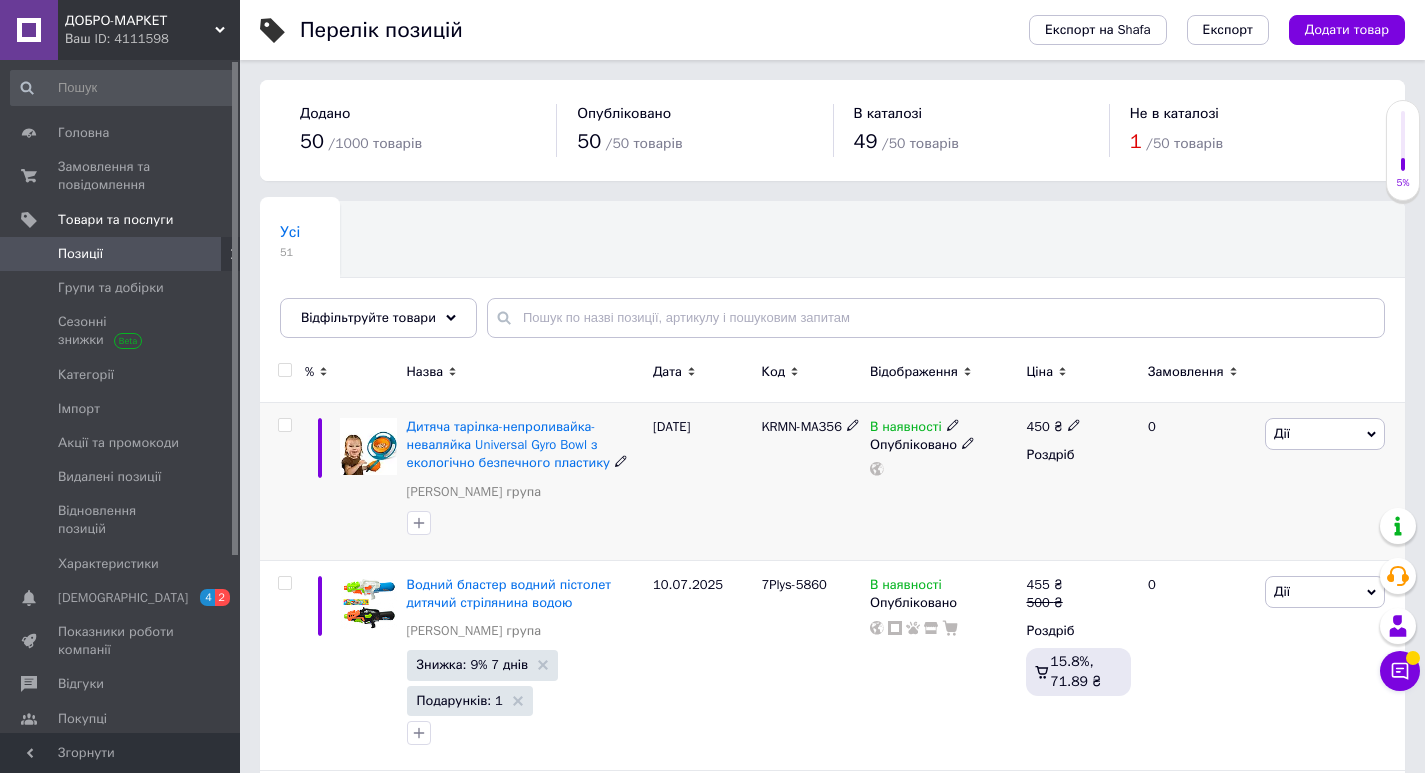 click on "Дії" at bounding box center (1325, 434) 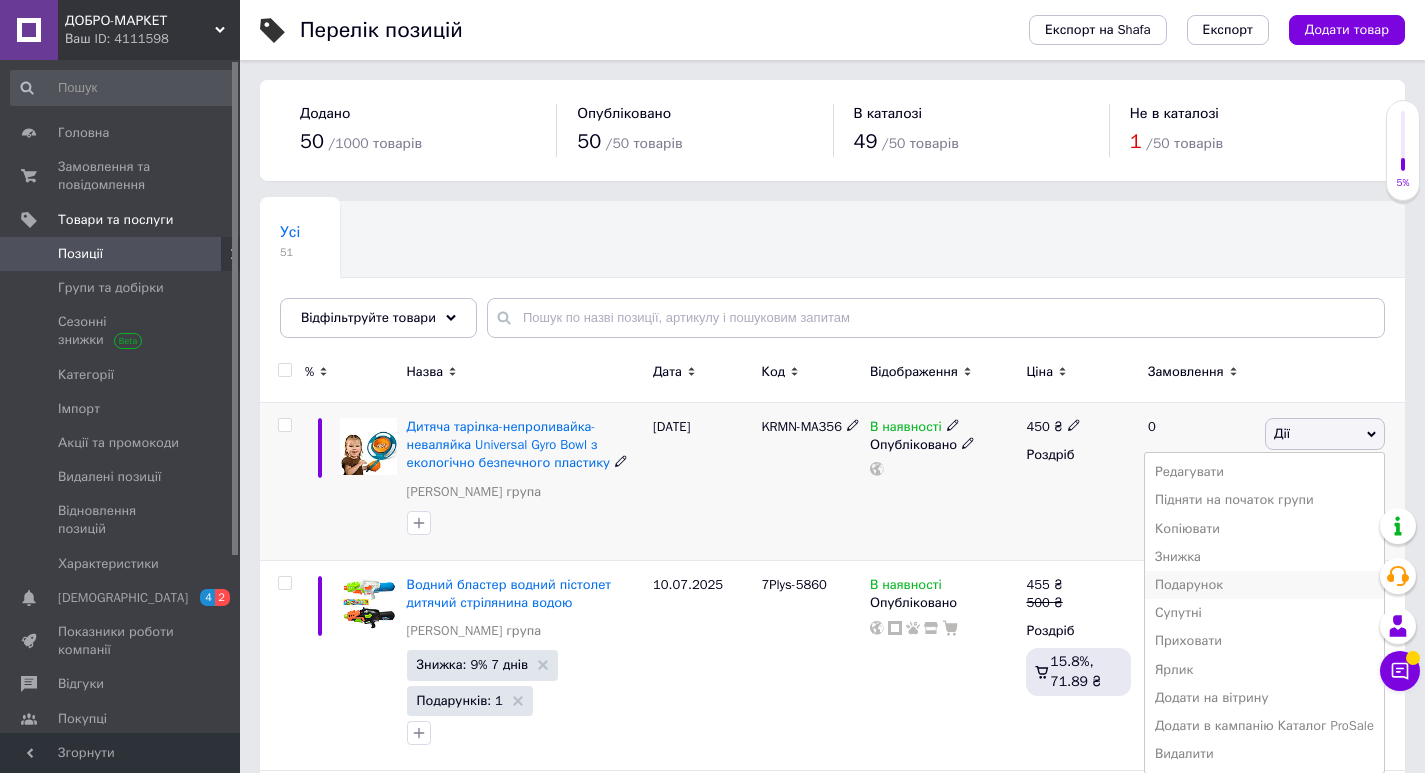 click on "Подарунок" at bounding box center [1264, 585] 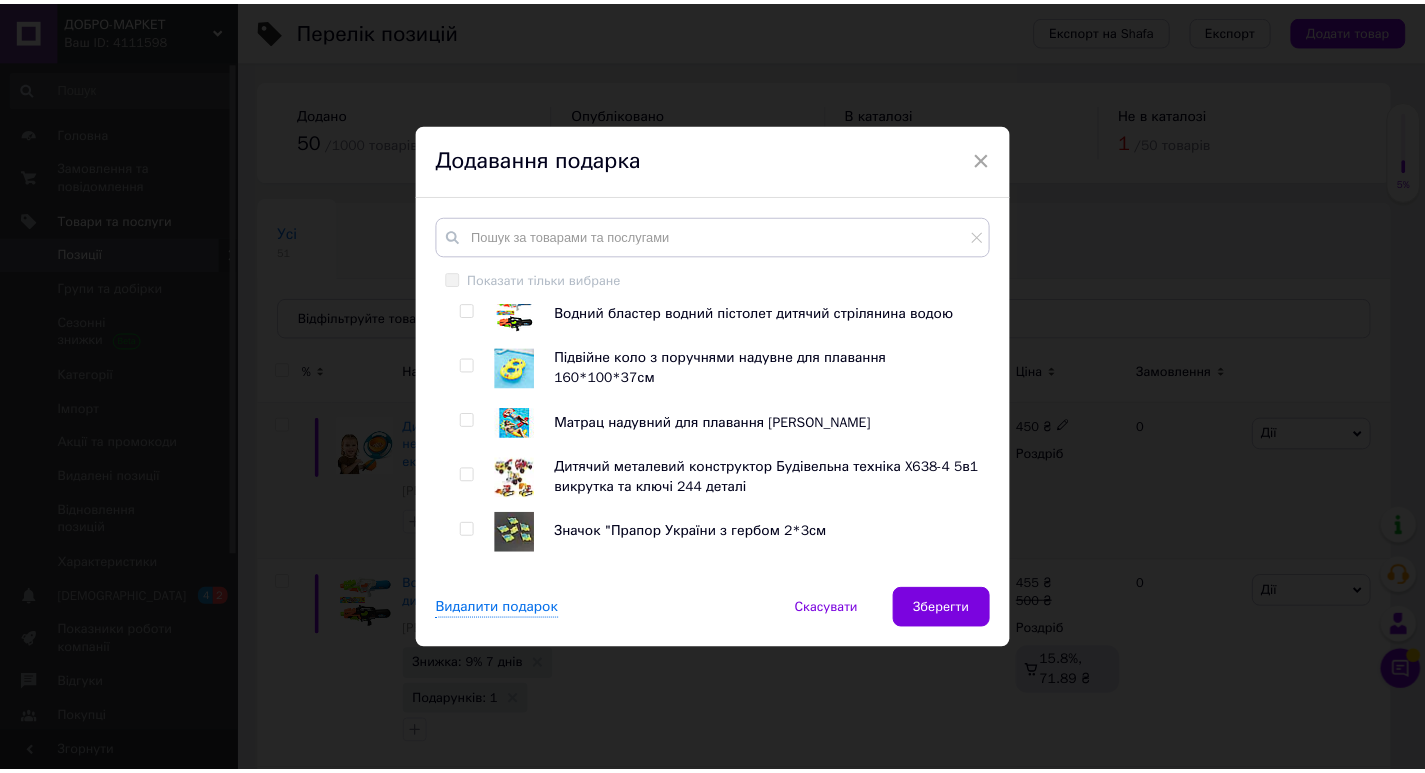 scroll, scrollTop: 2200, scrollLeft: 0, axis: vertical 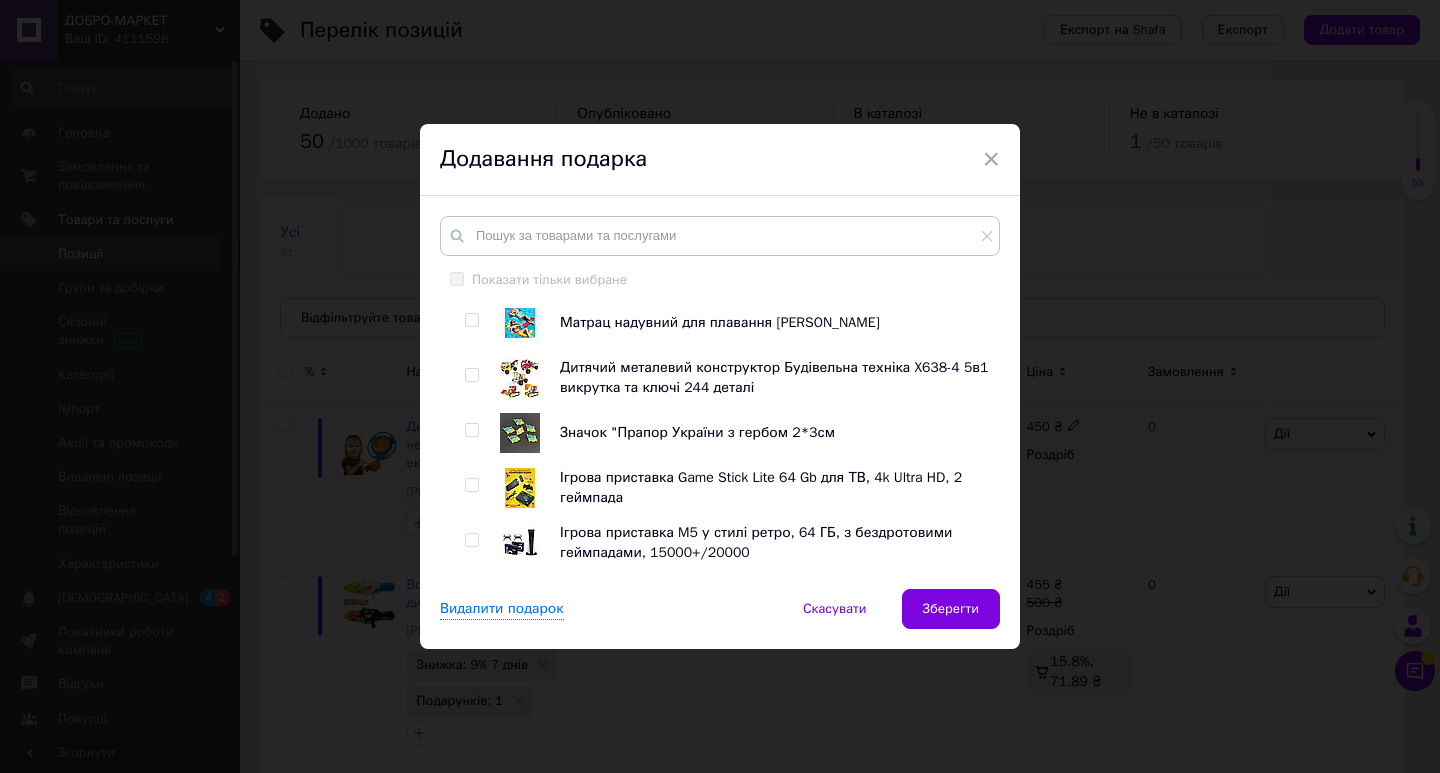 click at bounding box center (471, 430) 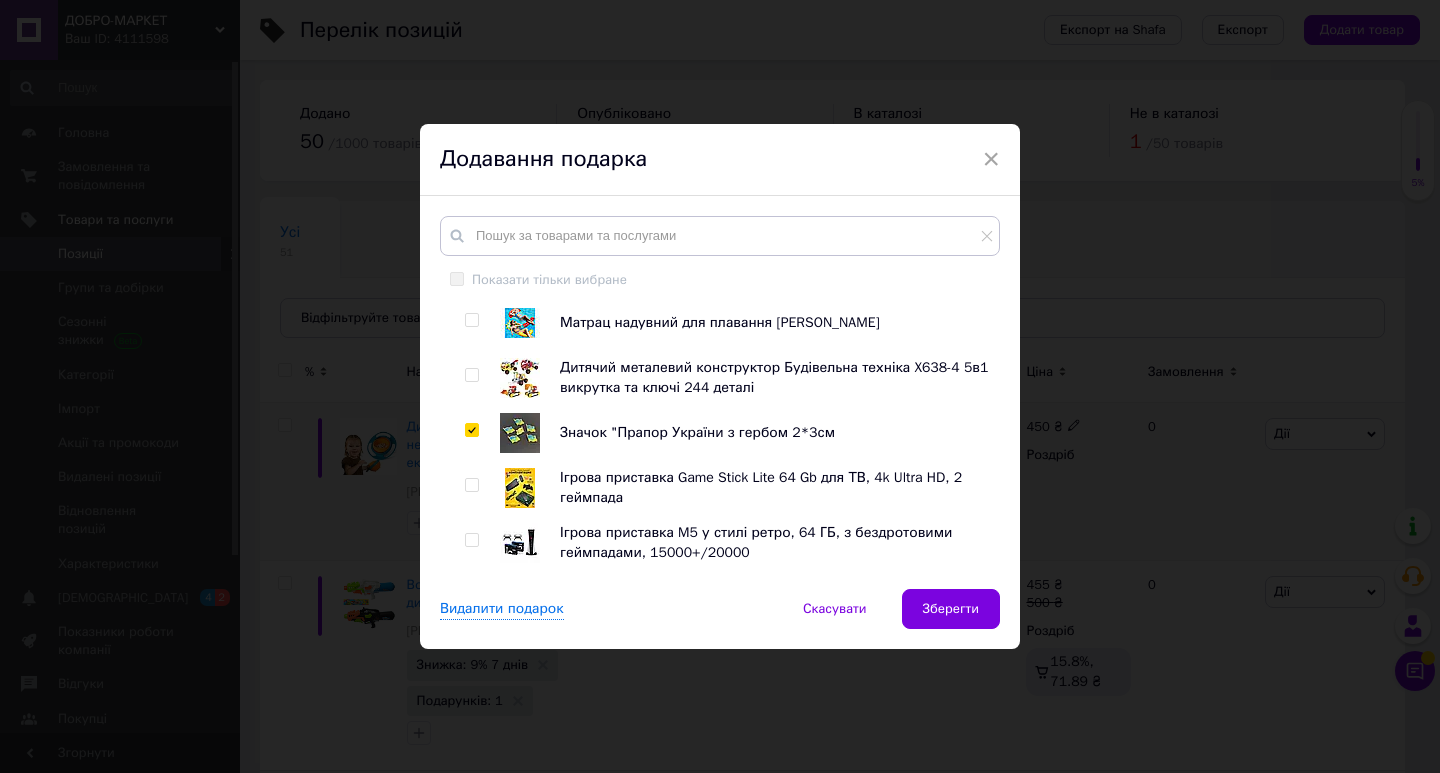 checkbox on "true" 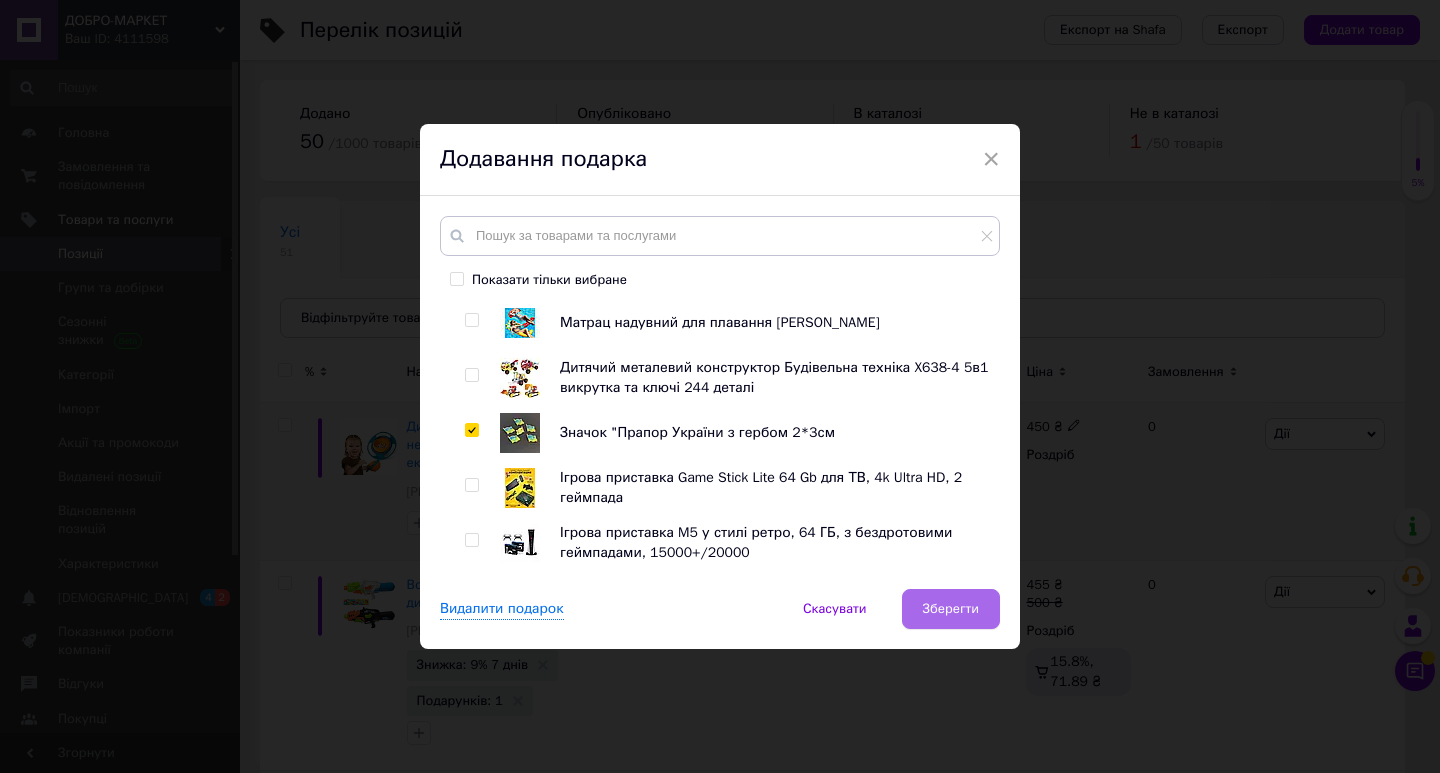 click on "Зберегти" at bounding box center [951, 609] 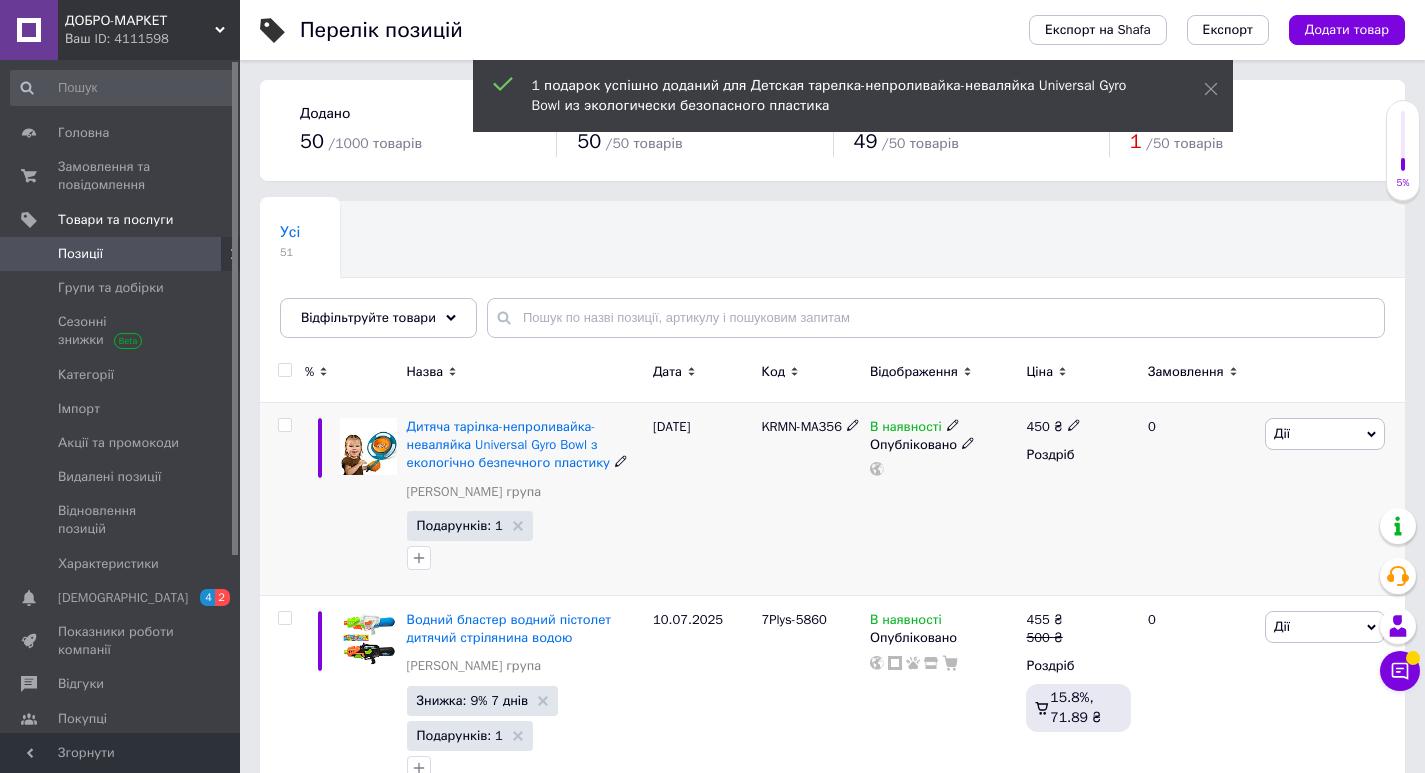 click on "Дії" at bounding box center (1325, 434) 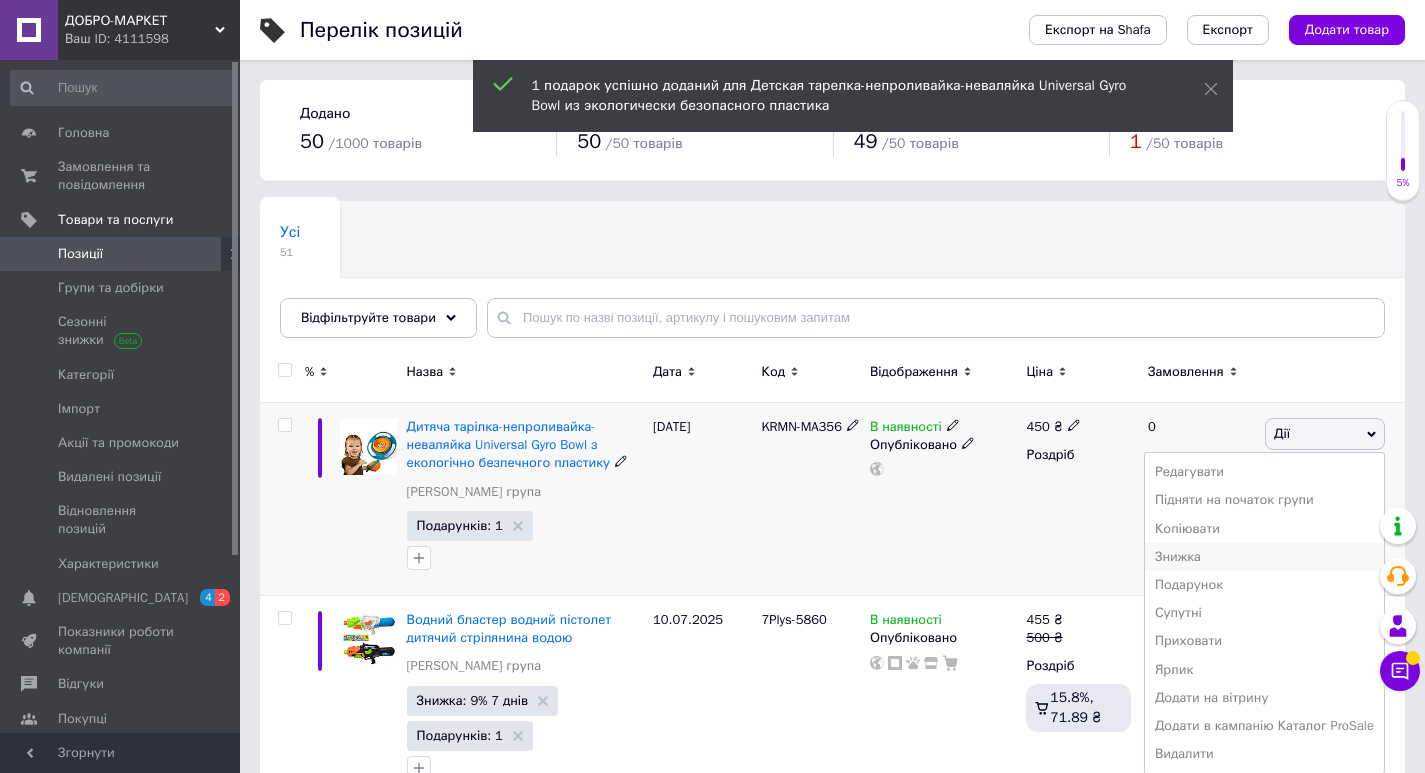 click on "Знижка" at bounding box center (1264, 557) 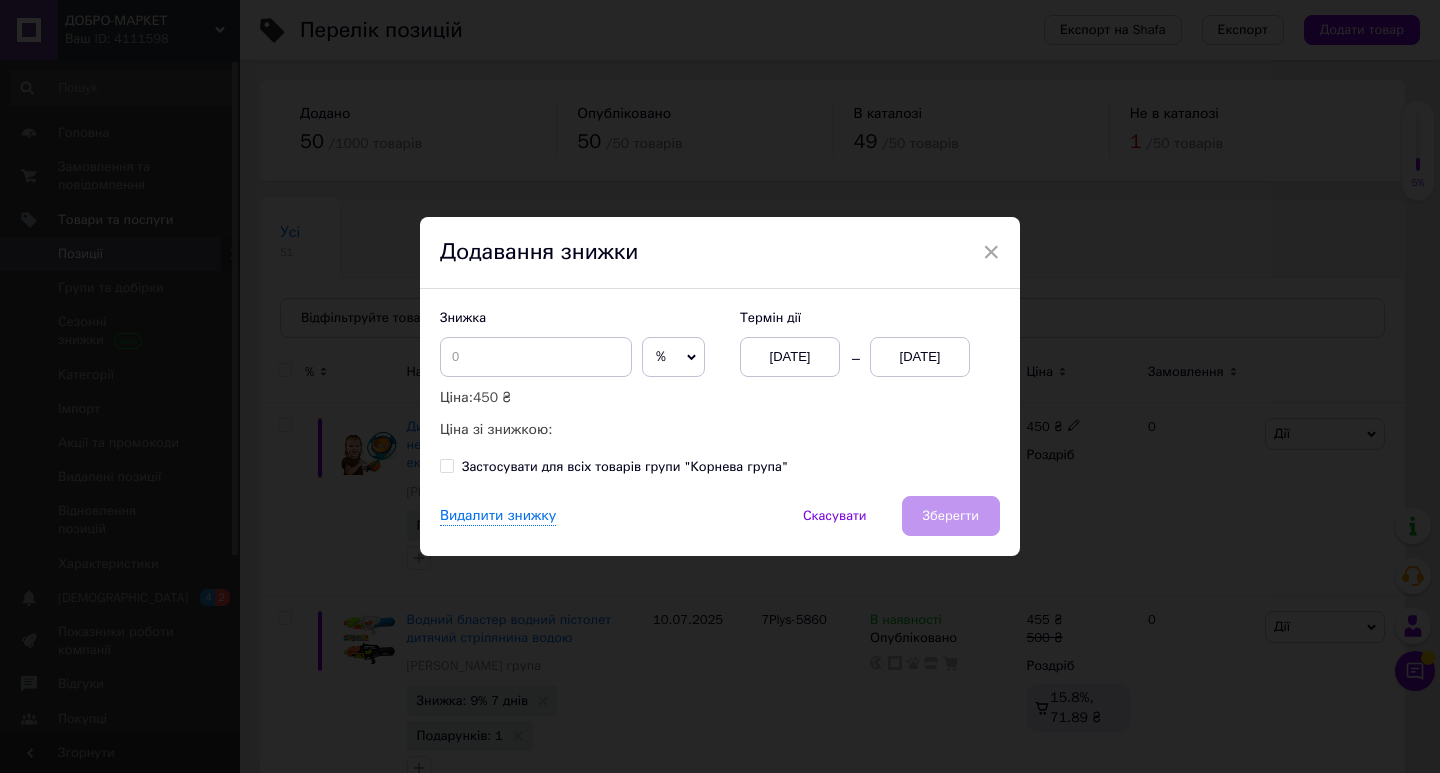 click on "[DATE]" at bounding box center (920, 357) 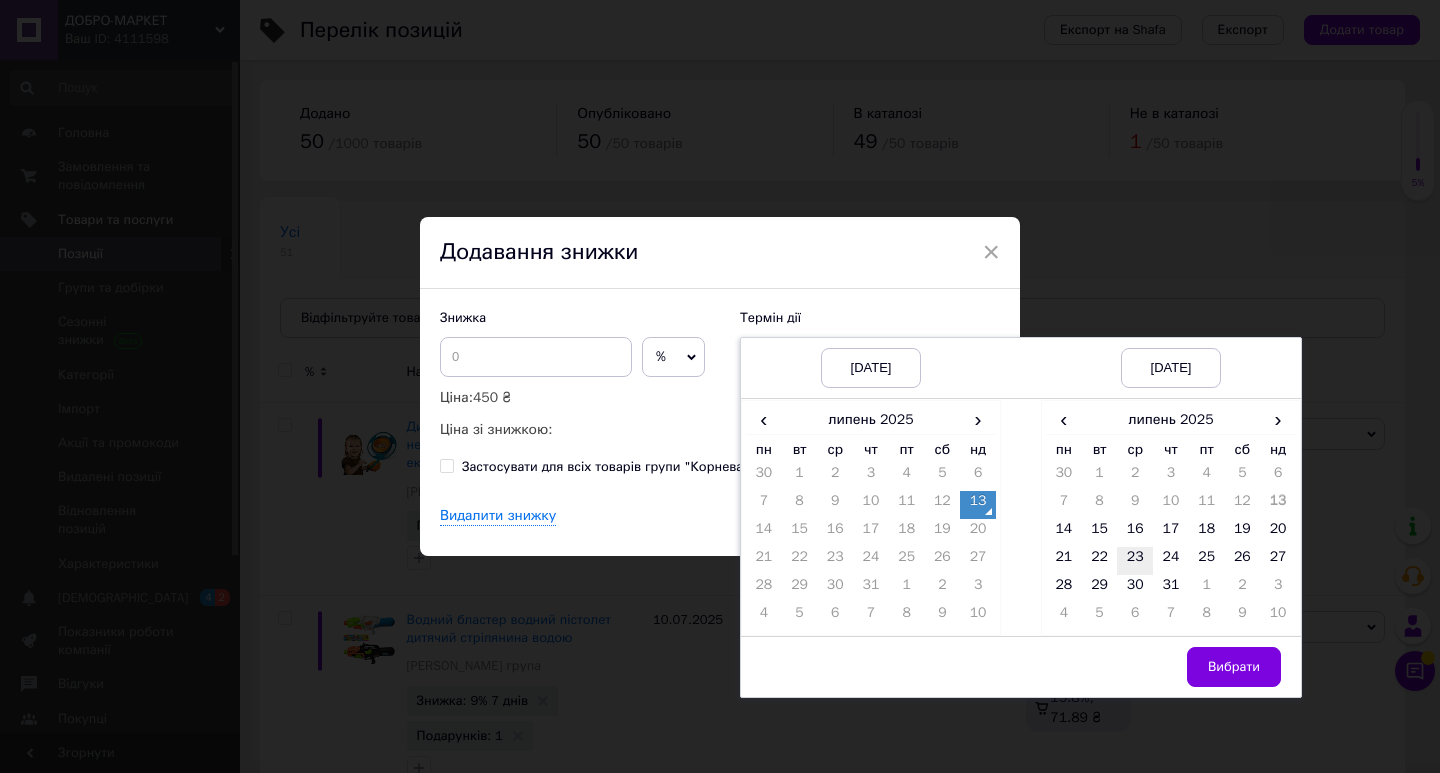 click on "23" at bounding box center [1135, 561] 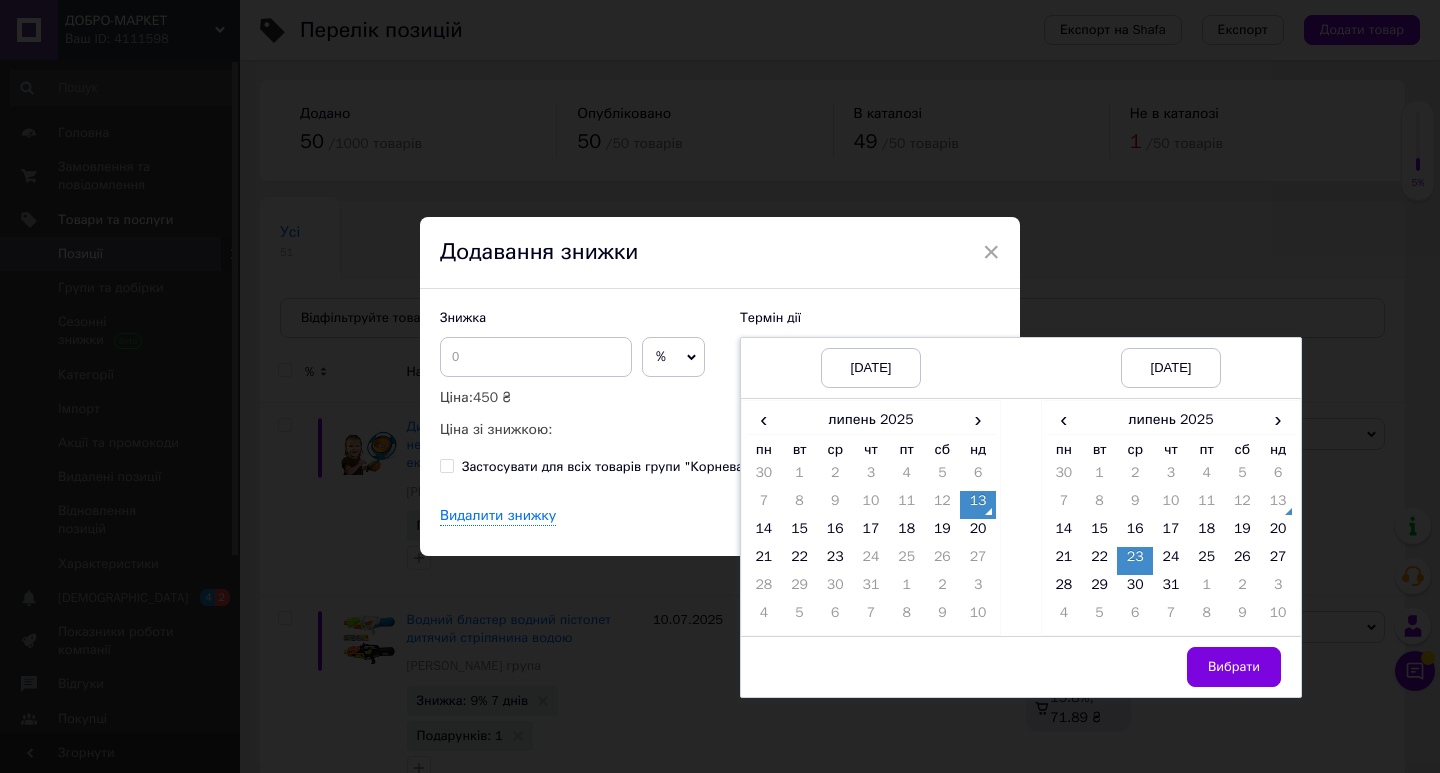 click on "Вибрати" at bounding box center [1234, 667] 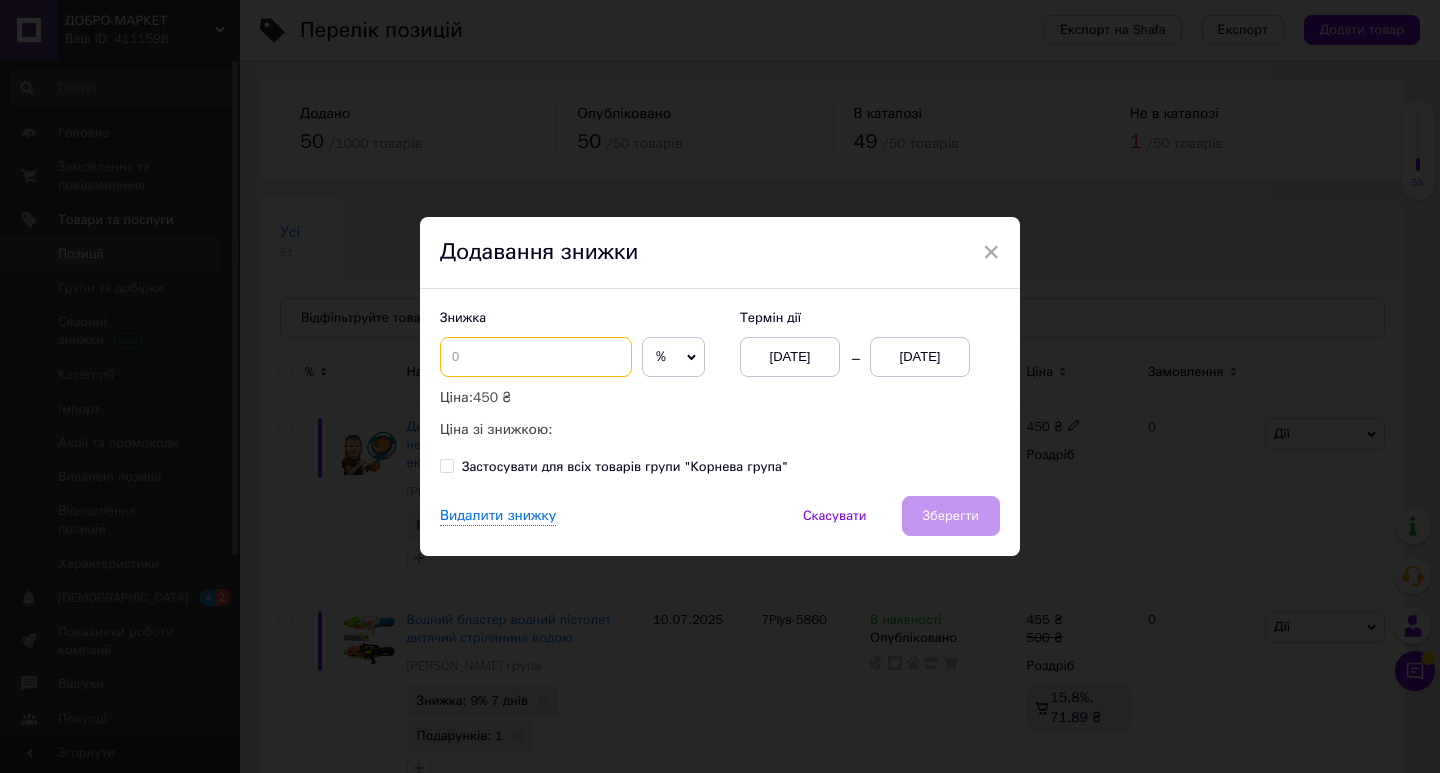 click at bounding box center [536, 357] 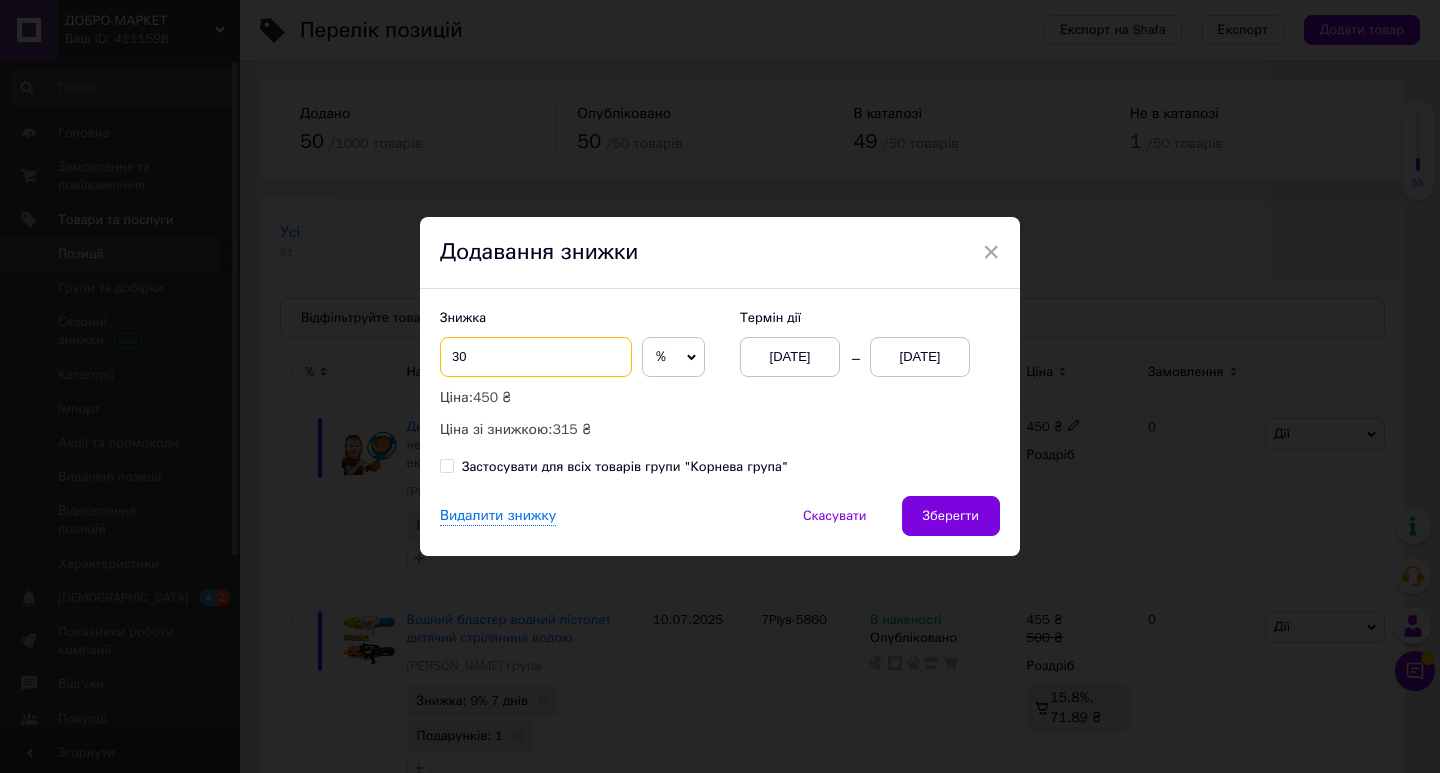 type on "3" 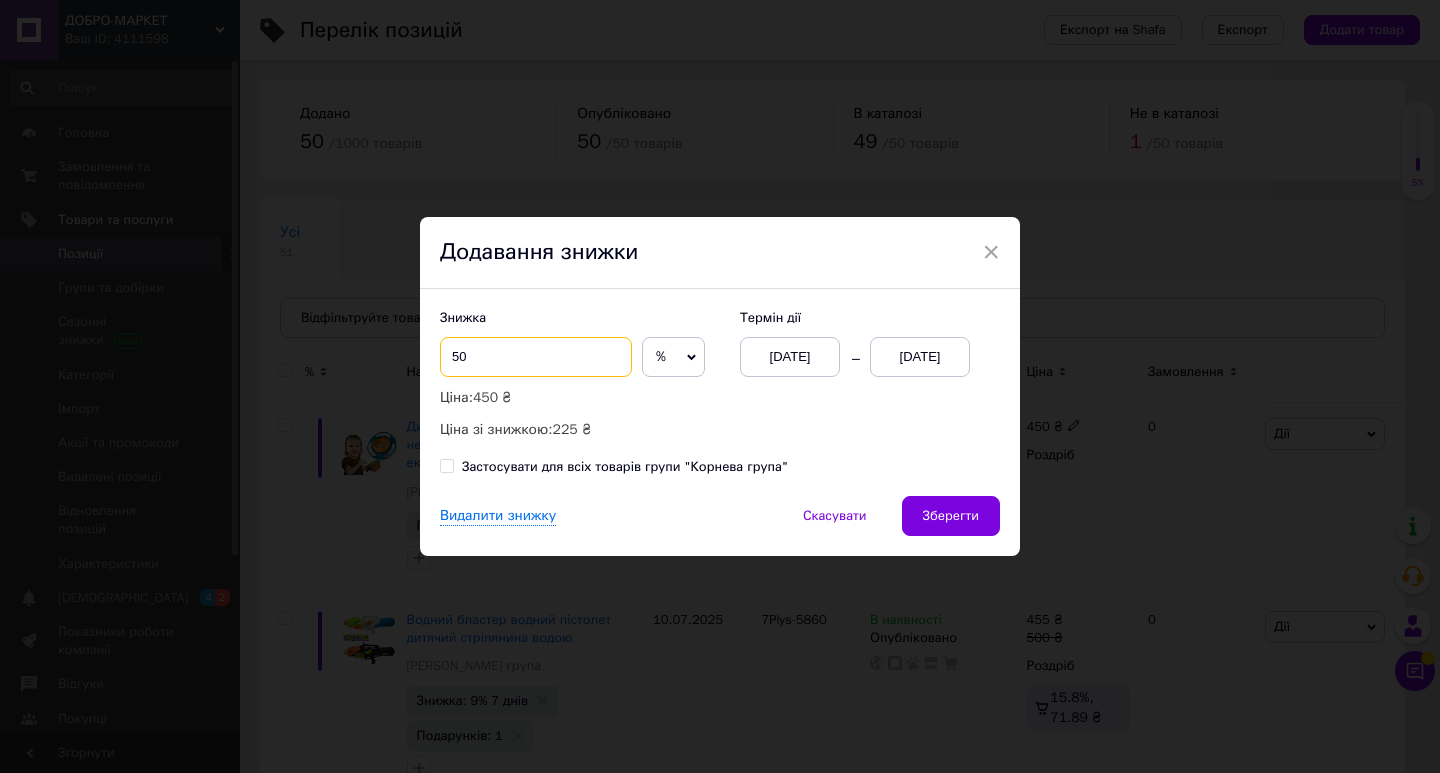type on "5" 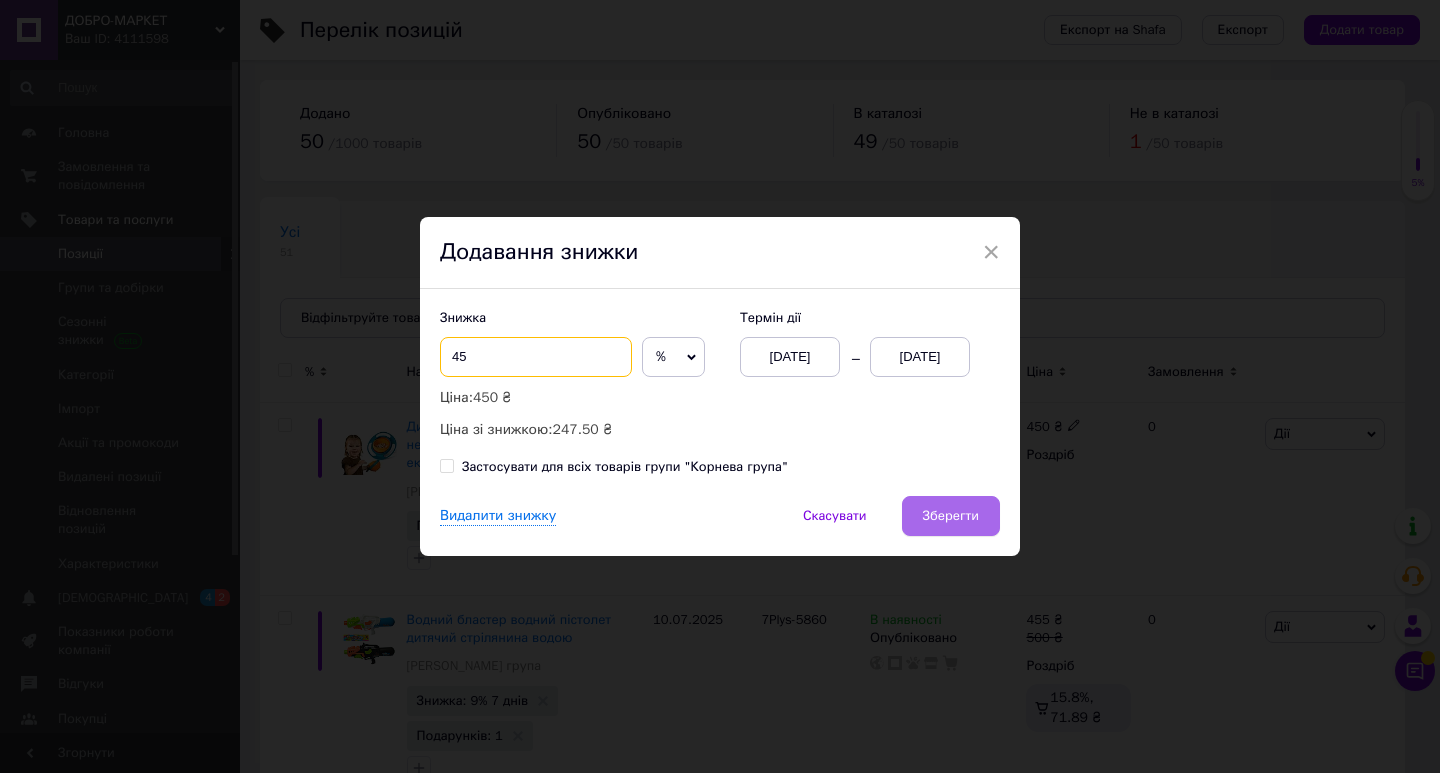 type on "45" 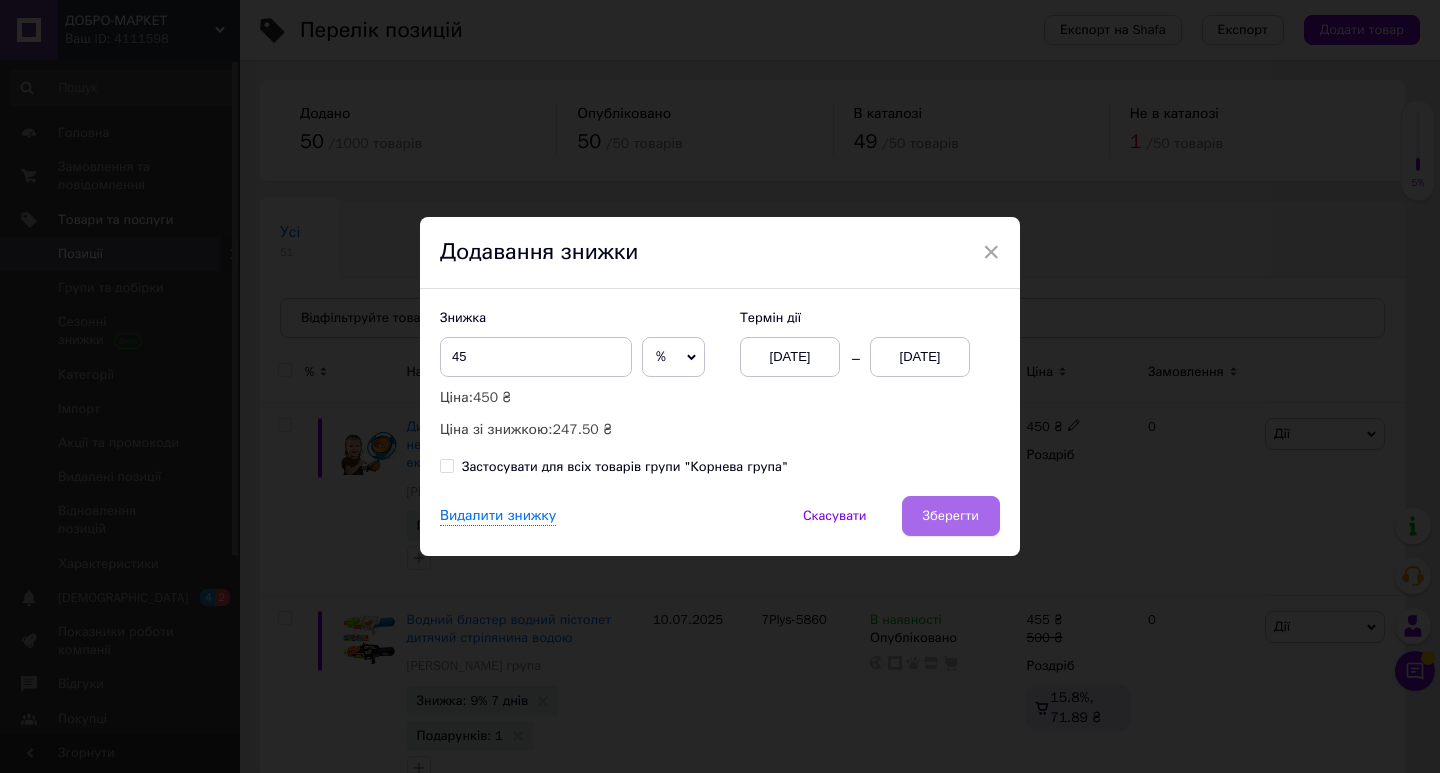 click on "Зберегти" at bounding box center [951, 516] 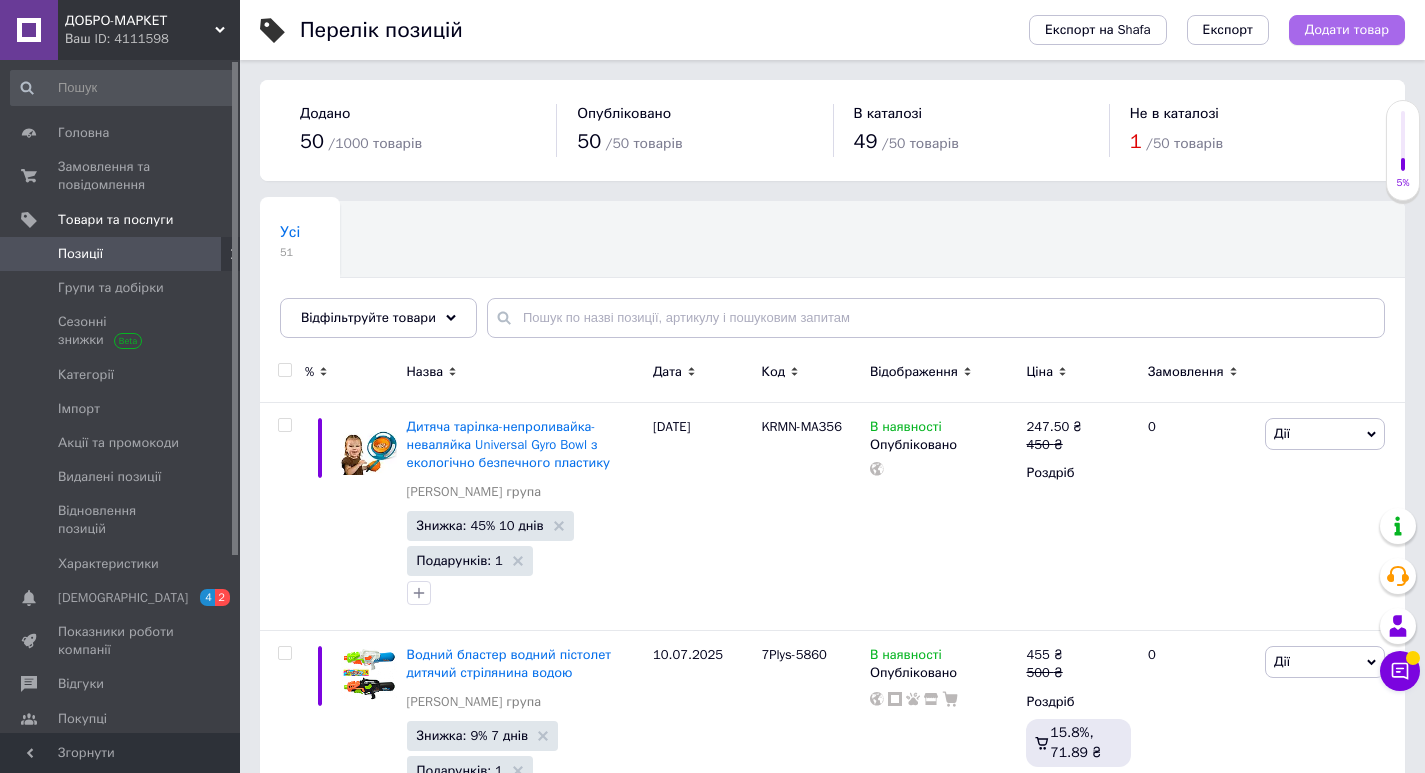 click on "Додати товар" at bounding box center [1347, 30] 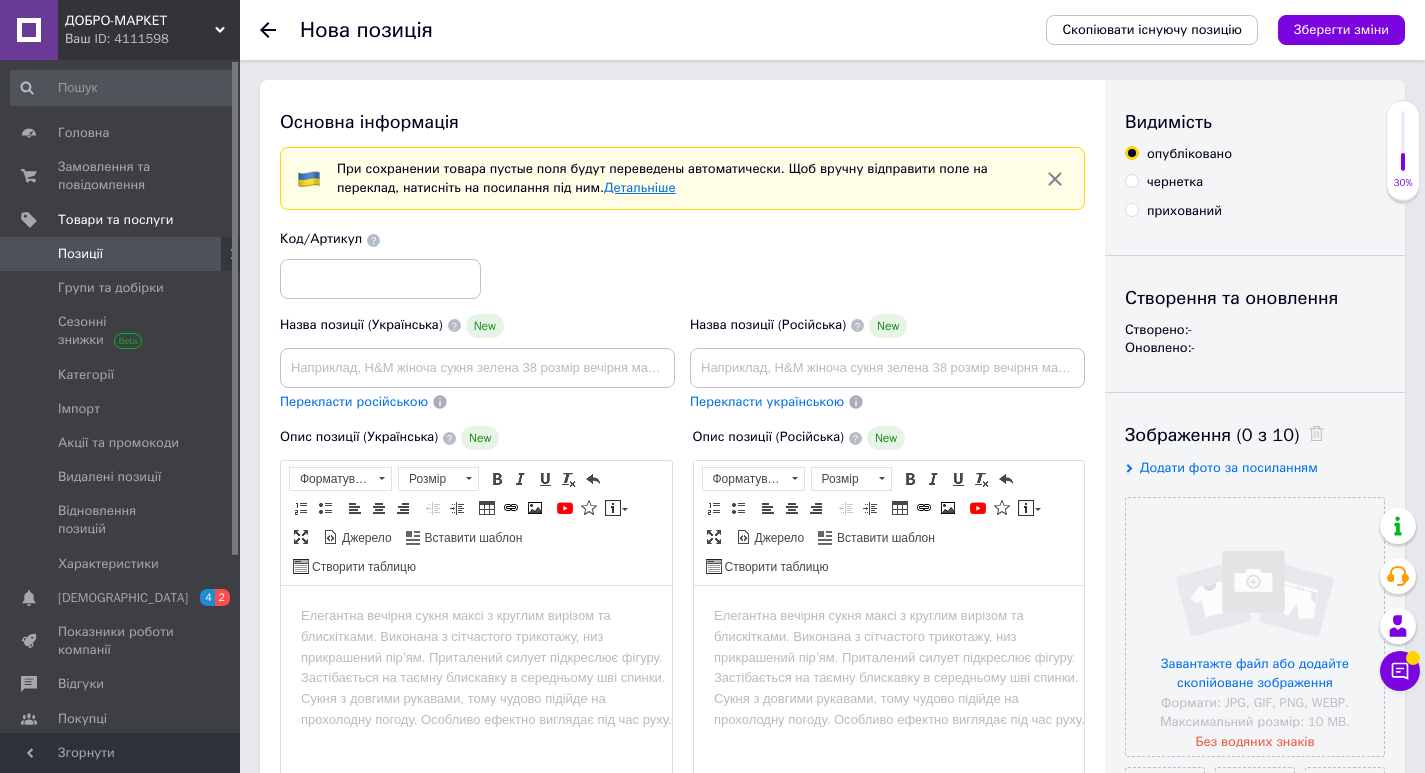 scroll, scrollTop: 0, scrollLeft: 0, axis: both 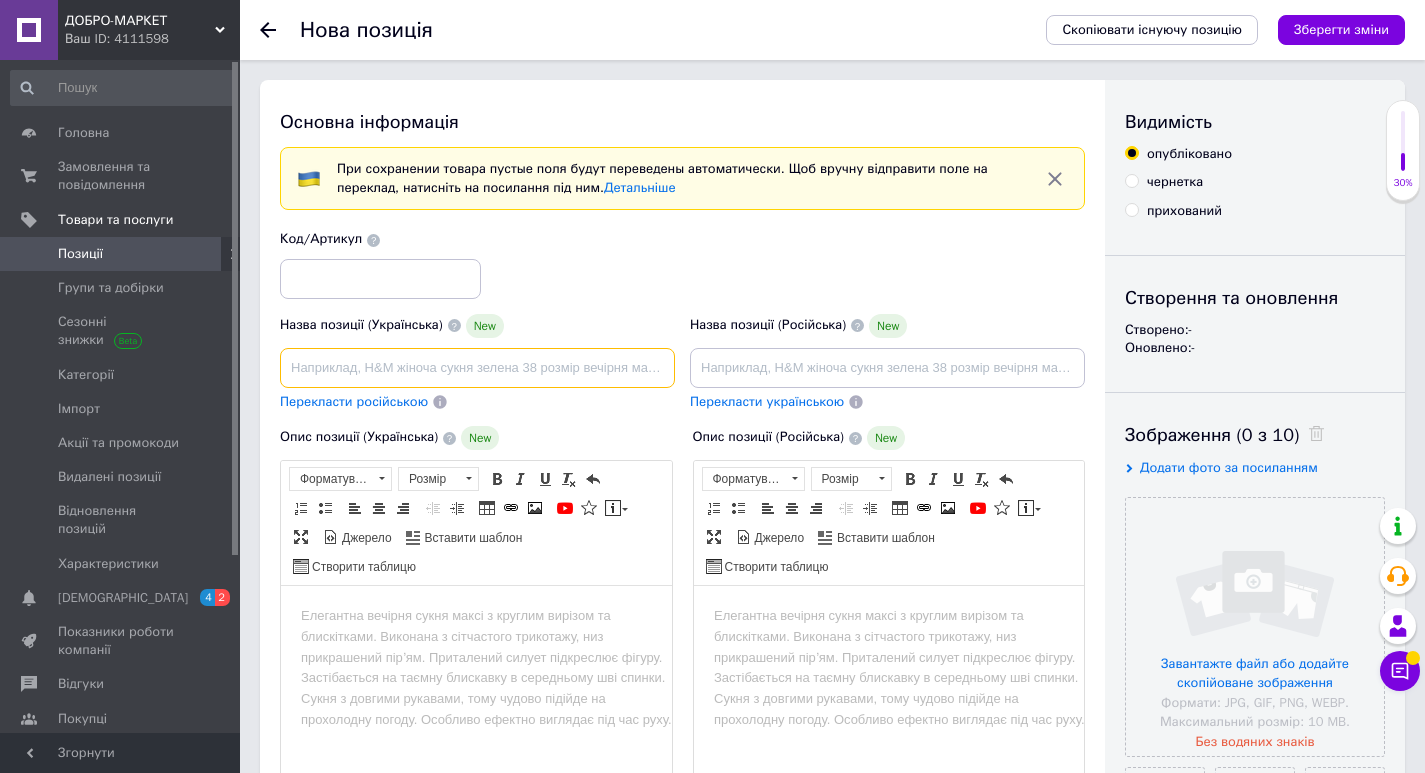 click at bounding box center [477, 368] 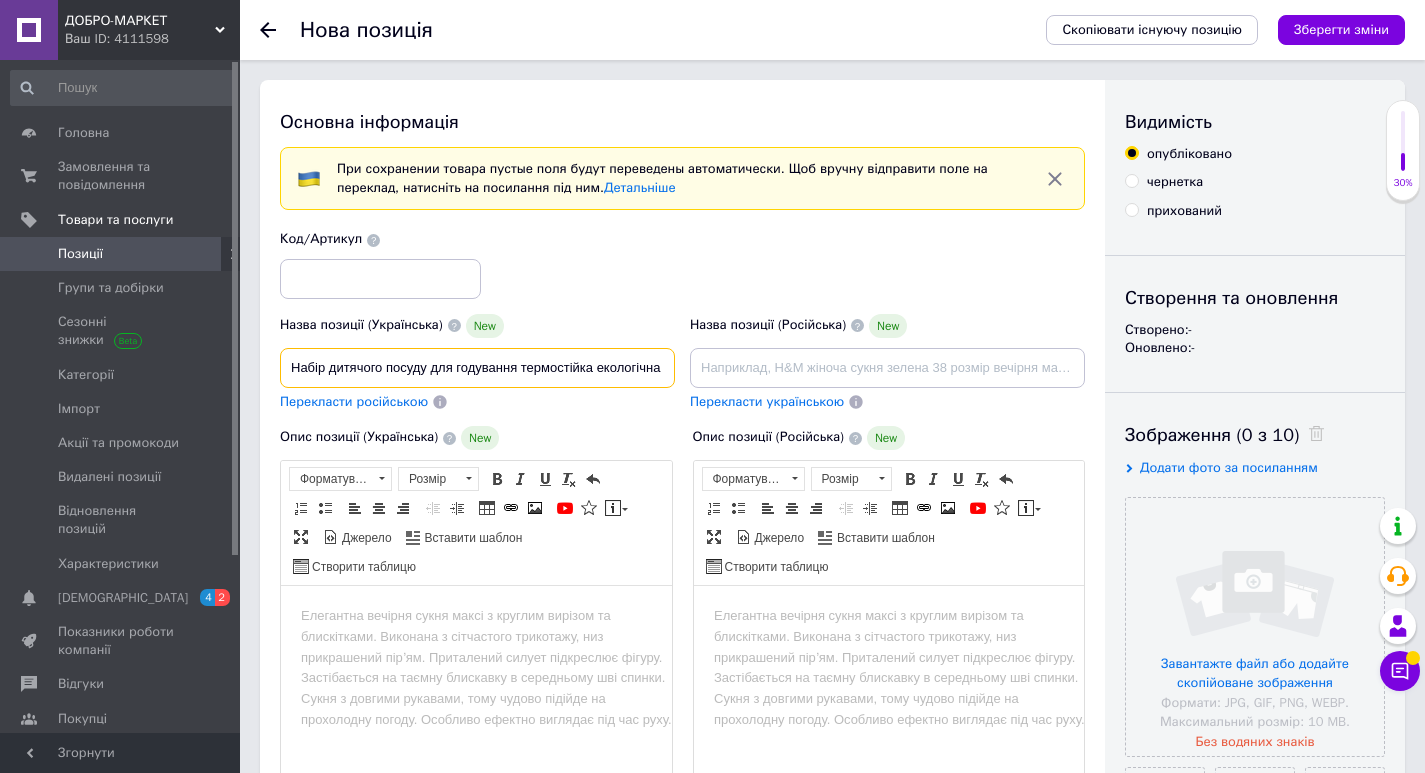 type on "Набір дитячого посуду для годування термостійка екологічна" 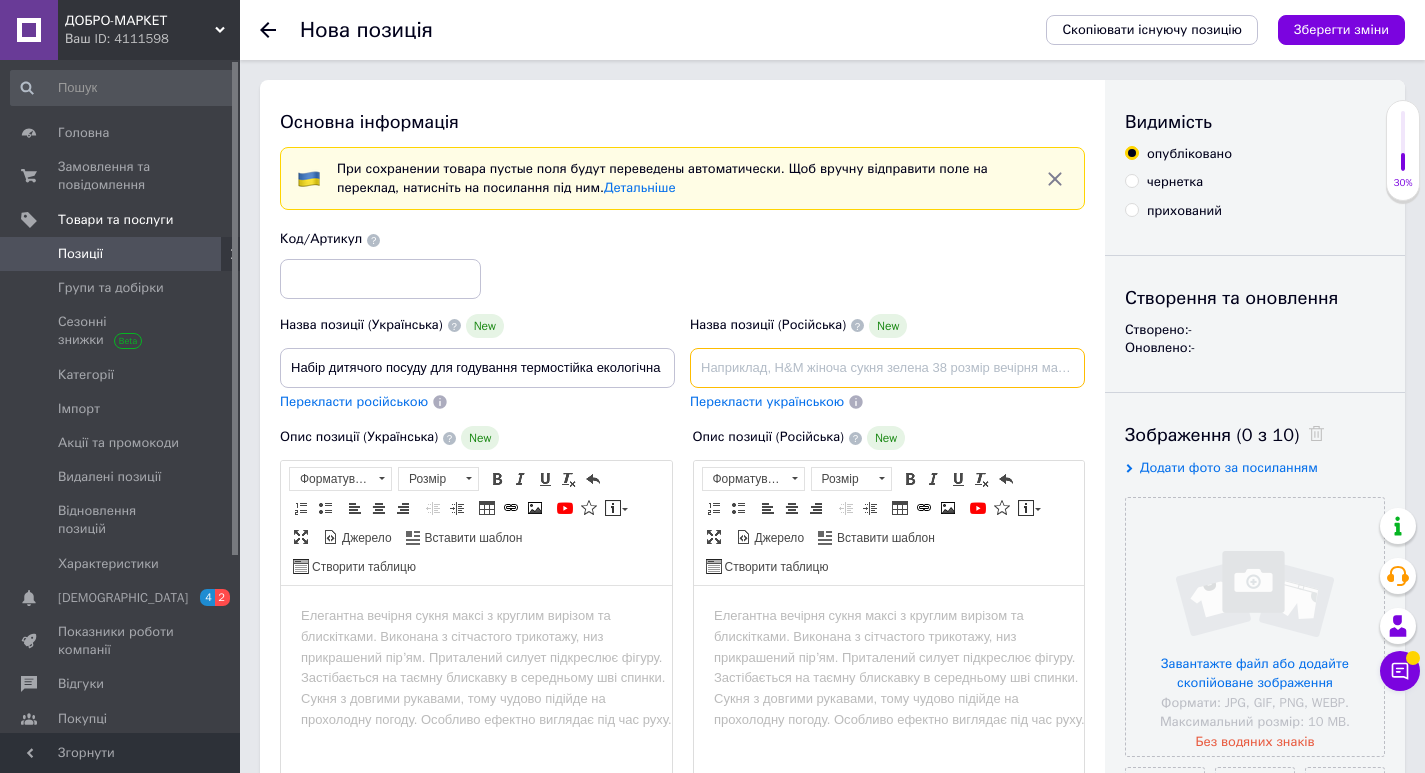 click at bounding box center [887, 368] 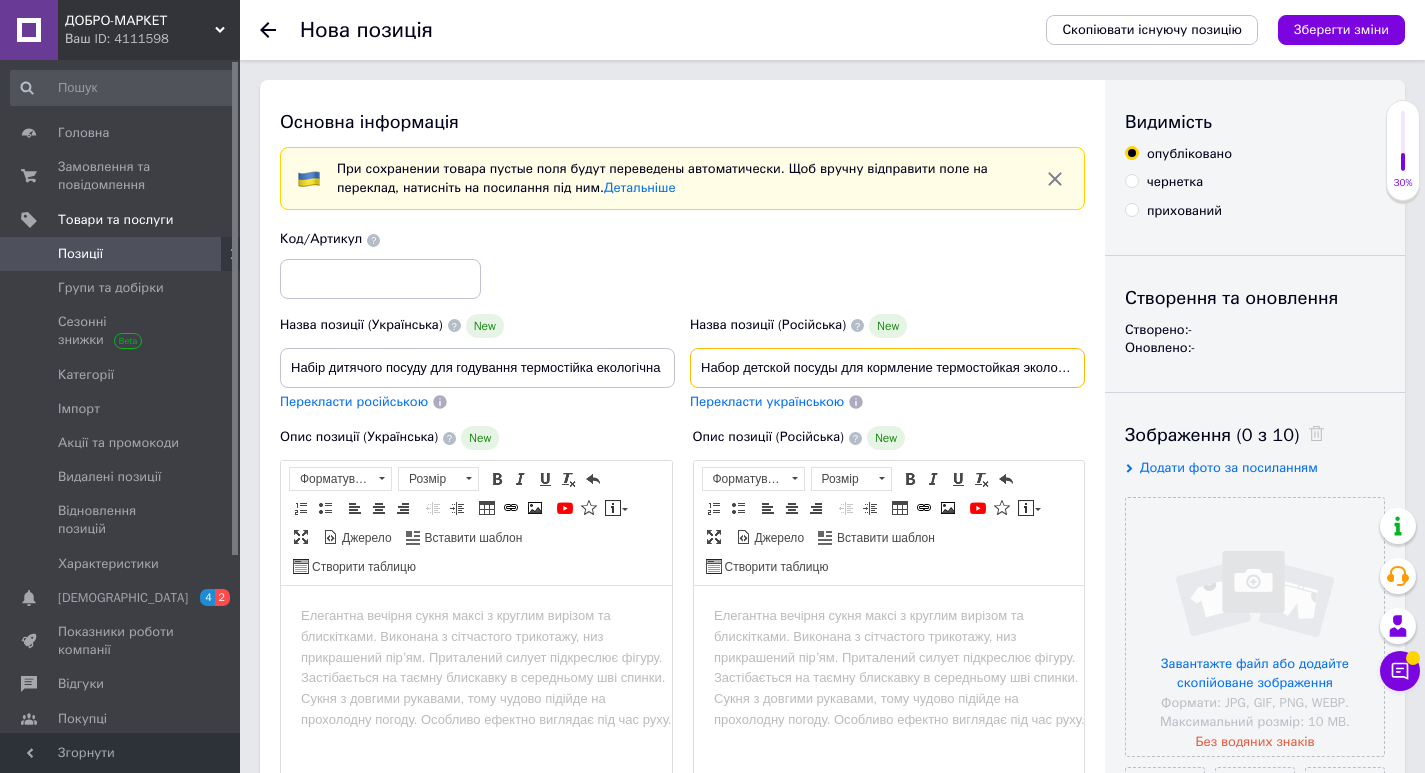 scroll, scrollTop: 0, scrollLeft: 29, axis: horizontal 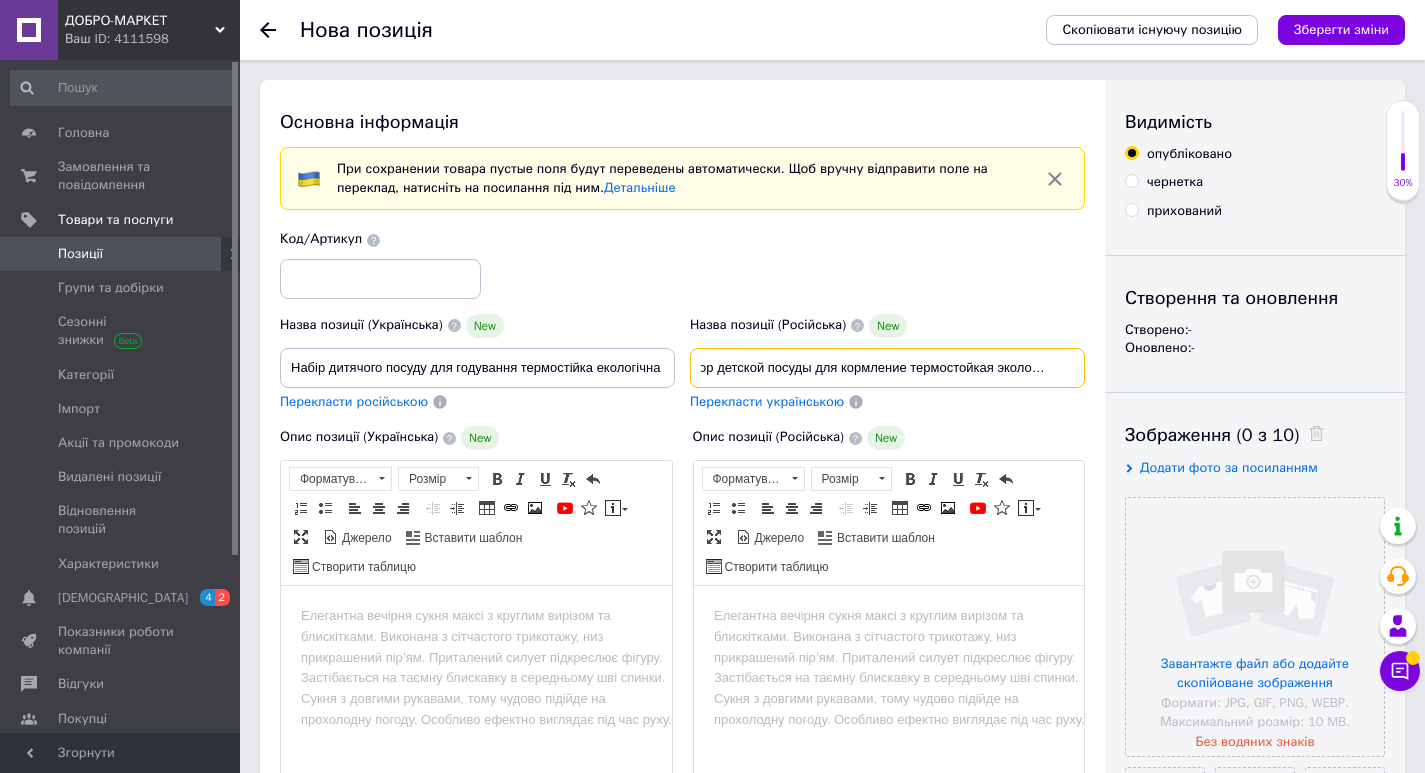 type on "Набор детской посуды для кормление термостойкая экологичная" 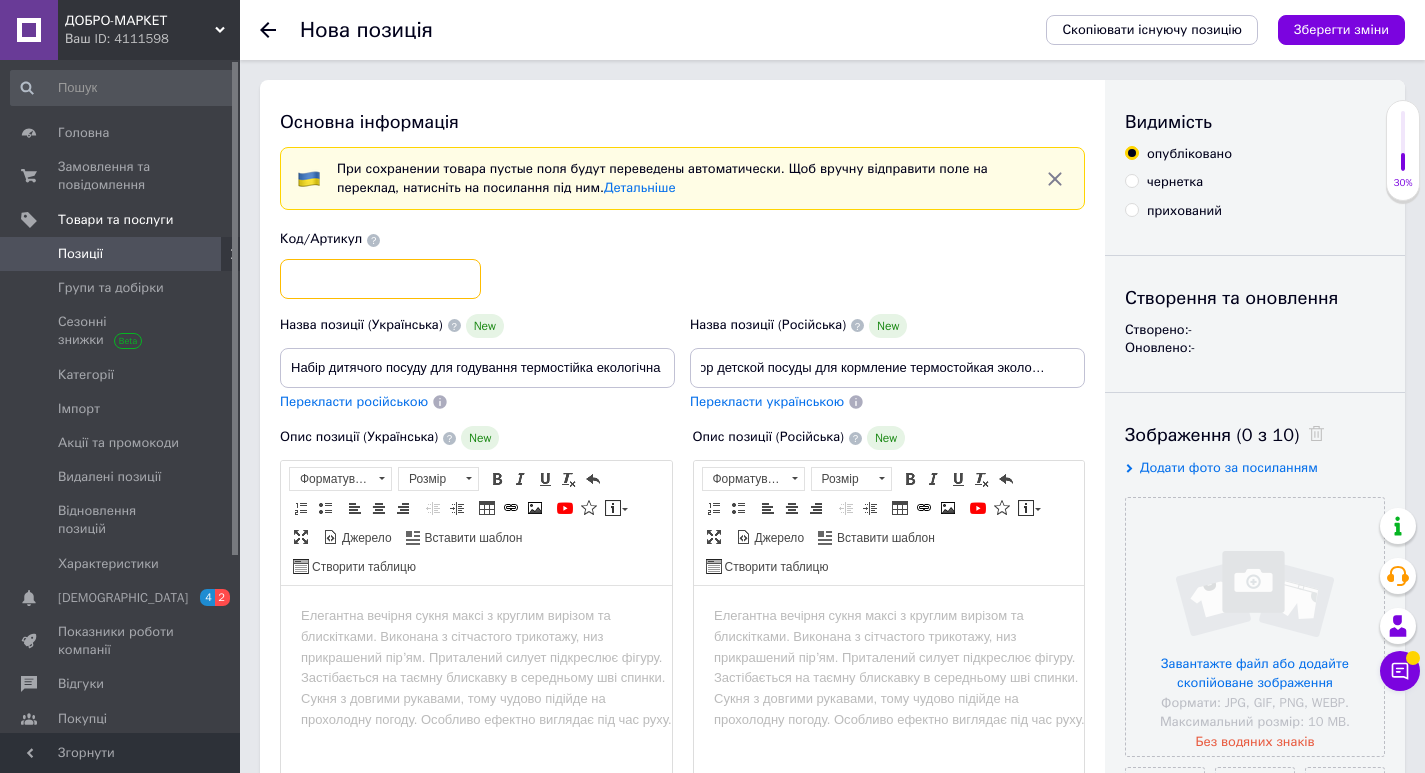 click at bounding box center (380, 279) 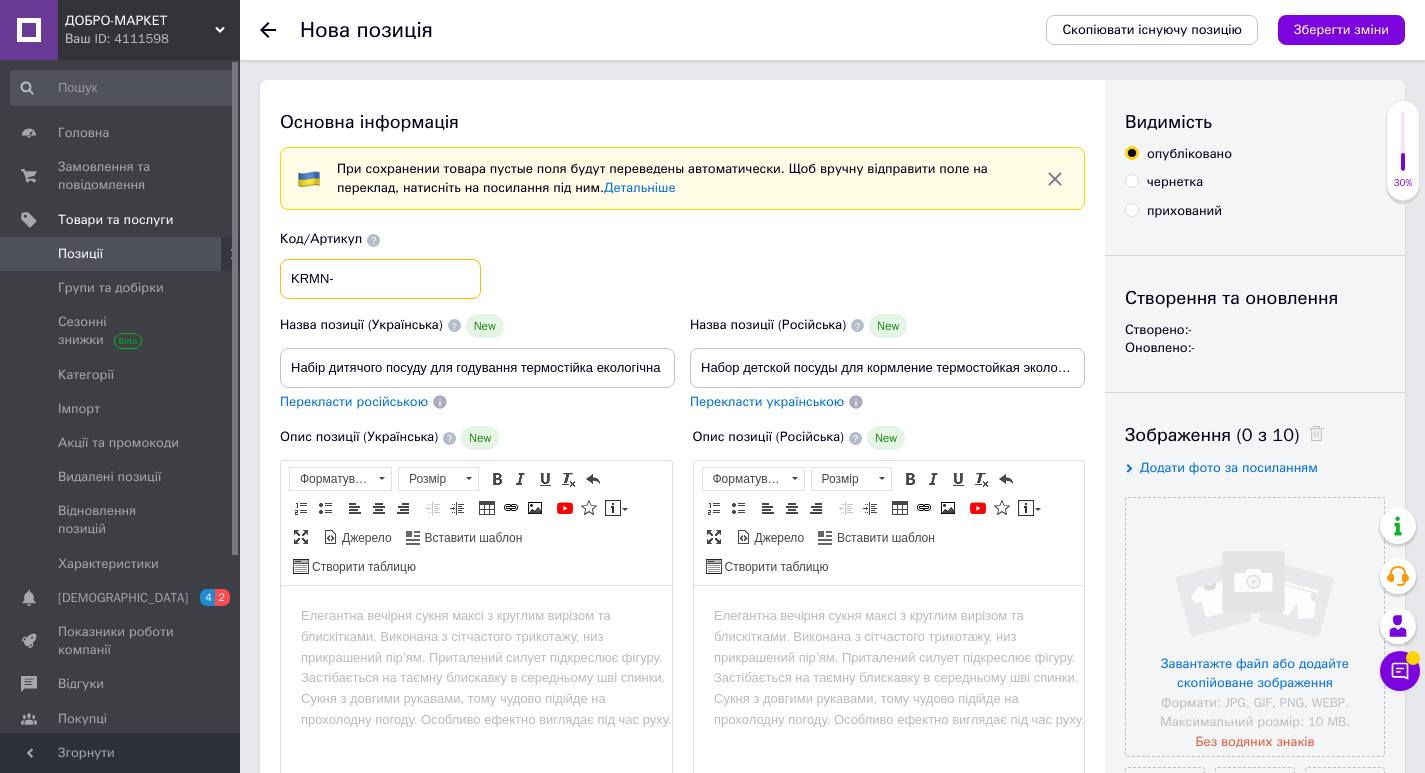 paste on "MA569" 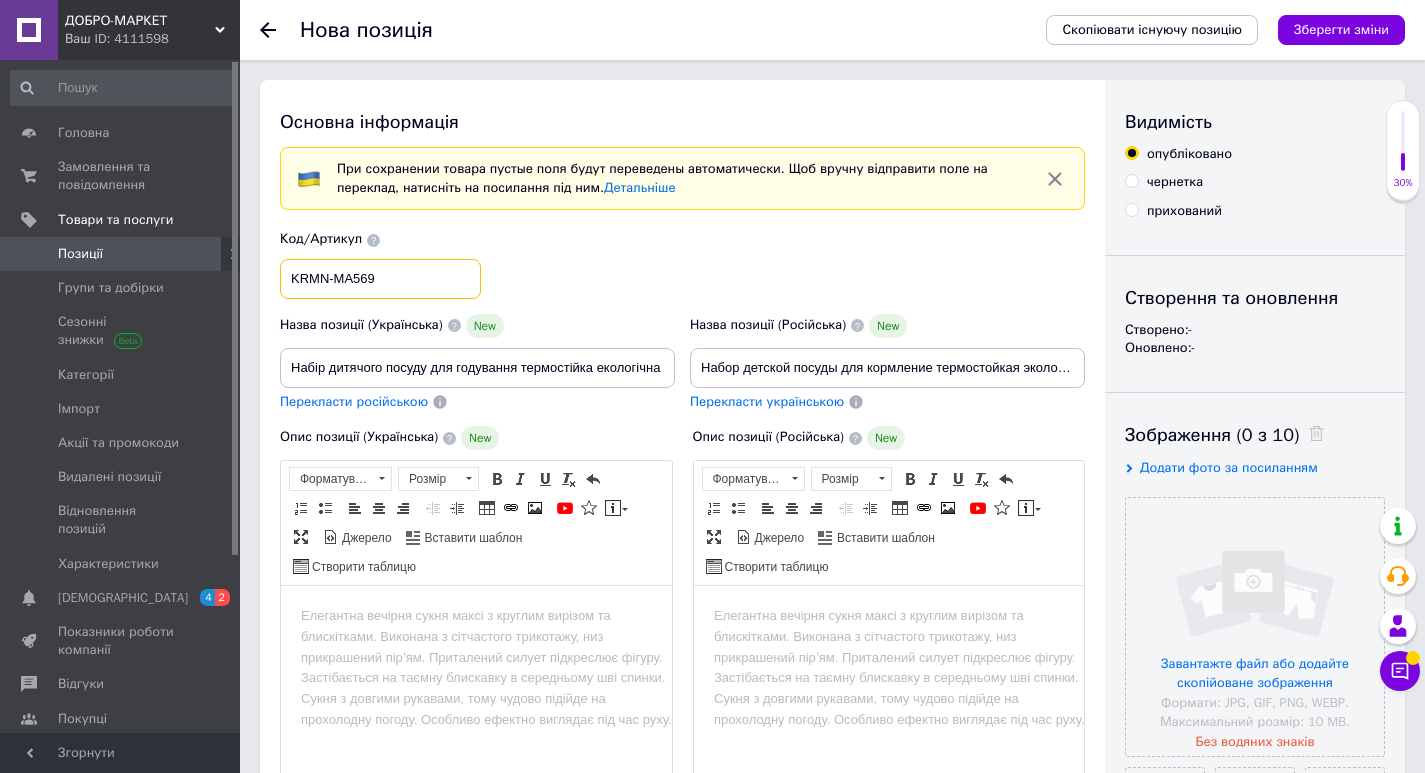 scroll, scrollTop: 100, scrollLeft: 0, axis: vertical 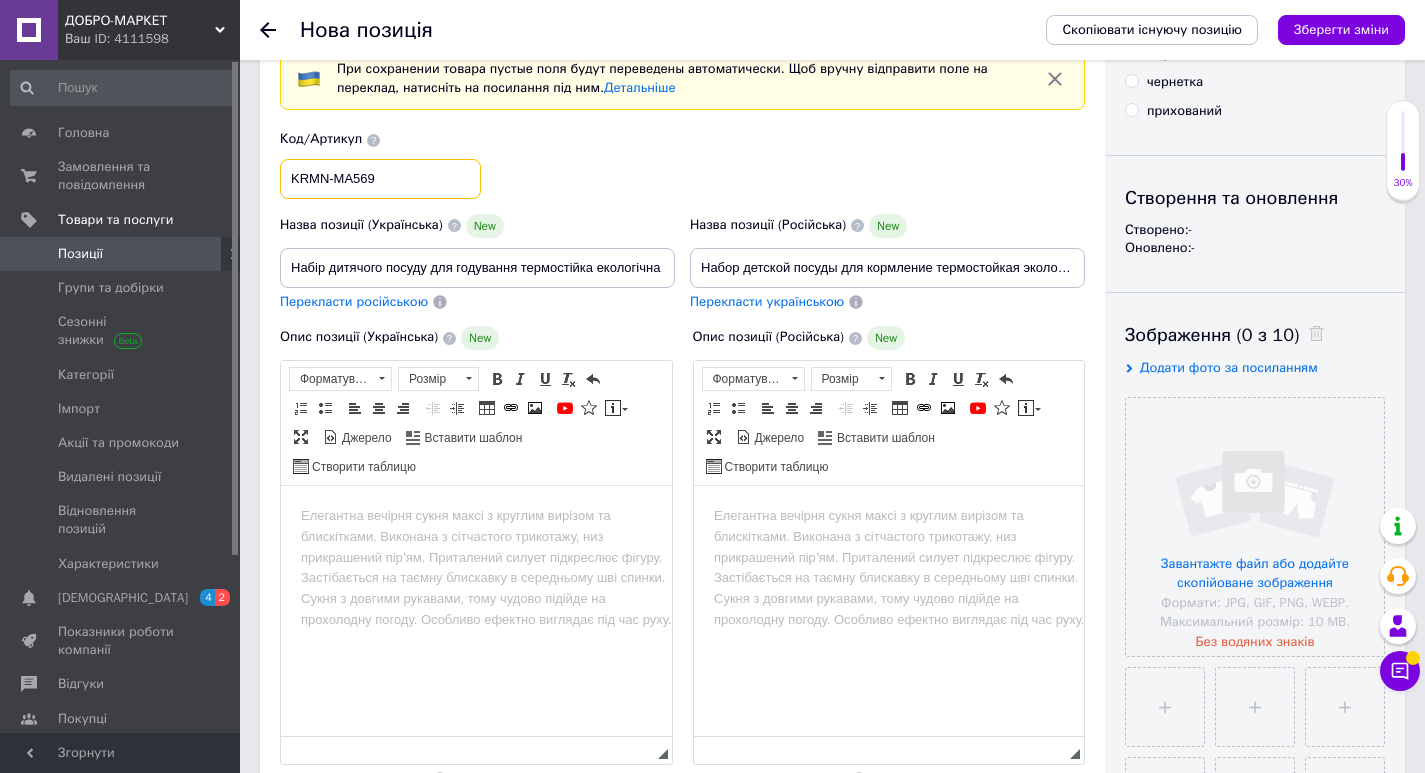 type on "KRMN-MA569" 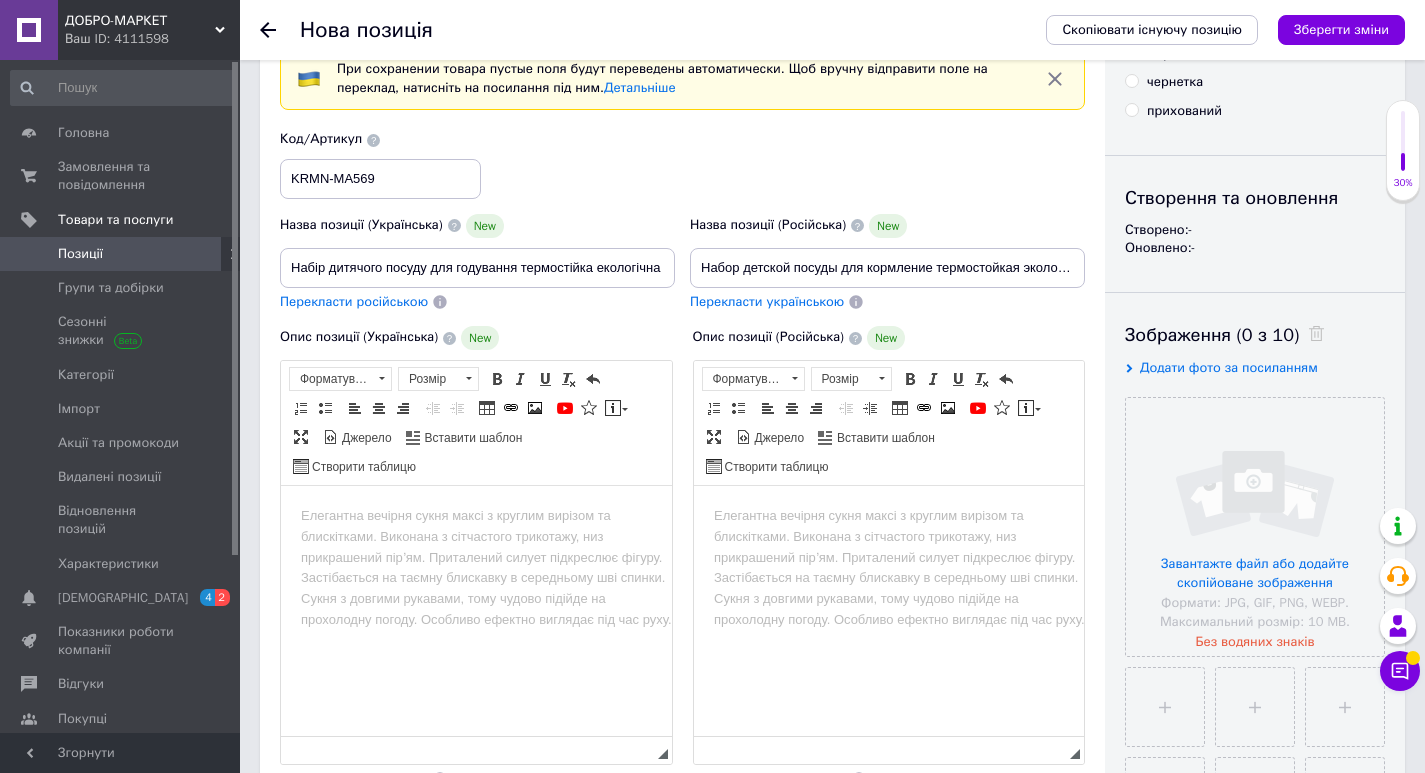 click at bounding box center [476, 516] 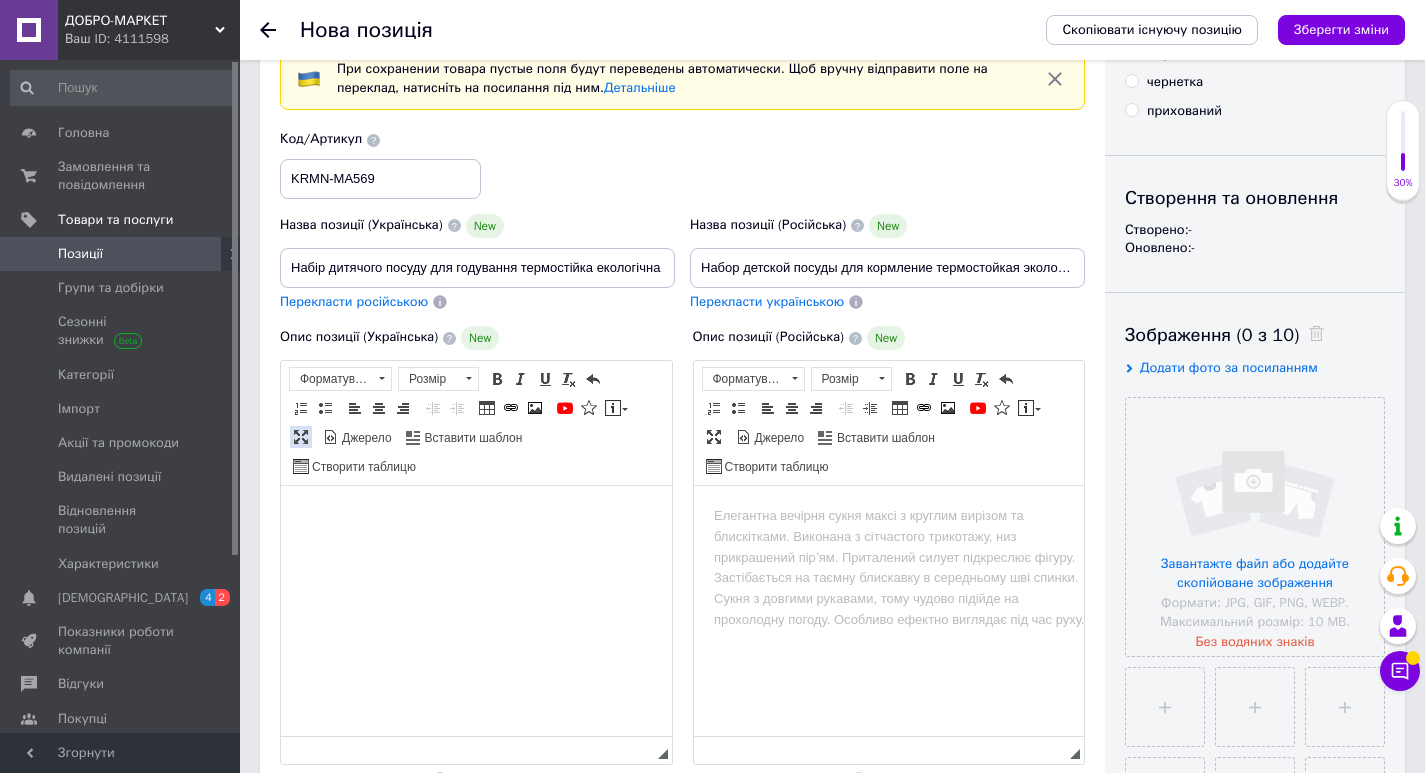 click at bounding box center (301, 437) 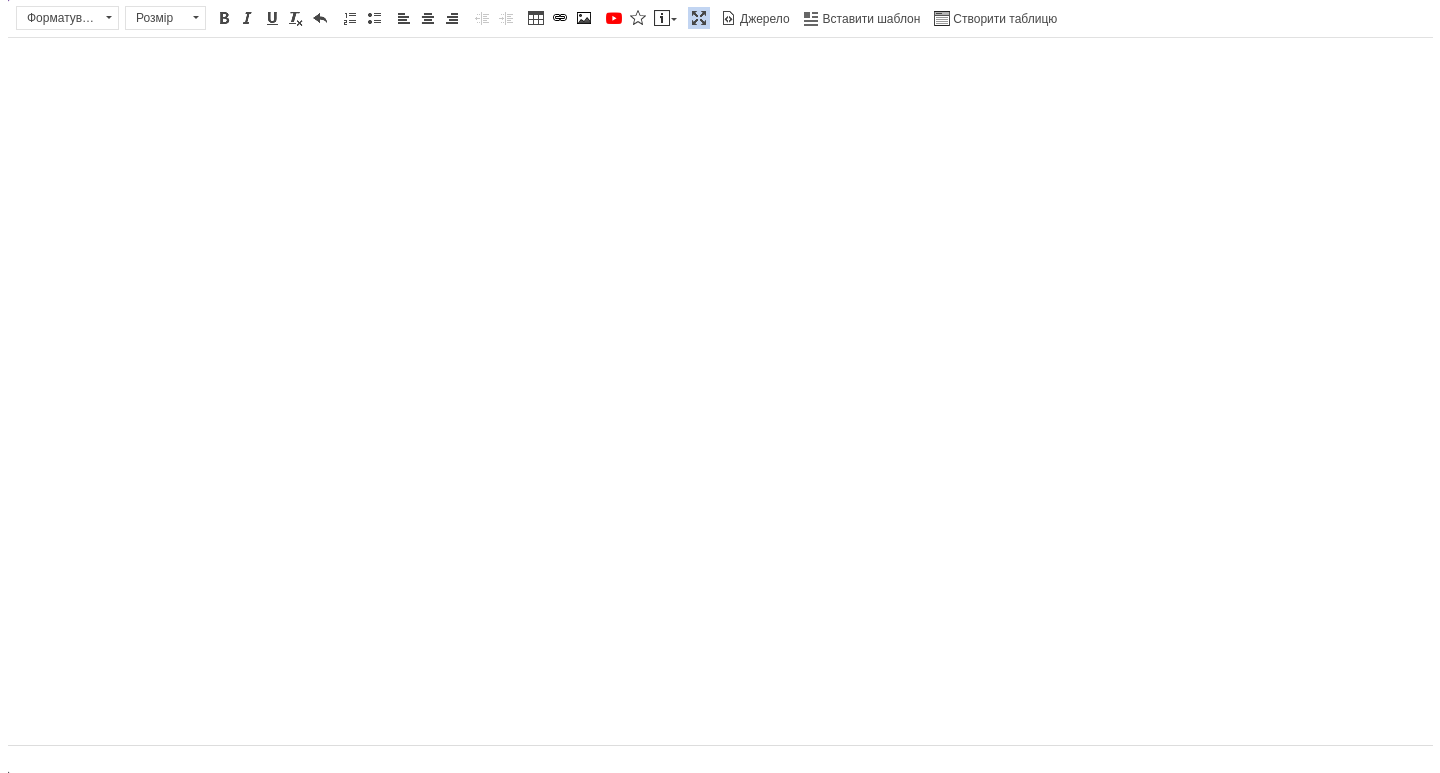 scroll, scrollTop: 0, scrollLeft: 0, axis: both 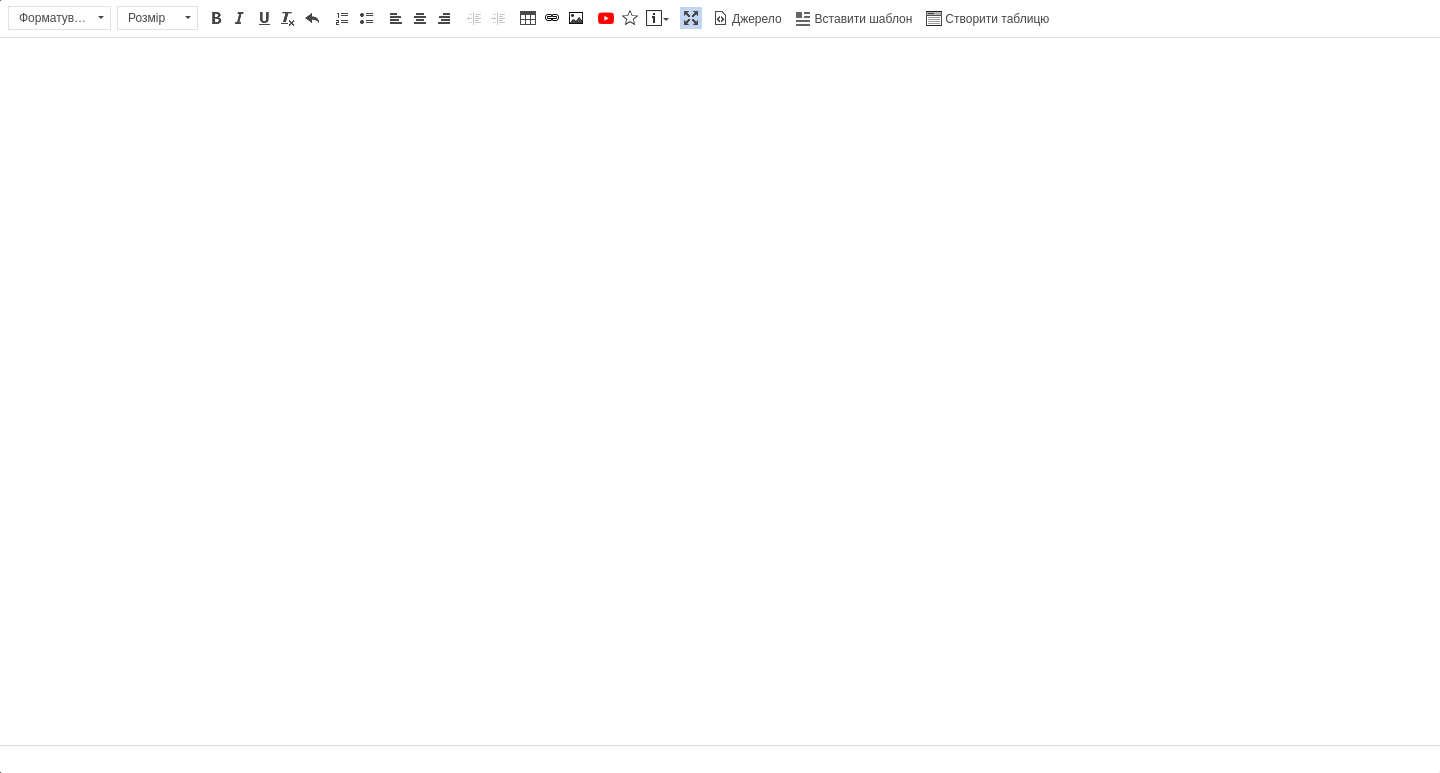 click on "Вставити шаблон" at bounding box center [857, 20] 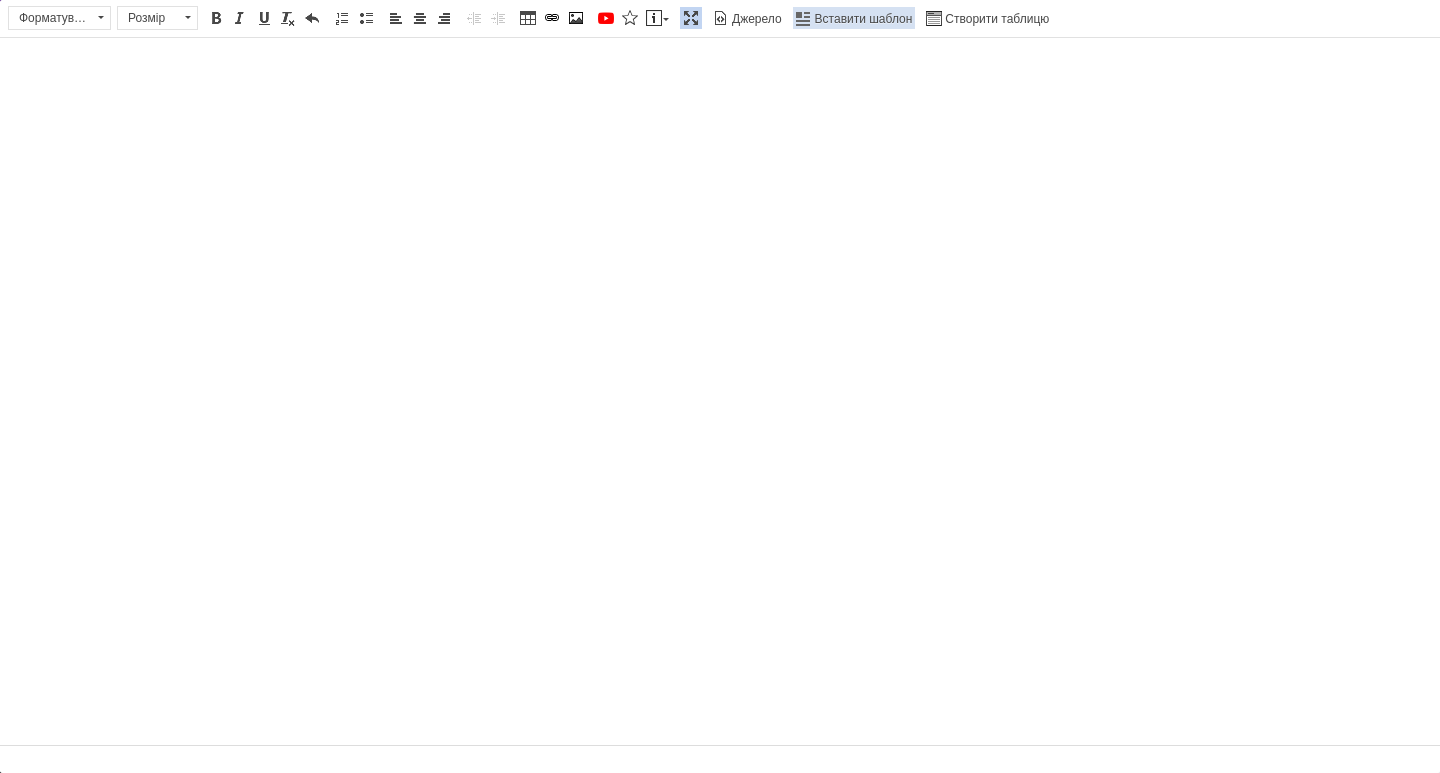 click at bounding box center (804, 20) 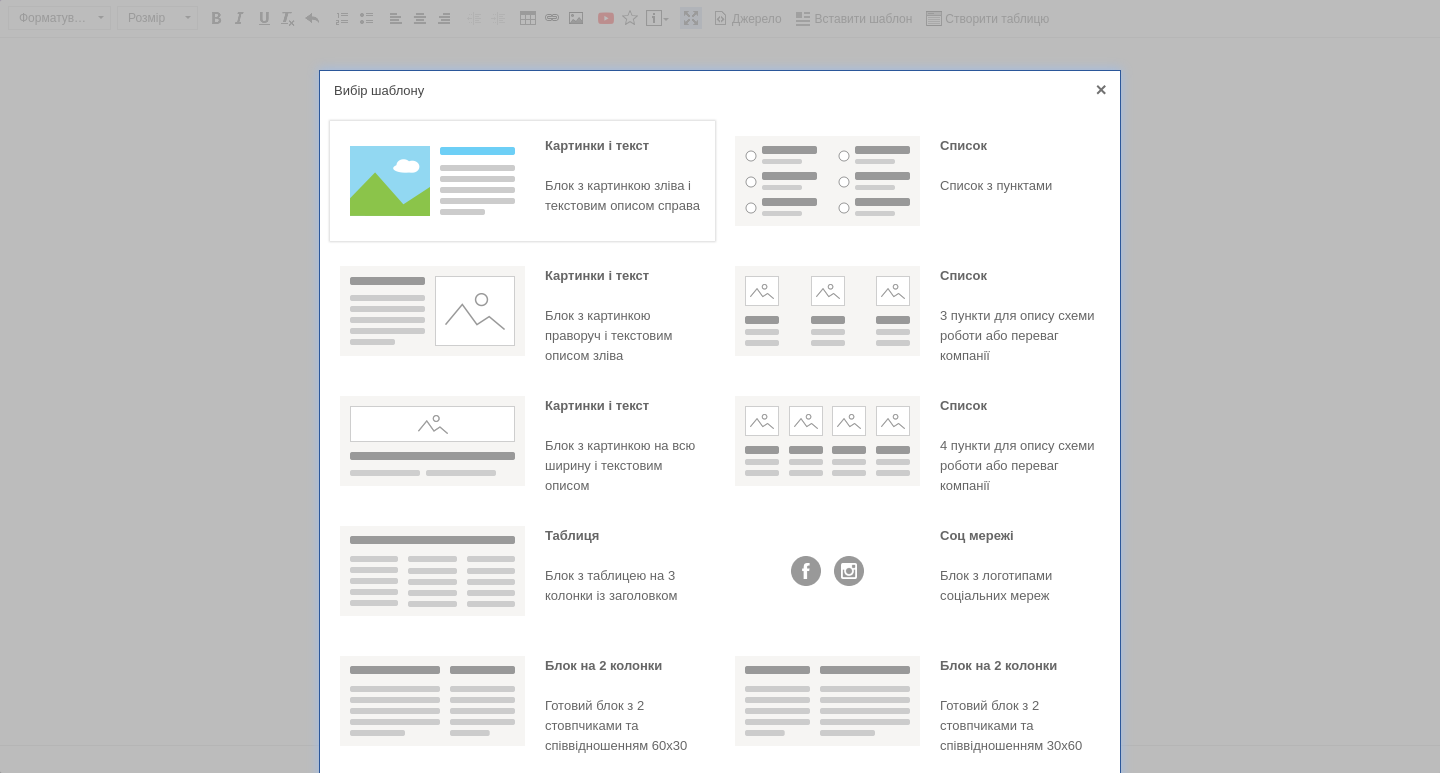 click at bounding box center (432, 181) 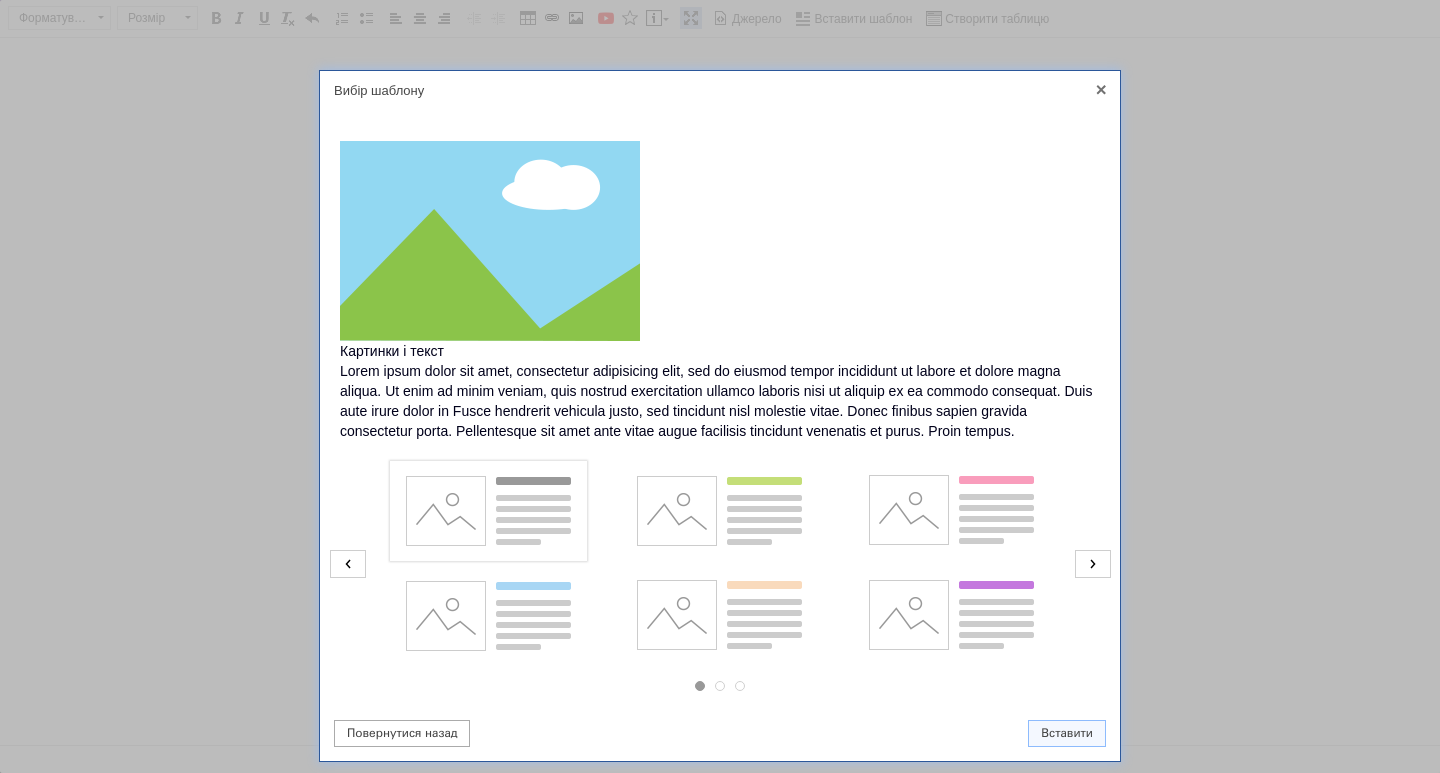 click at bounding box center [488, 511] 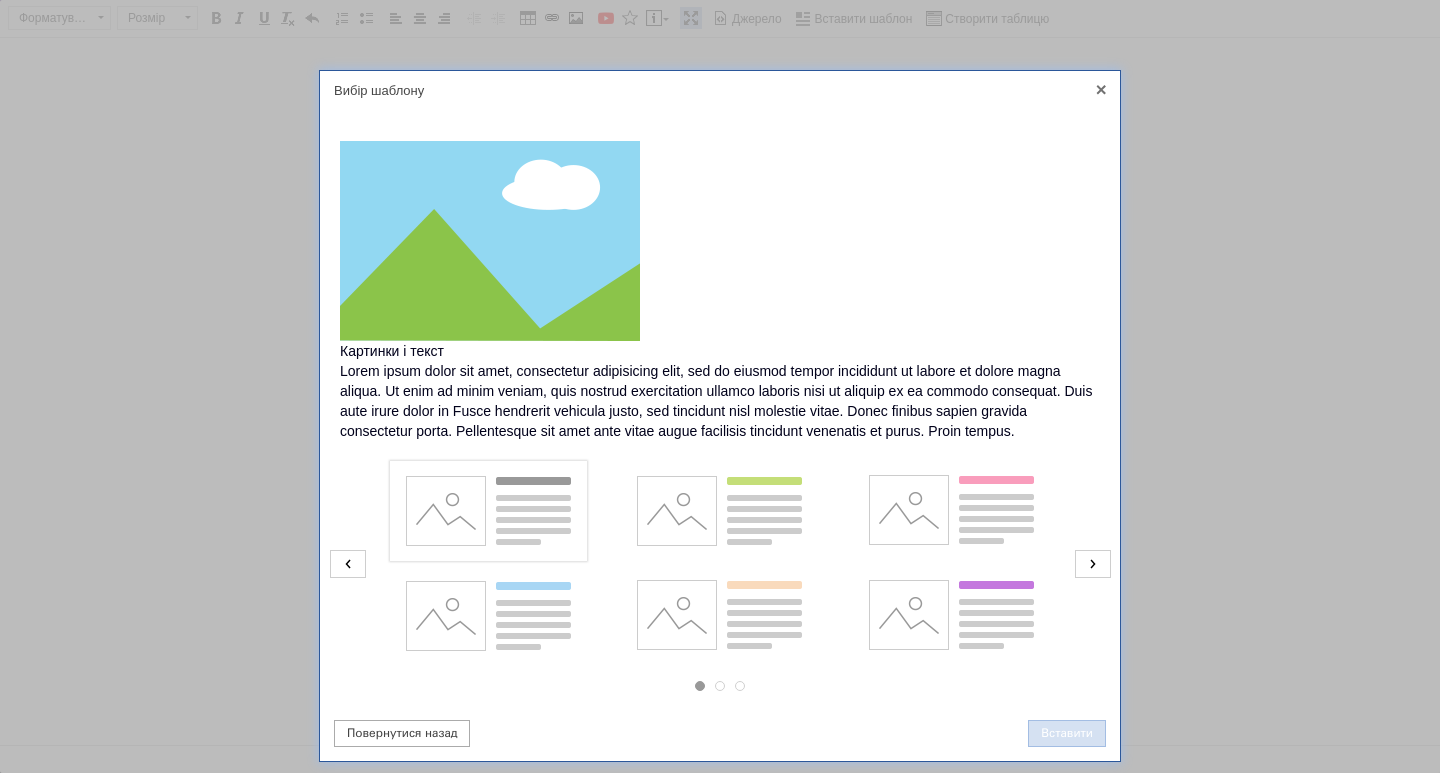 click on "Вставити" at bounding box center [1067, 733] 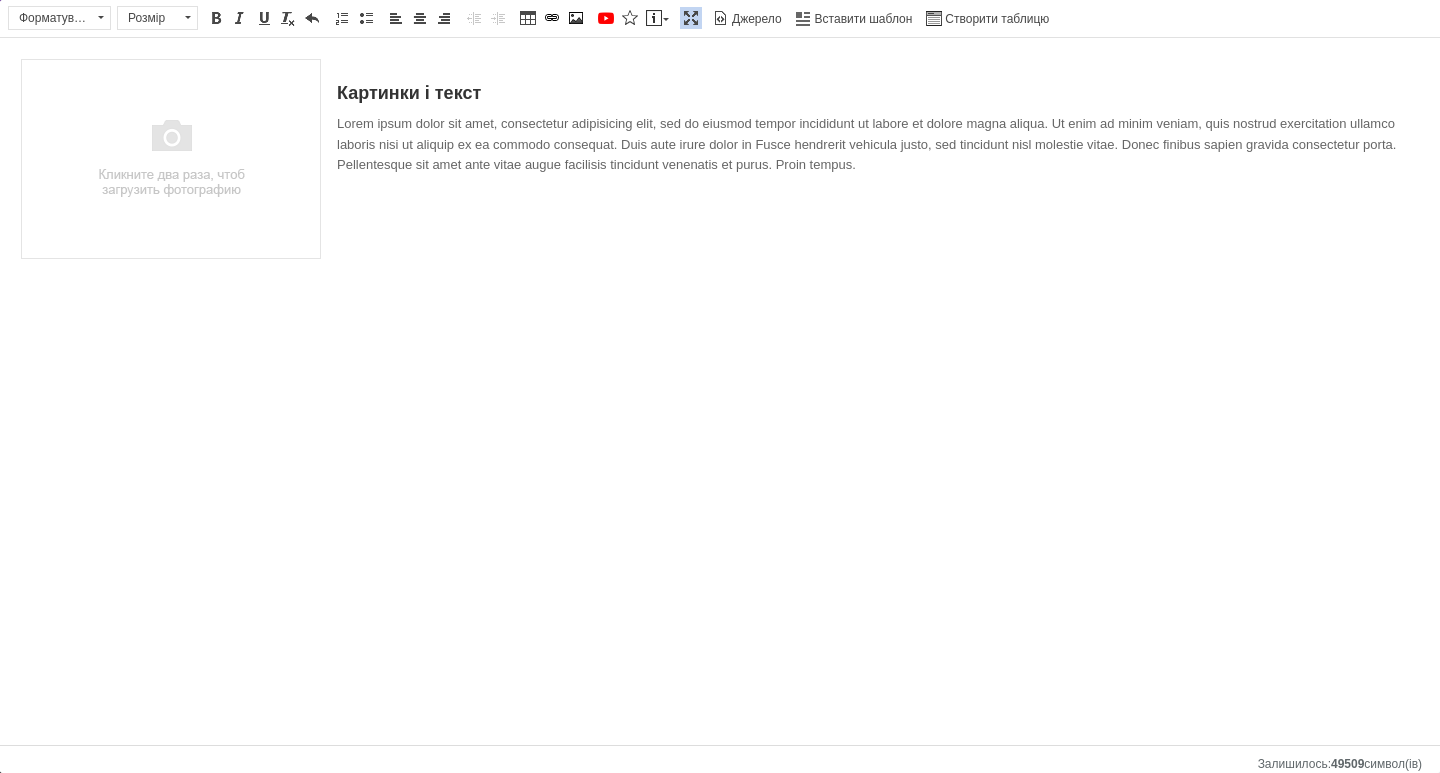 click at bounding box center (171, 159) 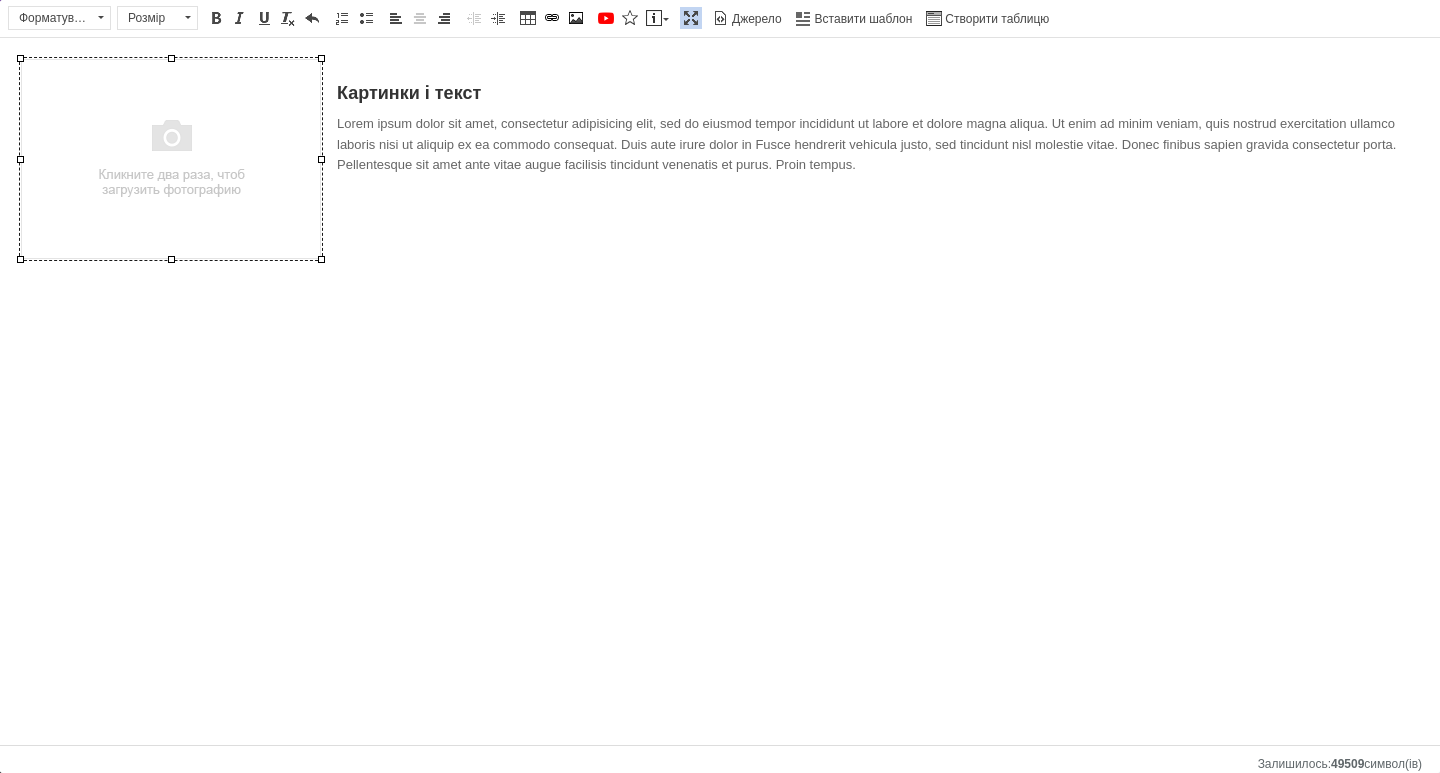 click at bounding box center (171, 159) 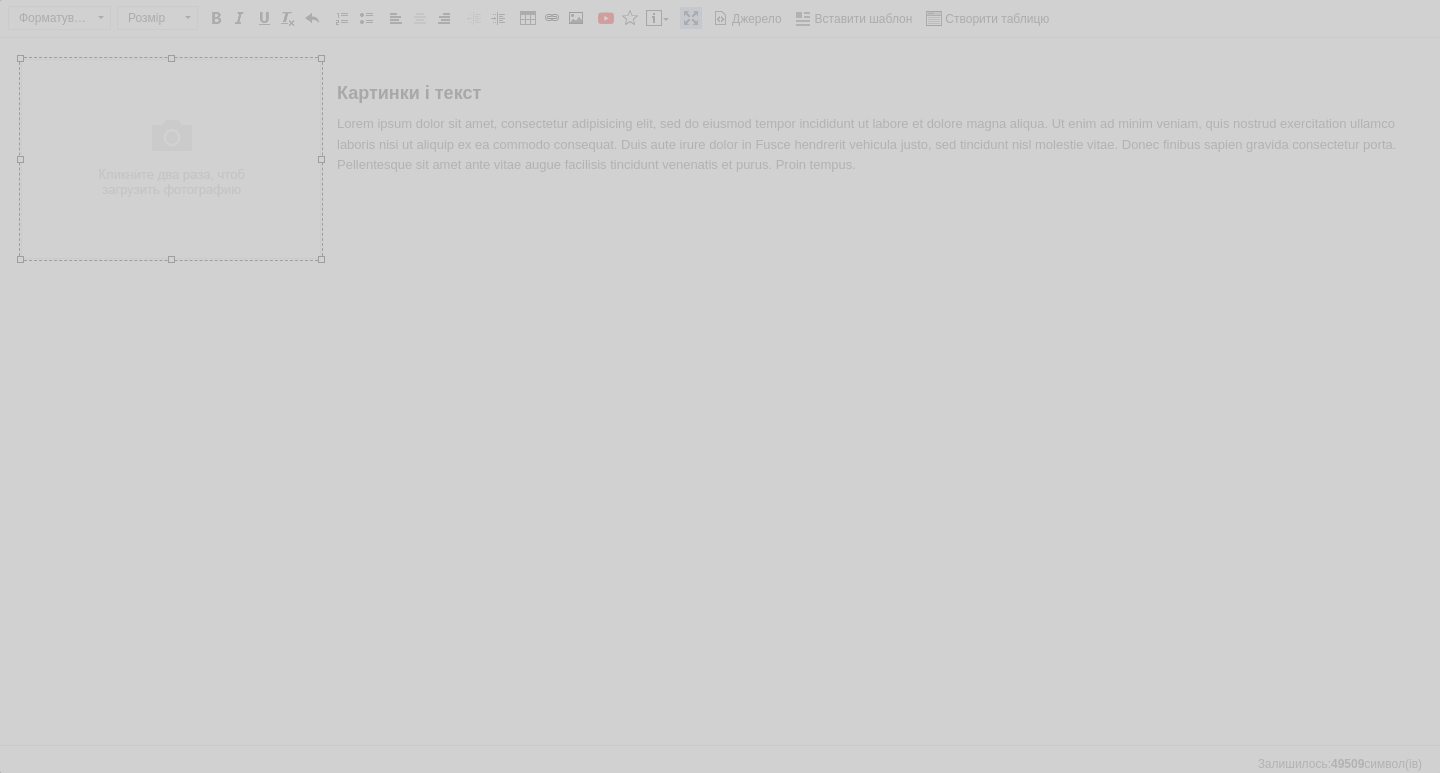 scroll, scrollTop: 0, scrollLeft: 64, axis: horizontal 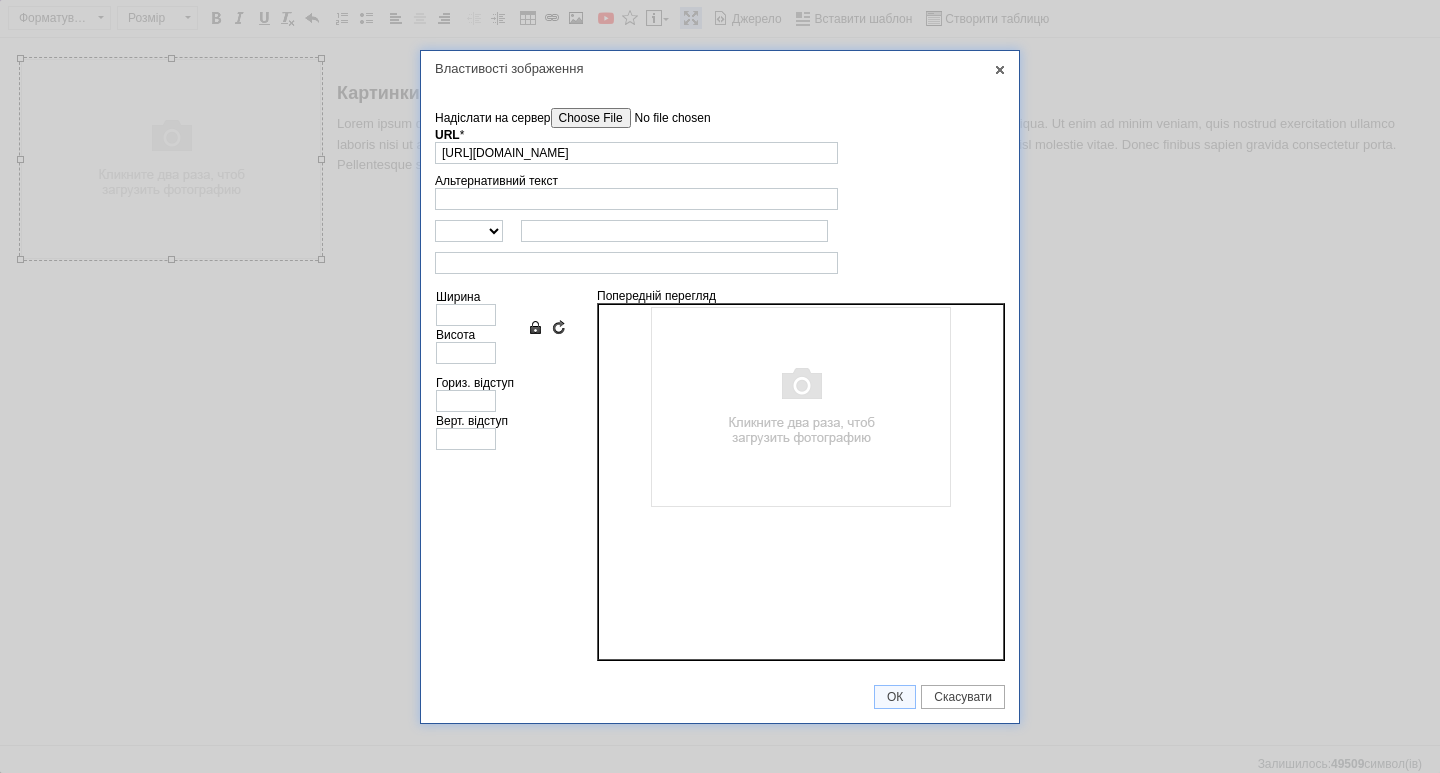 click on "Надіслати на сервер" at bounding box center [664, 118] 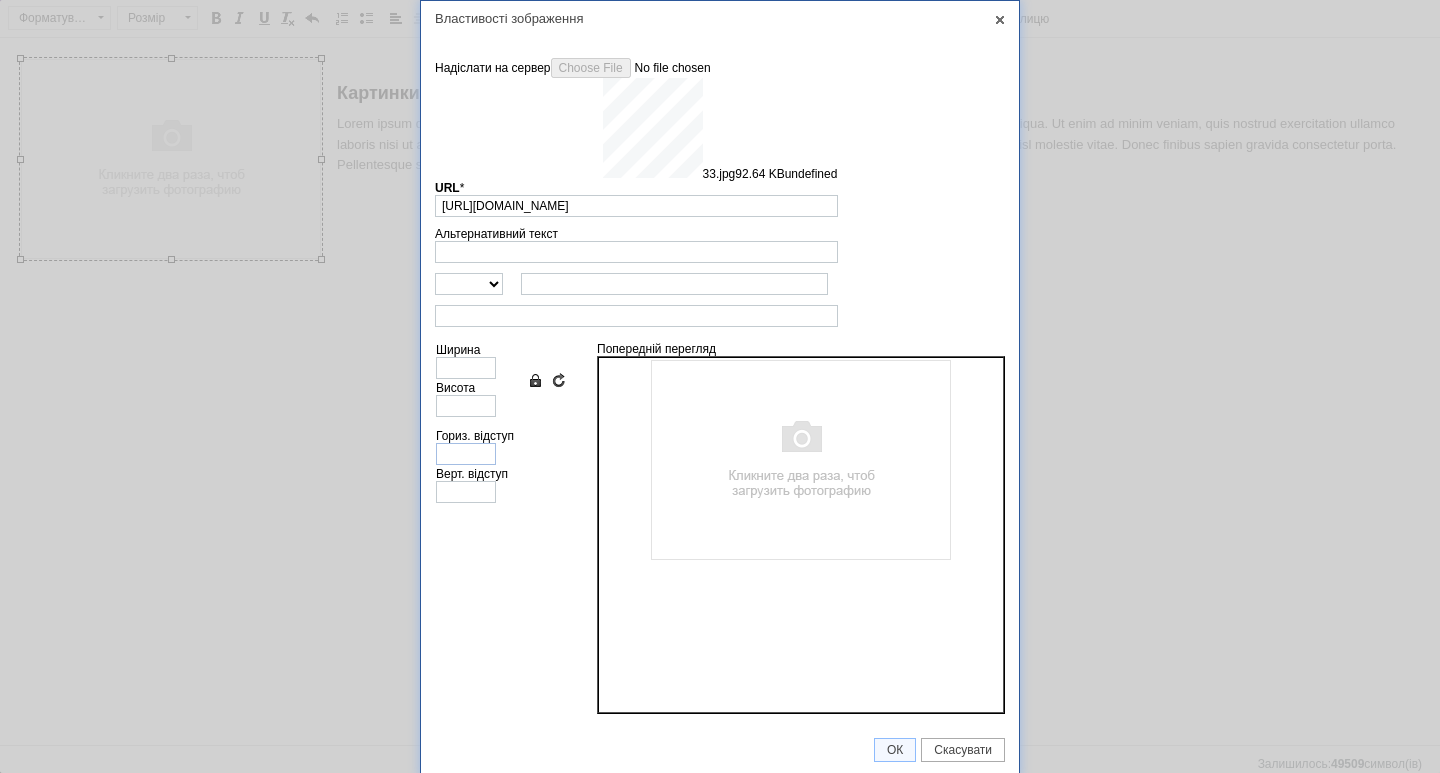 type on "[URL][DOMAIN_NAME]" 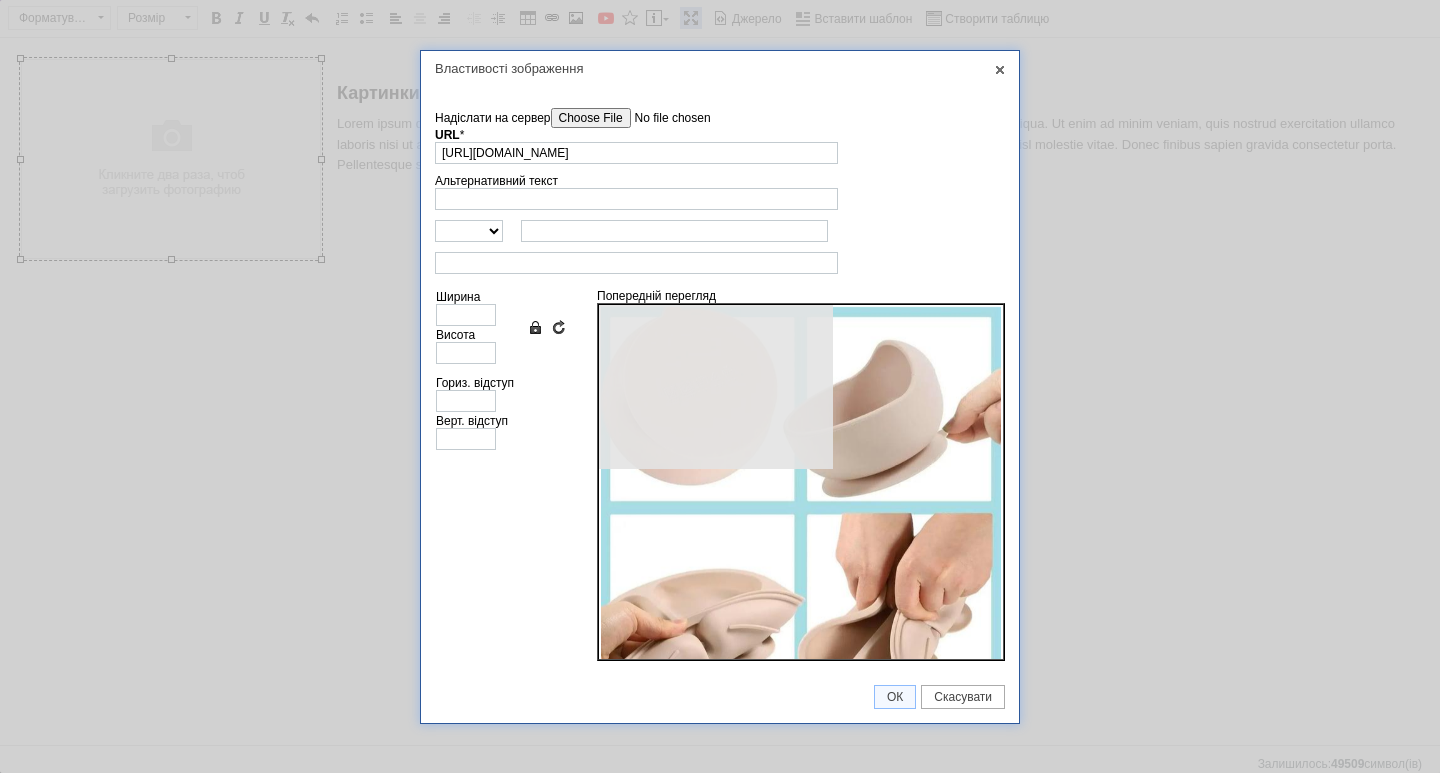 type on "640" 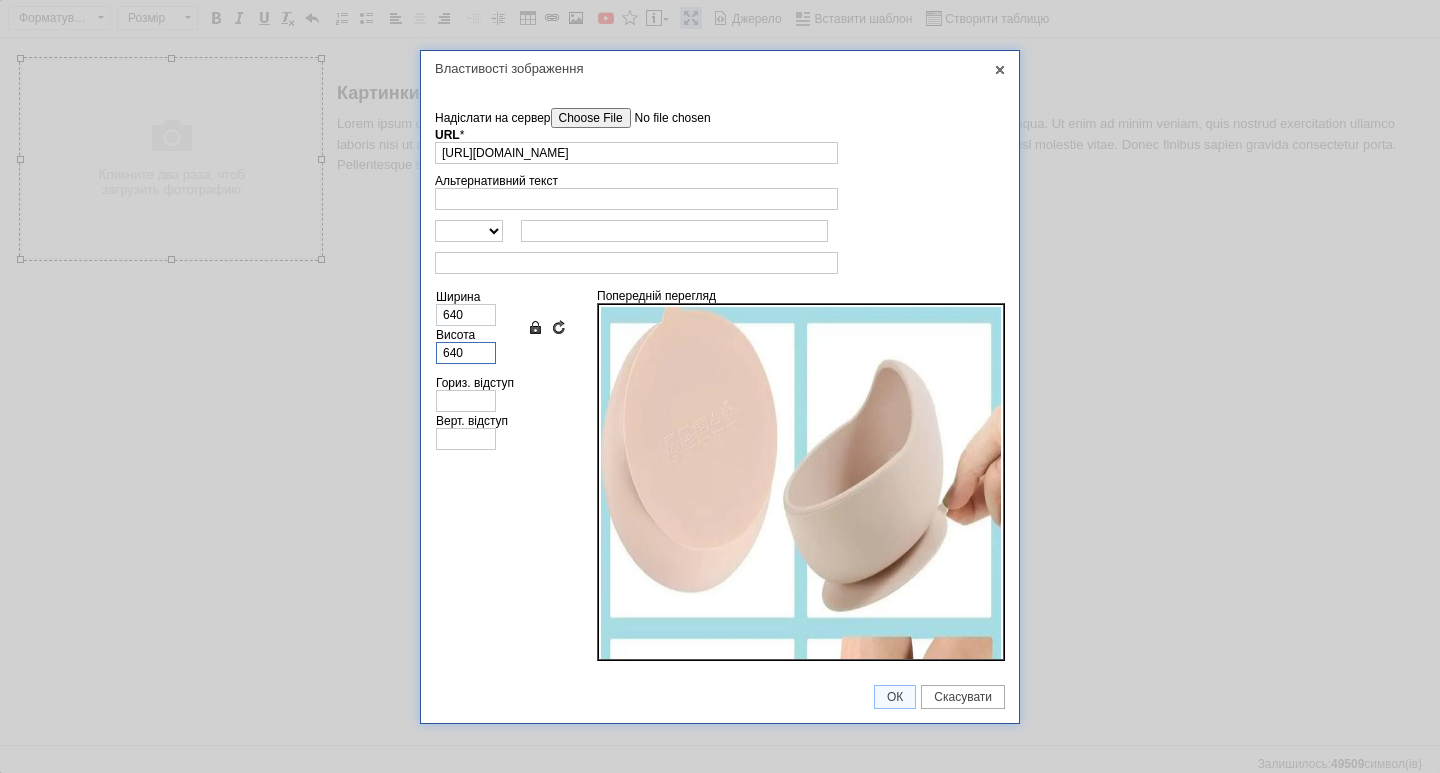 drag, startPoint x: 466, startPoint y: 349, endPoint x: 346, endPoint y: 327, distance: 122 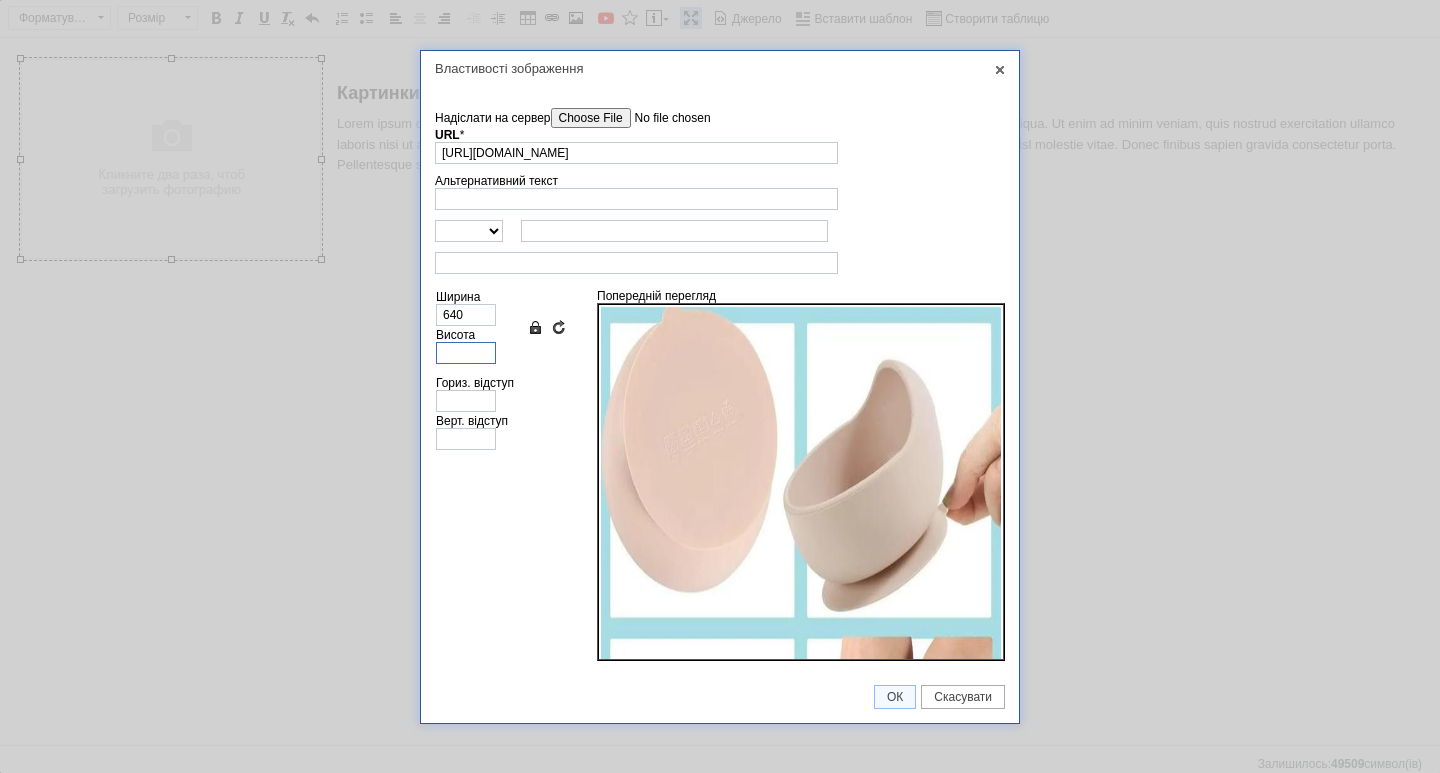 type 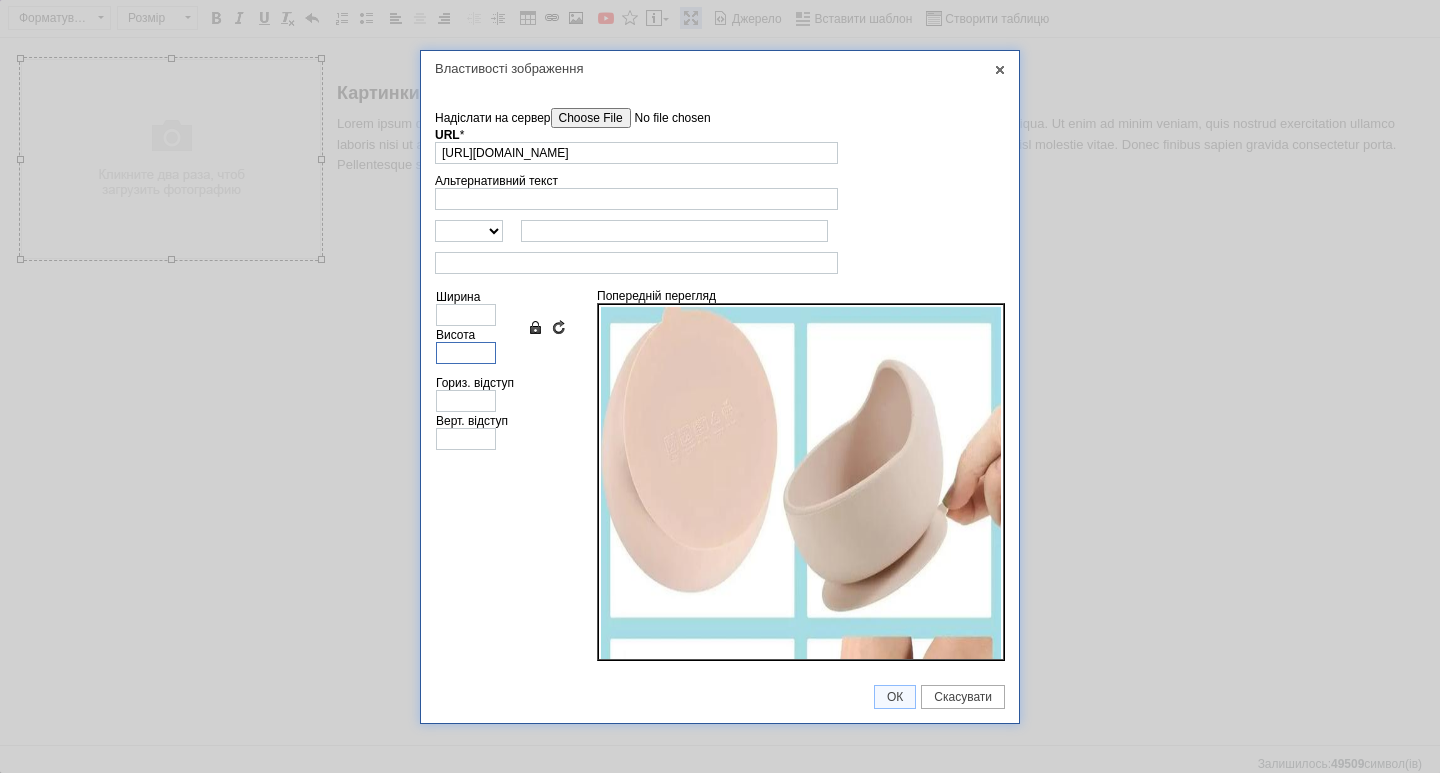 type on "4" 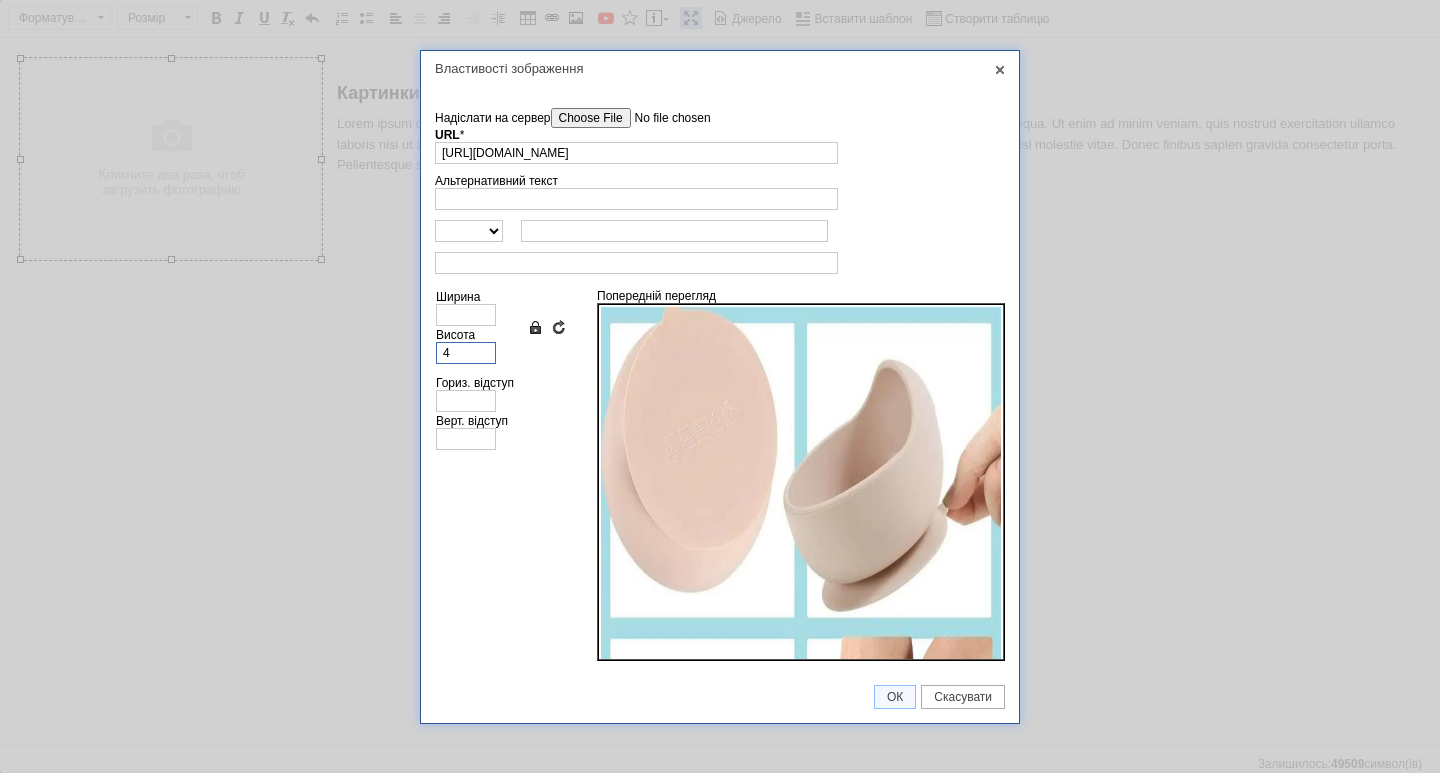 type on "4" 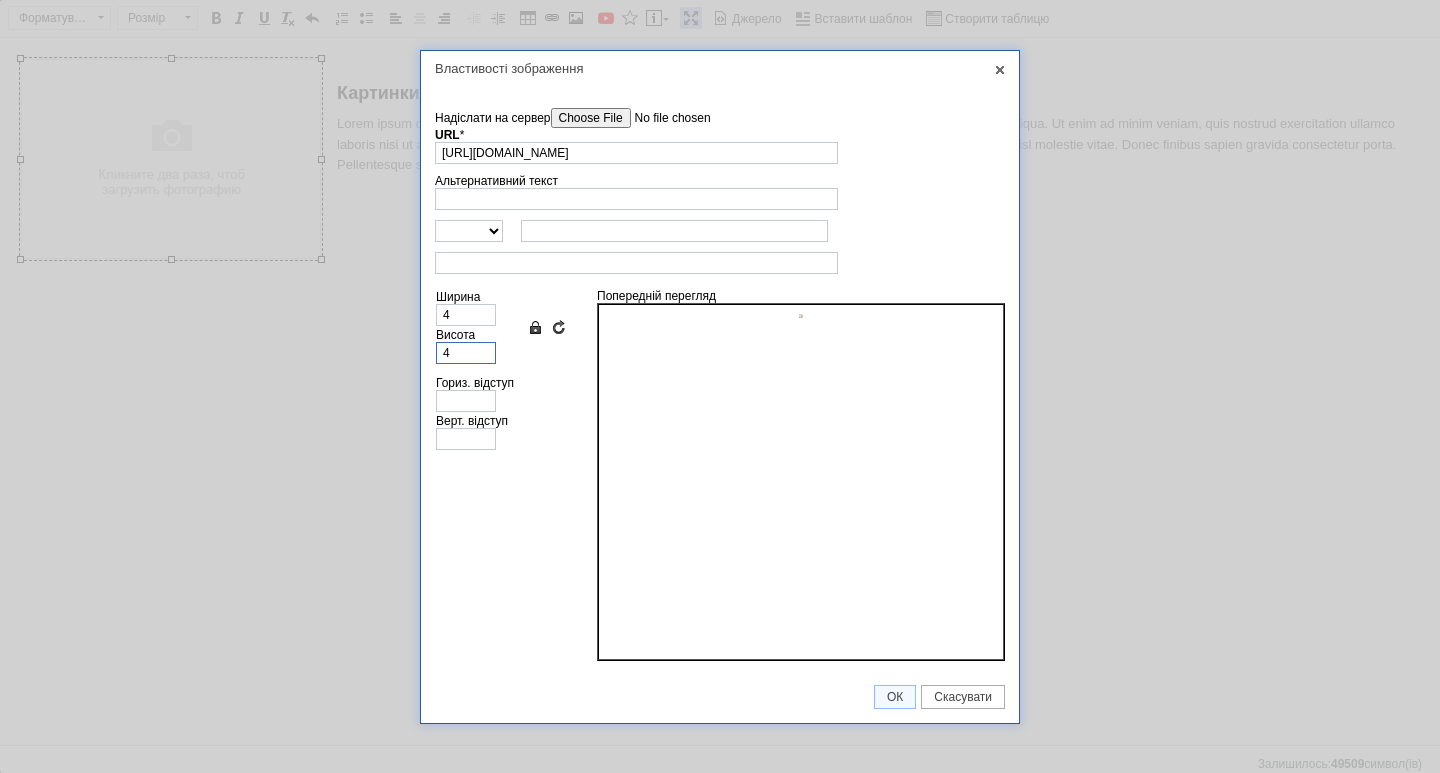 type on "40" 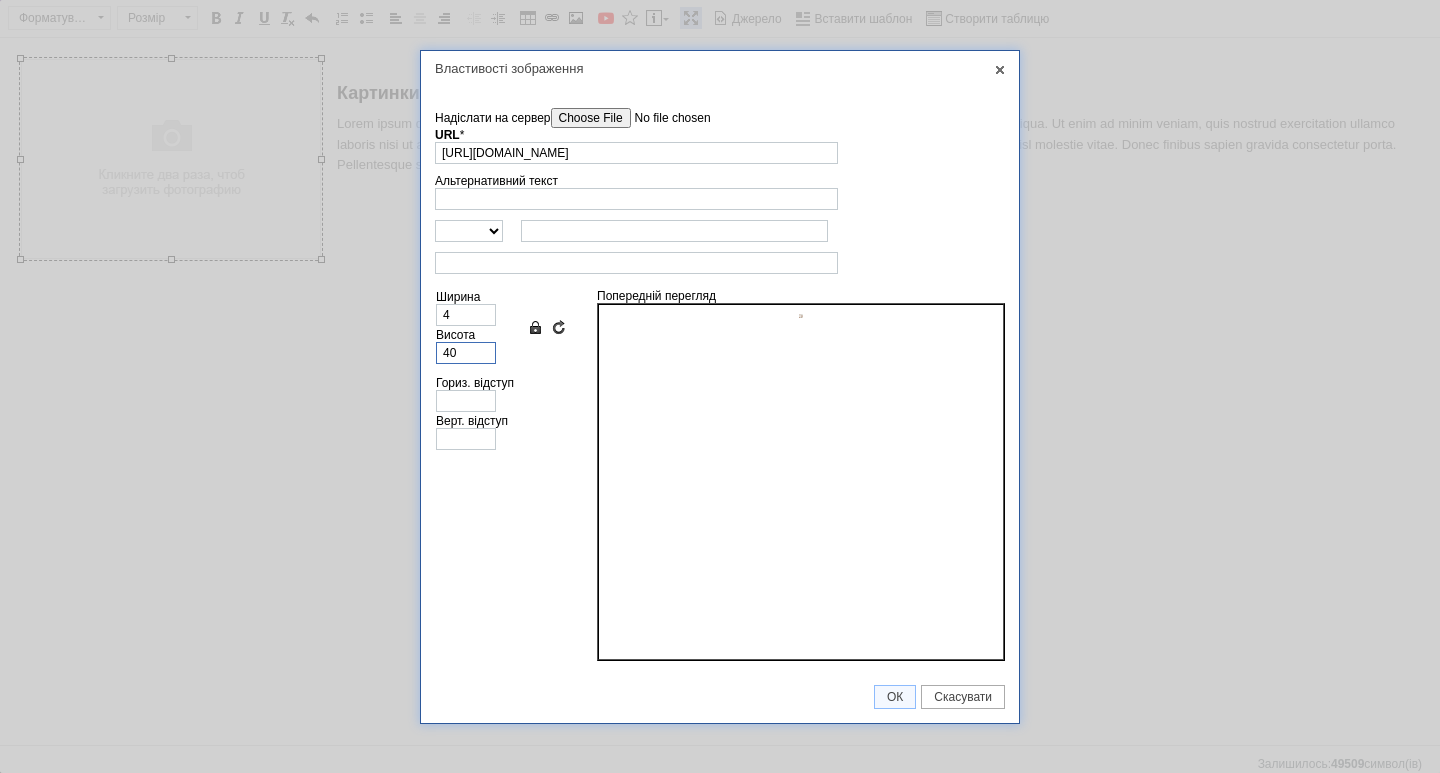 type on "40" 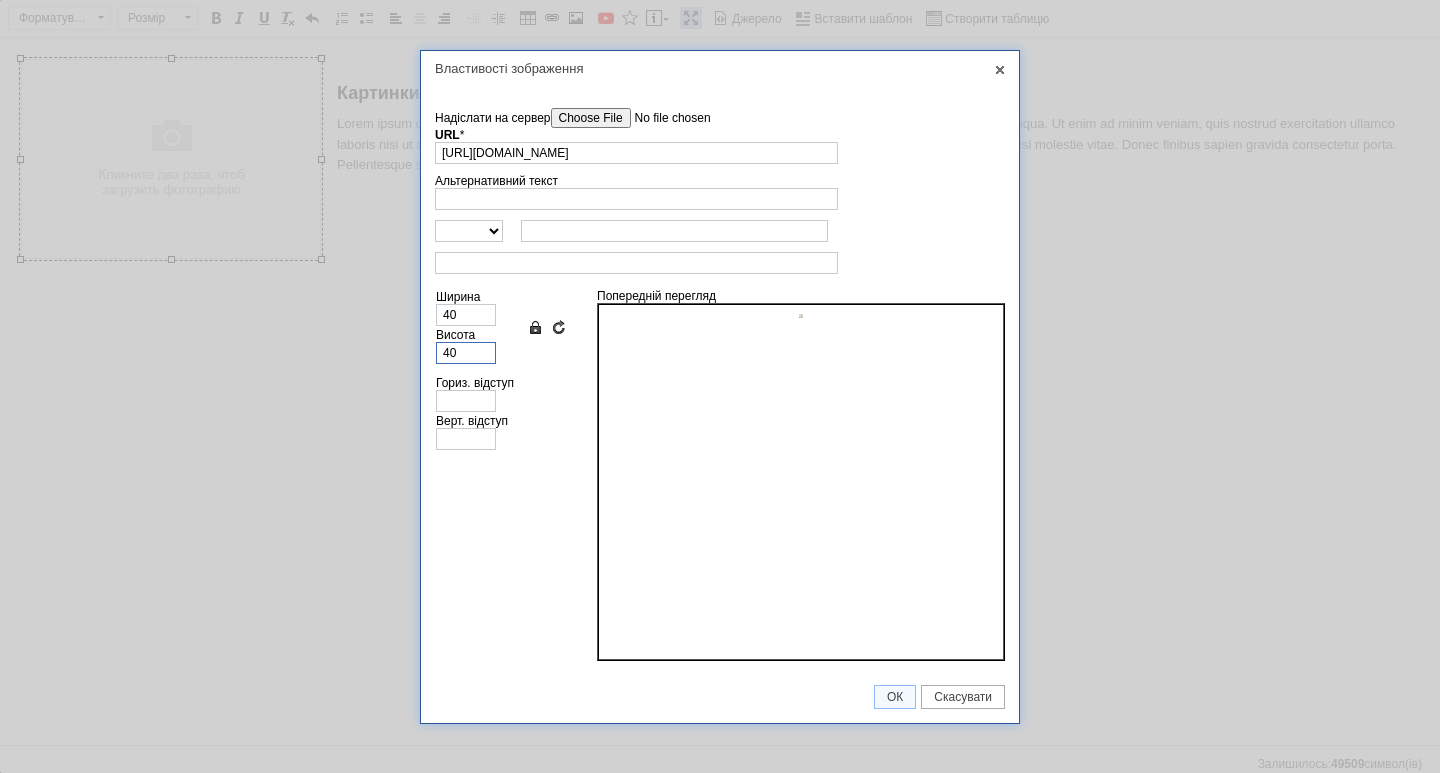 type on "400" 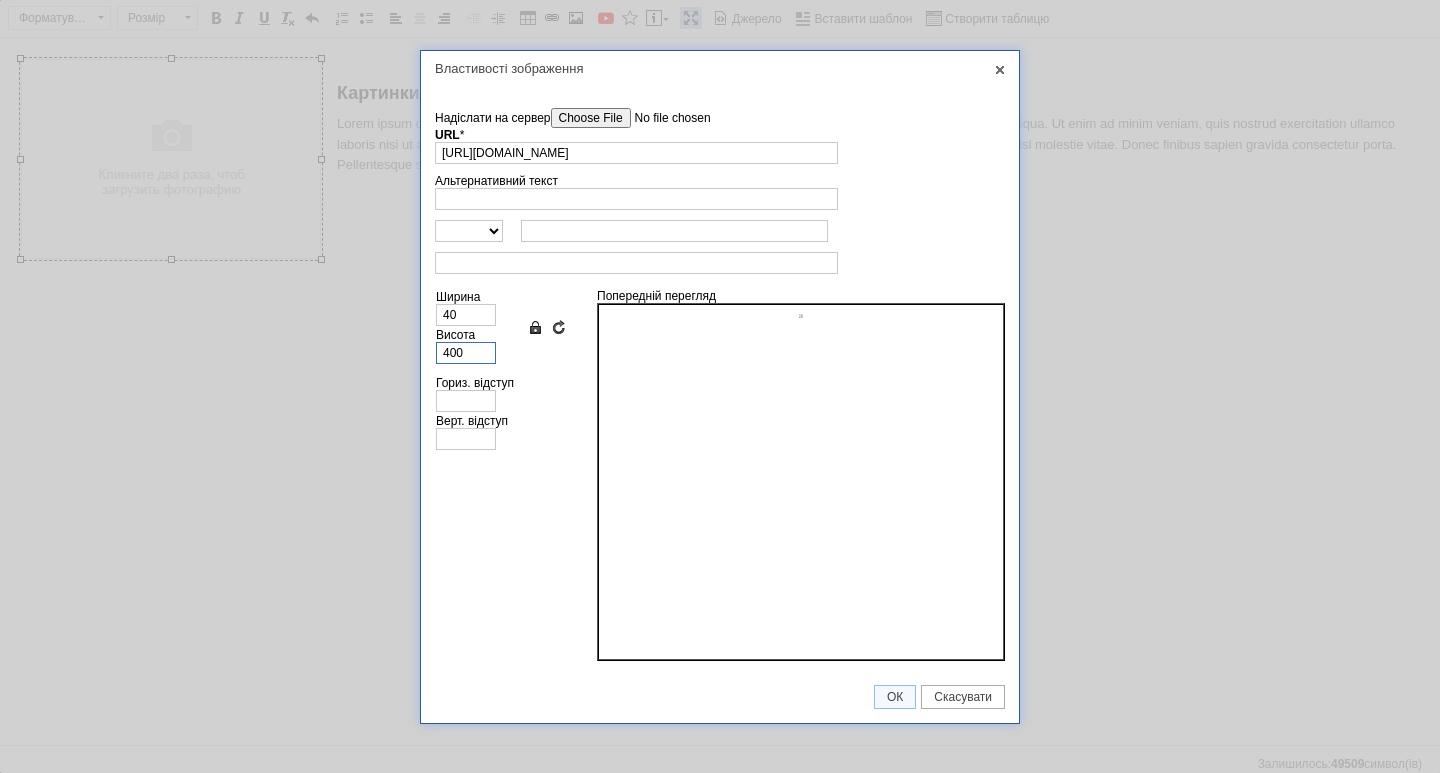 type on "400" 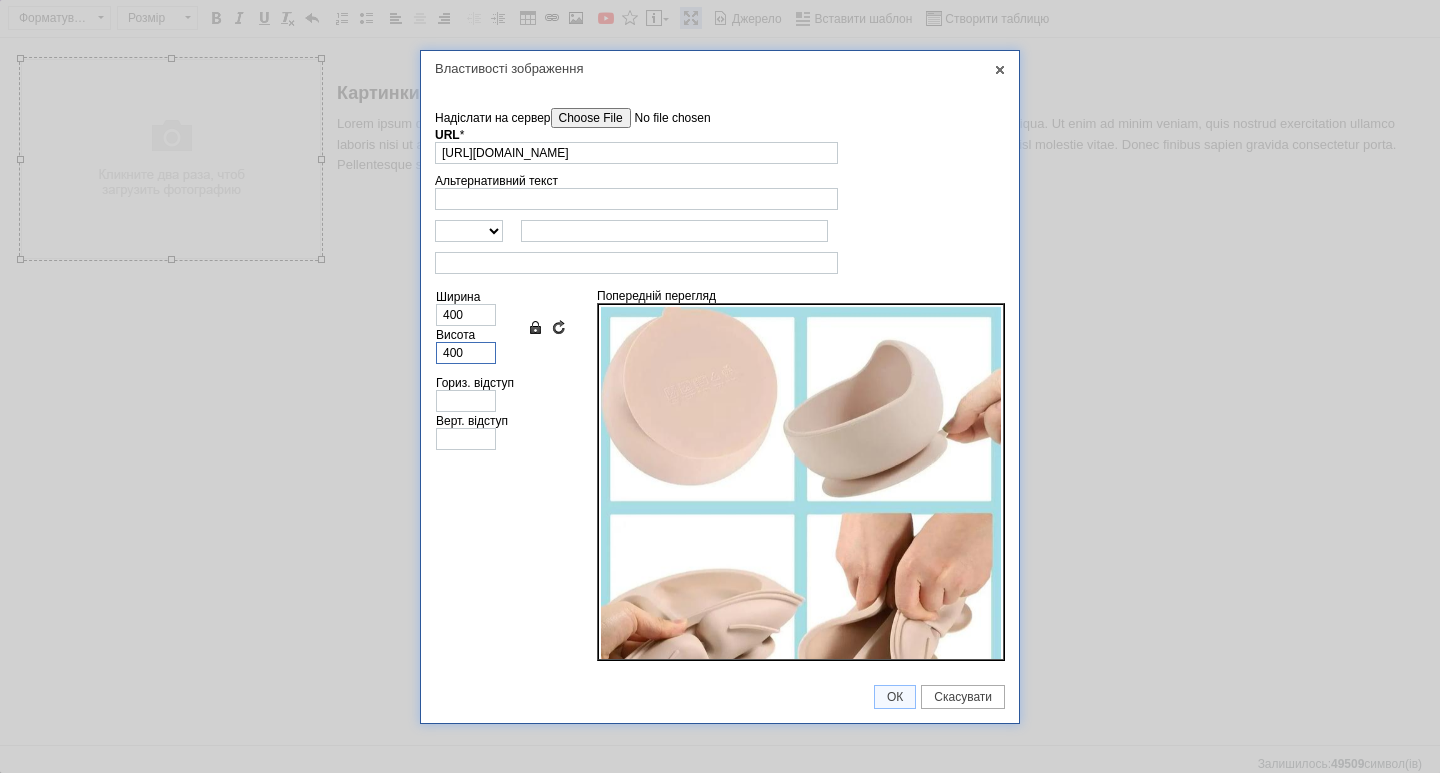 drag, startPoint x: 469, startPoint y: 344, endPoint x: 375, endPoint y: 346, distance: 94.02127 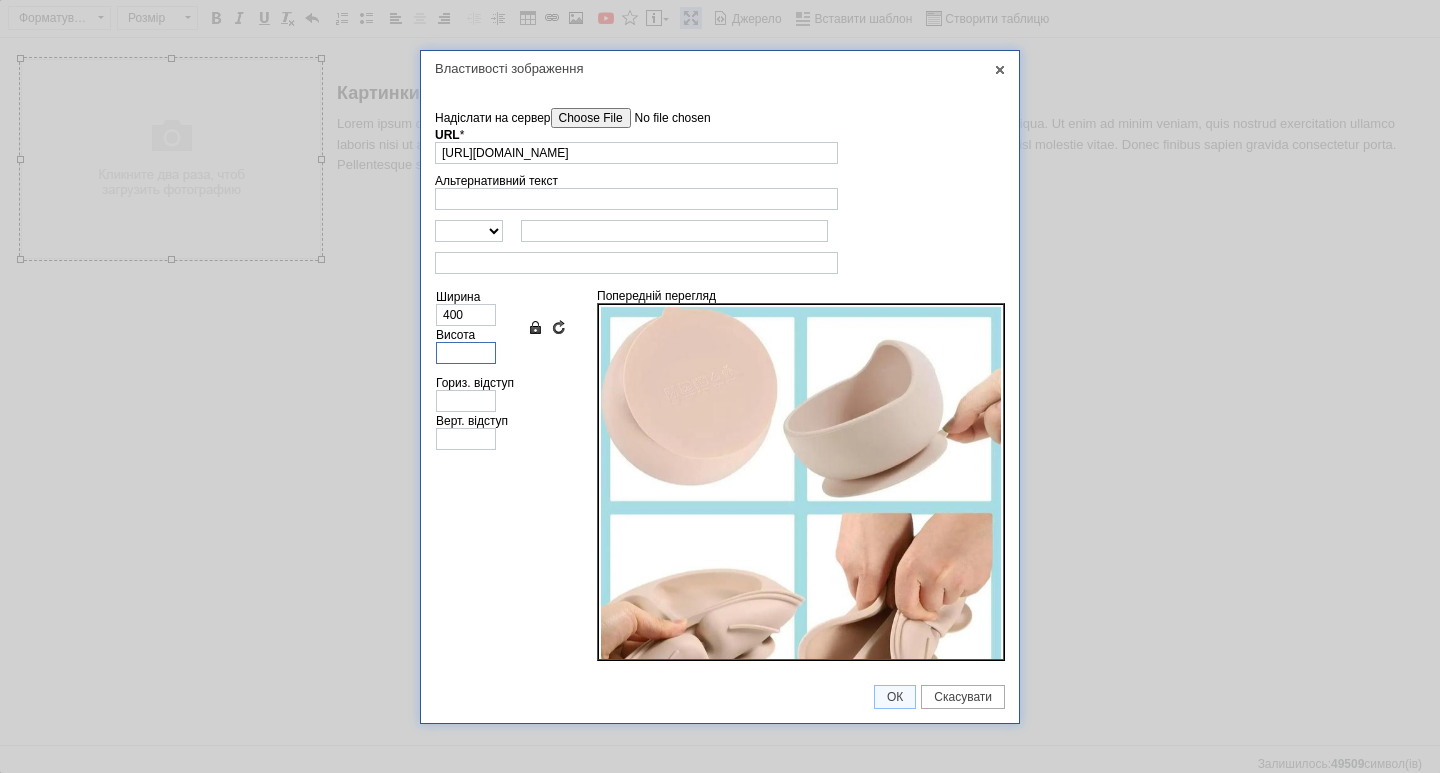 type 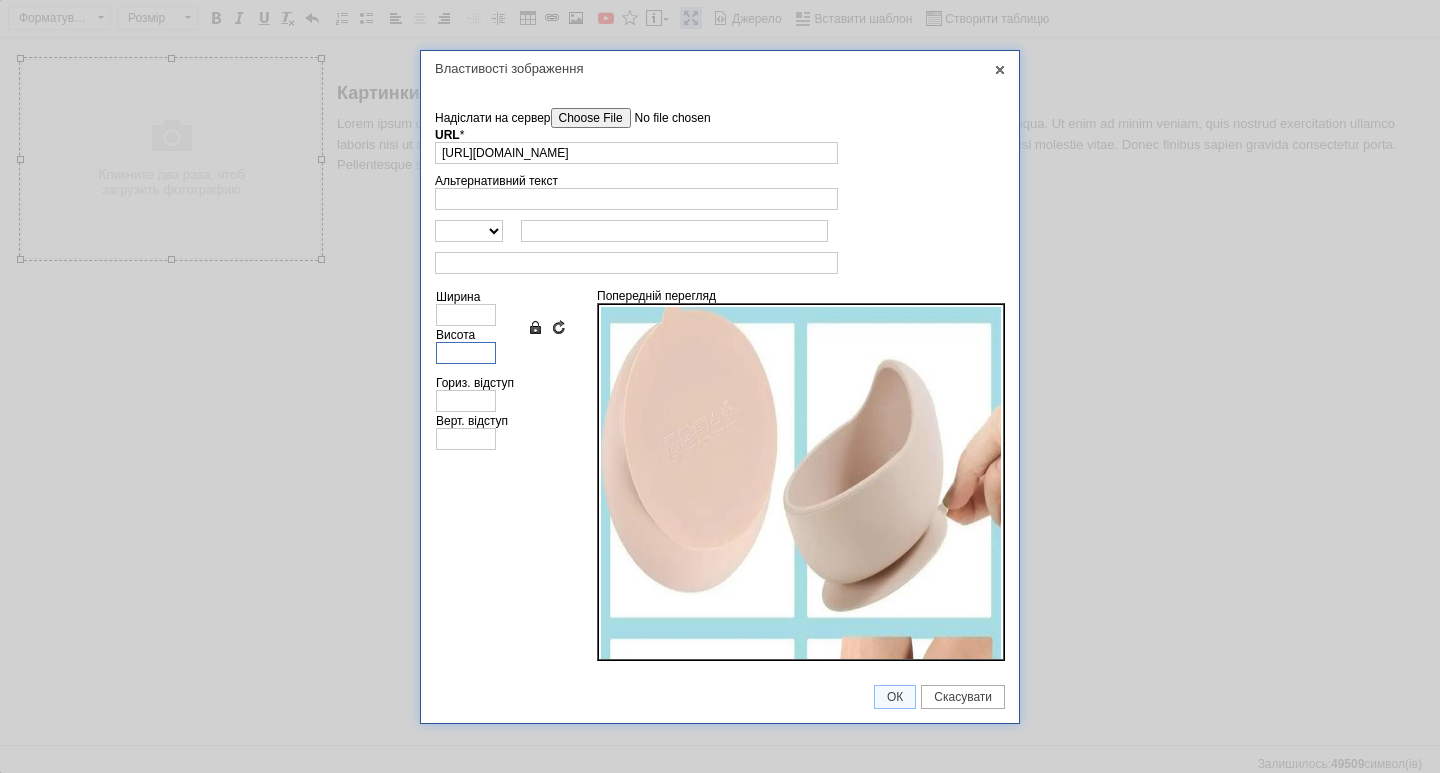 type on "3" 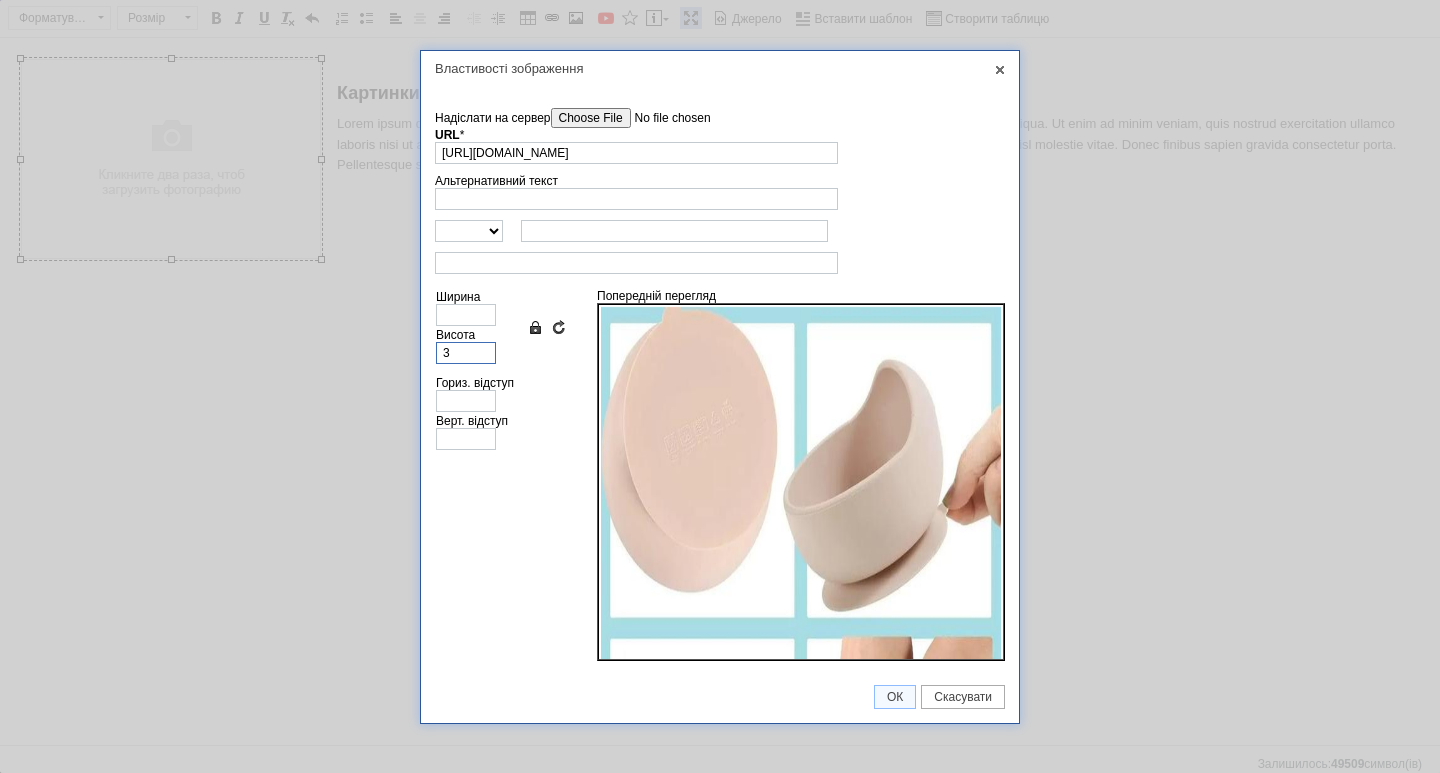 type on "3" 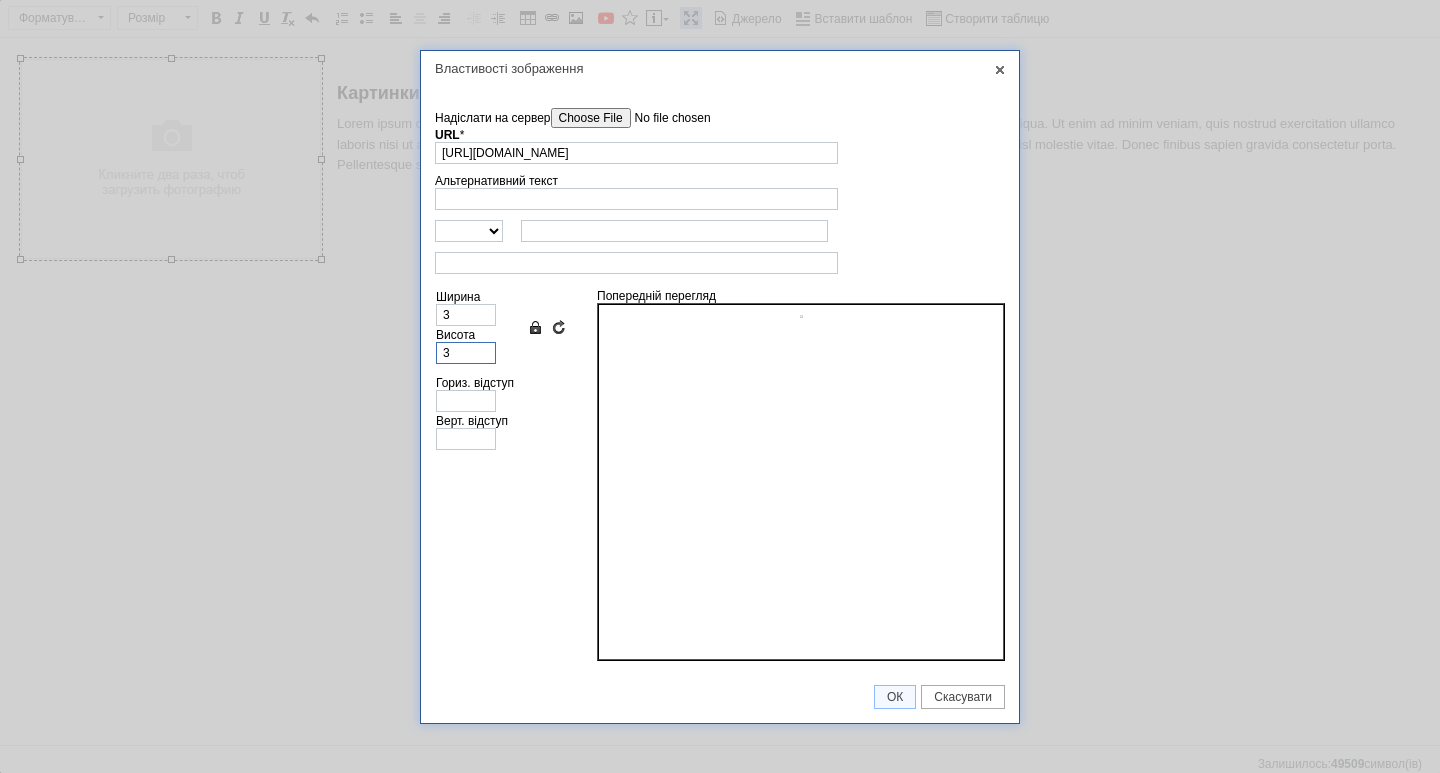 type on "35" 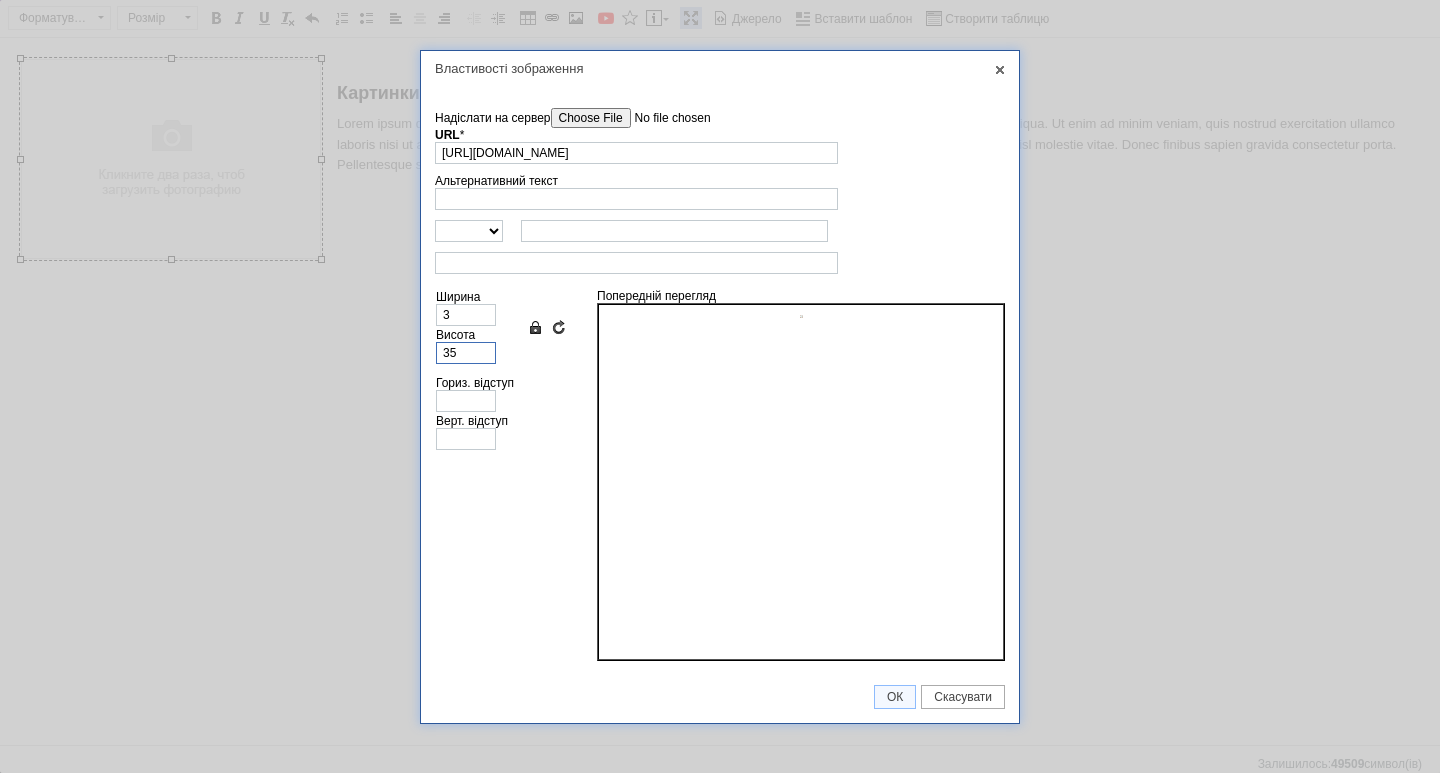type on "35" 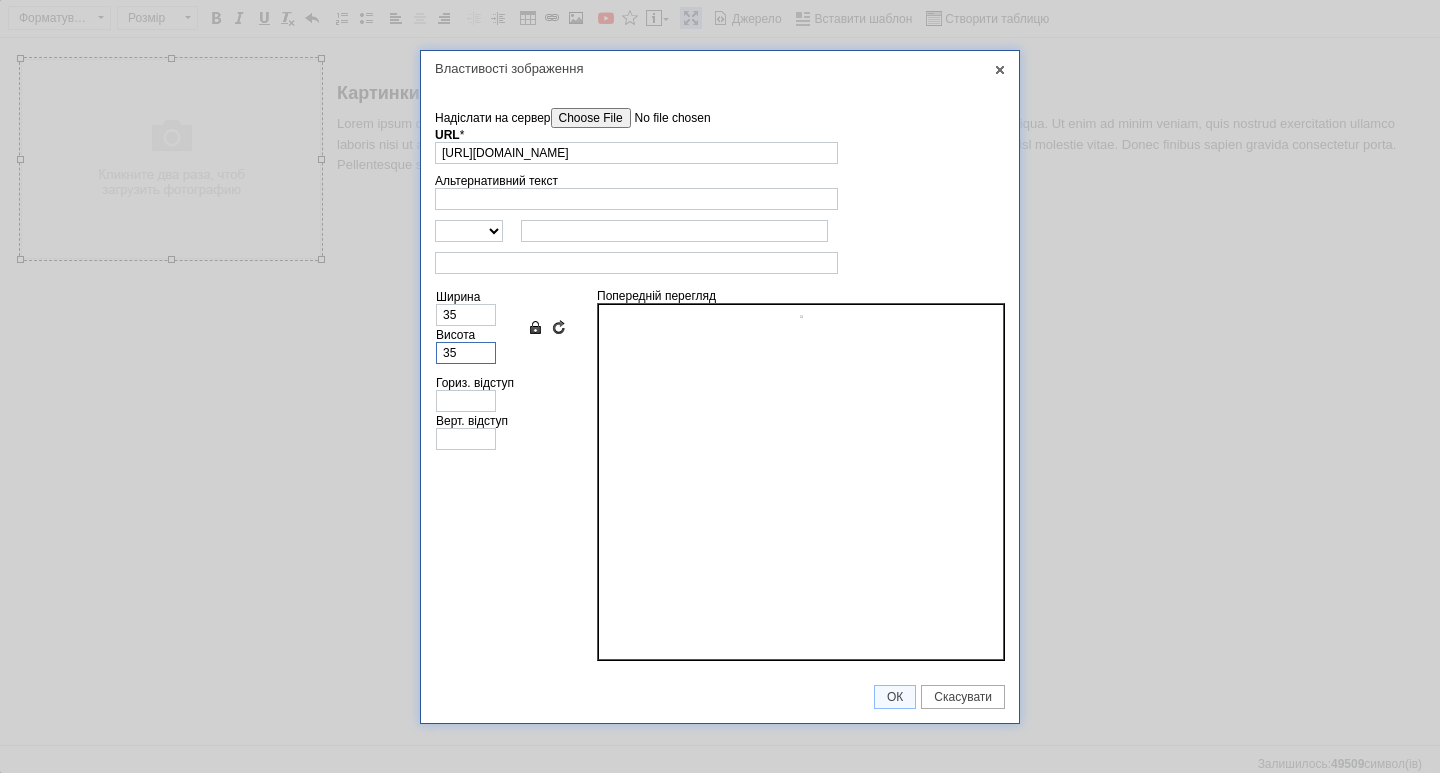 type on "350" 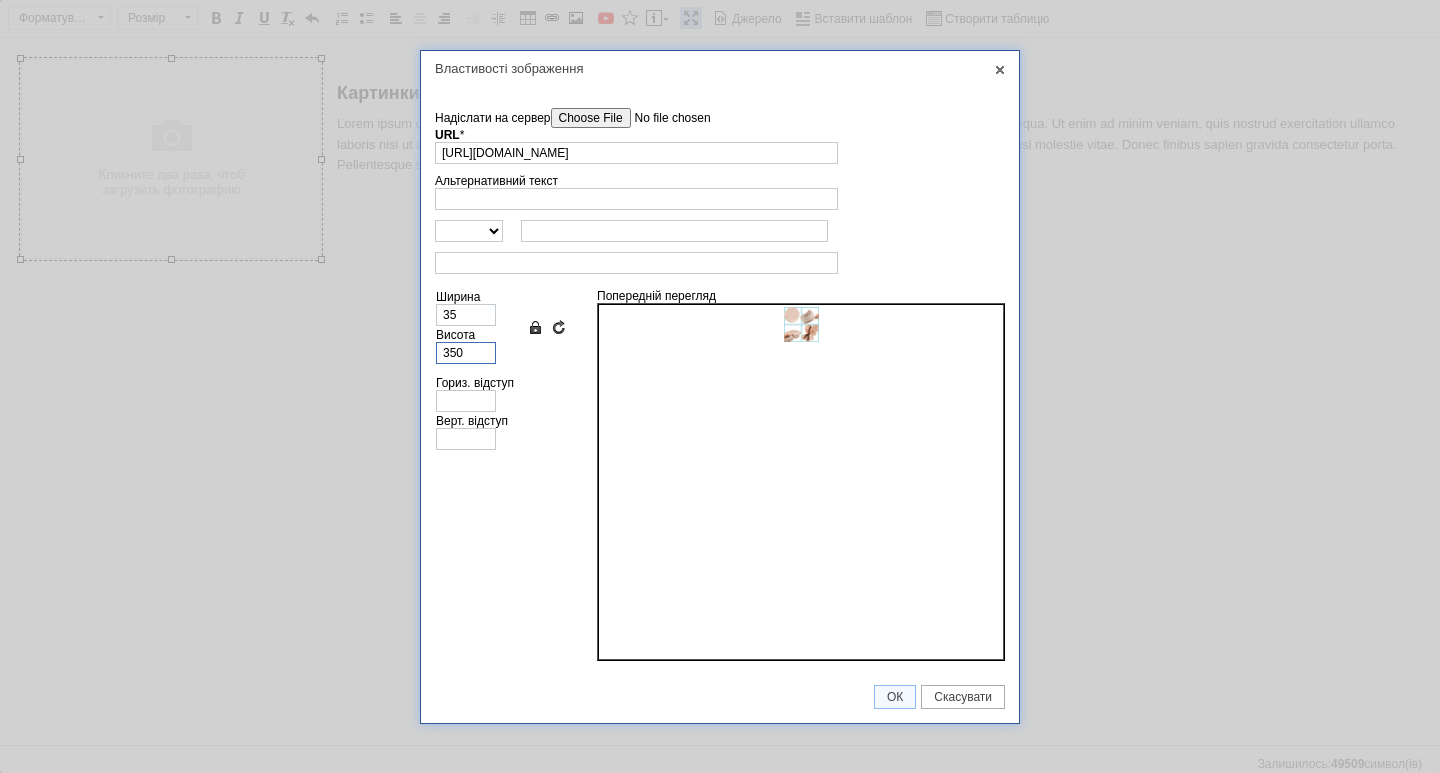 type on "350" 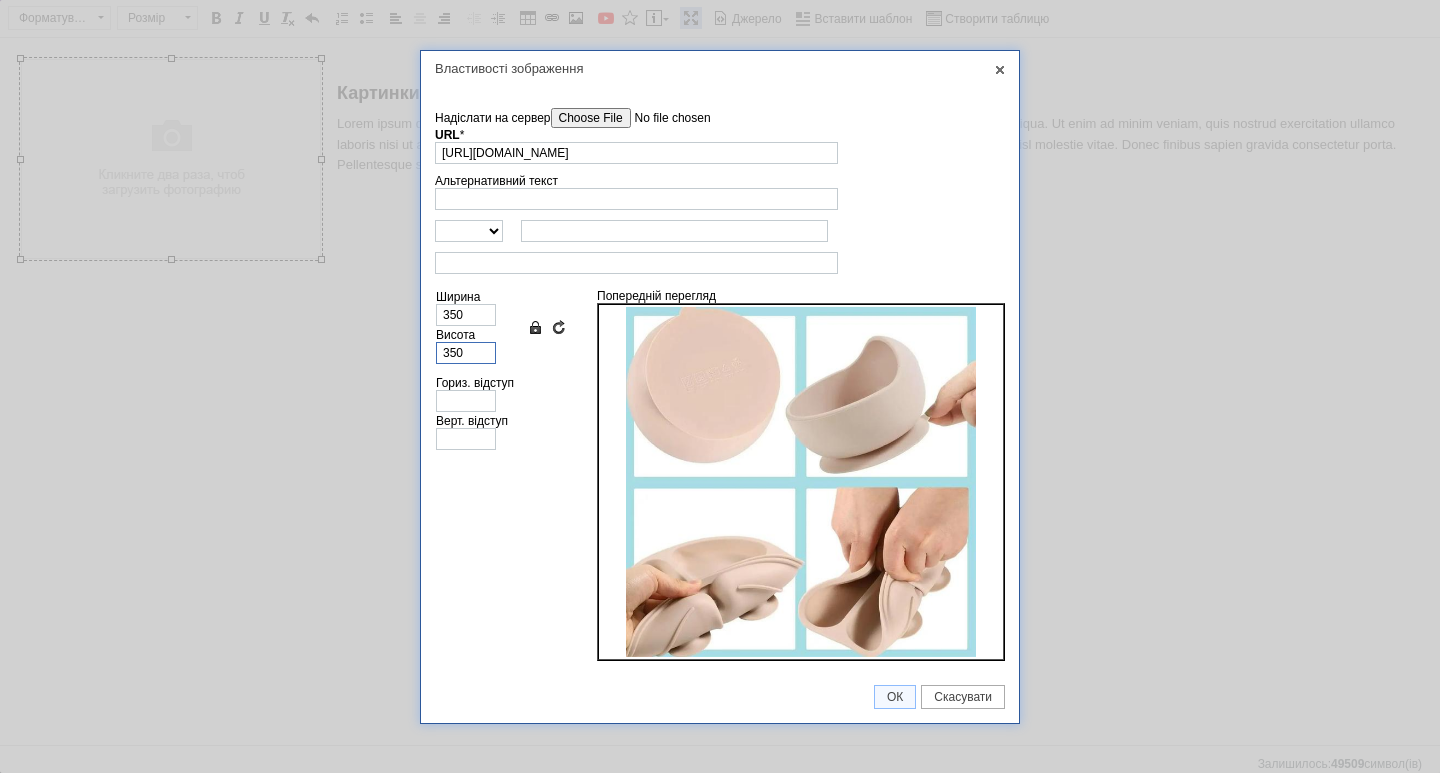 type on "350" 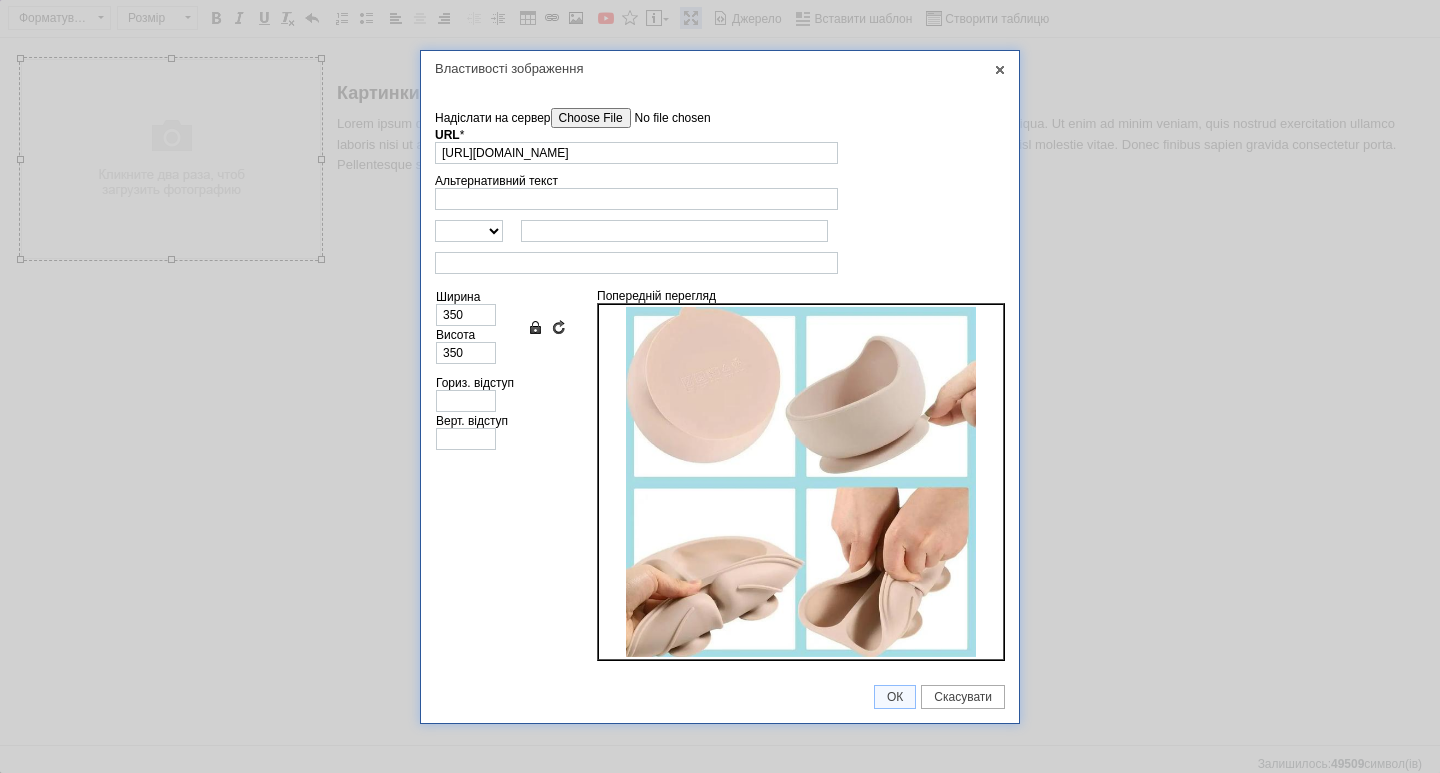 click on "ОК Скасувати" at bounding box center [720, 697] 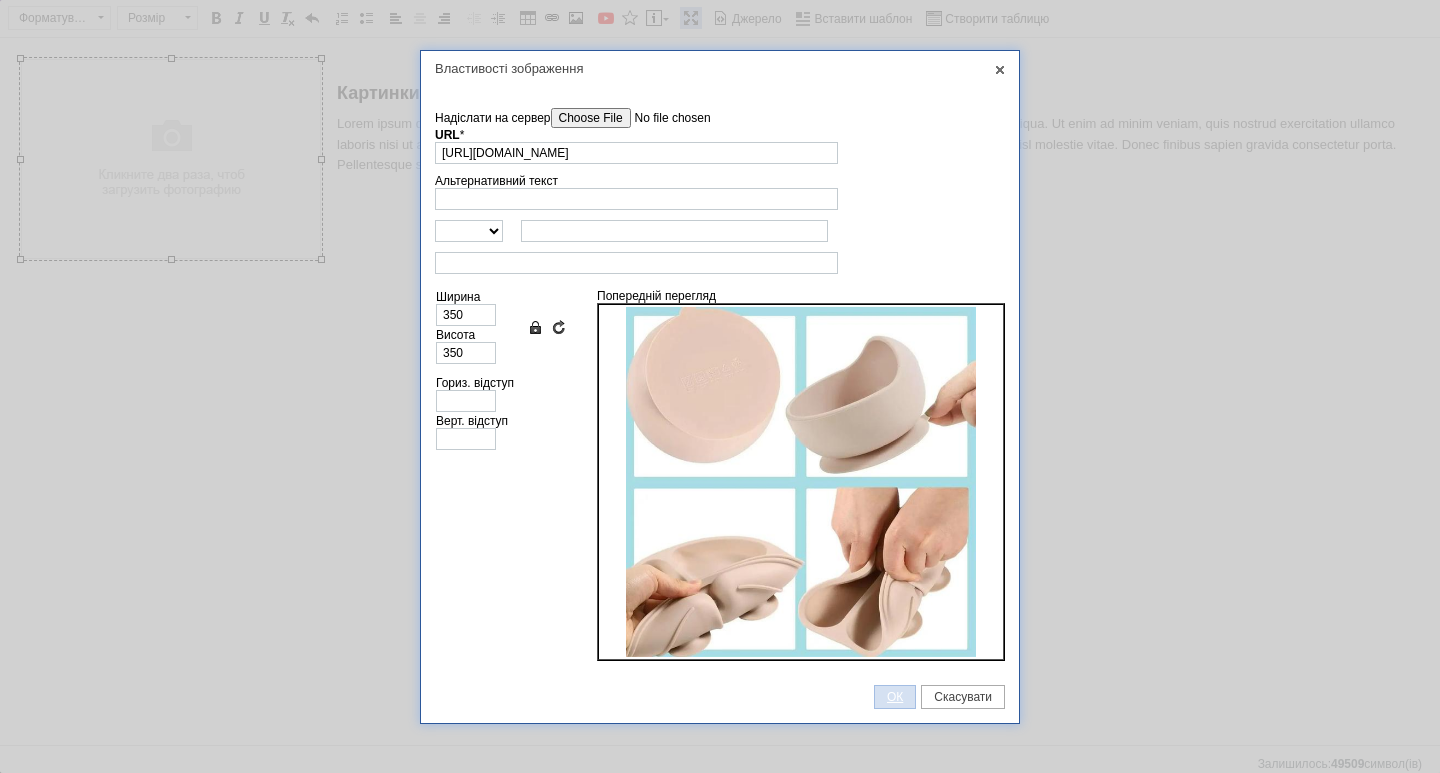 click on "ОК" at bounding box center [895, 697] 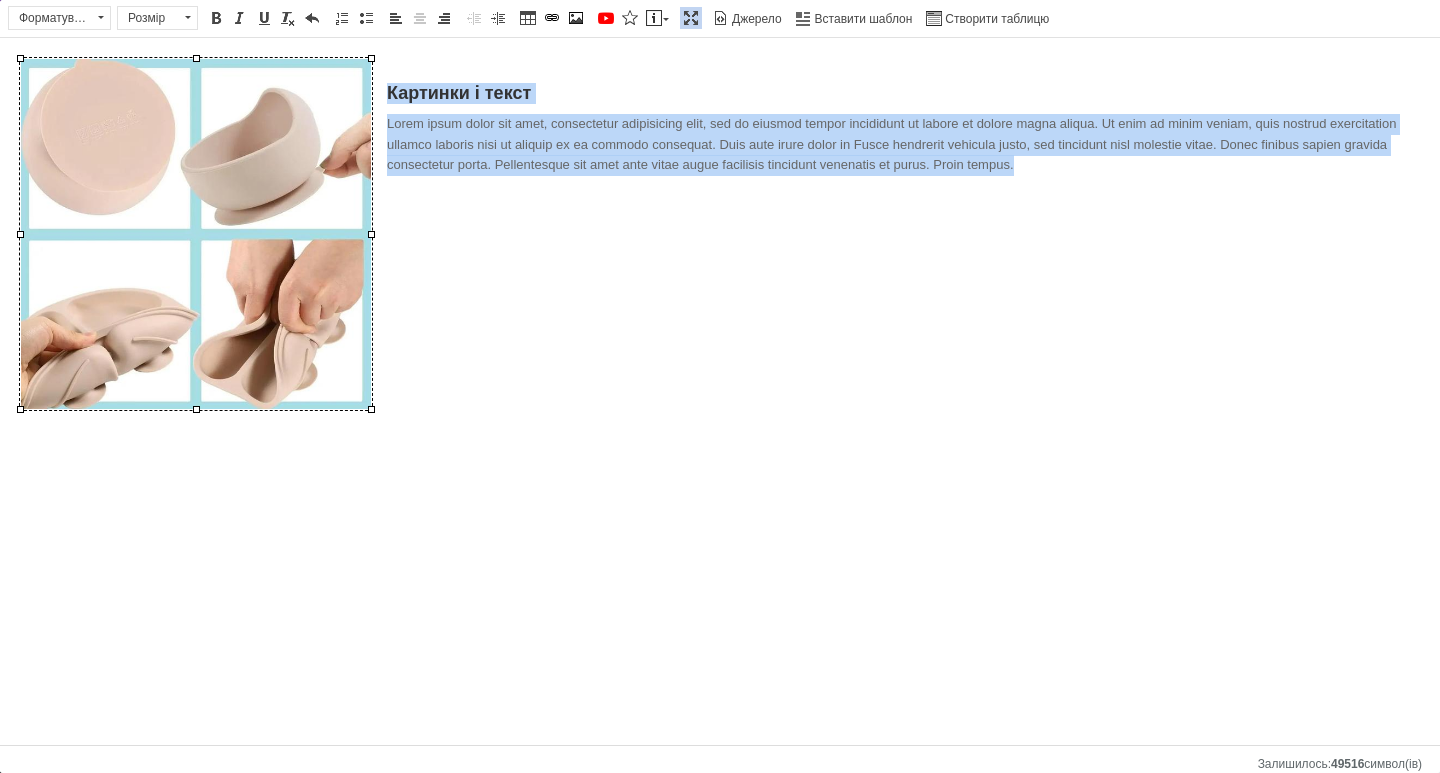 drag, startPoint x: 387, startPoint y: 85, endPoint x: 1115, endPoint y: 208, distance: 738.3177 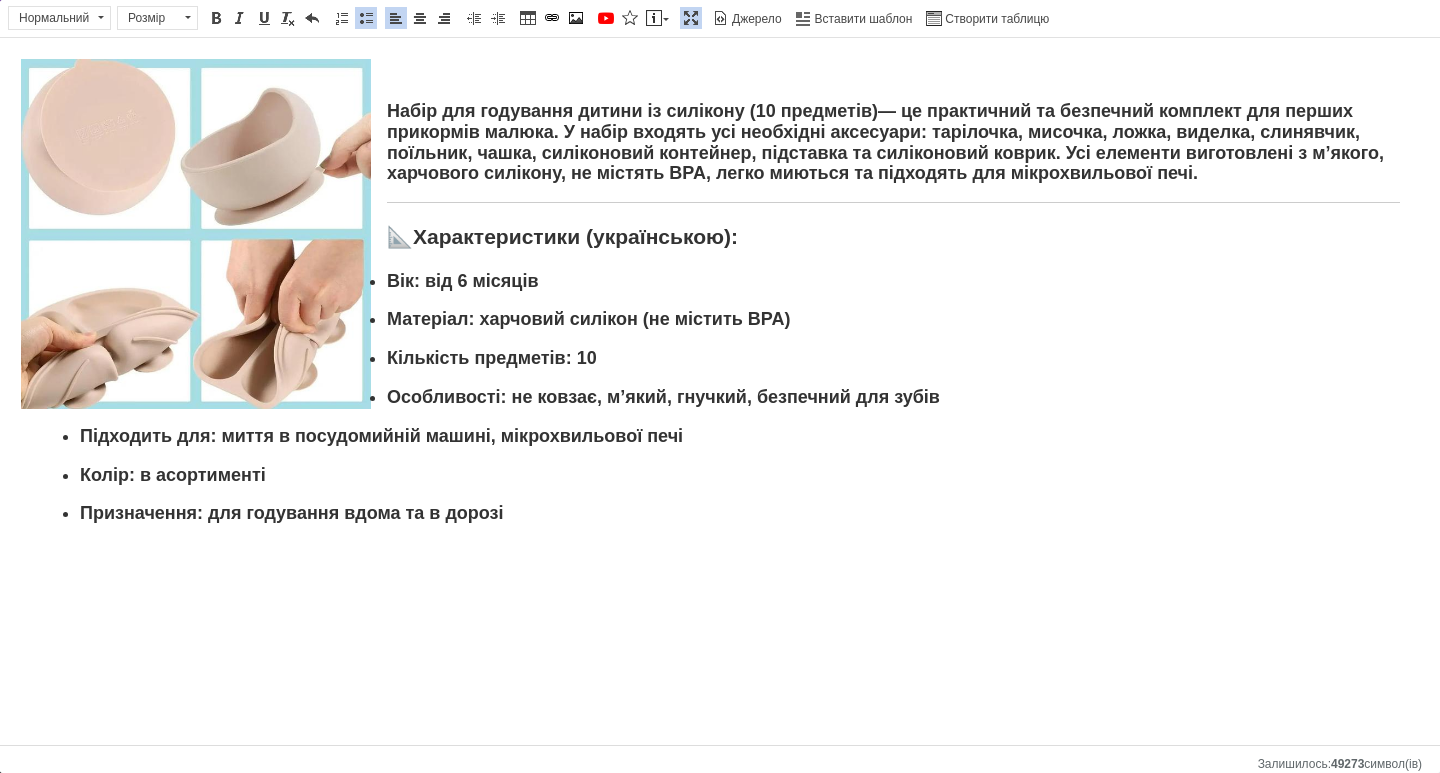 click on "Характеристики (українською):" at bounding box center [575, 236] 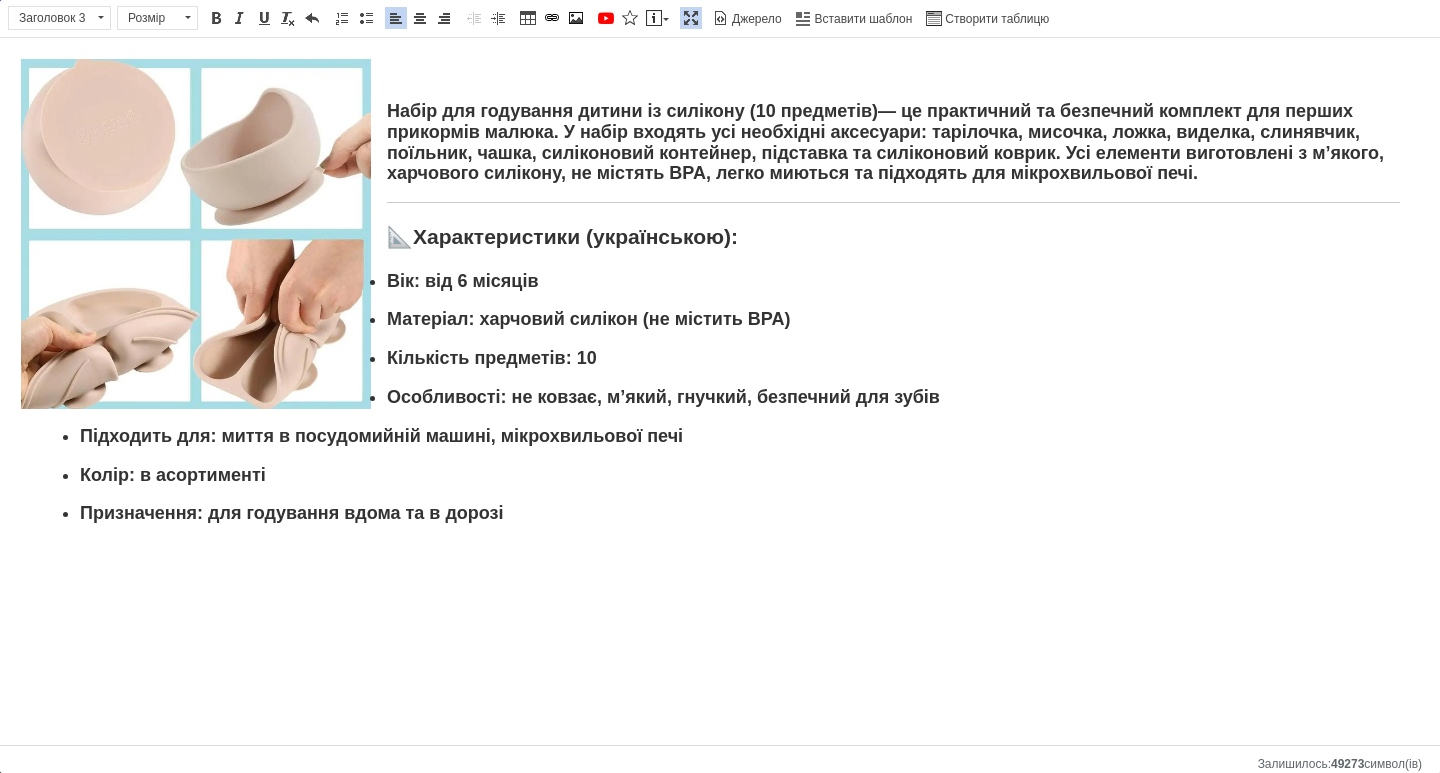 type 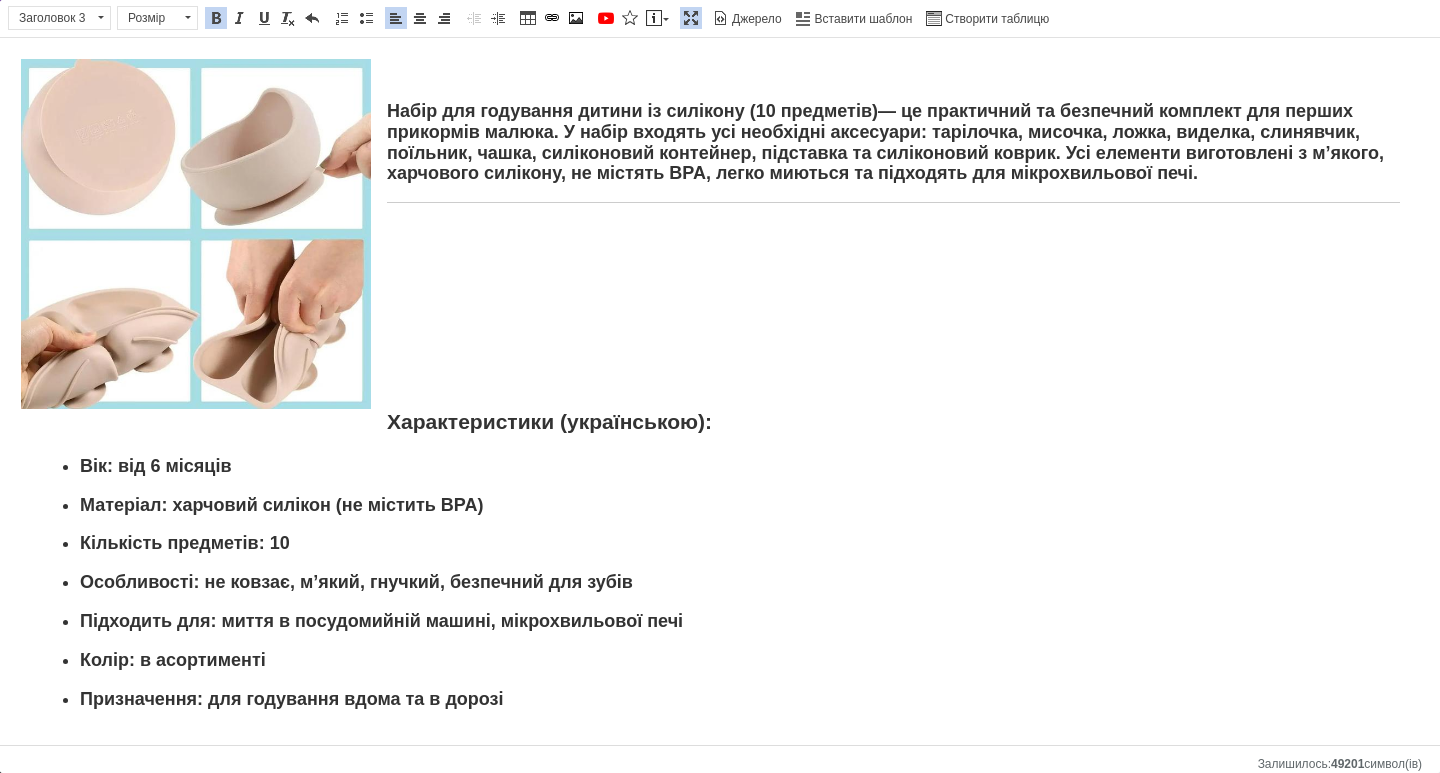 click on "Характеристики (українською):" at bounding box center (720, 421) 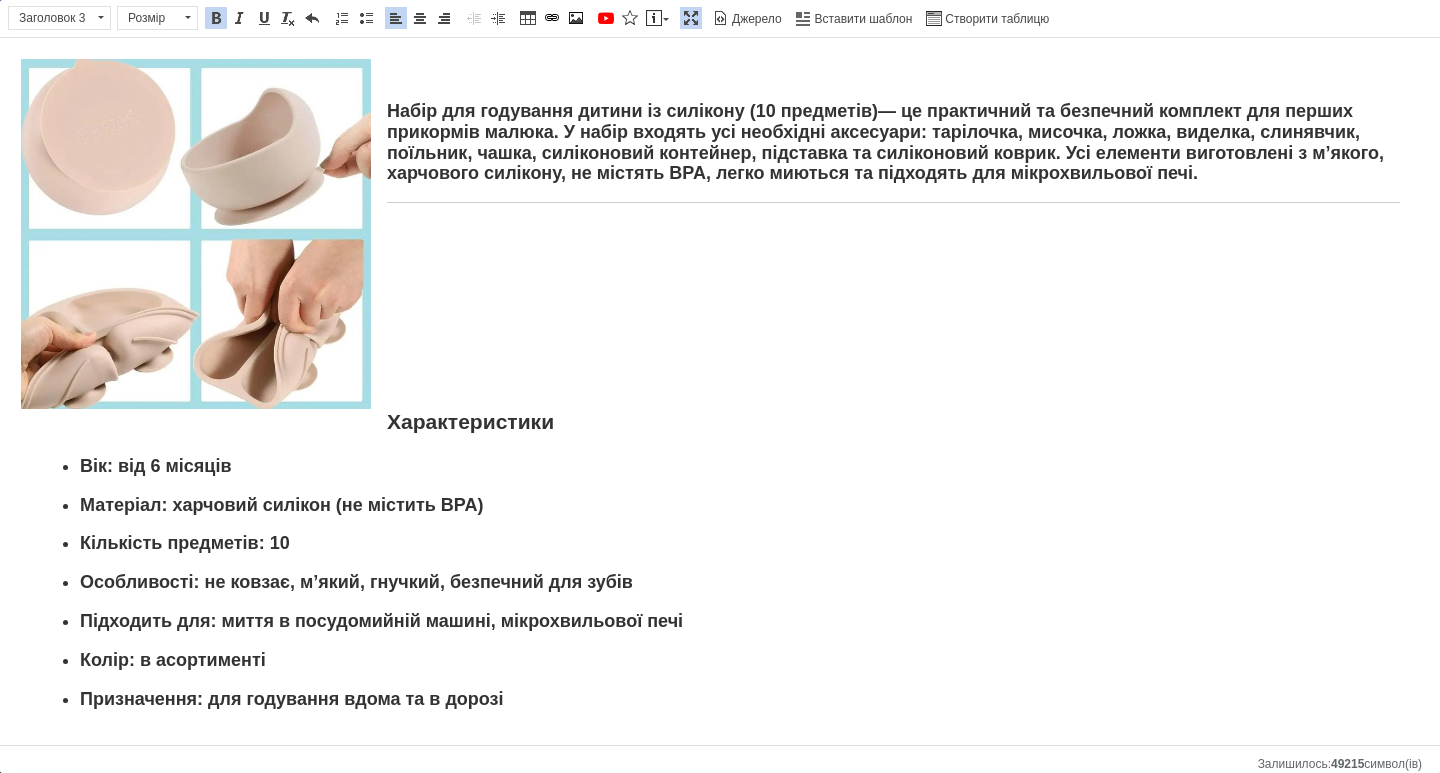 click on "Вік: від 6 місяців Матеріал: харчовий силікон (не містить BPA) Кількість предметів: 10 Особливості: не ковзає, м’який, гнучкий, безпечний для зубів Підходить для: миття в посудомийній машині, мікрохвильової печі Колір: в асортименті Призначення: для годування вдома та в дорозі" at bounding box center [720, 583] 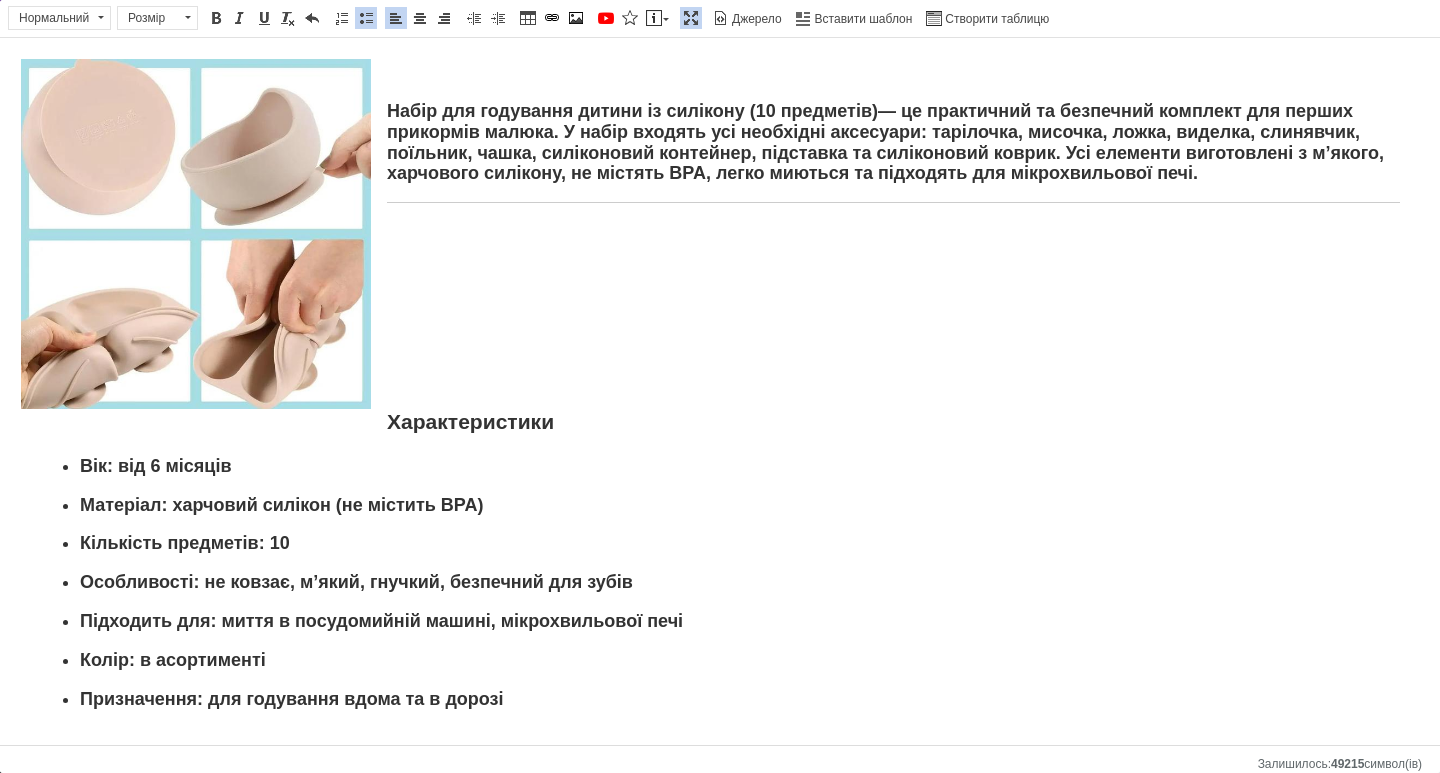 click on "Вік: від 6 місяців" at bounding box center [720, 466] 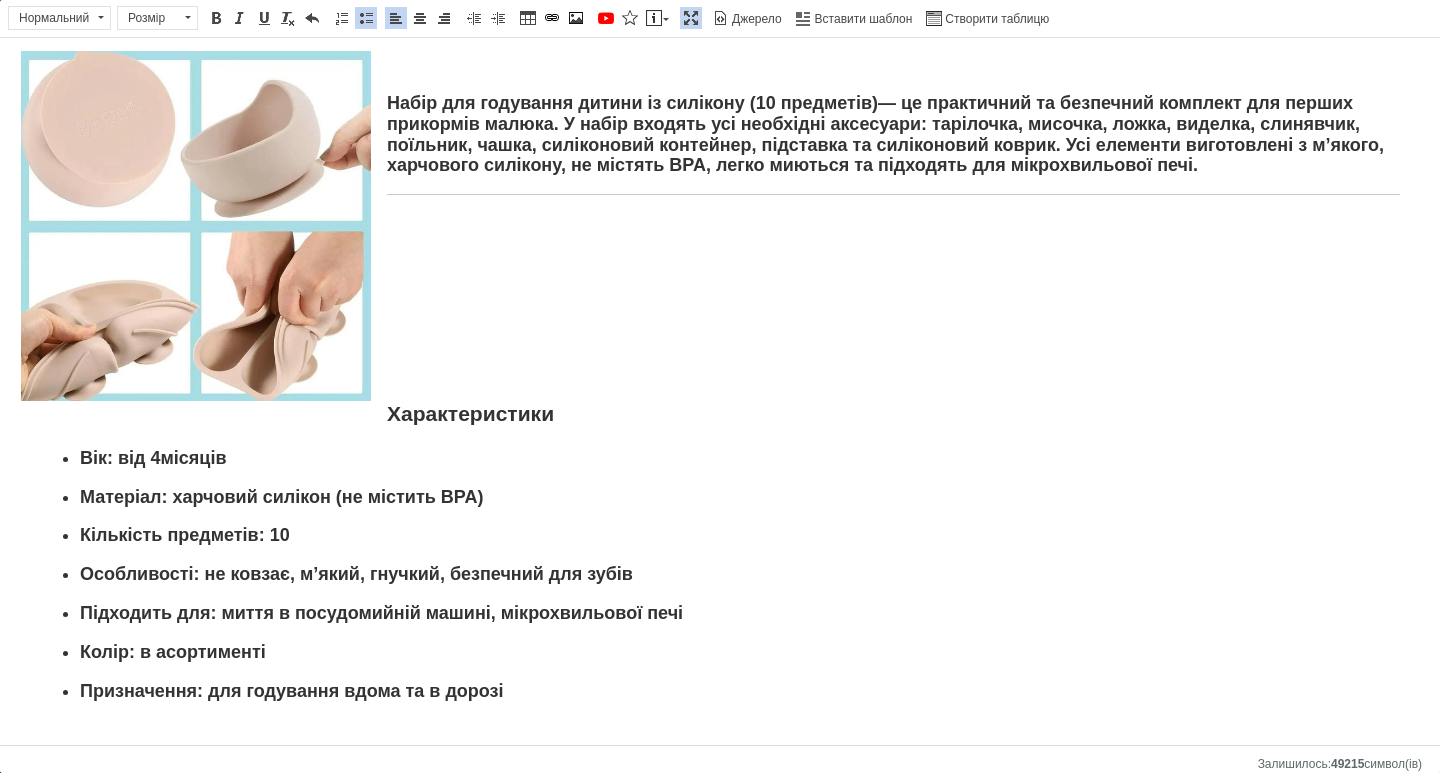scroll, scrollTop: 70, scrollLeft: 0, axis: vertical 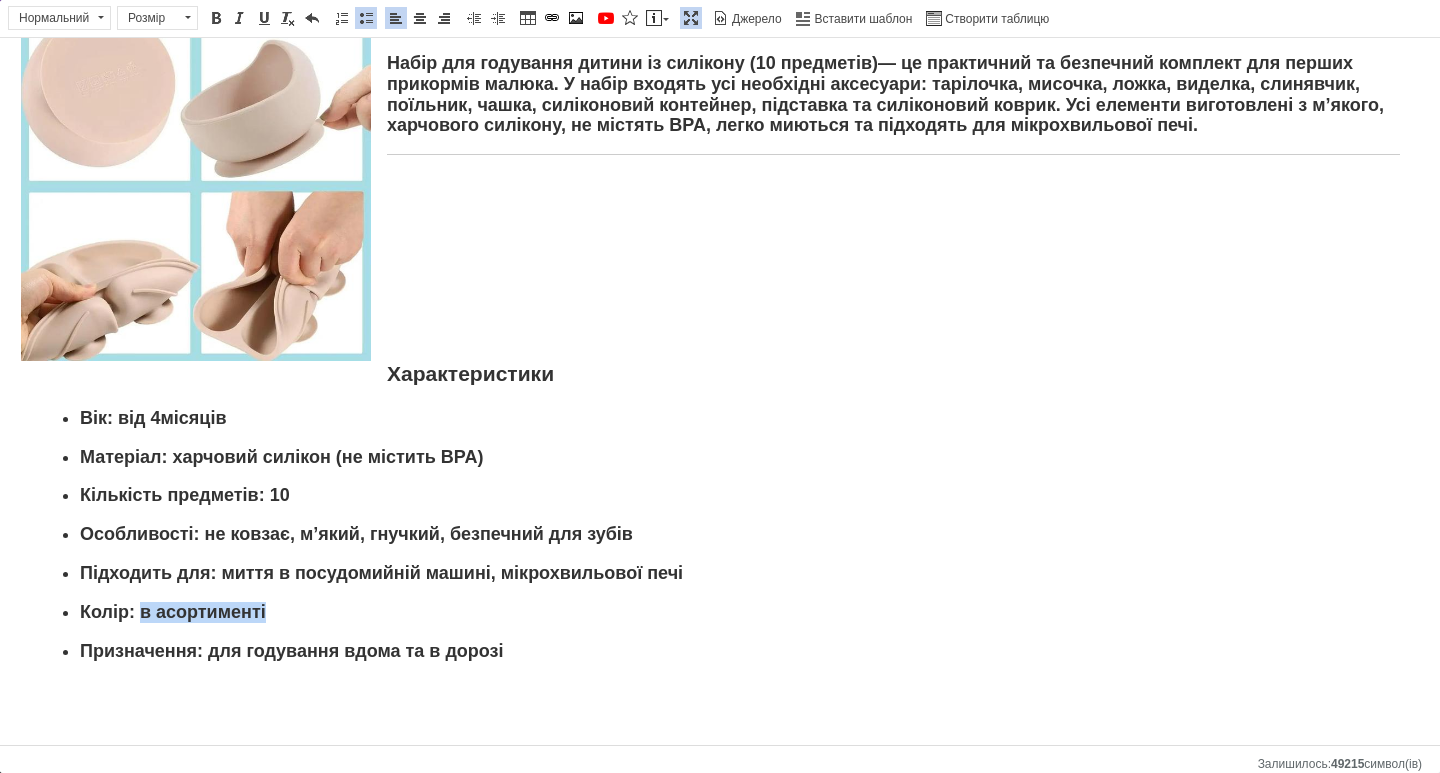 drag, startPoint x: 261, startPoint y: 614, endPoint x: 141, endPoint y: 606, distance: 120.26637 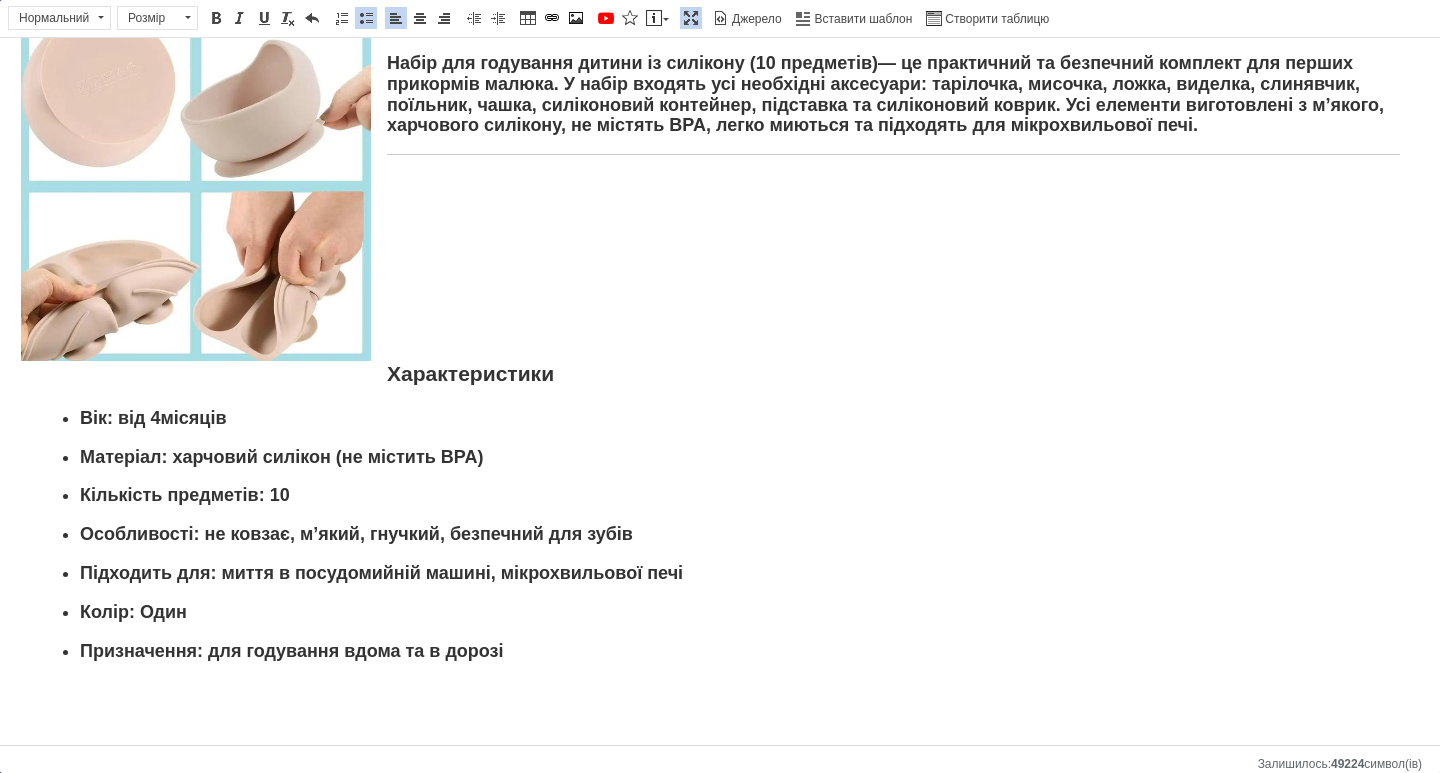 click at bounding box center (691, 18) 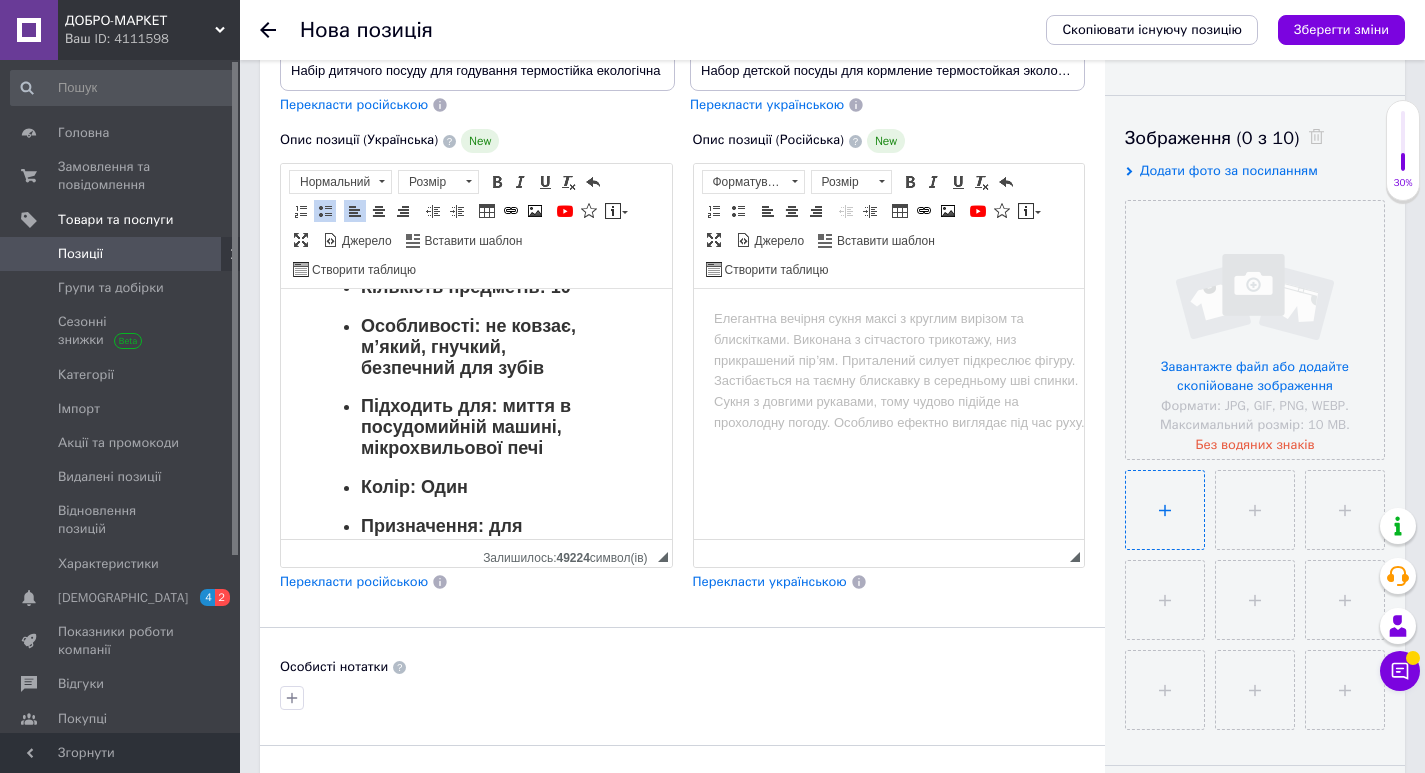 scroll, scrollTop: 300, scrollLeft: 0, axis: vertical 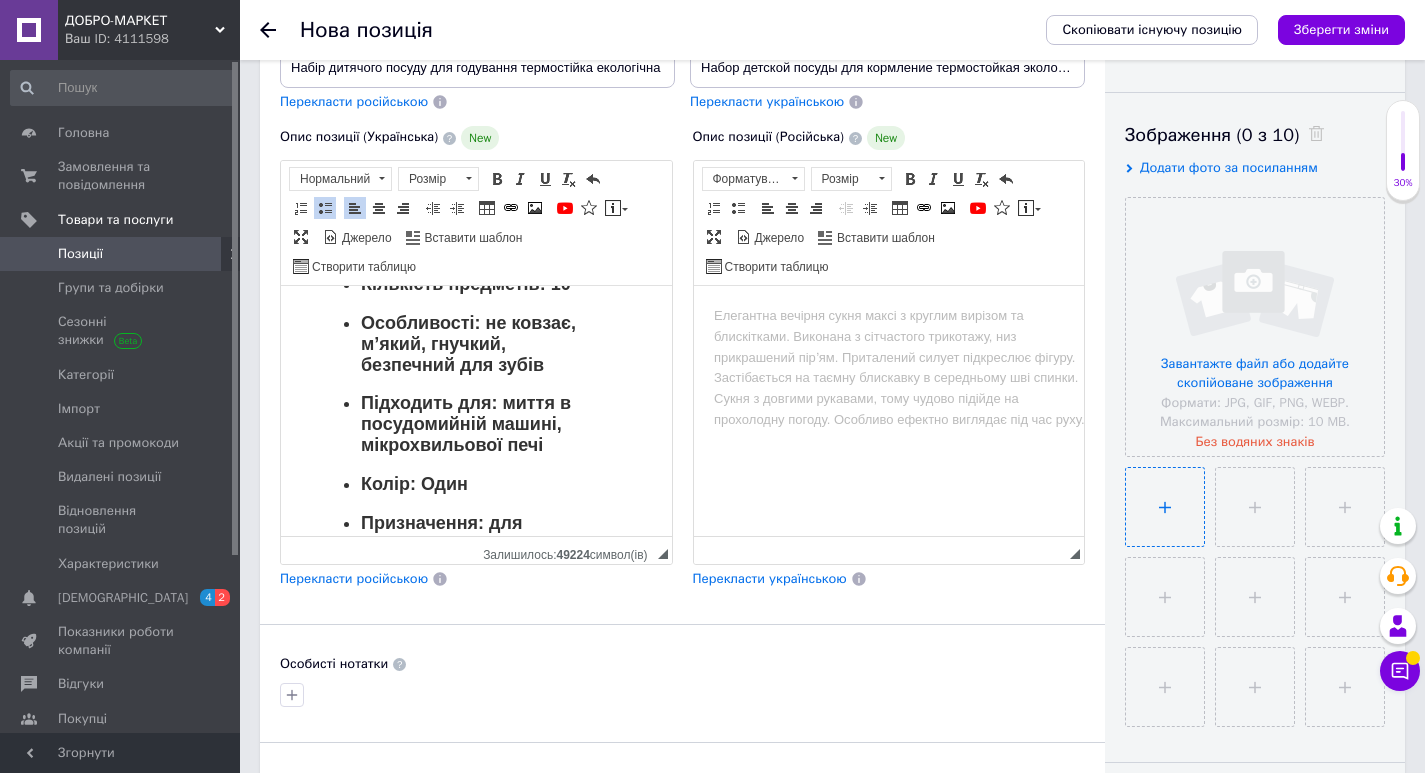 click at bounding box center (1165, 507) 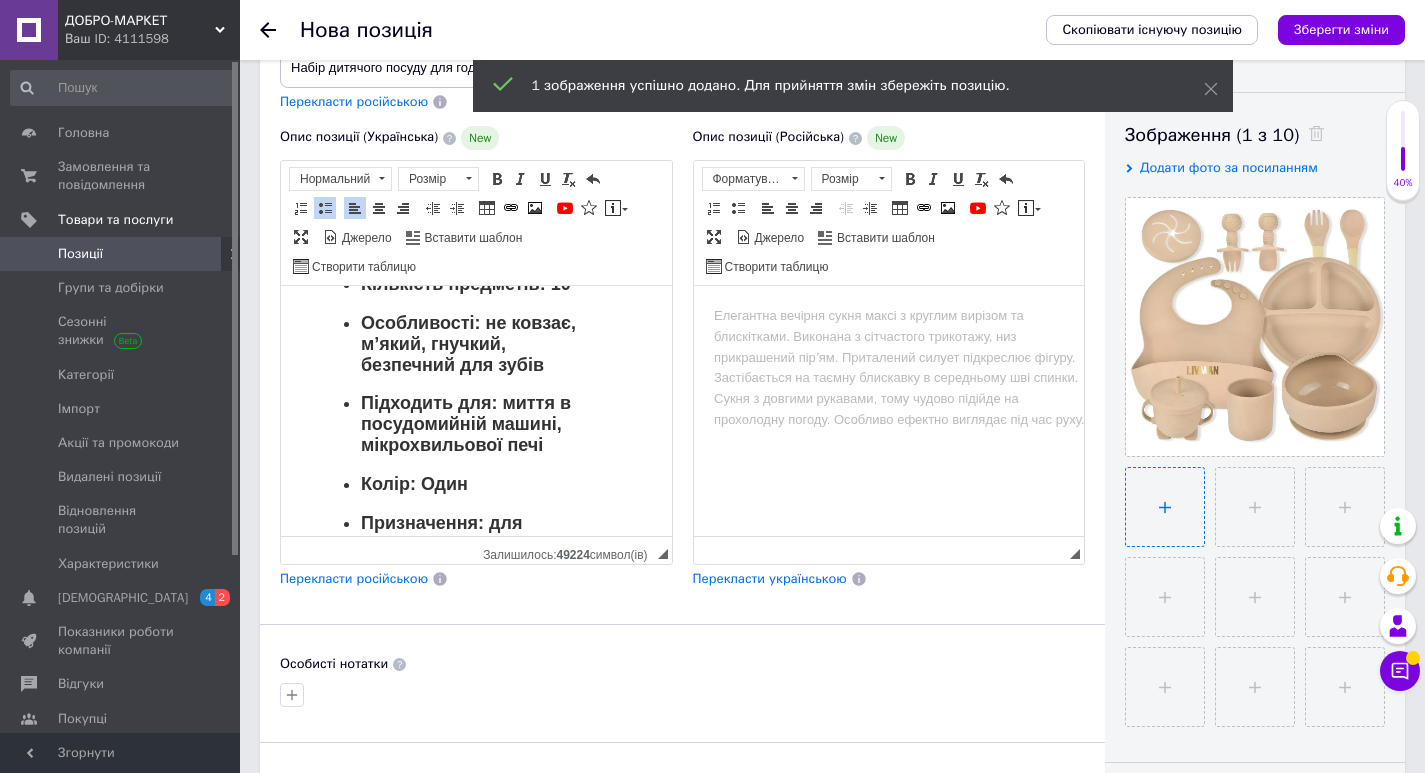 click at bounding box center (1165, 507) 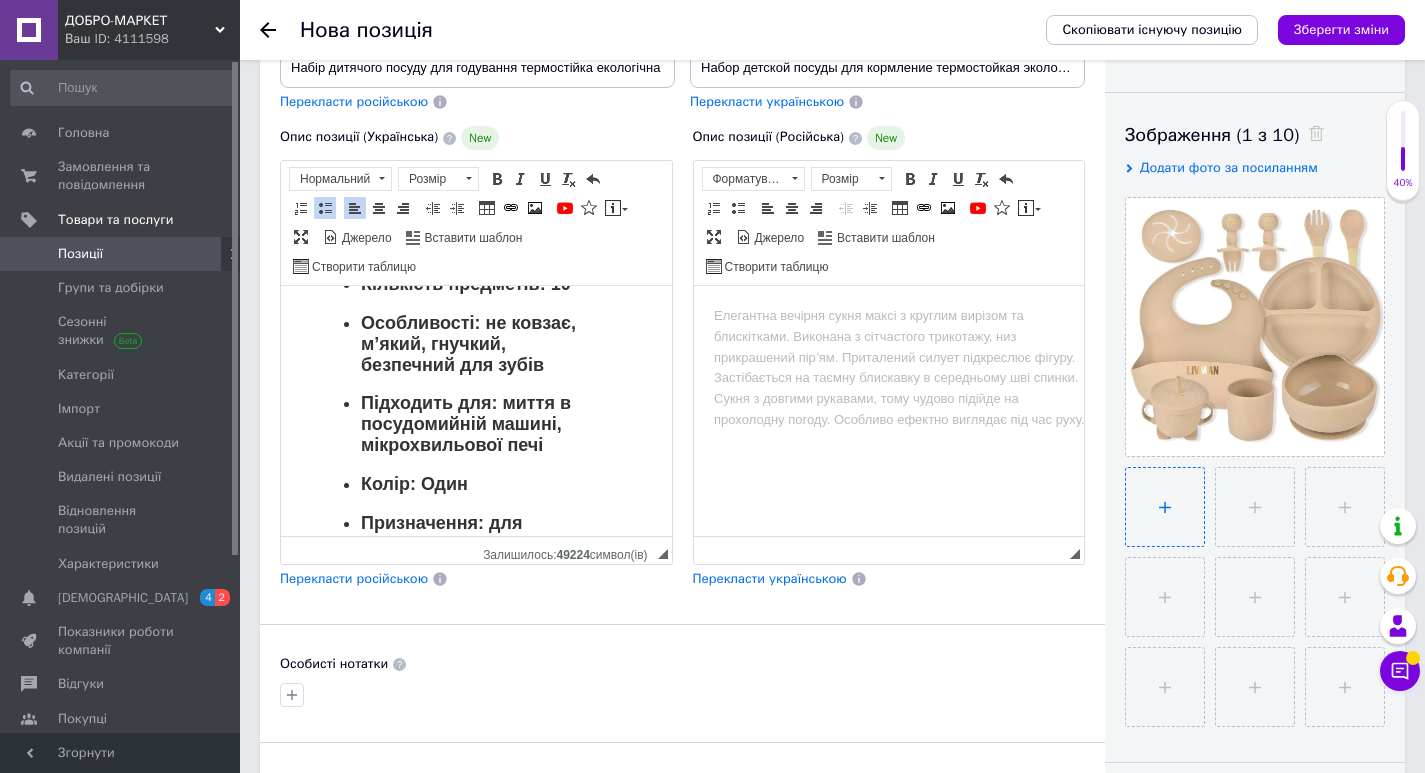 type on "C:\fakepath\2.webp" 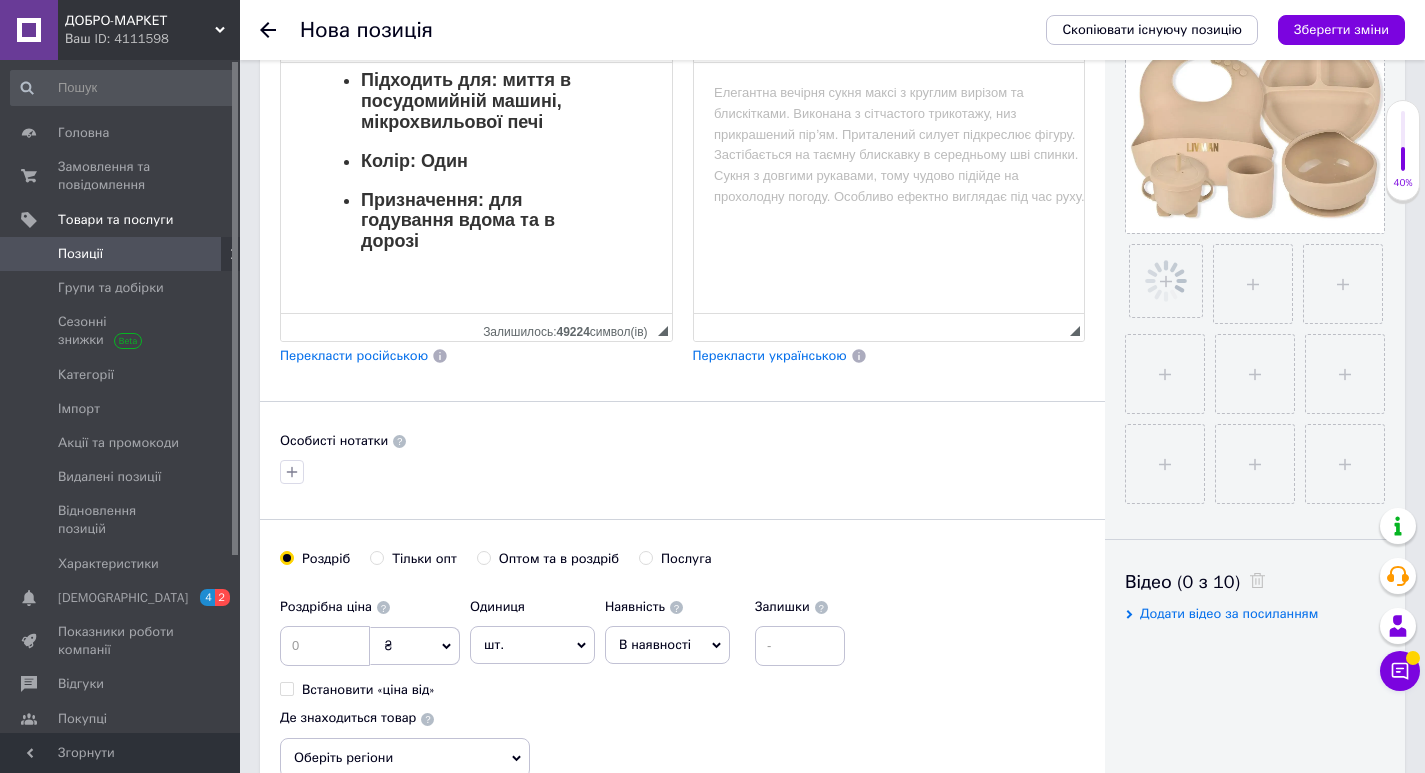 scroll, scrollTop: 400, scrollLeft: 0, axis: vertical 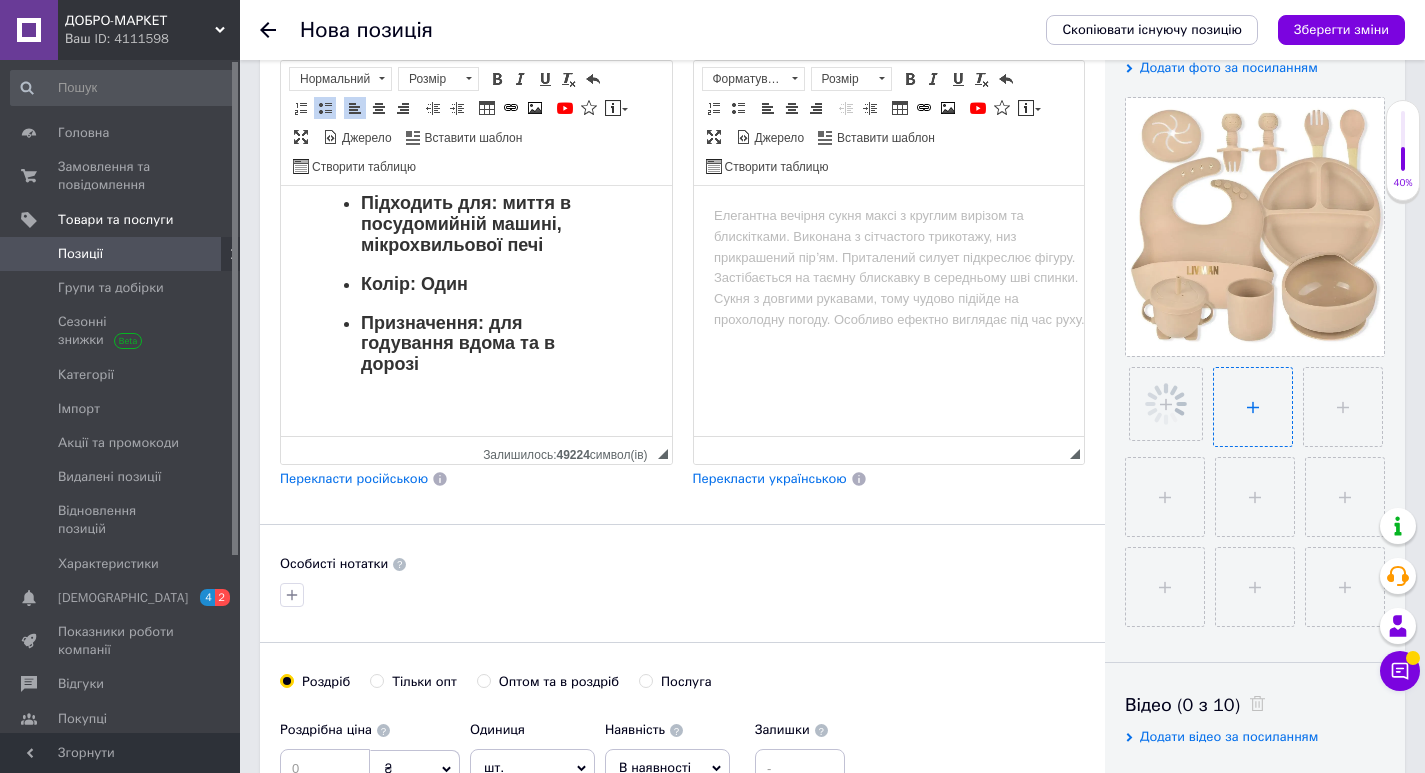 click at bounding box center (1253, 407) 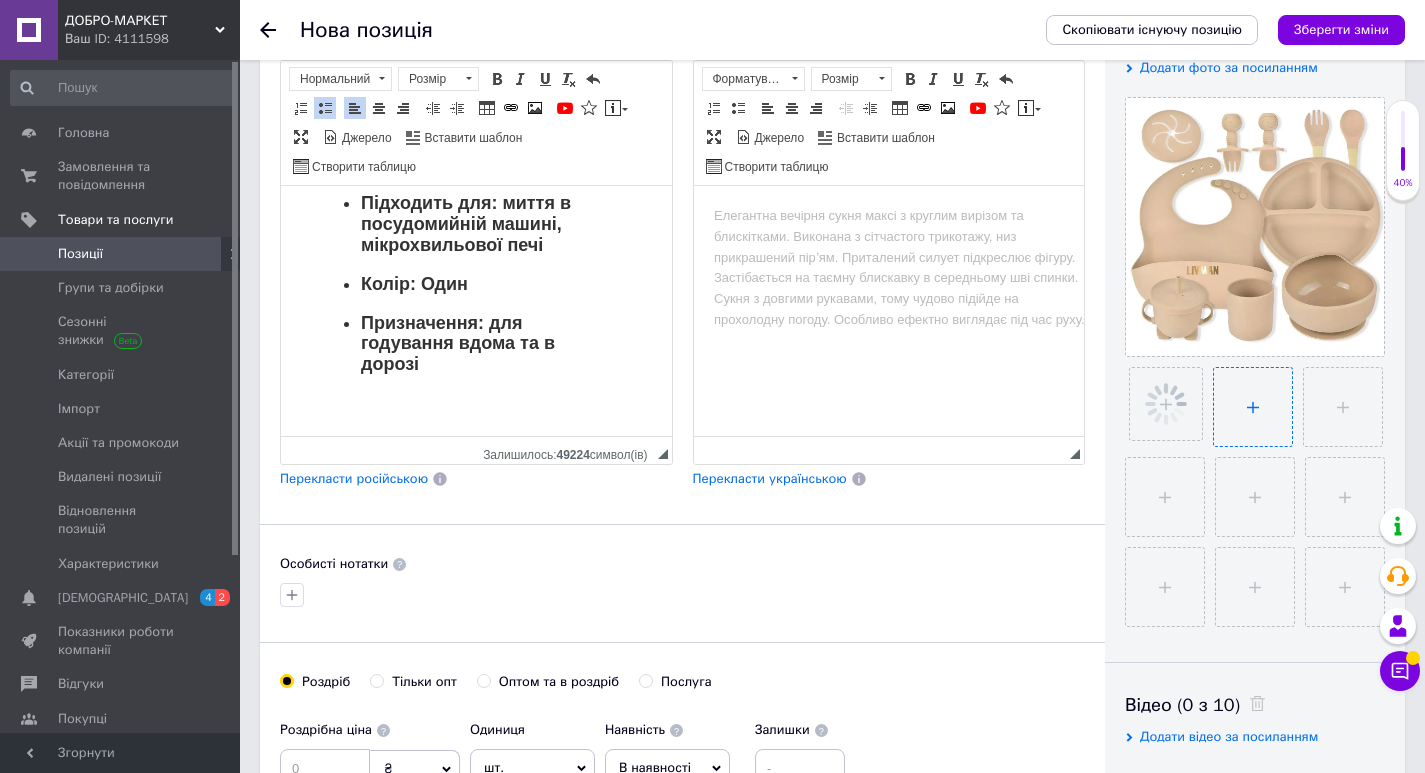 type on "C:\fakepath\3.webp" 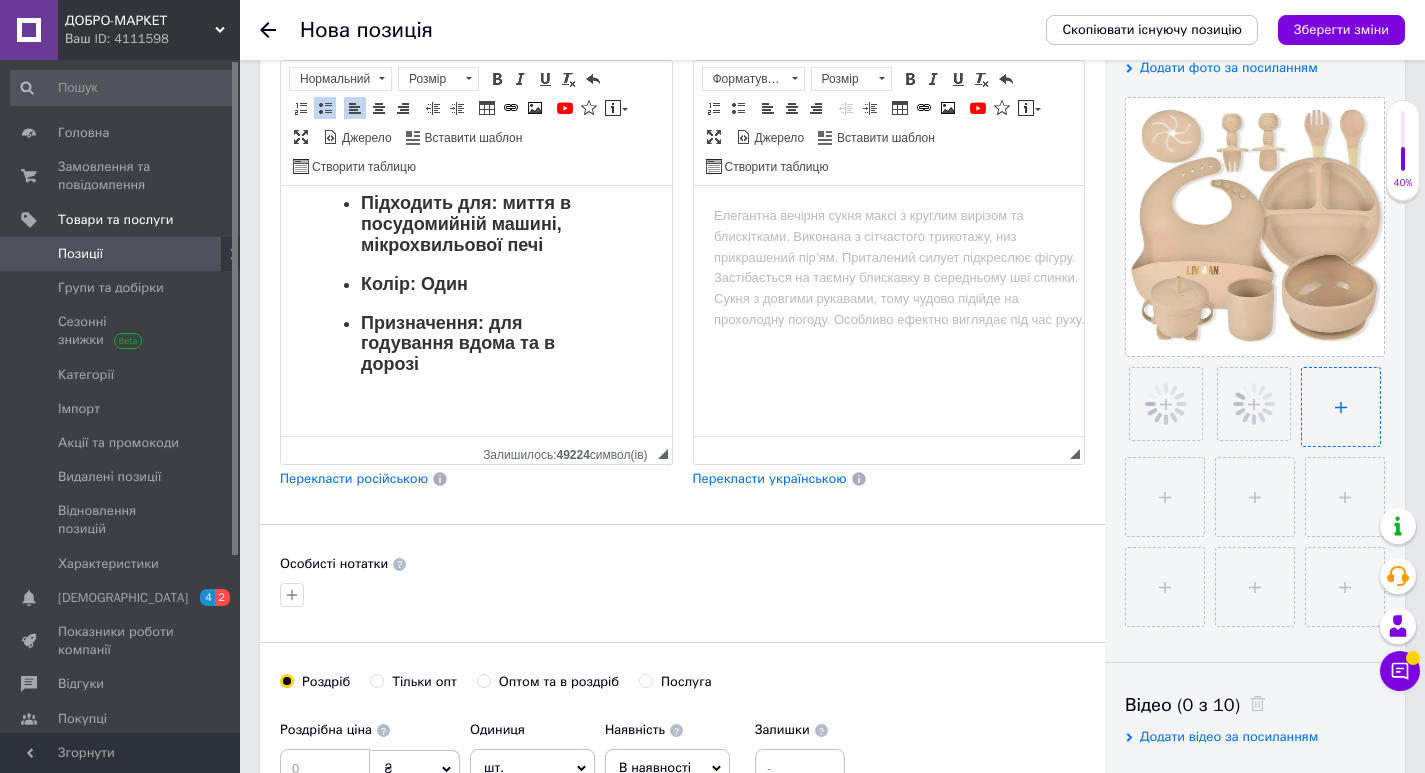click at bounding box center (1341, 407) 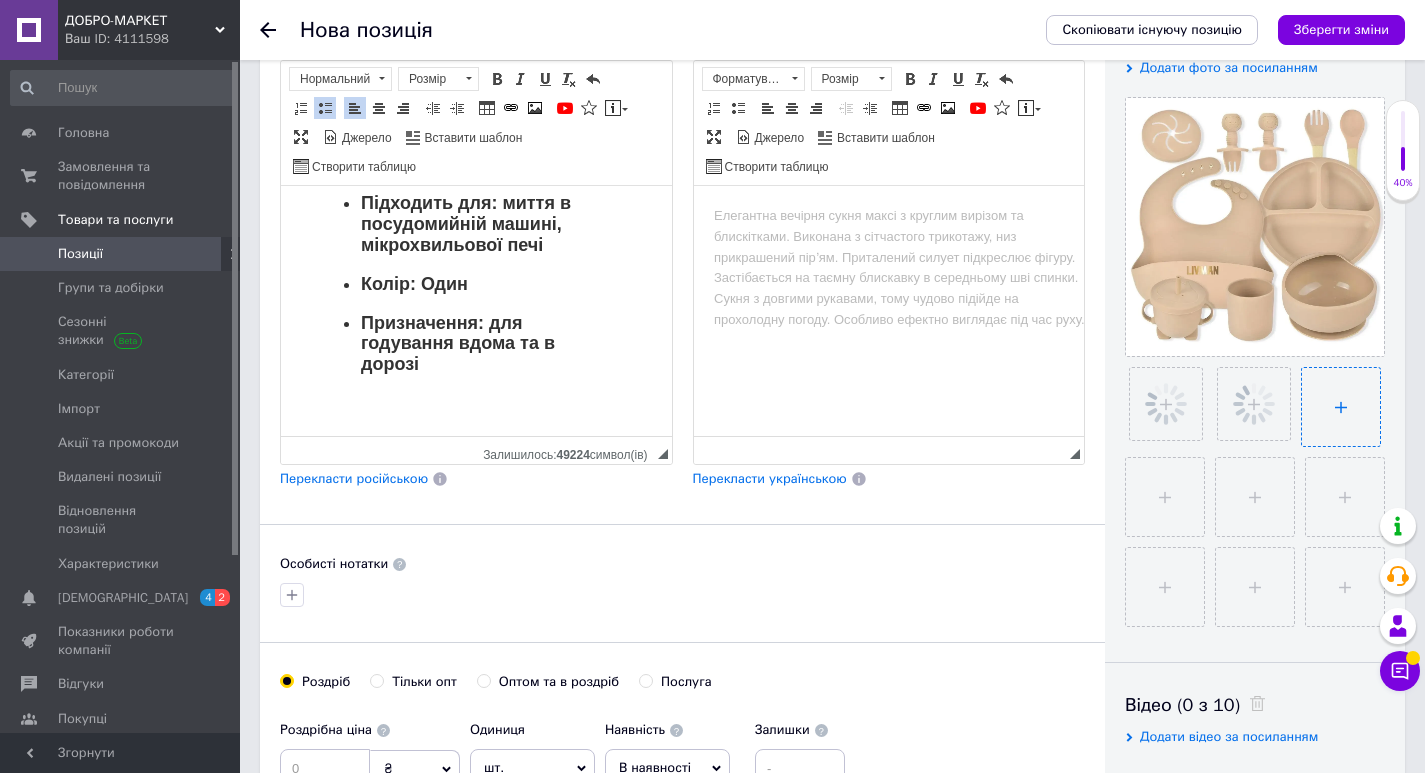 type on "C:\fakepath\4.webp" 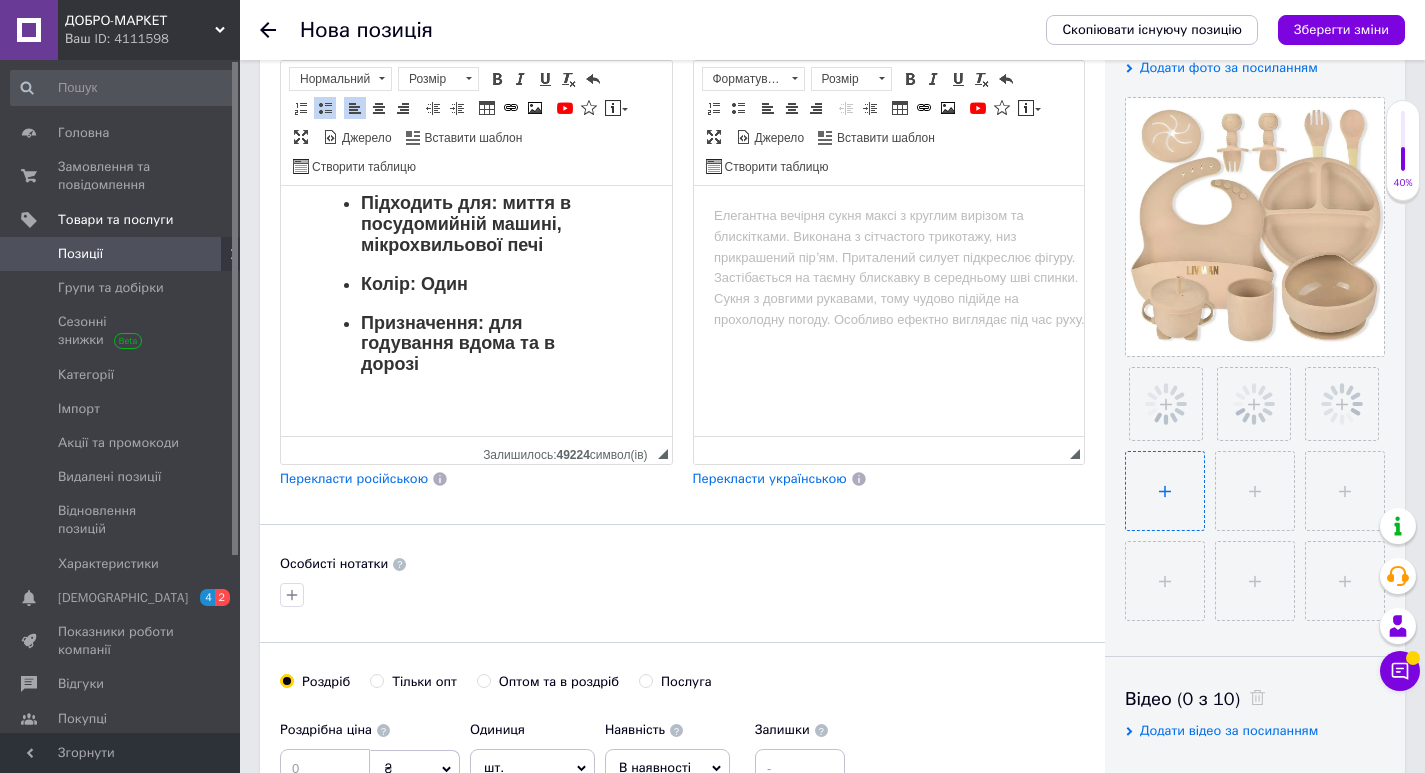 click at bounding box center [1165, 491] 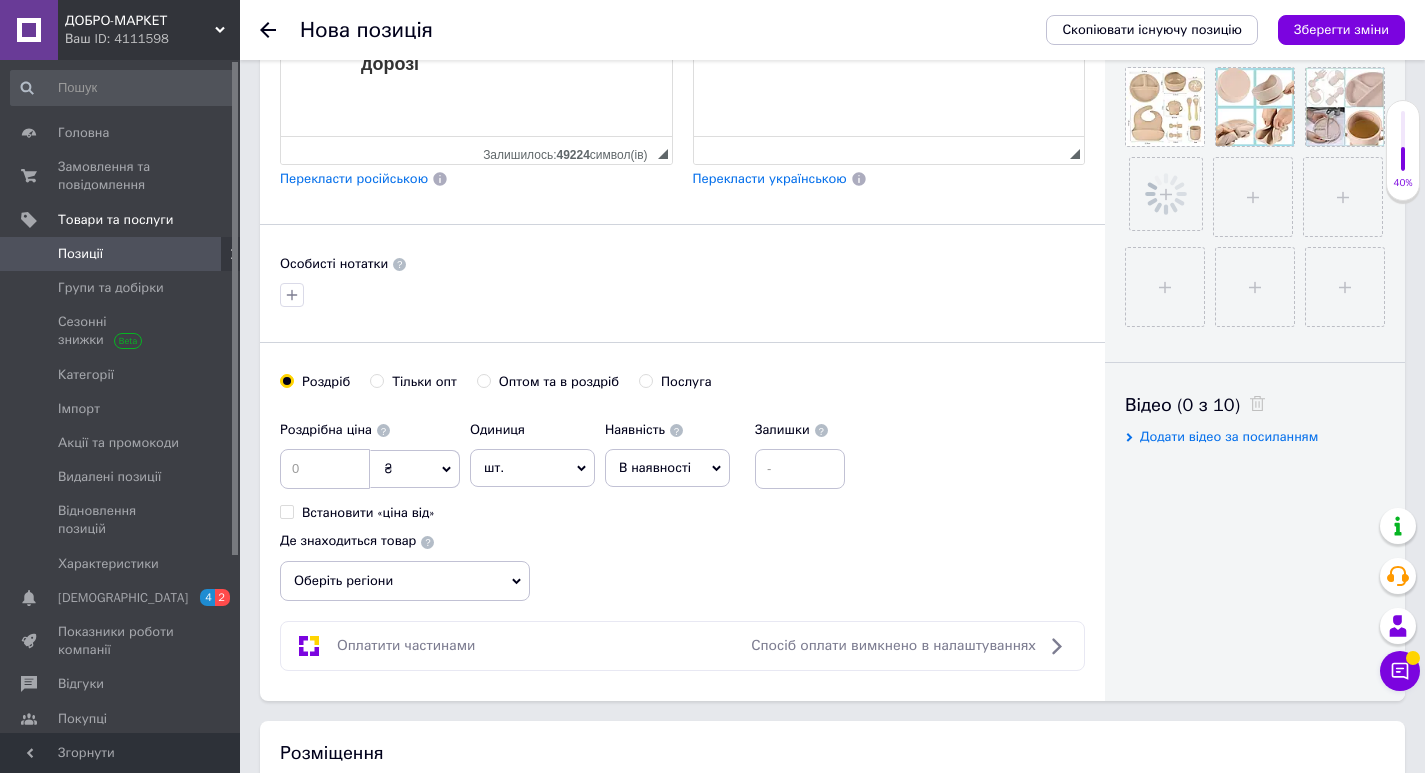 scroll, scrollTop: 900, scrollLeft: 0, axis: vertical 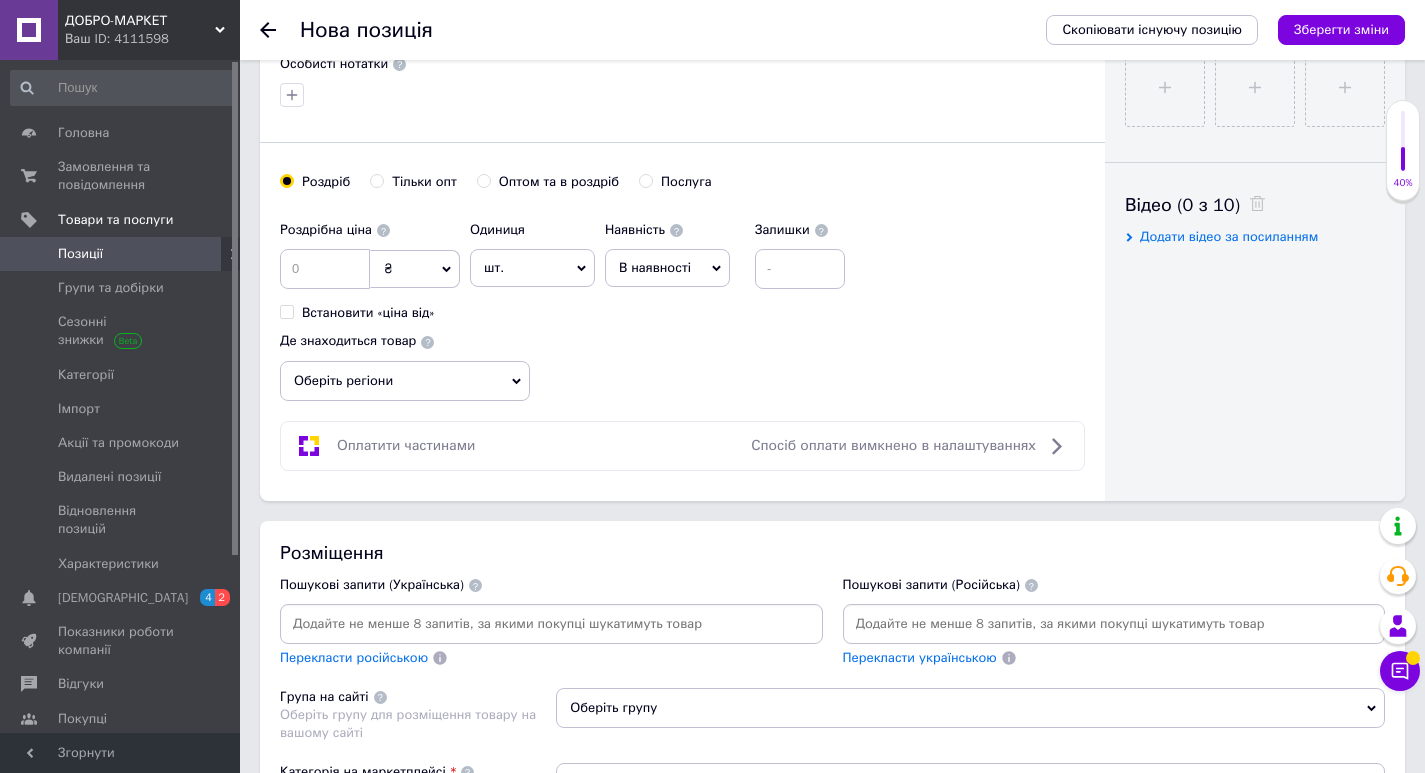 click at bounding box center (551, 624) 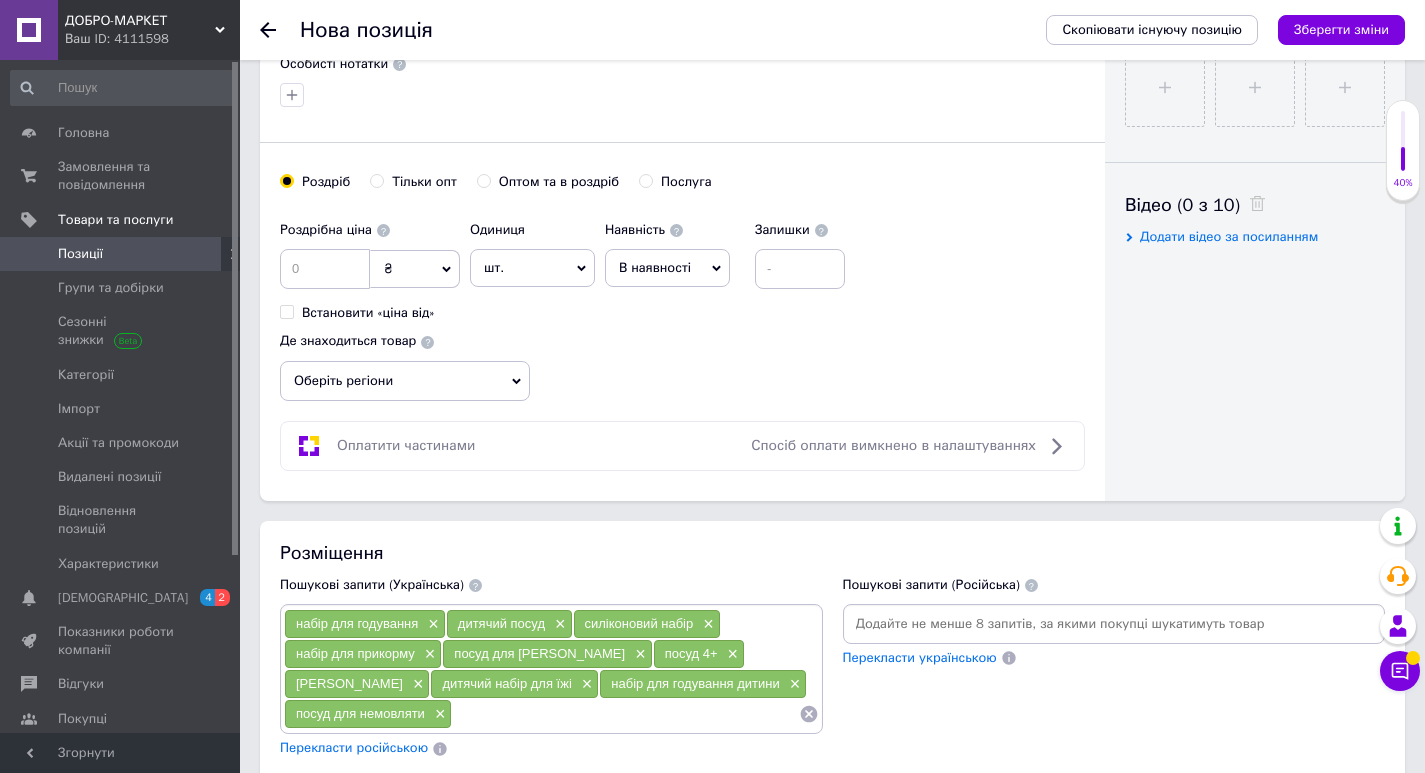 click at bounding box center (1114, 624) 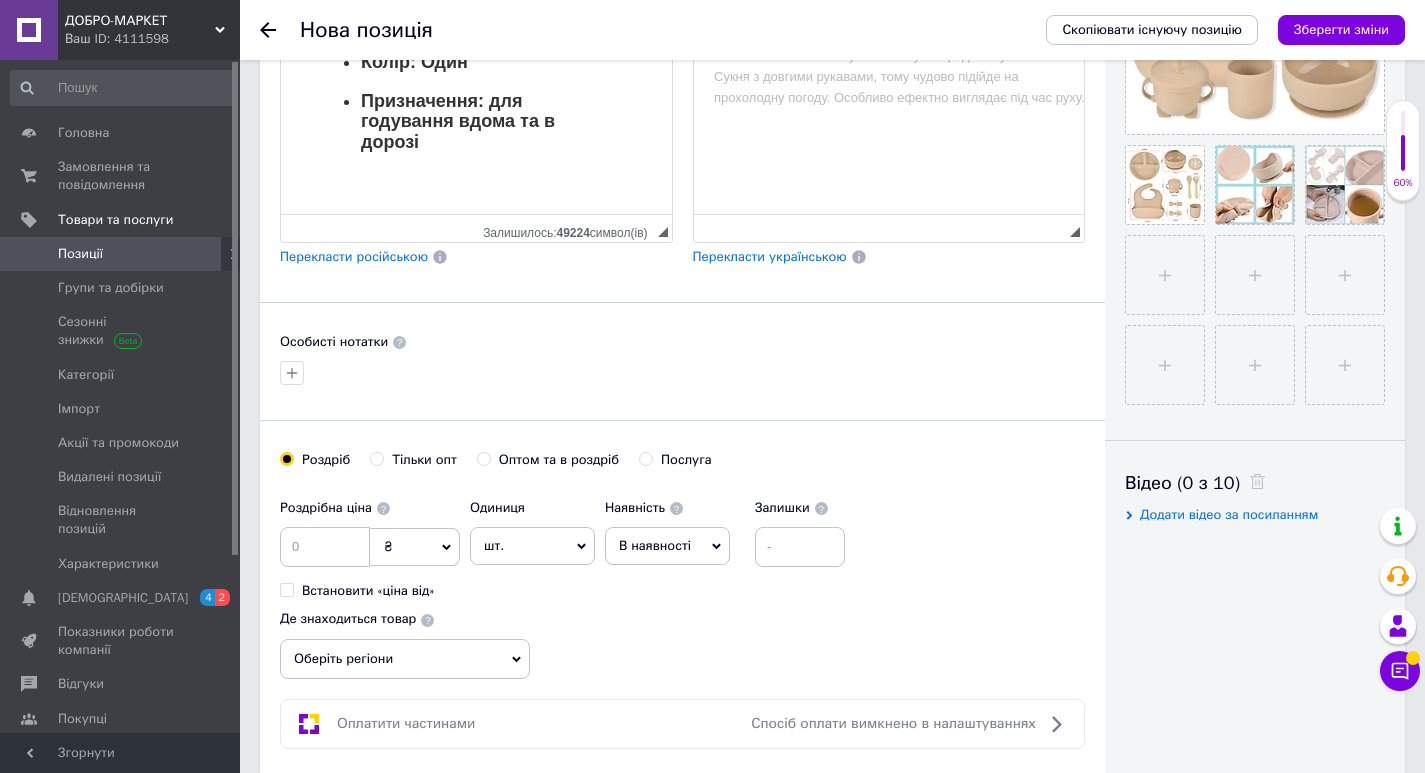 scroll, scrollTop: 400, scrollLeft: 0, axis: vertical 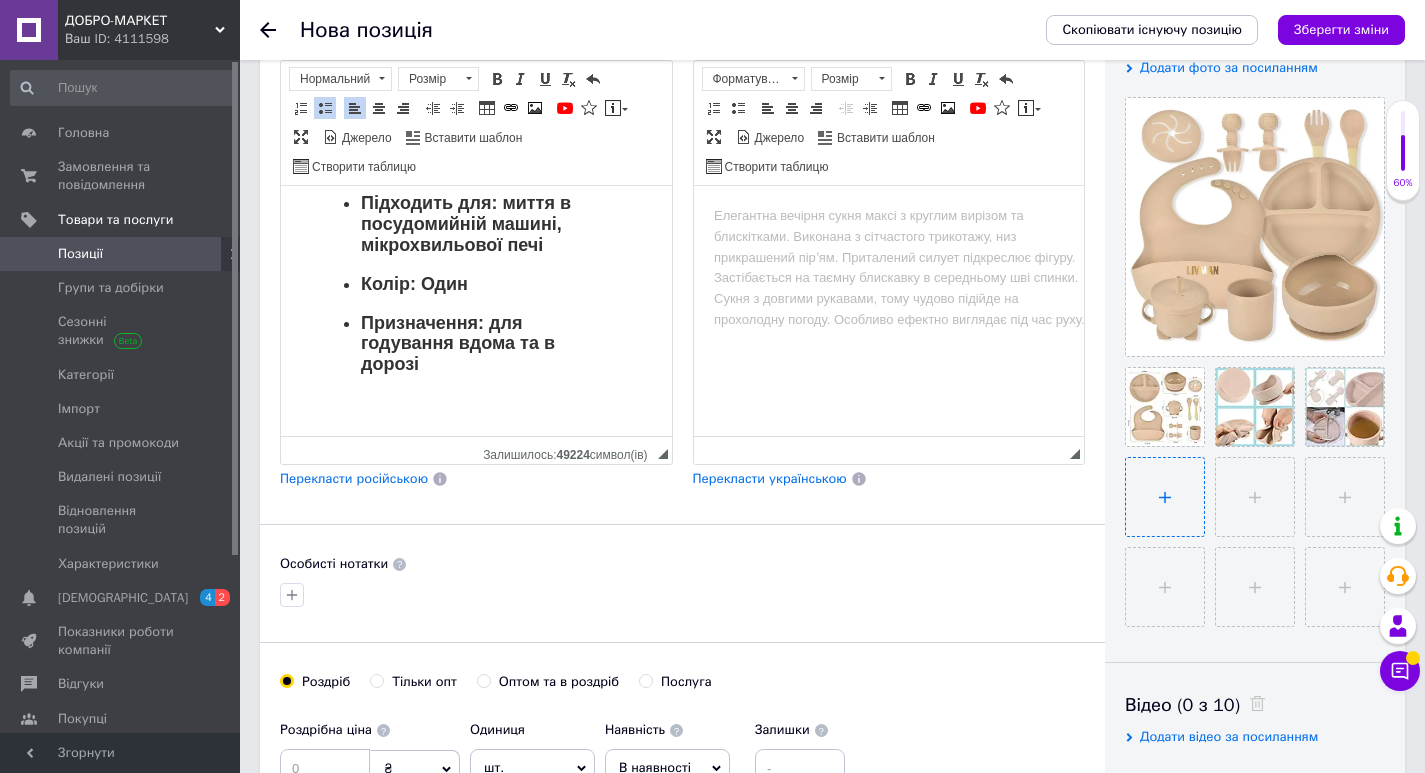 click at bounding box center [1165, 497] 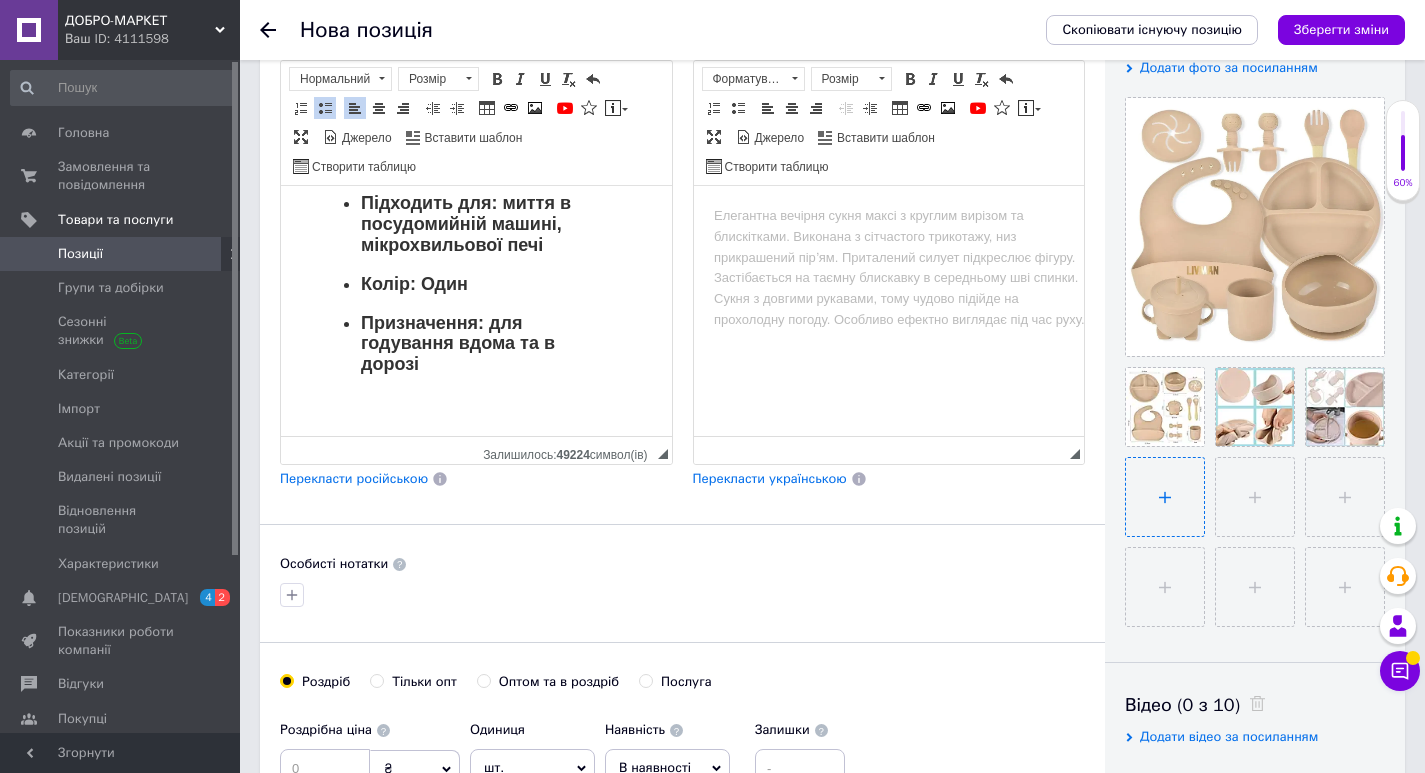 type on "C:\fakepath\4.webp" 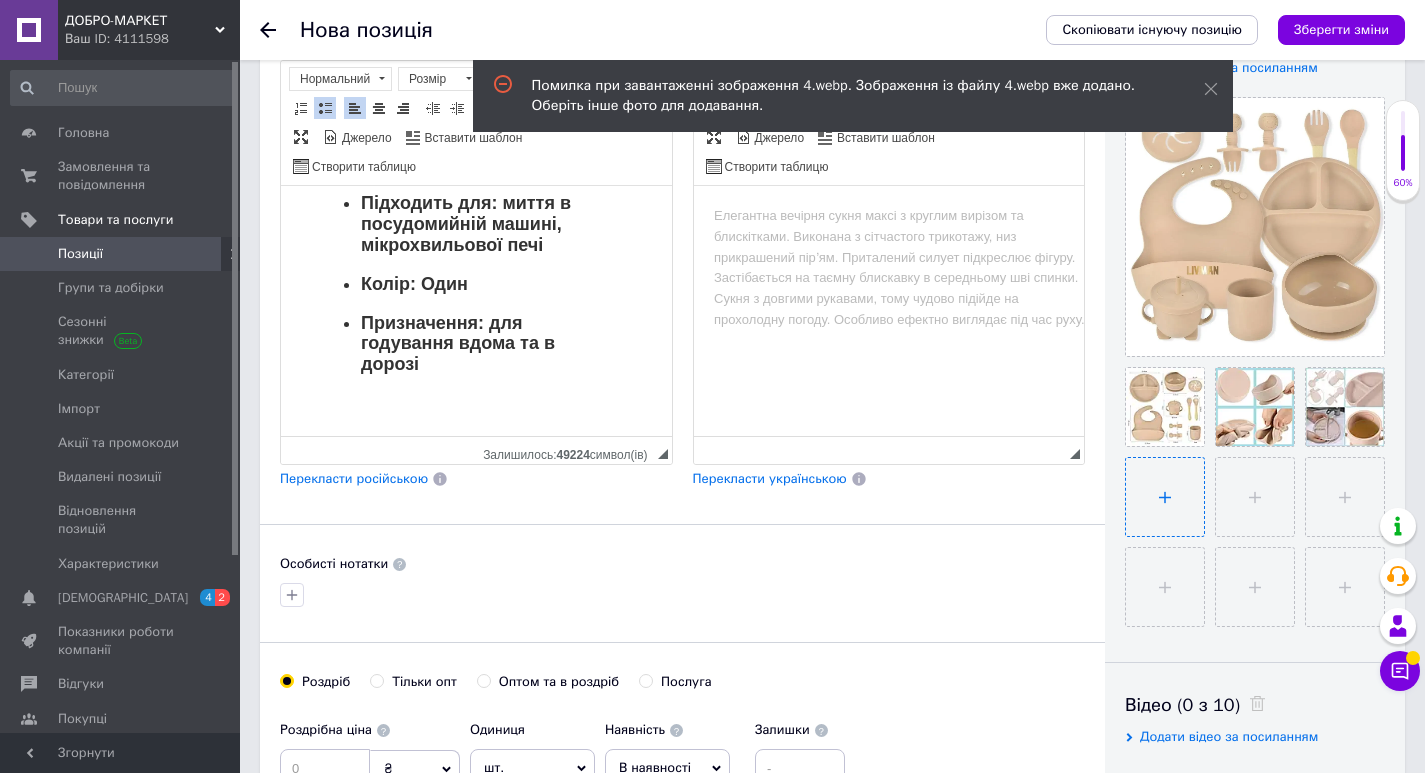 click at bounding box center [1165, 497] 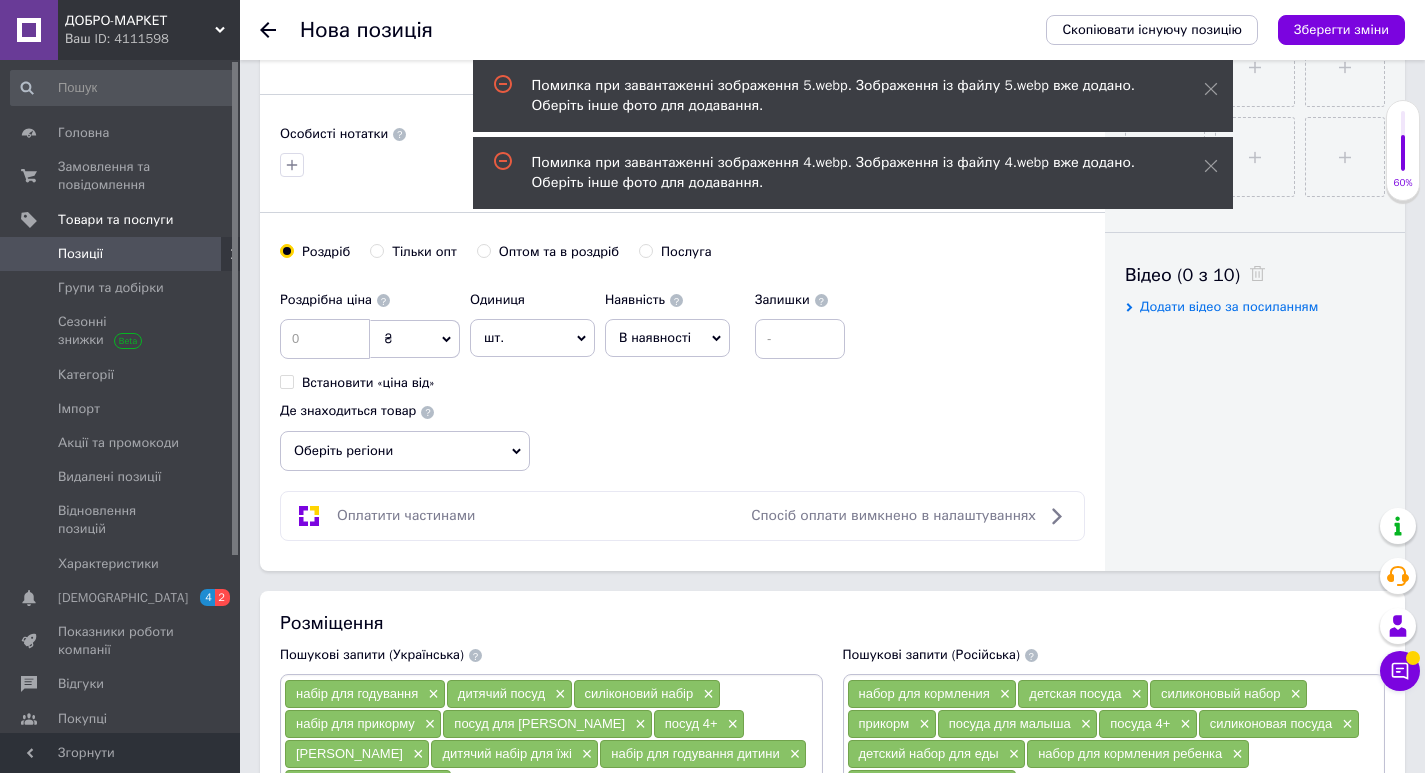 scroll, scrollTop: 1000, scrollLeft: 0, axis: vertical 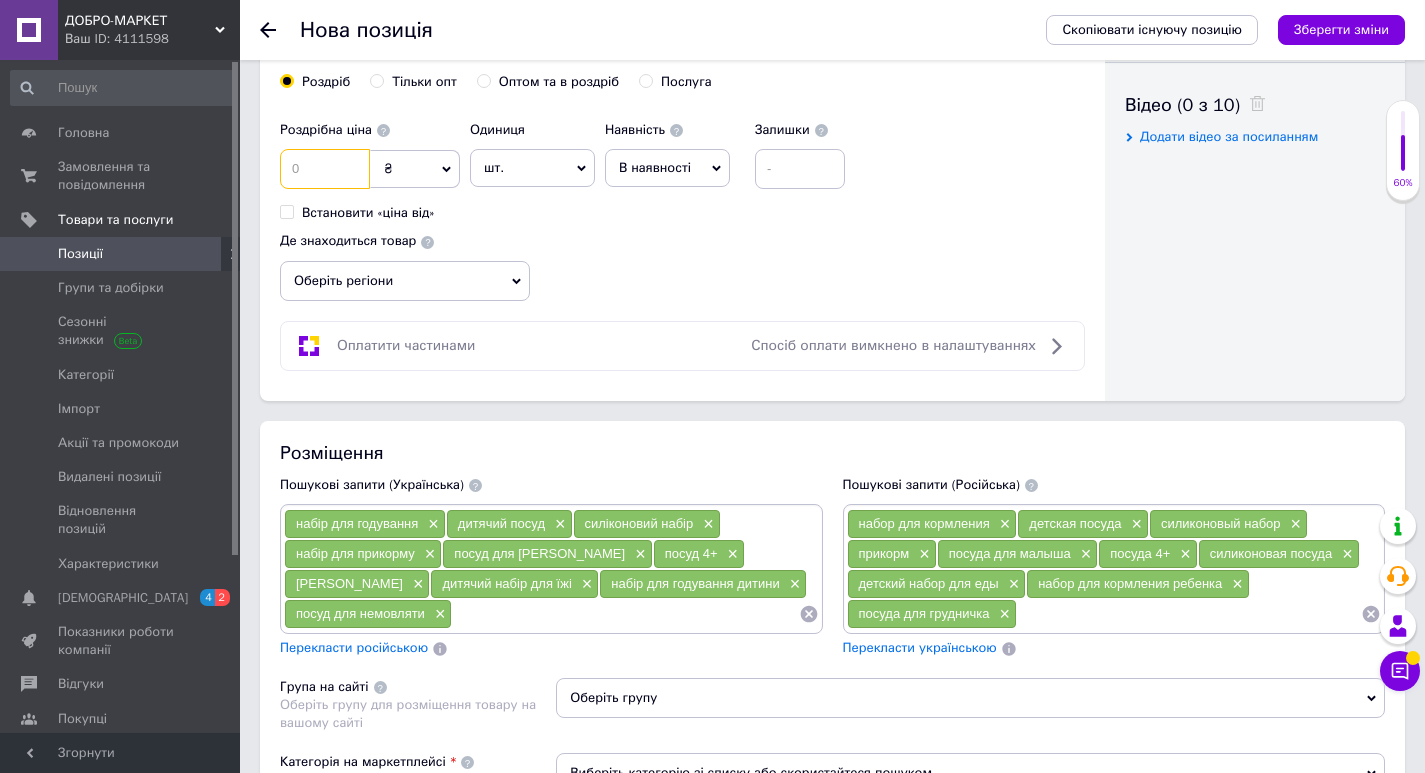 click at bounding box center [325, 169] 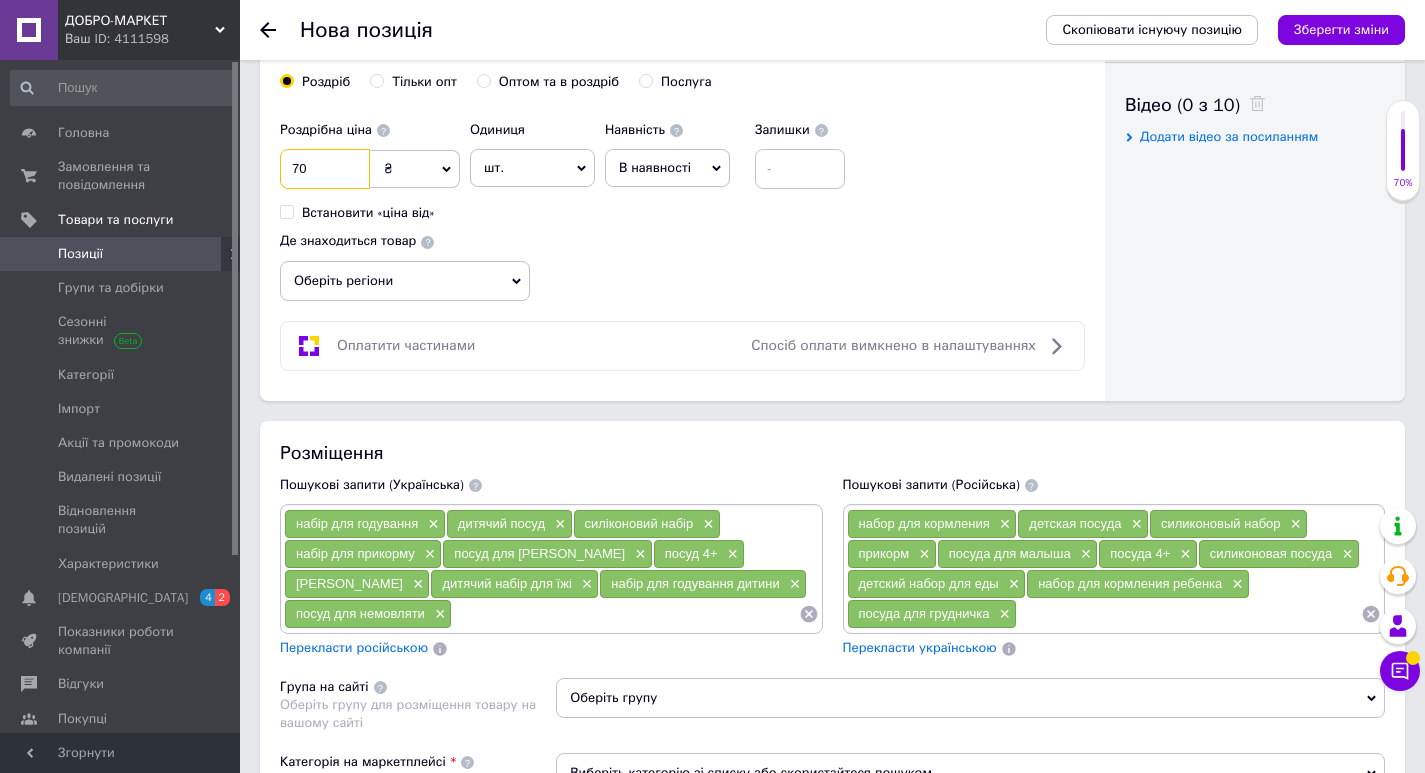 type on "7" 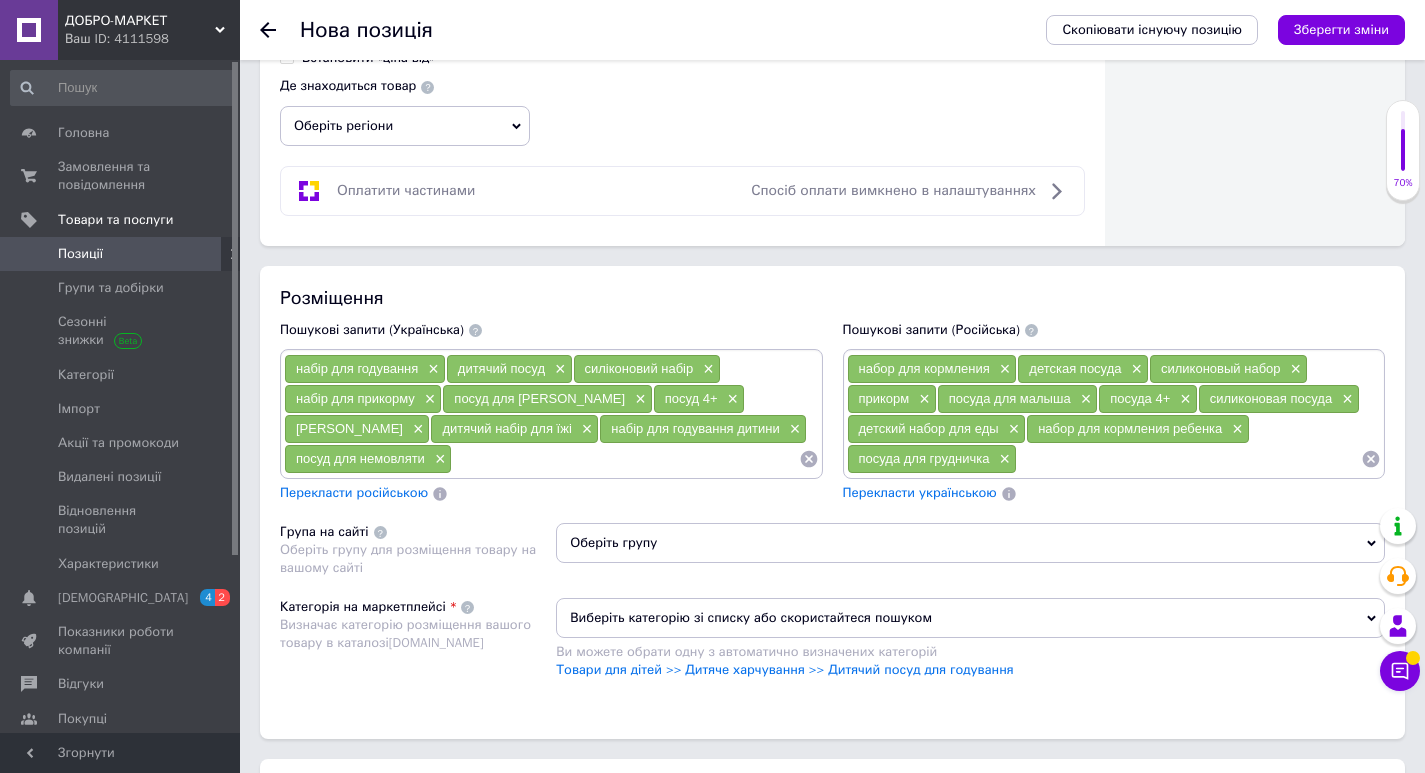 scroll, scrollTop: 1300, scrollLeft: 0, axis: vertical 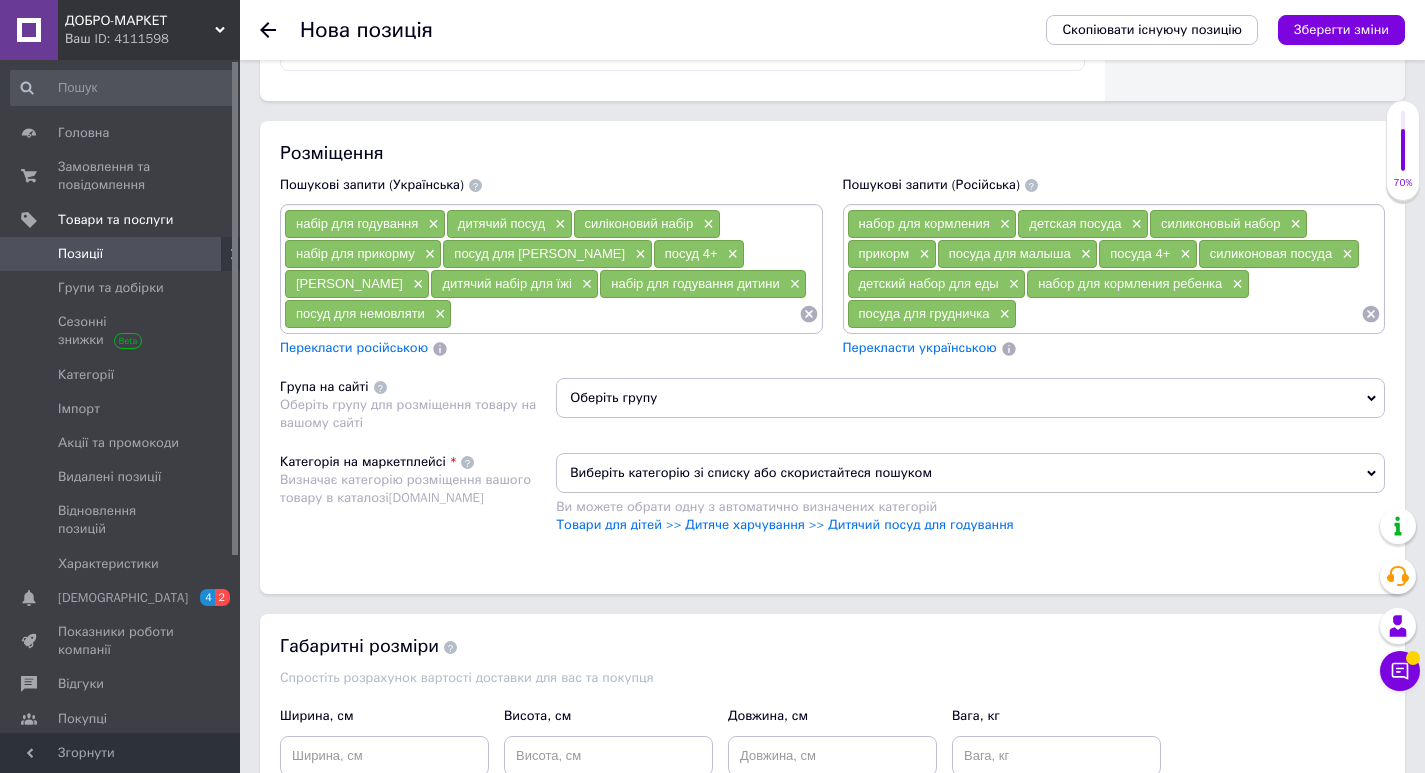 type on "700" 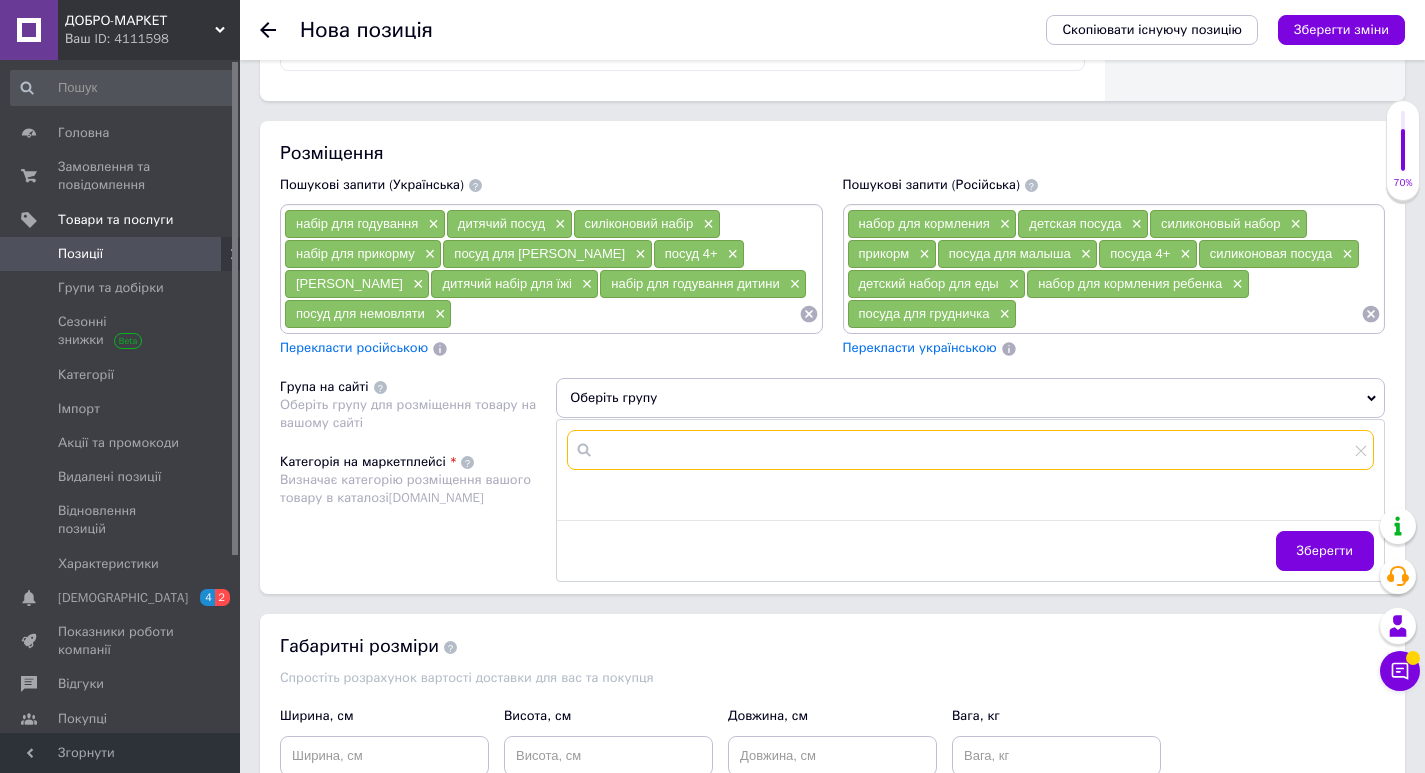 click at bounding box center [970, 450] 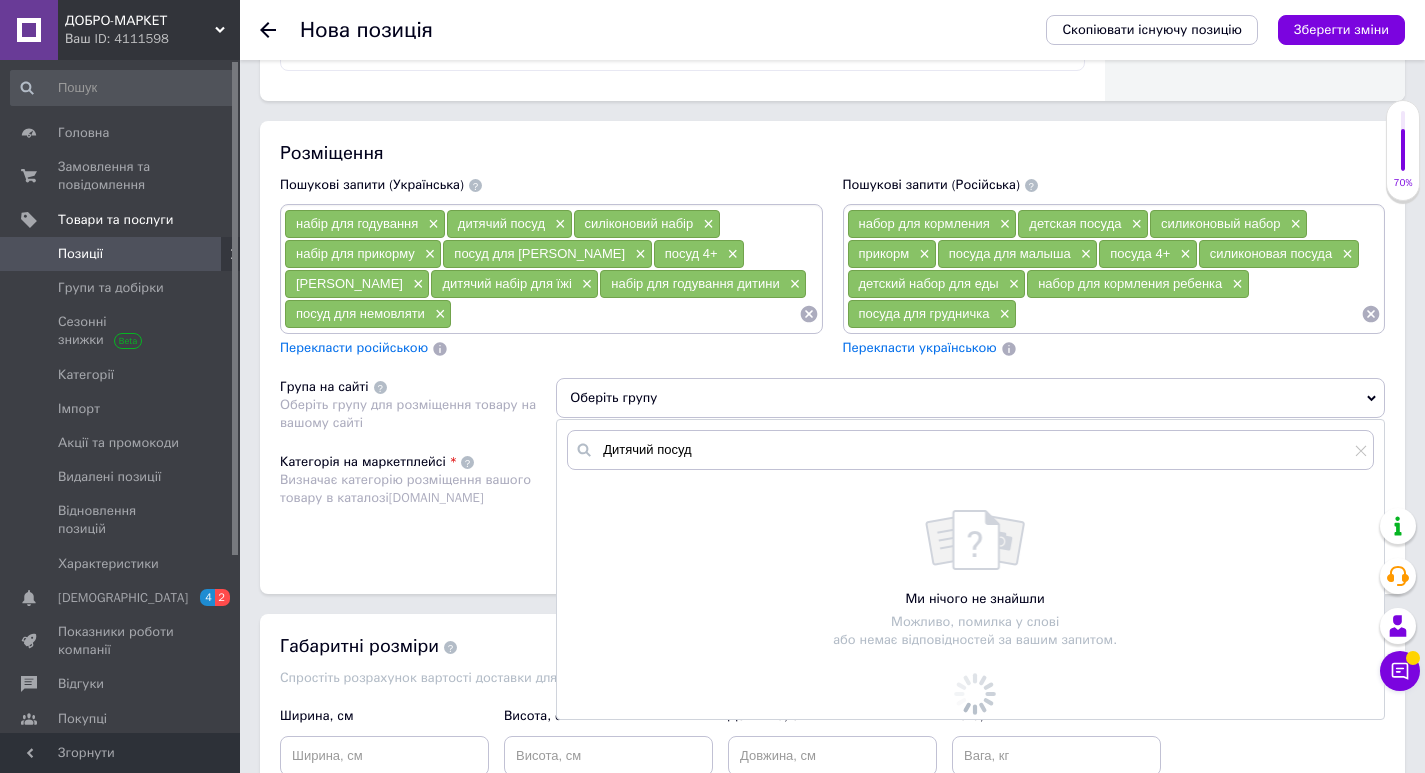 click on "Визначає категорію розміщення вашого товару в каталозі  [DOMAIN_NAME]" at bounding box center (405, 488) 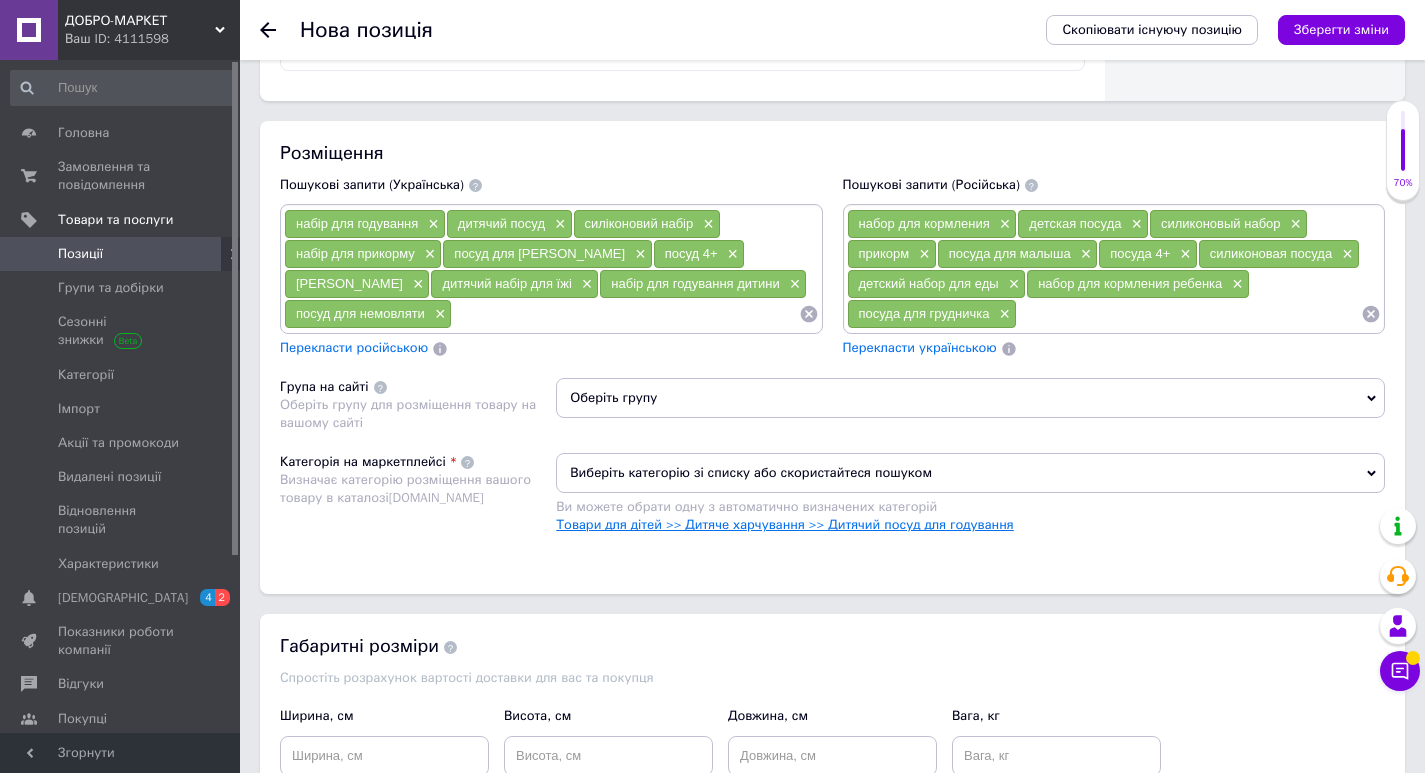 click on "Товари для дітей >> Дитяче харчування >> Дитячий посуд для годування" at bounding box center (785, 524) 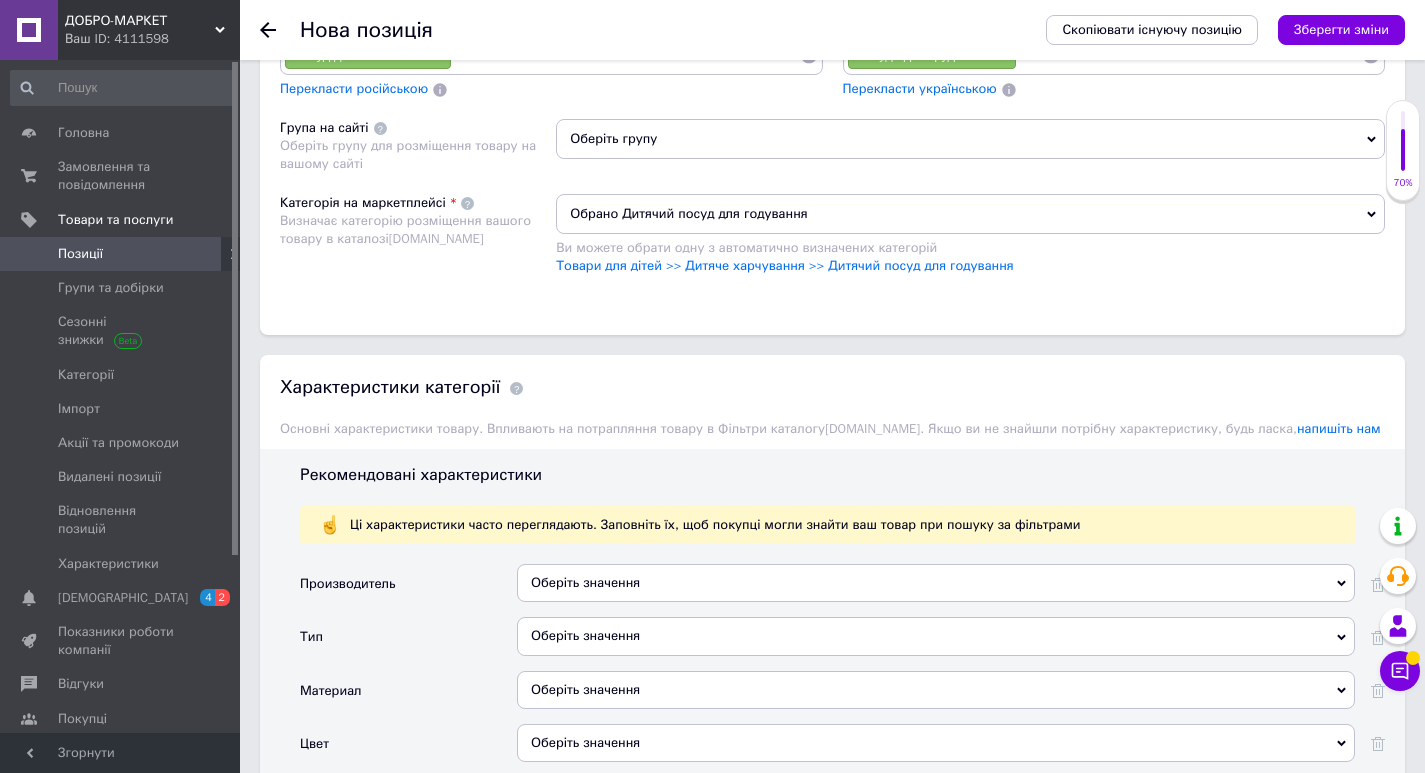 scroll, scrollTop: 1600, scrollLeft: 0, axis: vertical 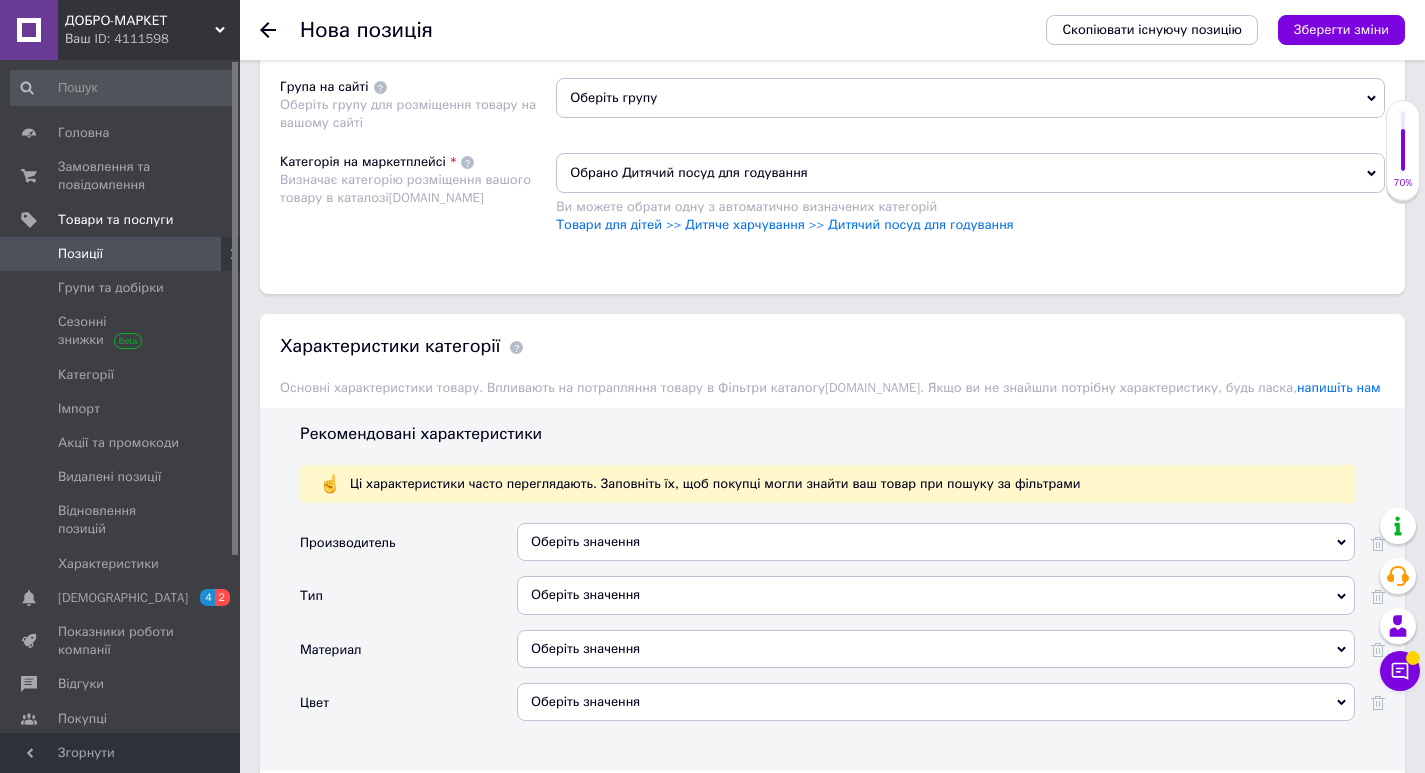 click on "Оберіть значення" at bounding box center (936, 542) 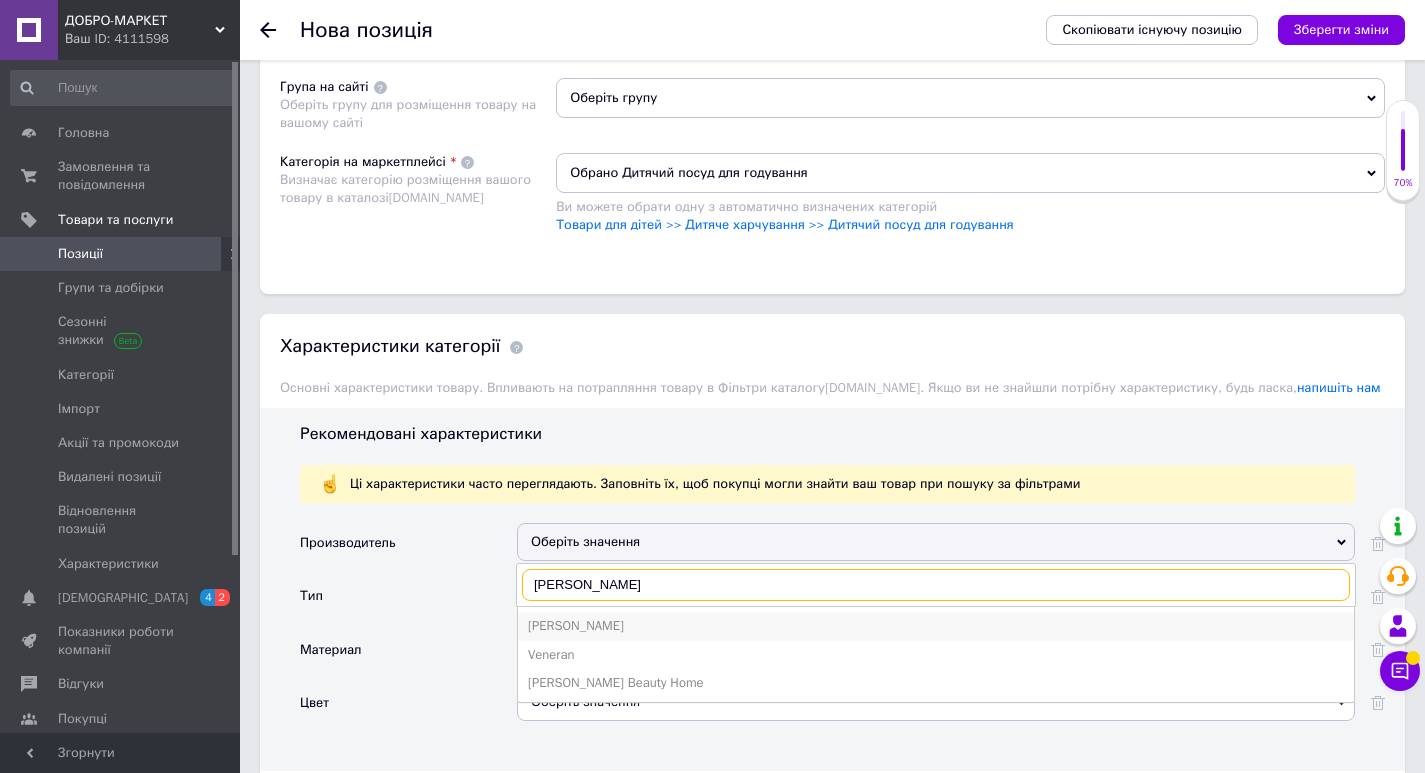 type on "[PERSON_NAME]" 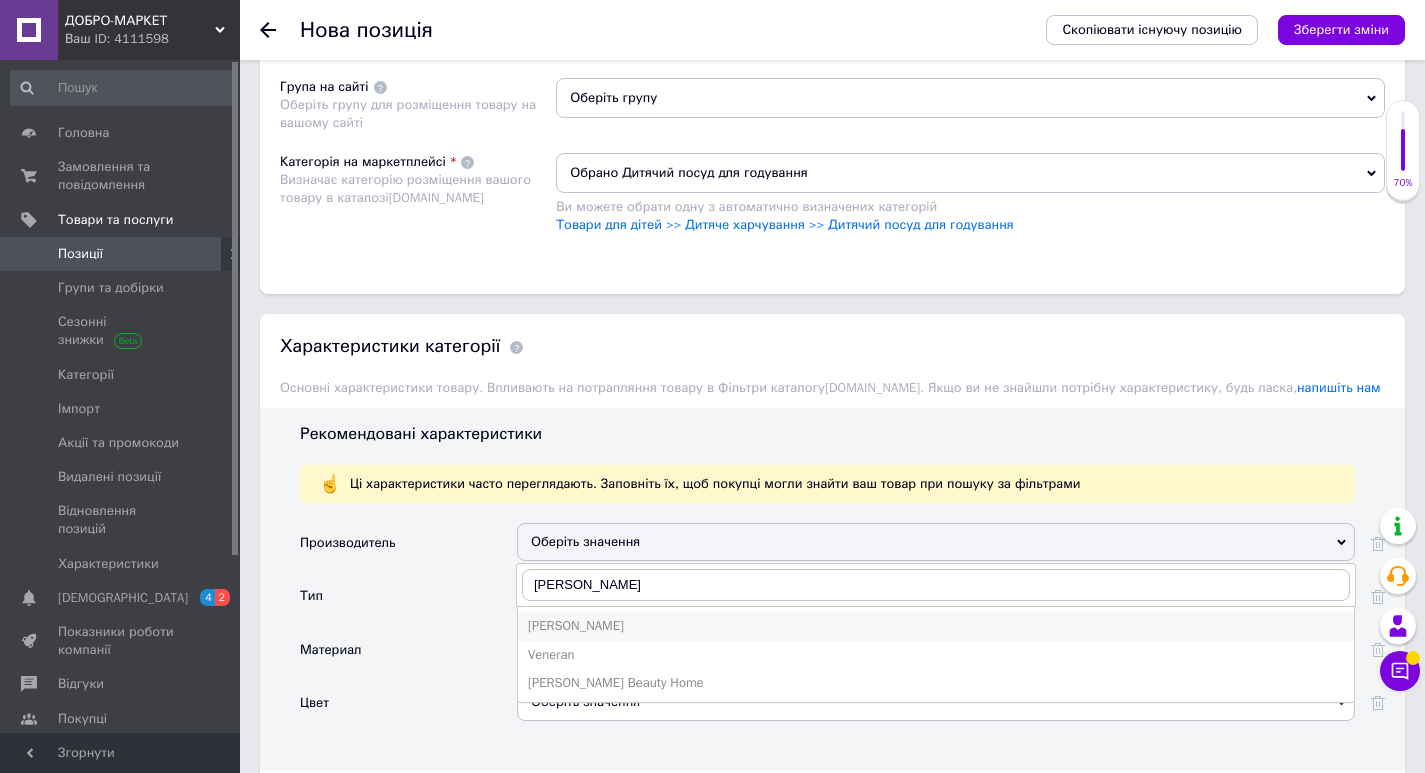click on "[PERSON_NAME]" at bounding box center [936, 626] 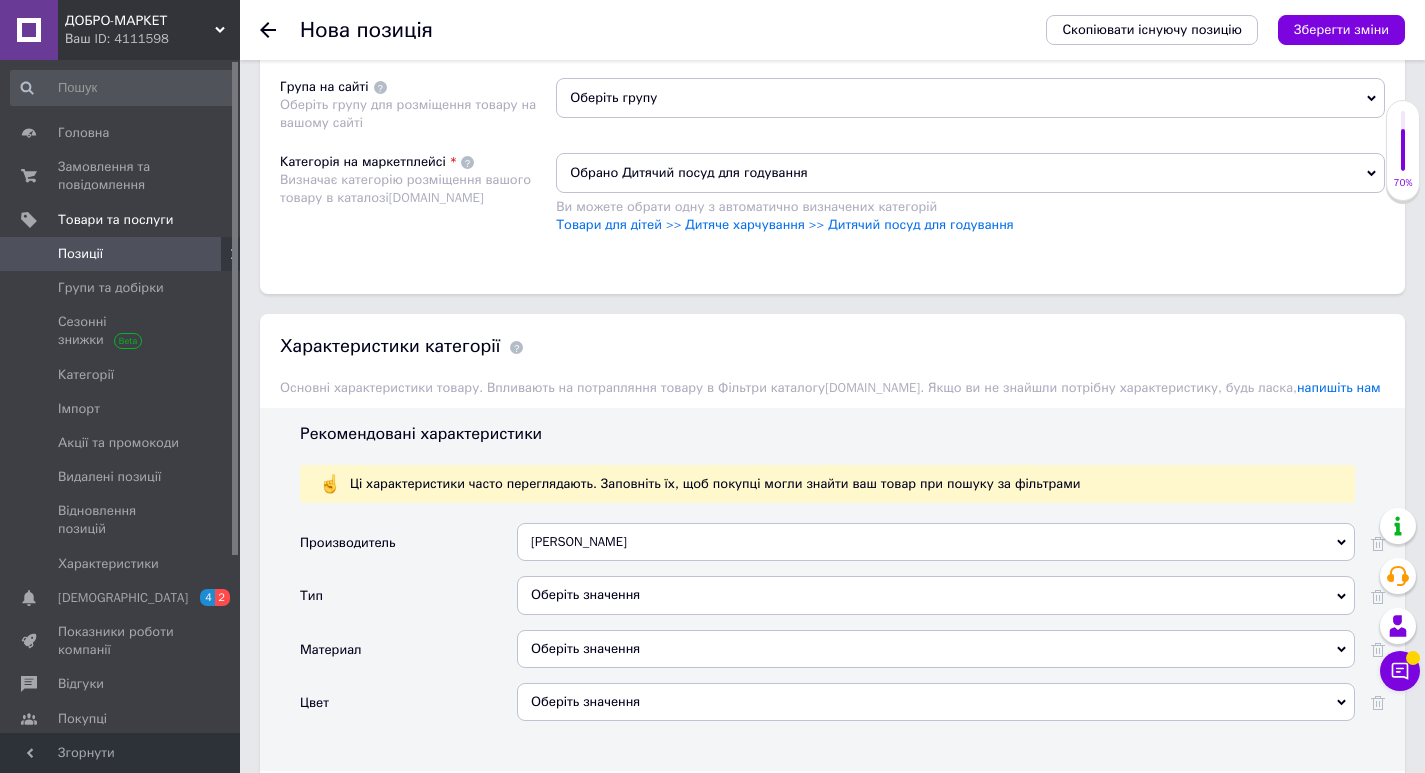 click on "Оберіть значення" at bounding box center [936, 595] 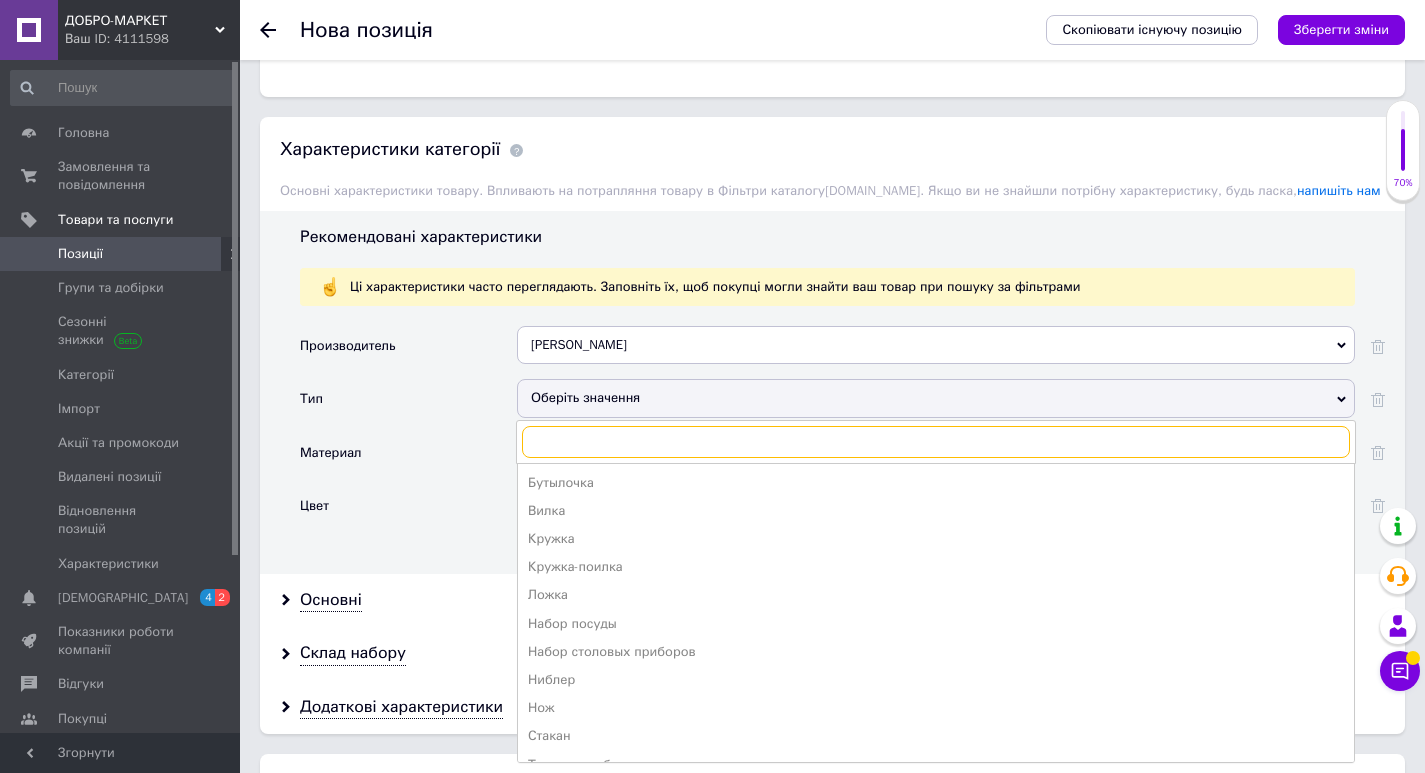 scroll, scrollTop: 1800, scrollLeft: 0, axis: vertical 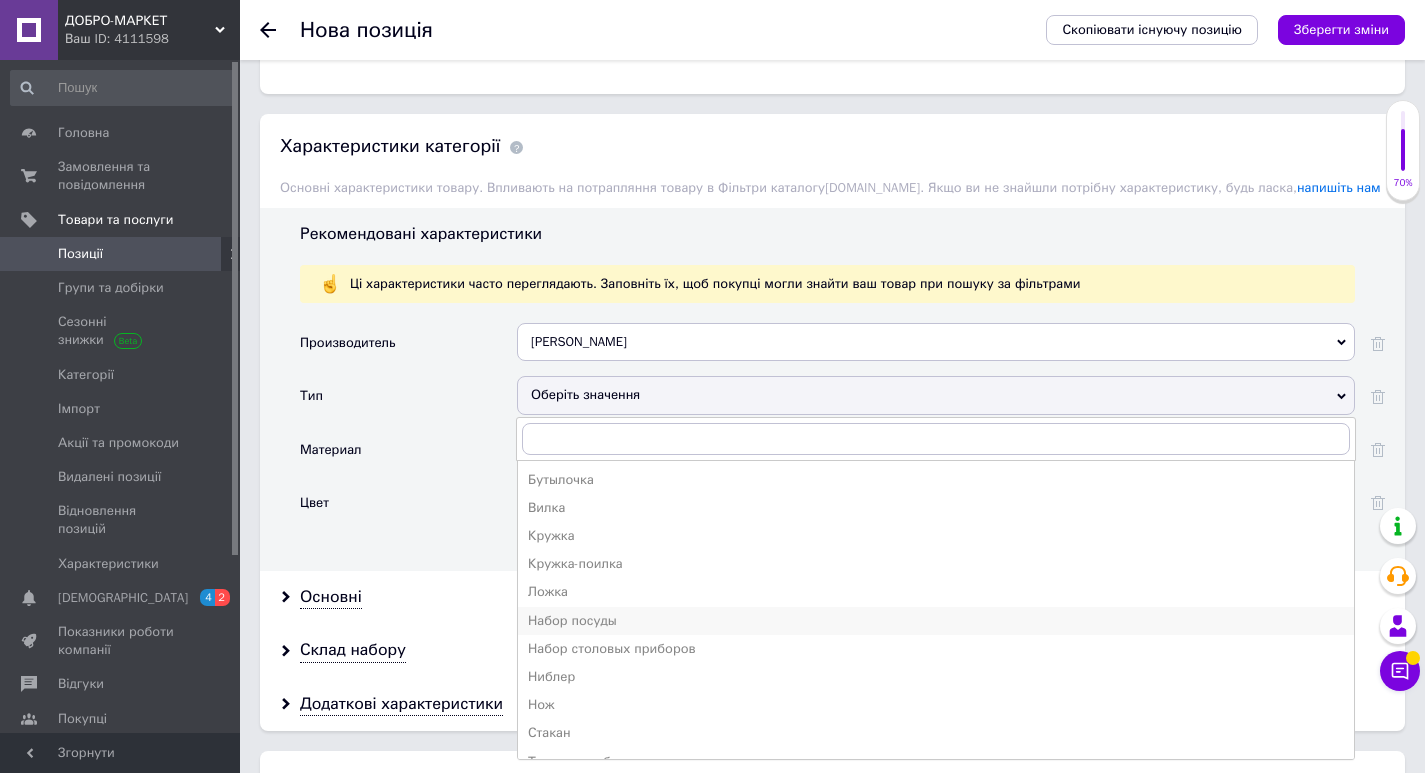 click on "Набор посуды" at bounding box center (936, 621) 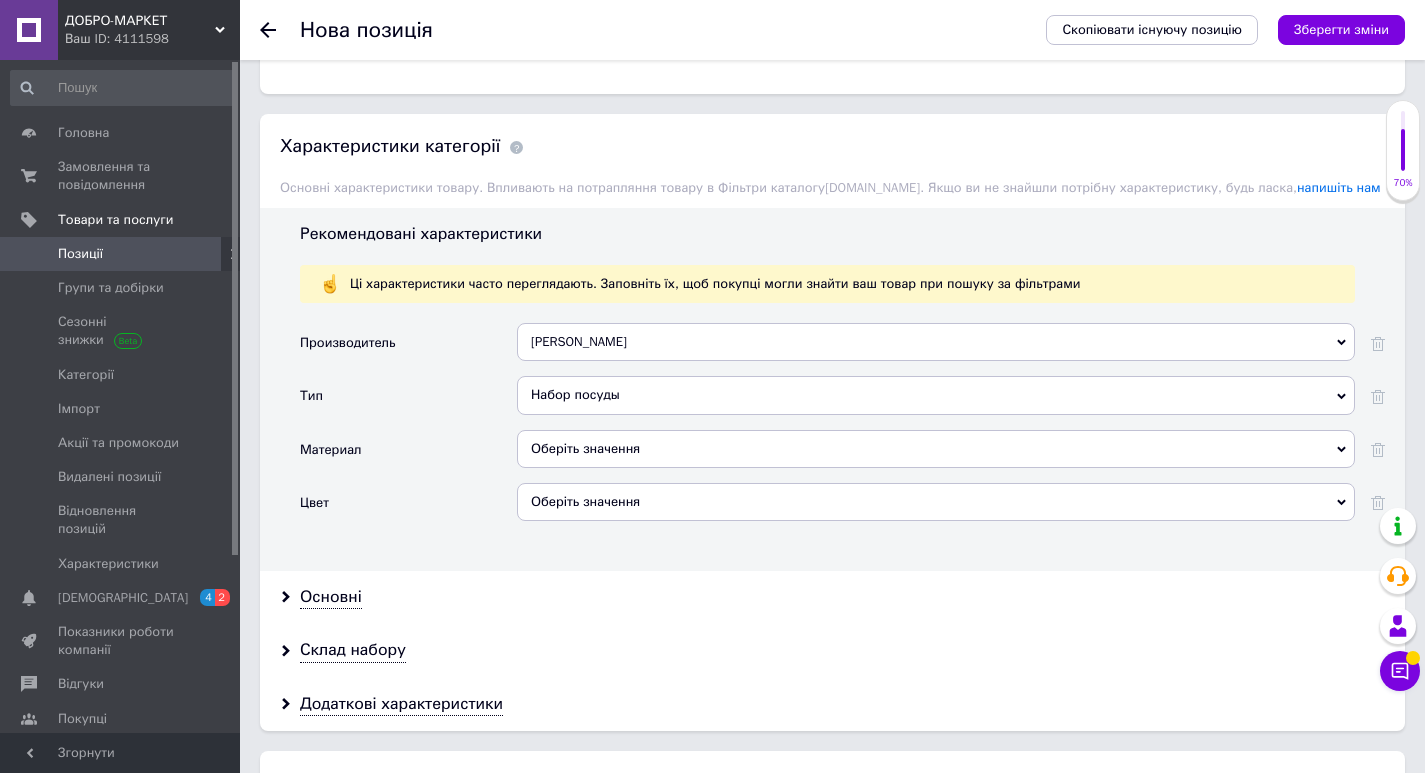 click on "Оберіть значення" at bounding box center (936, 449) 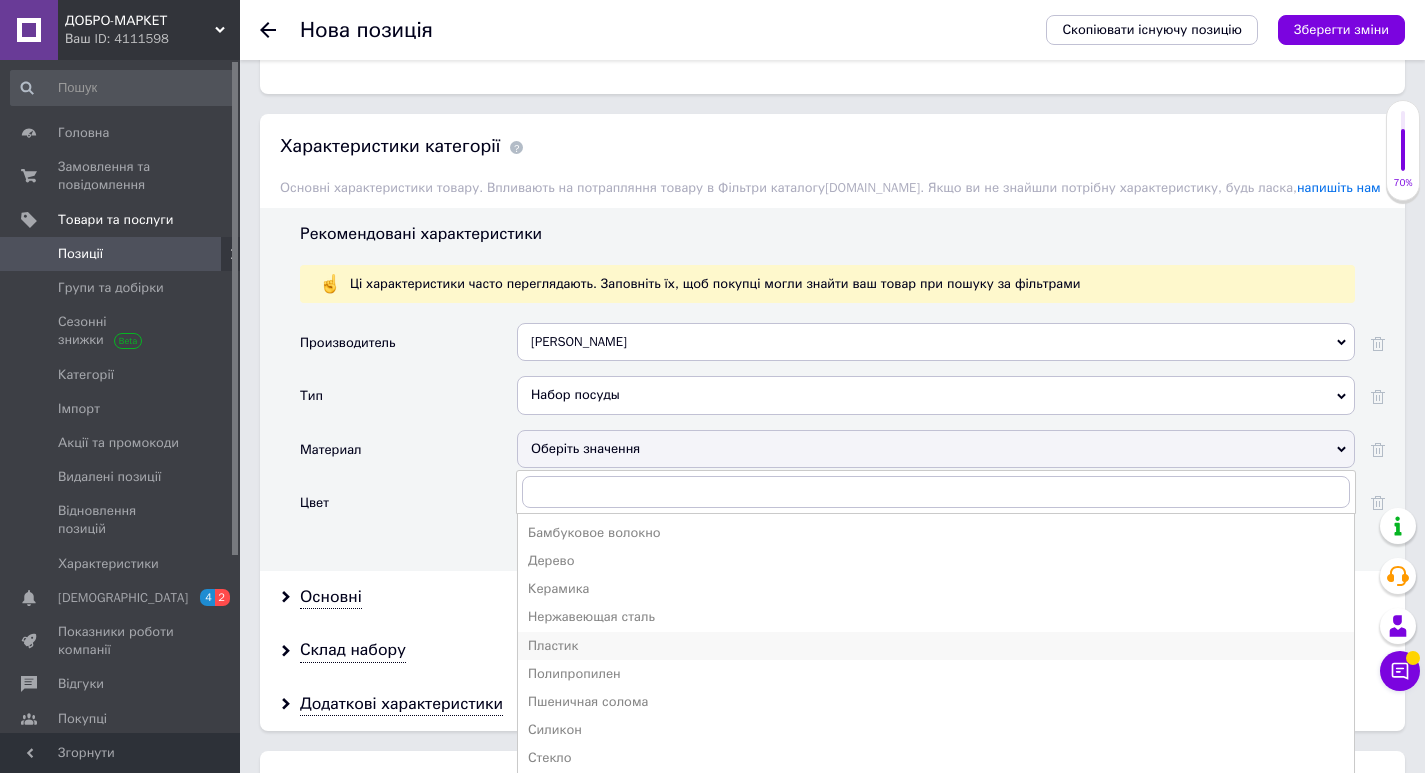 click on "Пластик" at bounding box center (936, 646) 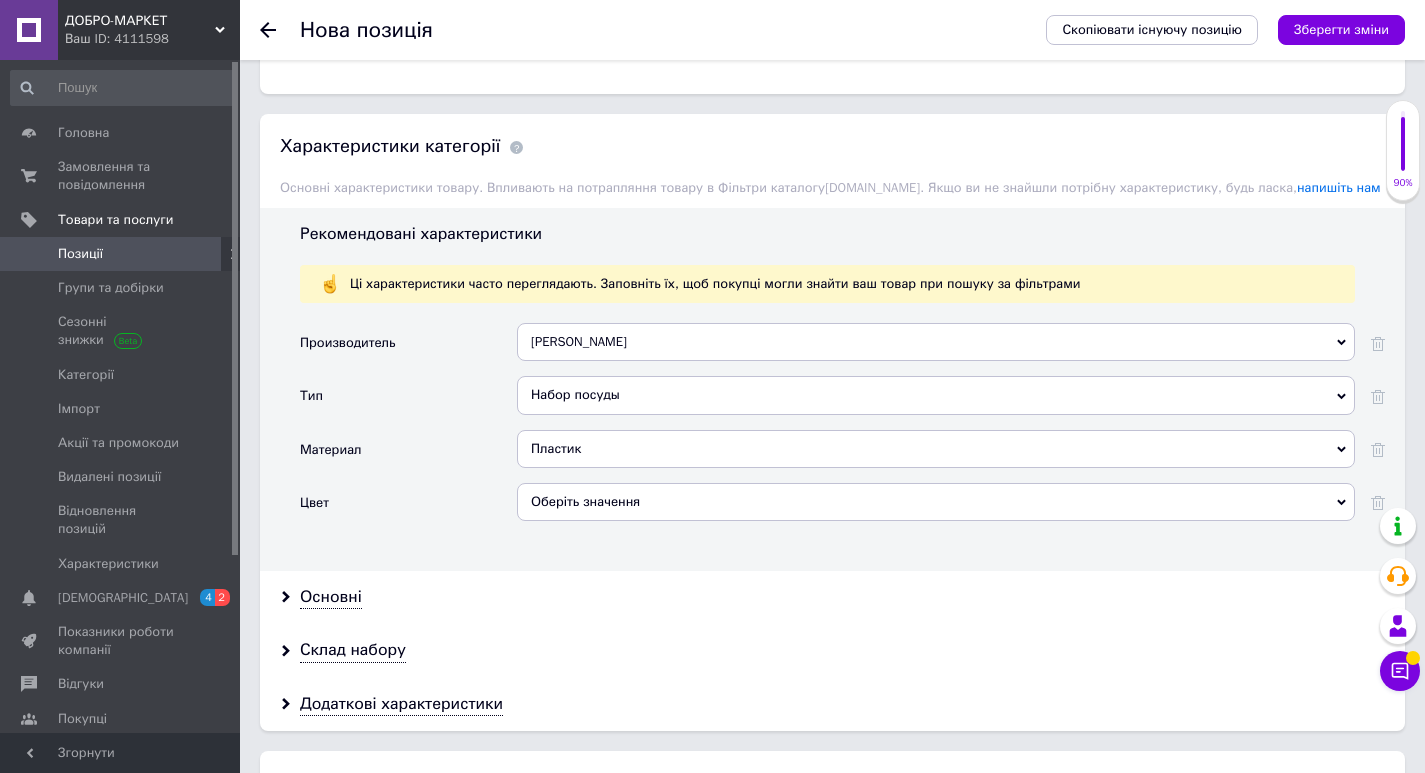 click on "Пластик" at bounding box center (936, 449) 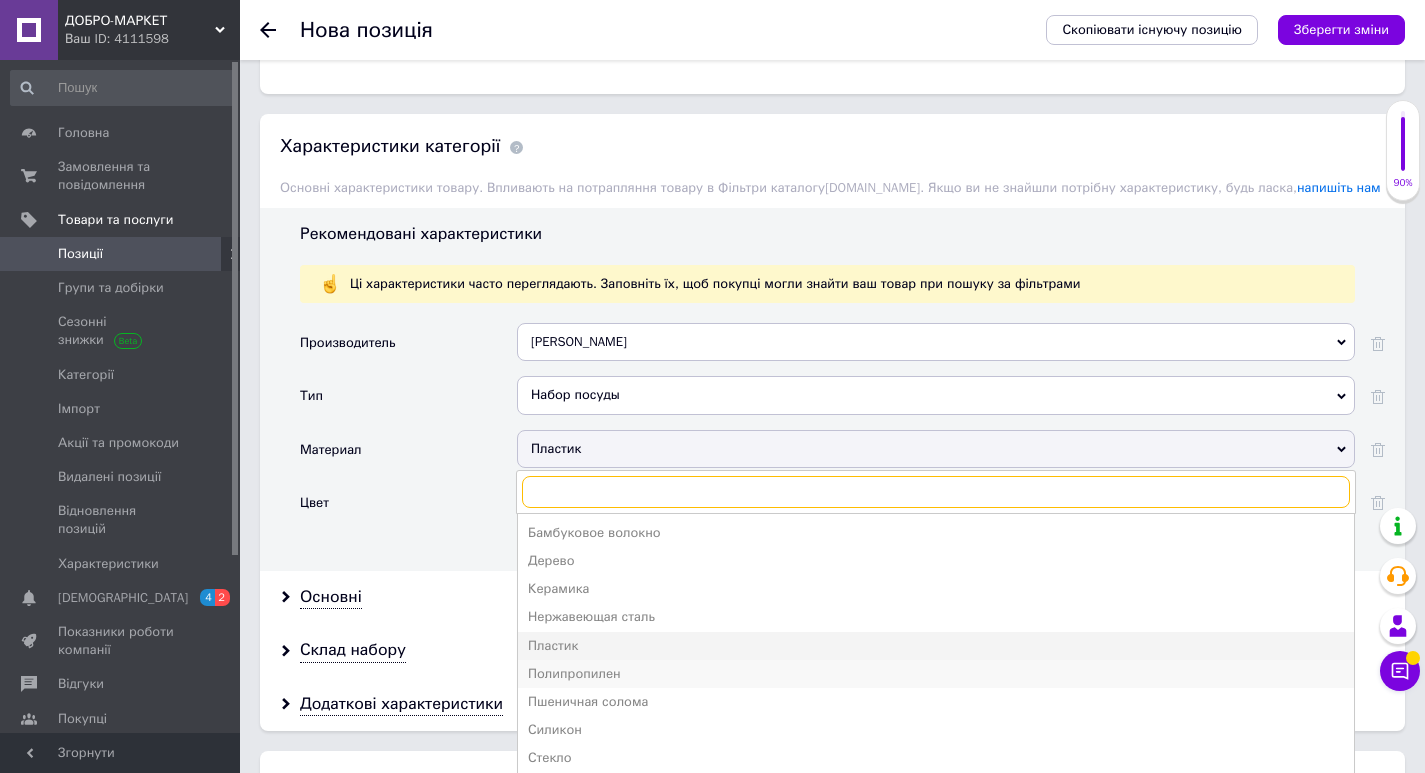 scroll, scrollTop: 100, scrollLeft: 0, axis: vertical 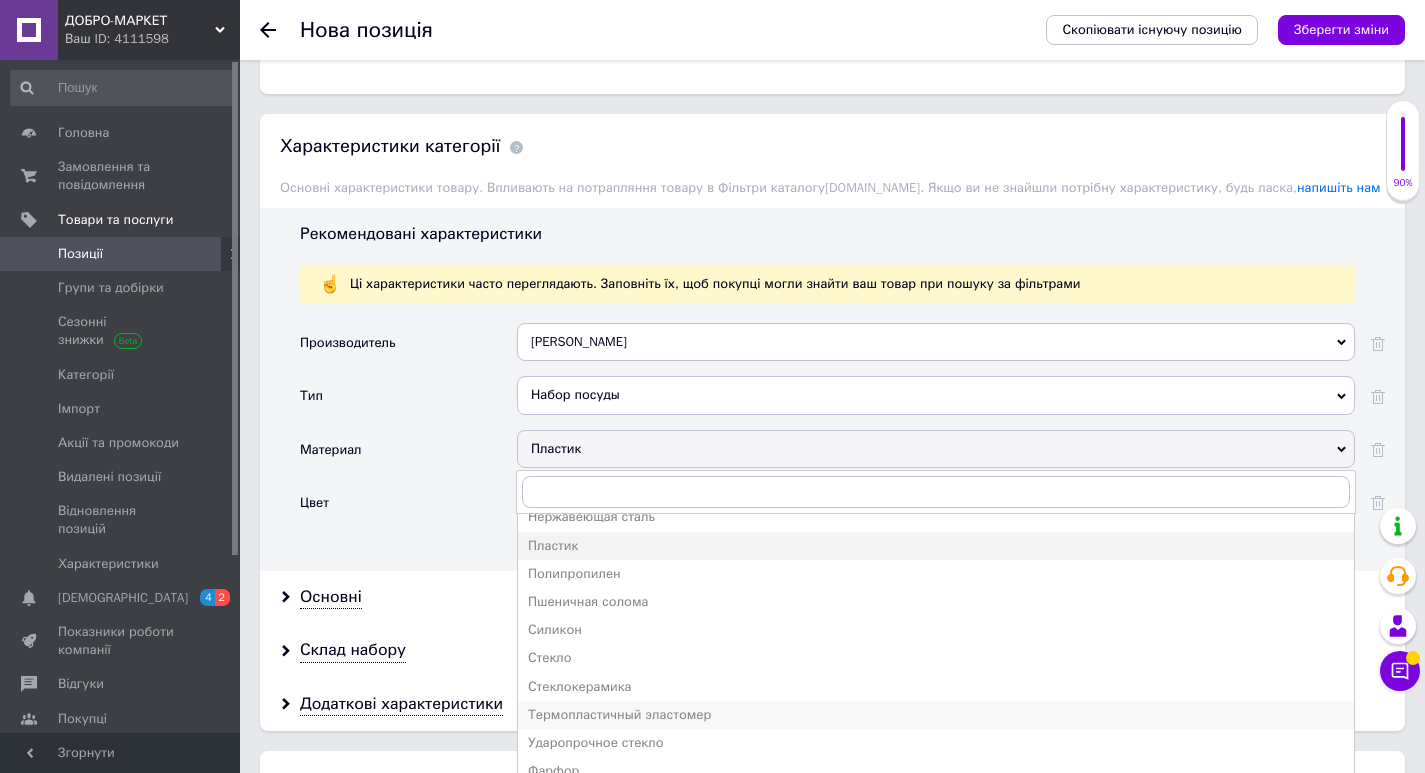 click on "Термопластичный эластомер" at bounding box center (936, 715) 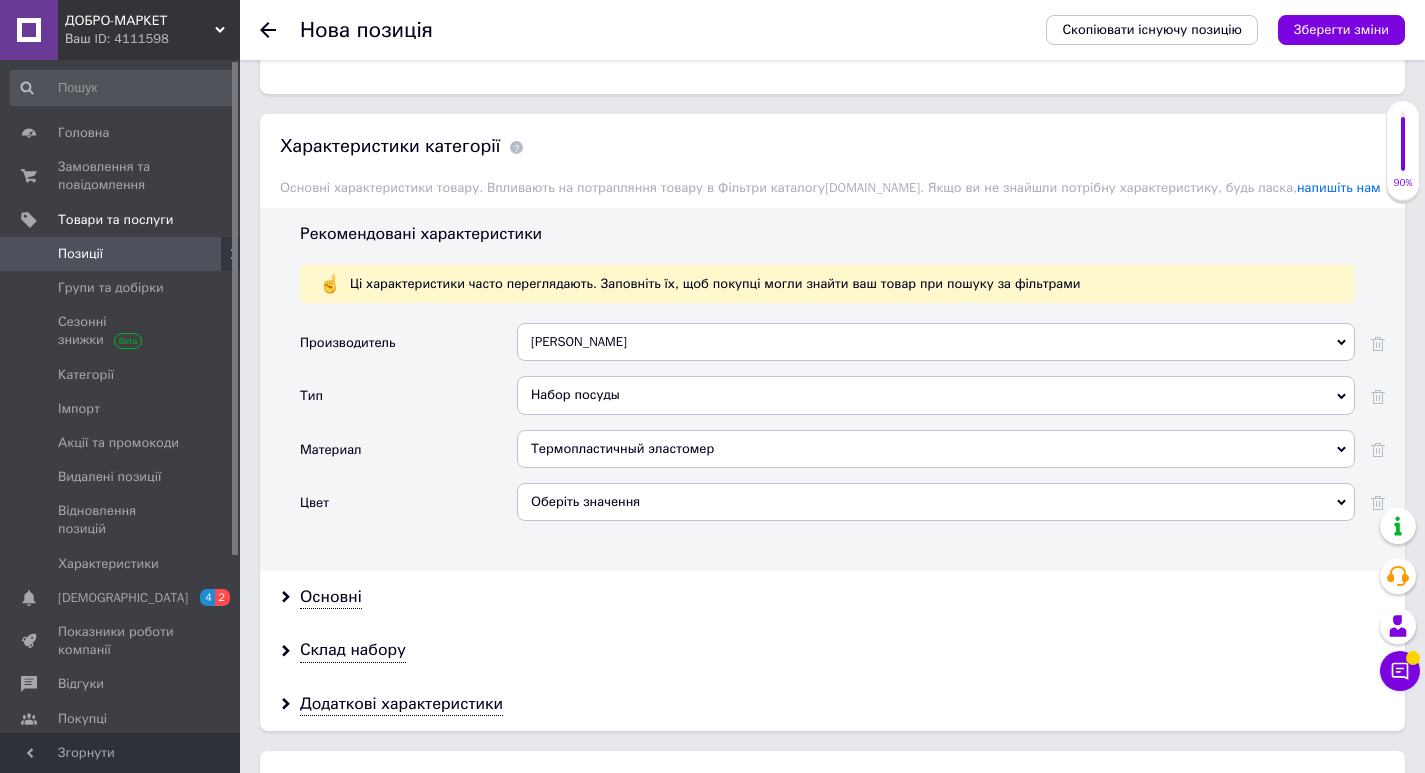 click on "Оберіть значення" at bounding box center (936, 502) 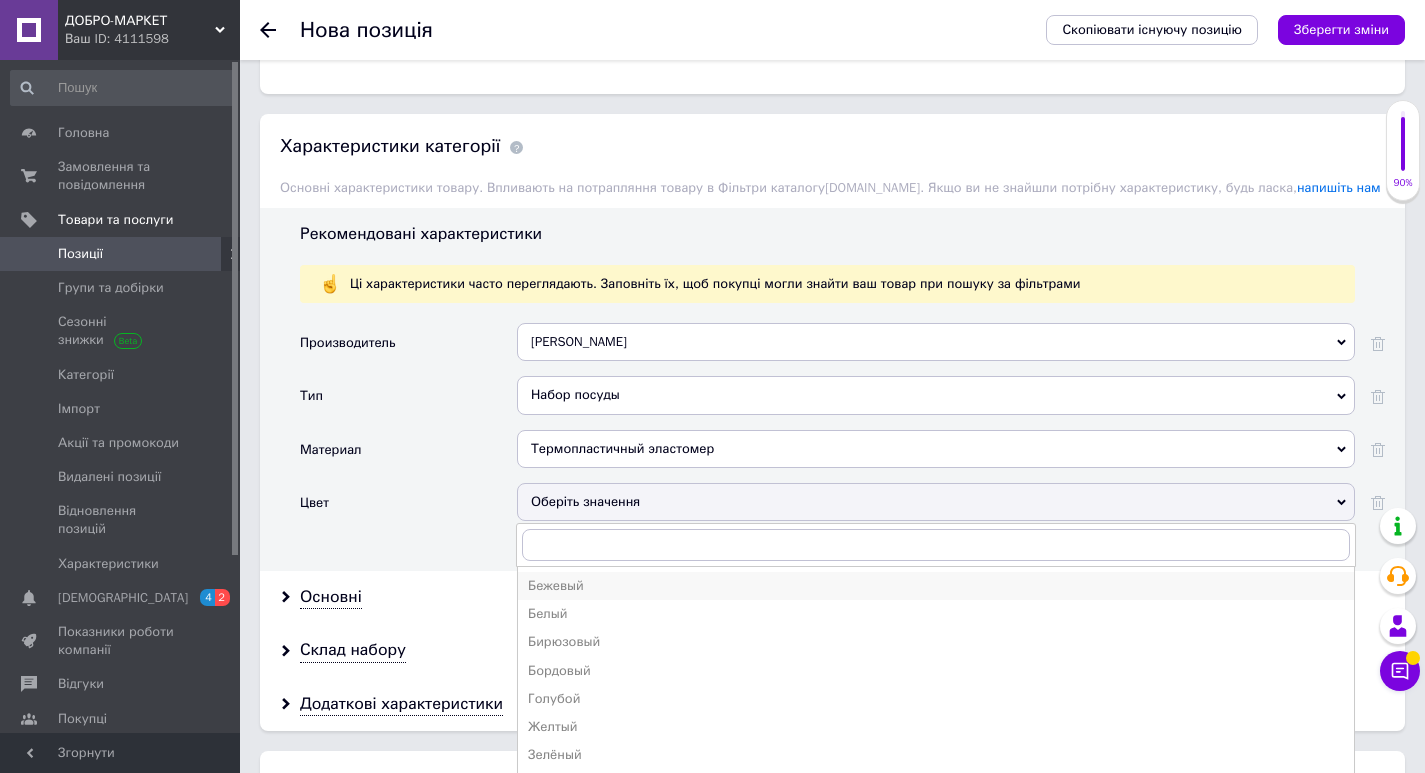 click on "Бежевый" at bounding box center (936, 586) 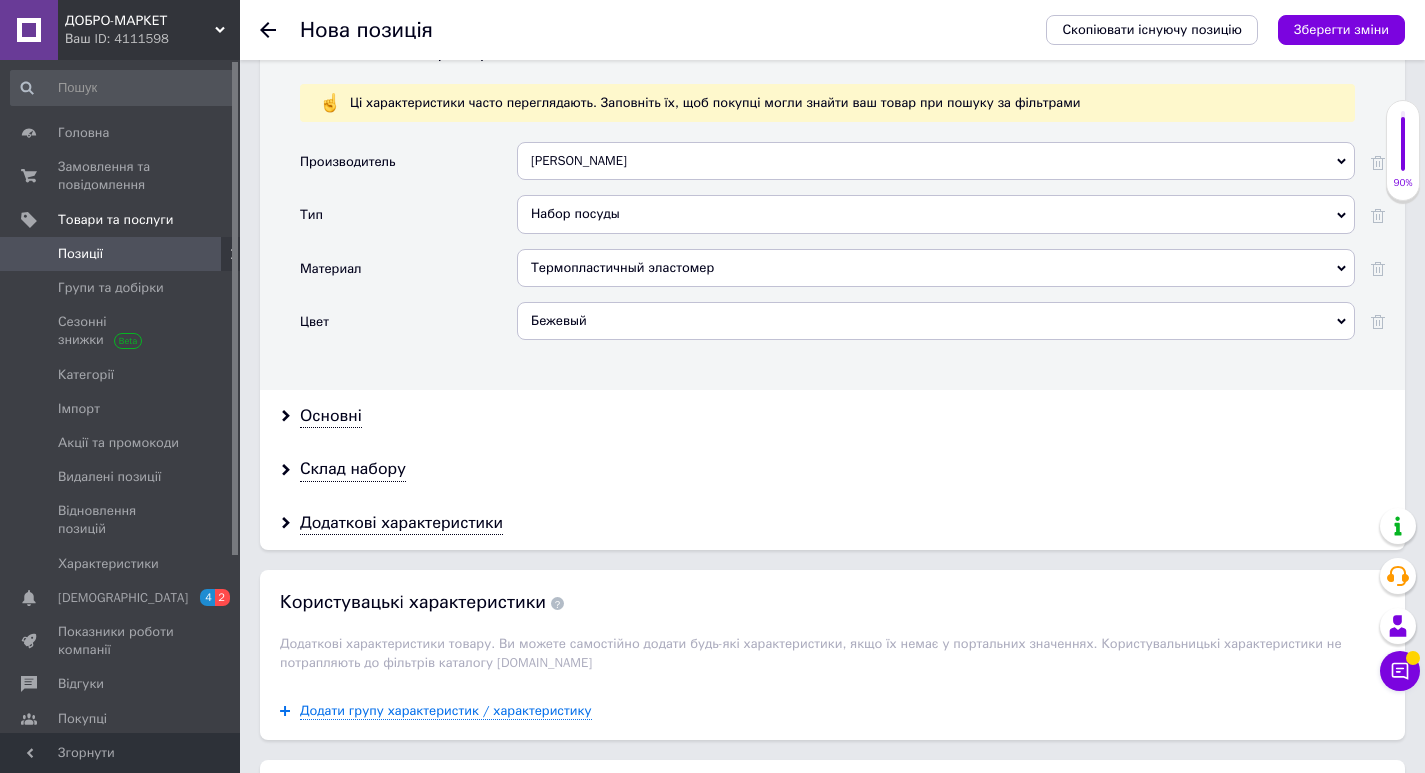 scroll, scrollTop: 2000, scrollLeft: 0, axis: vertical 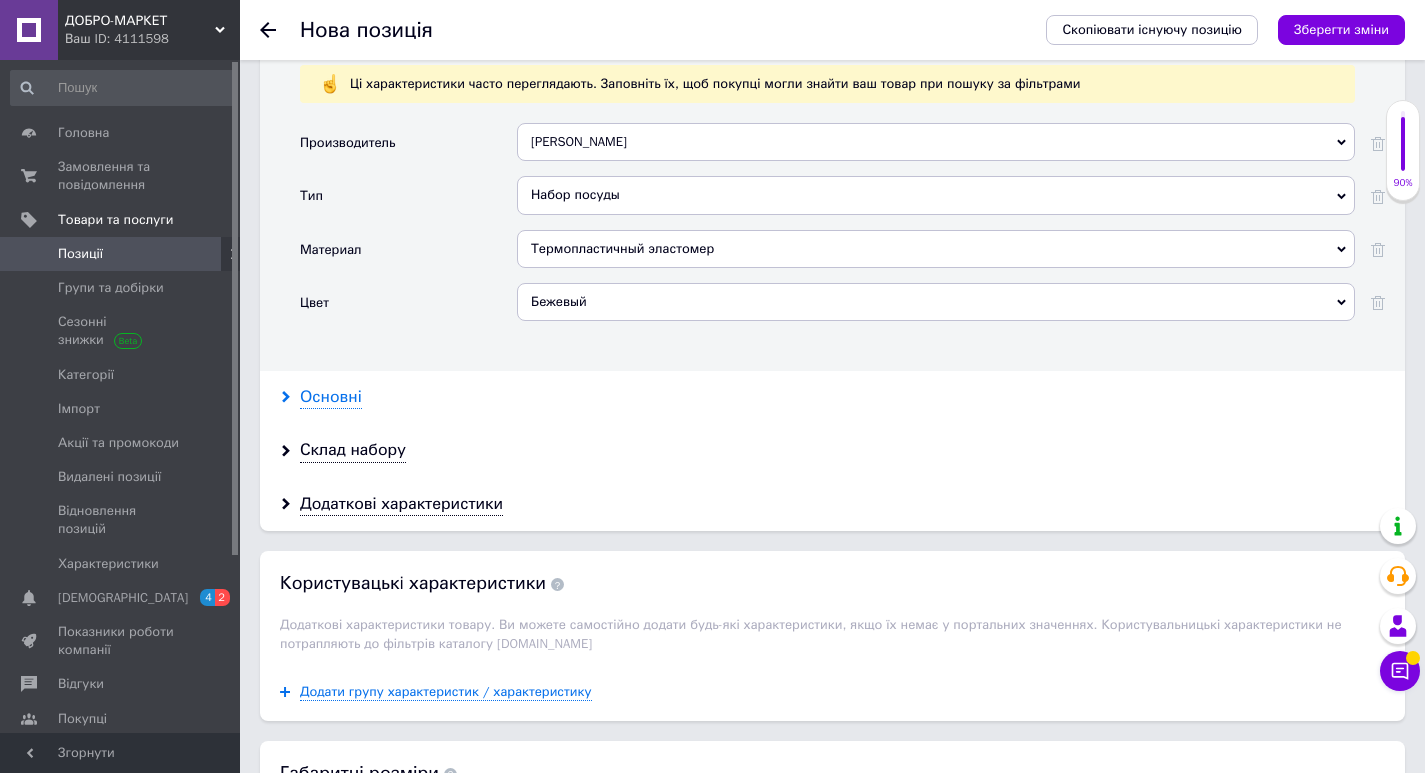 click on "Основні" at bounding box center [331, 397] 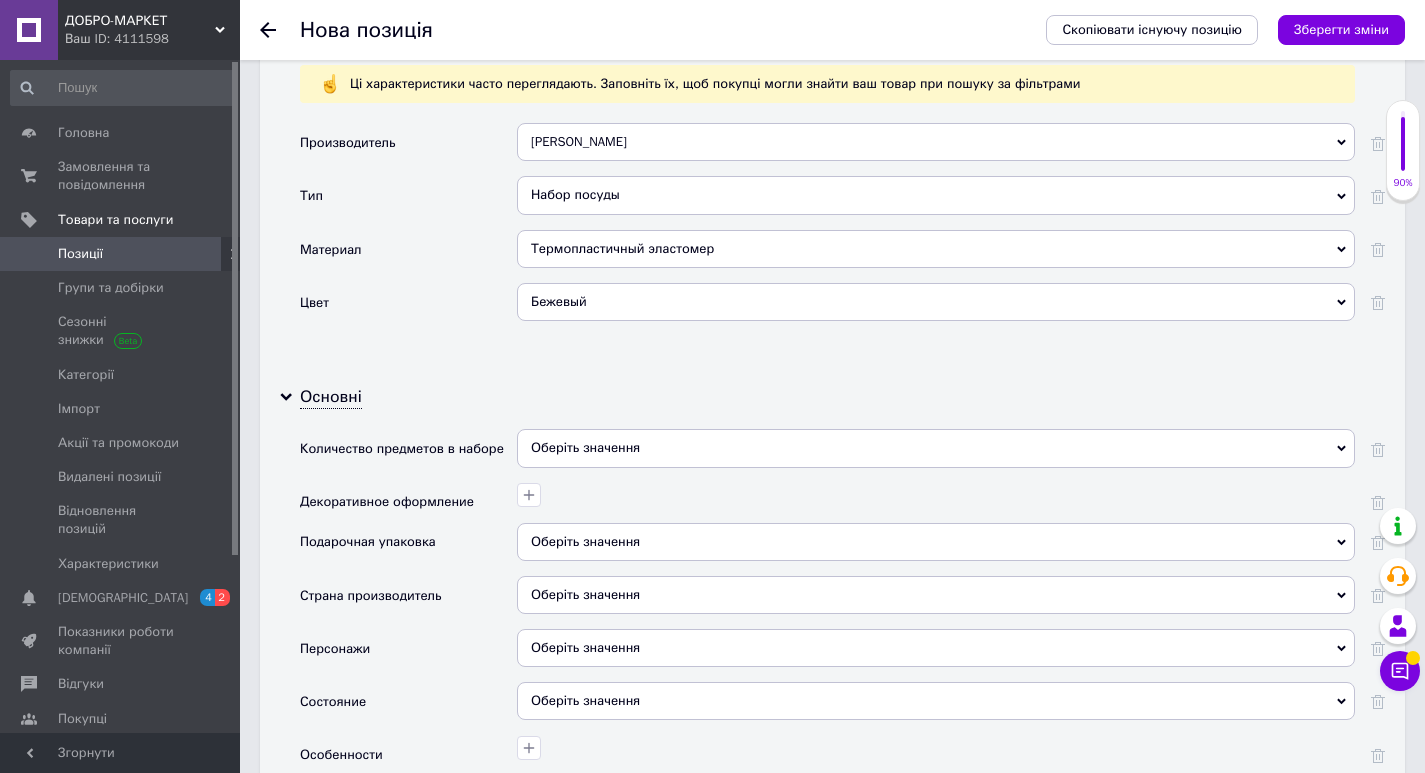 click on "Оберіть значення" at bounding box center [936, 448] 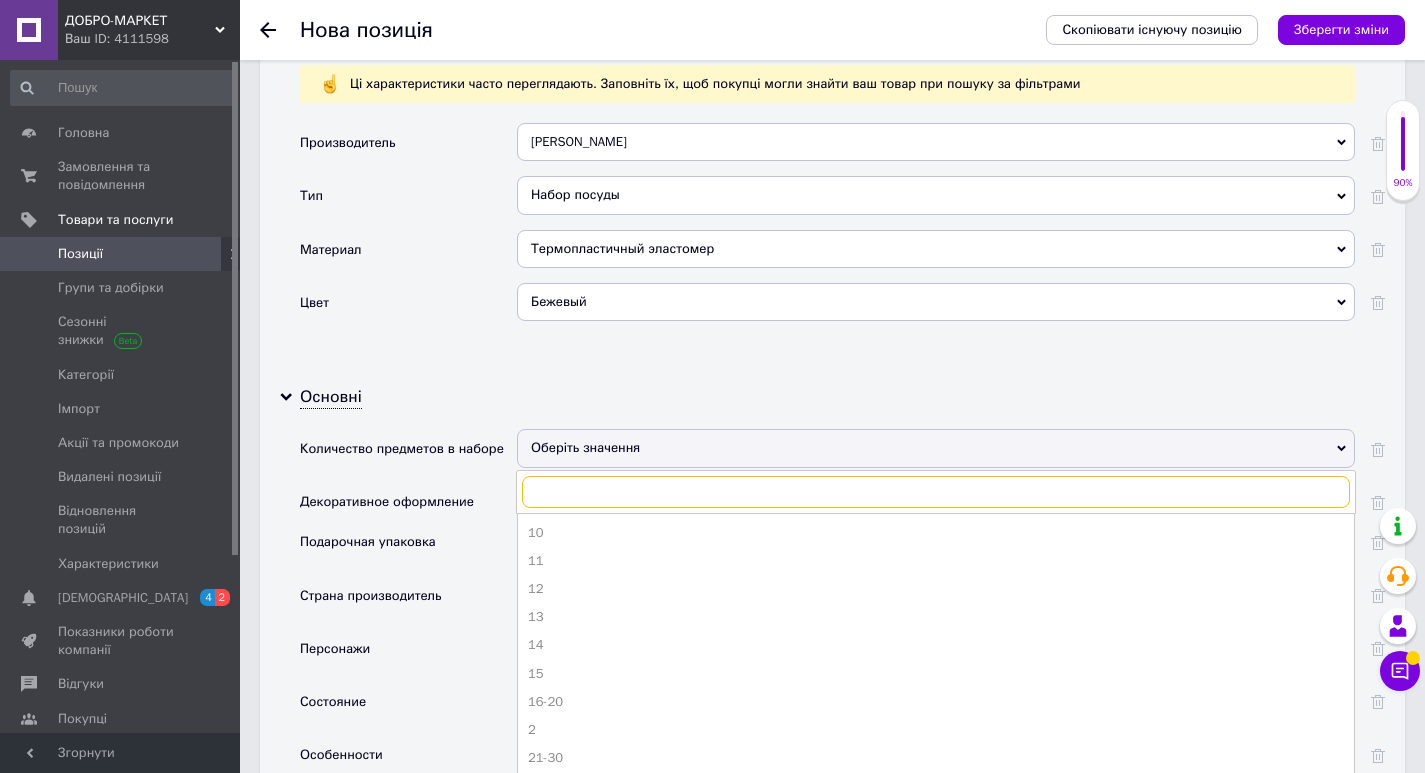 type on "2" 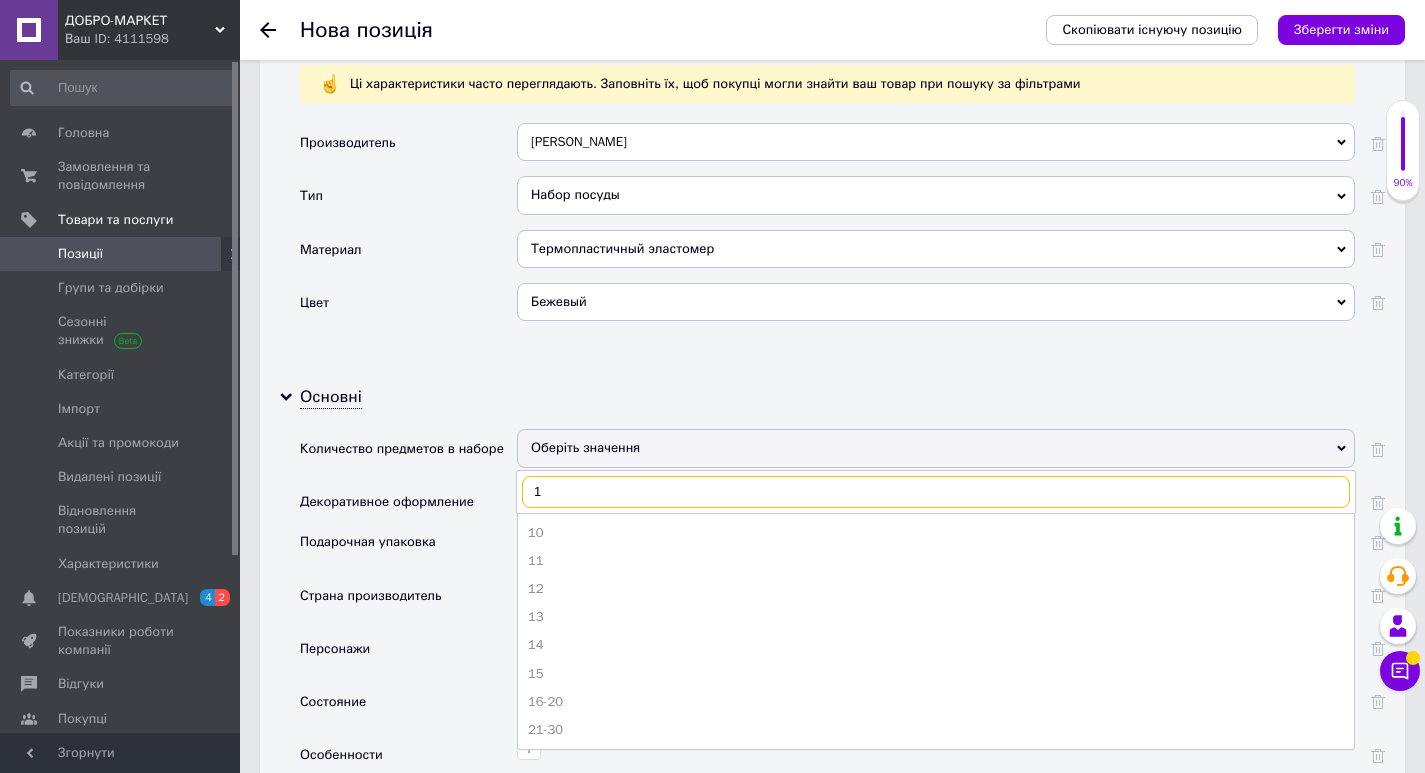 type on "10" 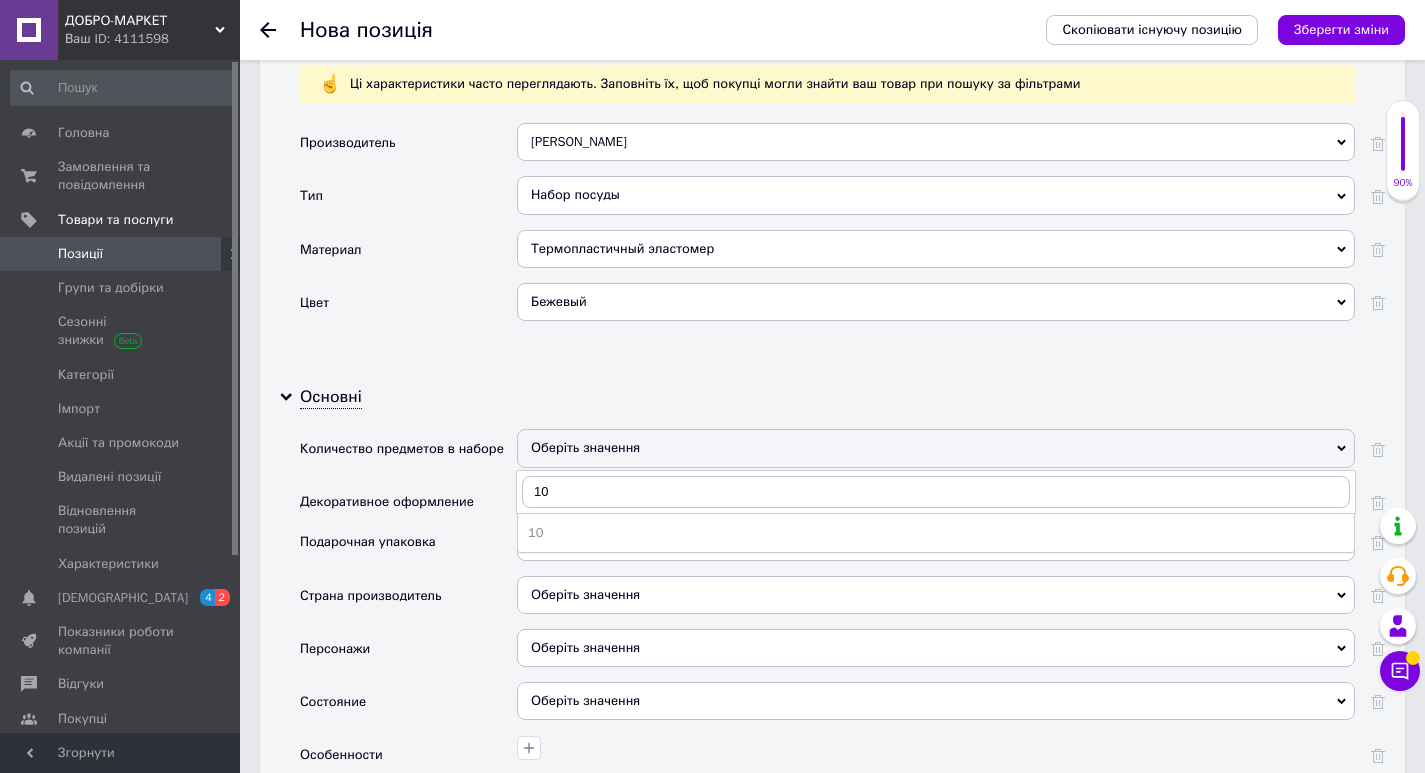 click on "Подарочная упаковка" at bounding box center [408, 549] 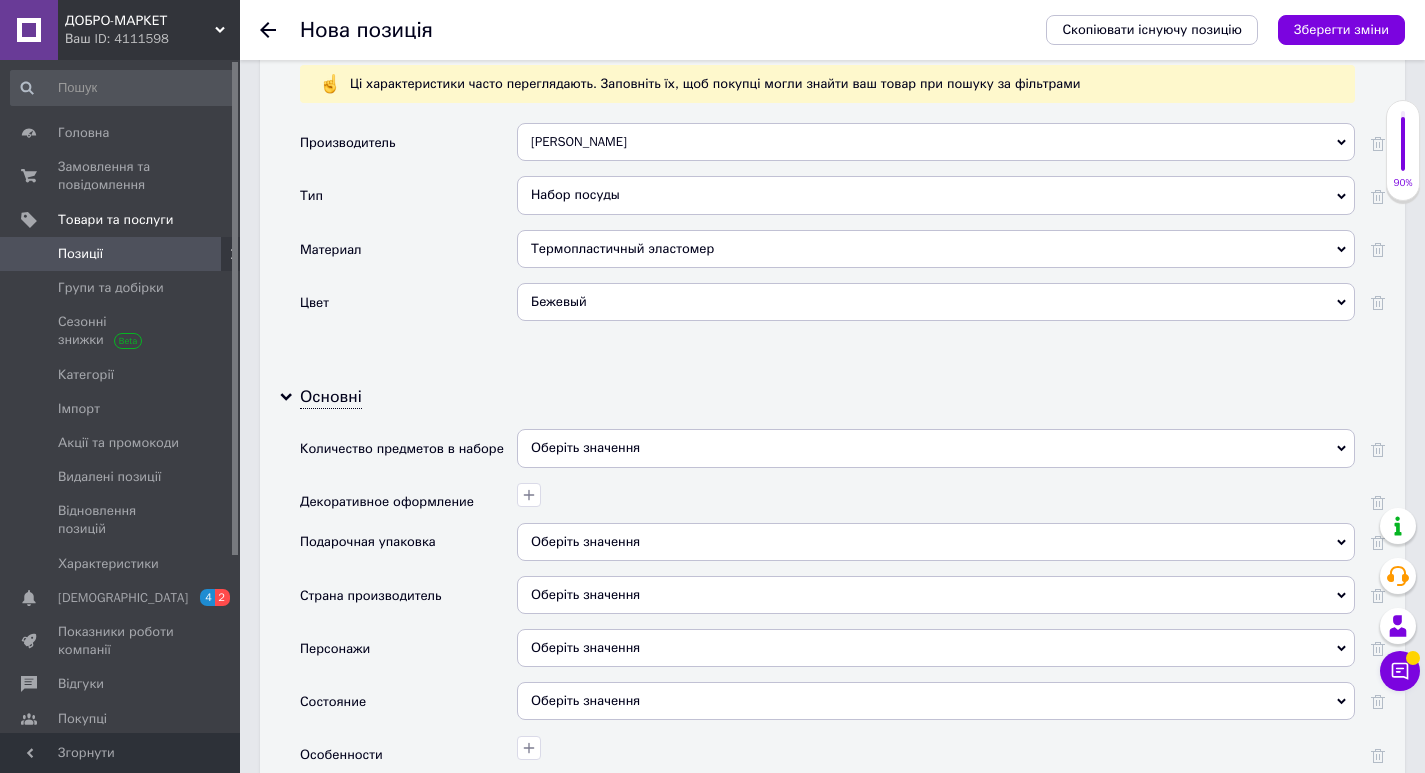 click on "Оберіть значення" at bounding box center (936, 448) 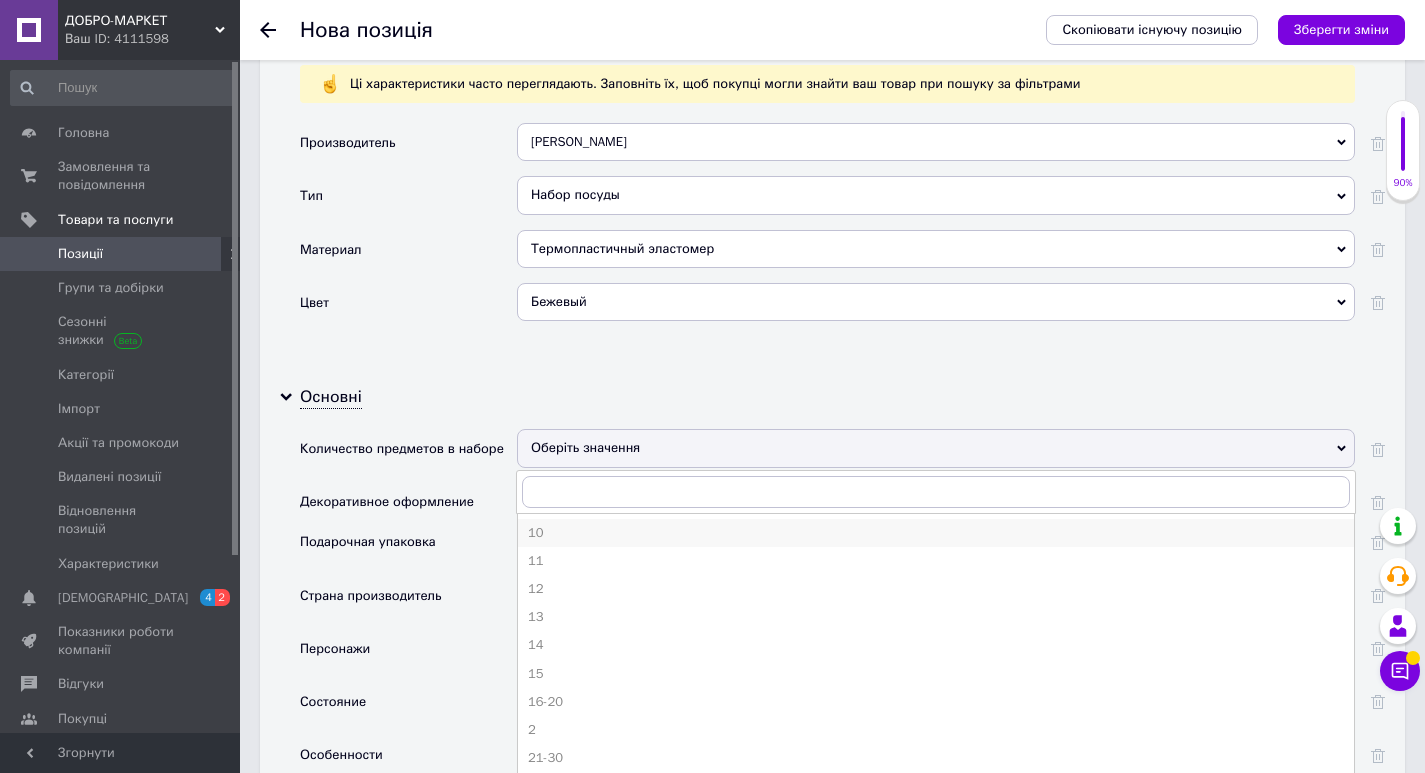click on "10" at bounding box center [936, 533] 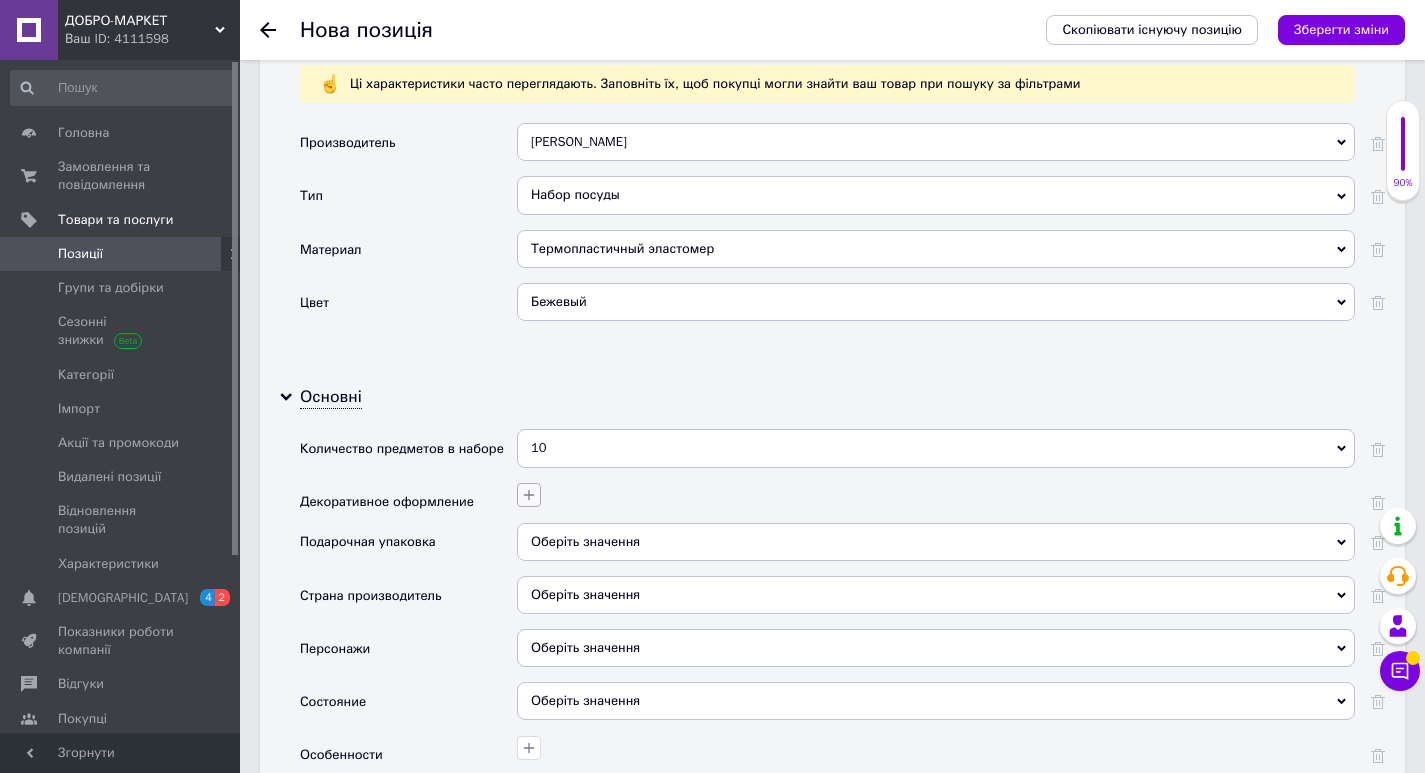 click 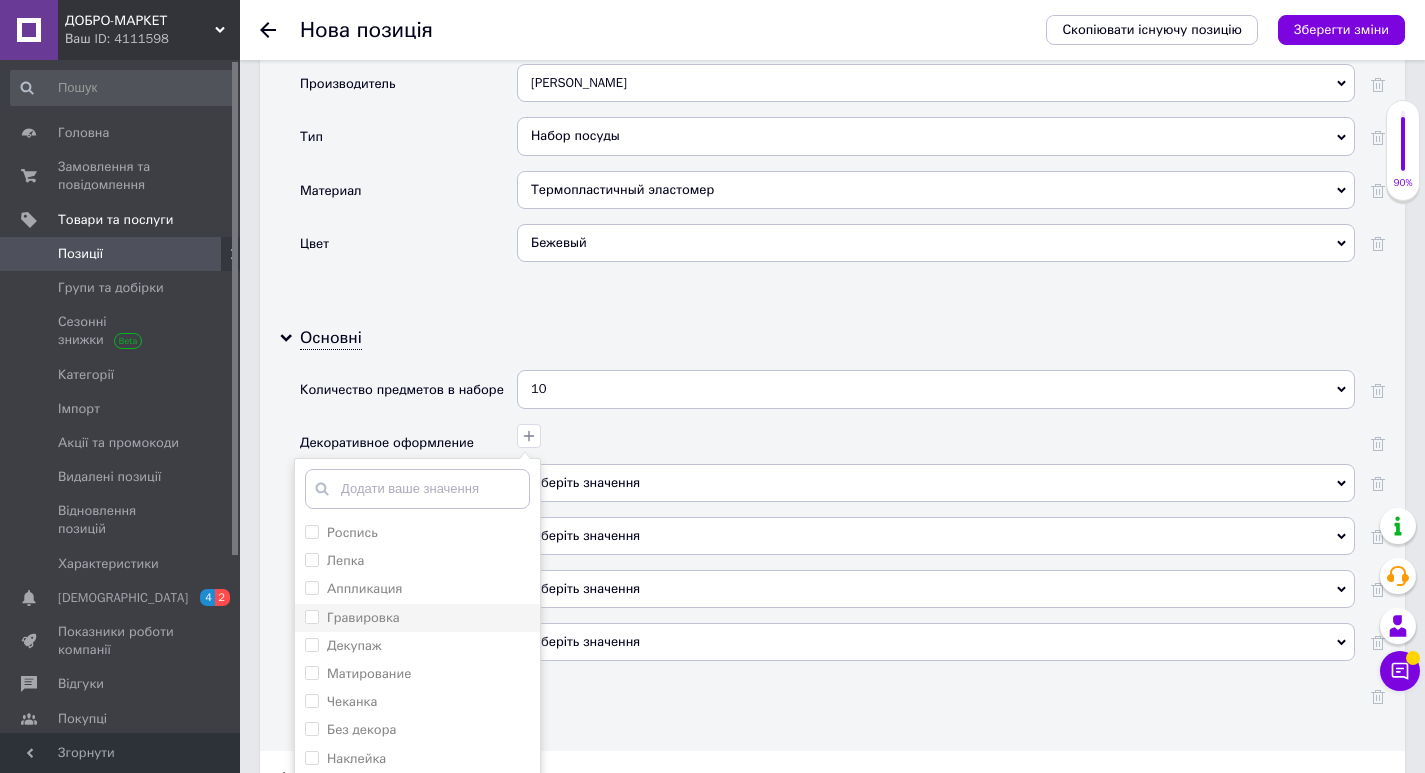 scroll, scrollTop: 2100, scrollLeft: 0, axis: vertical 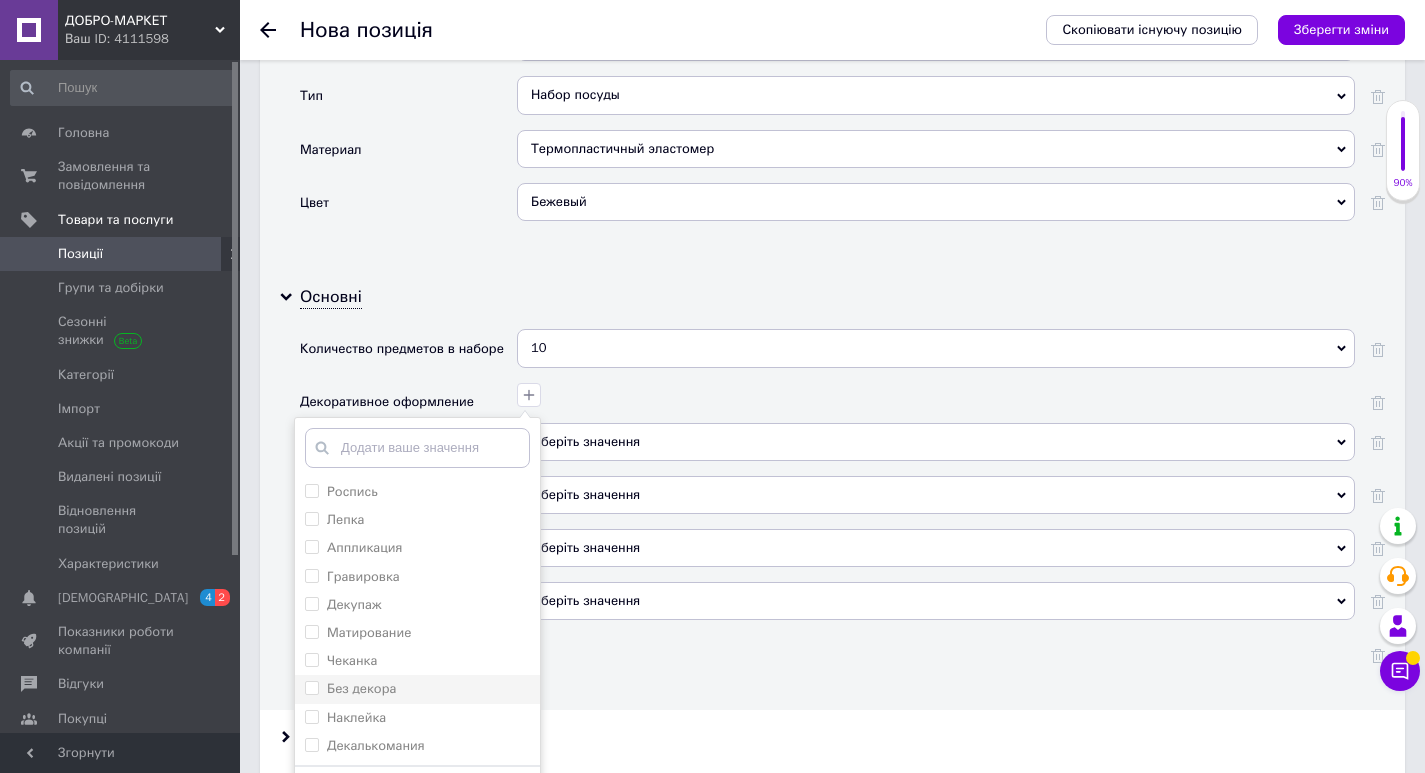 click on "Без декора" at bounding box center [361, 688] 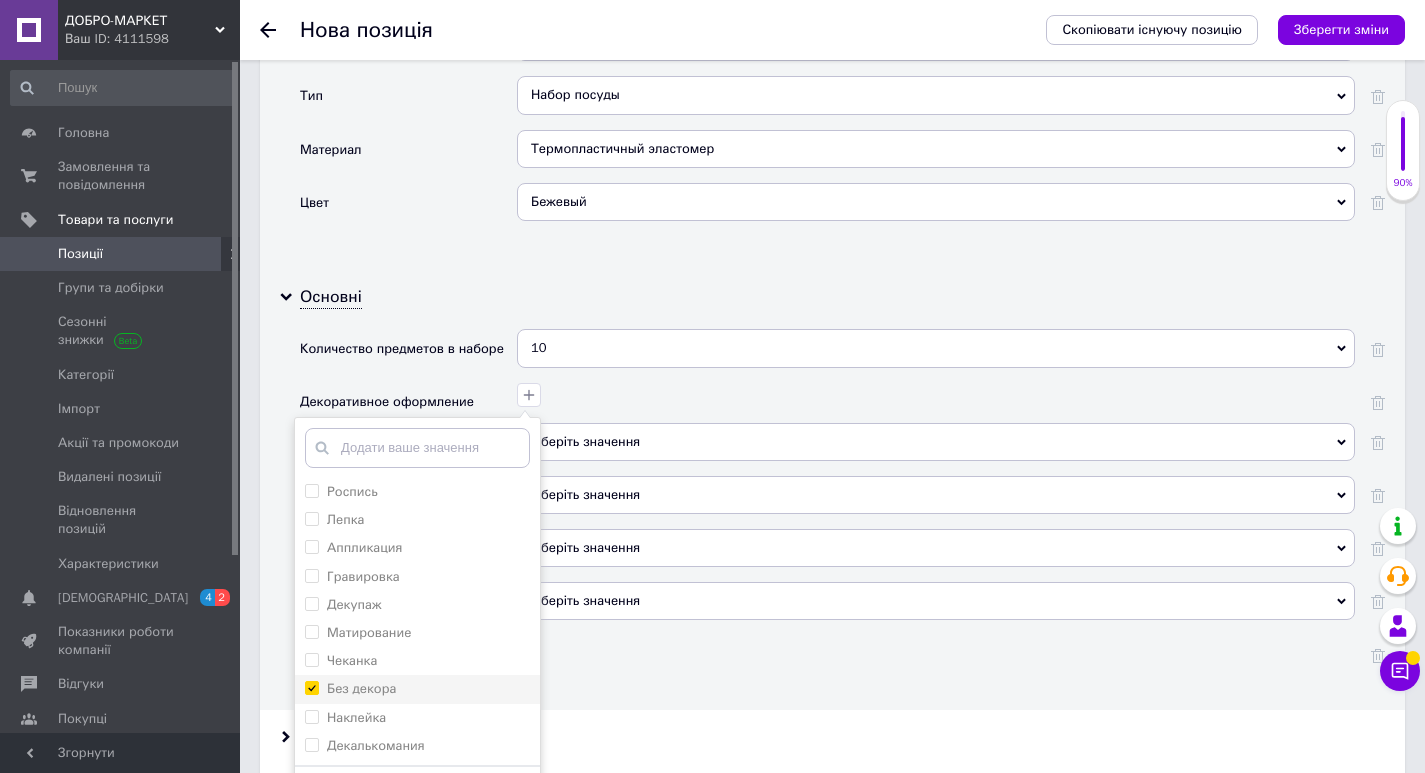 checkbox on "true" 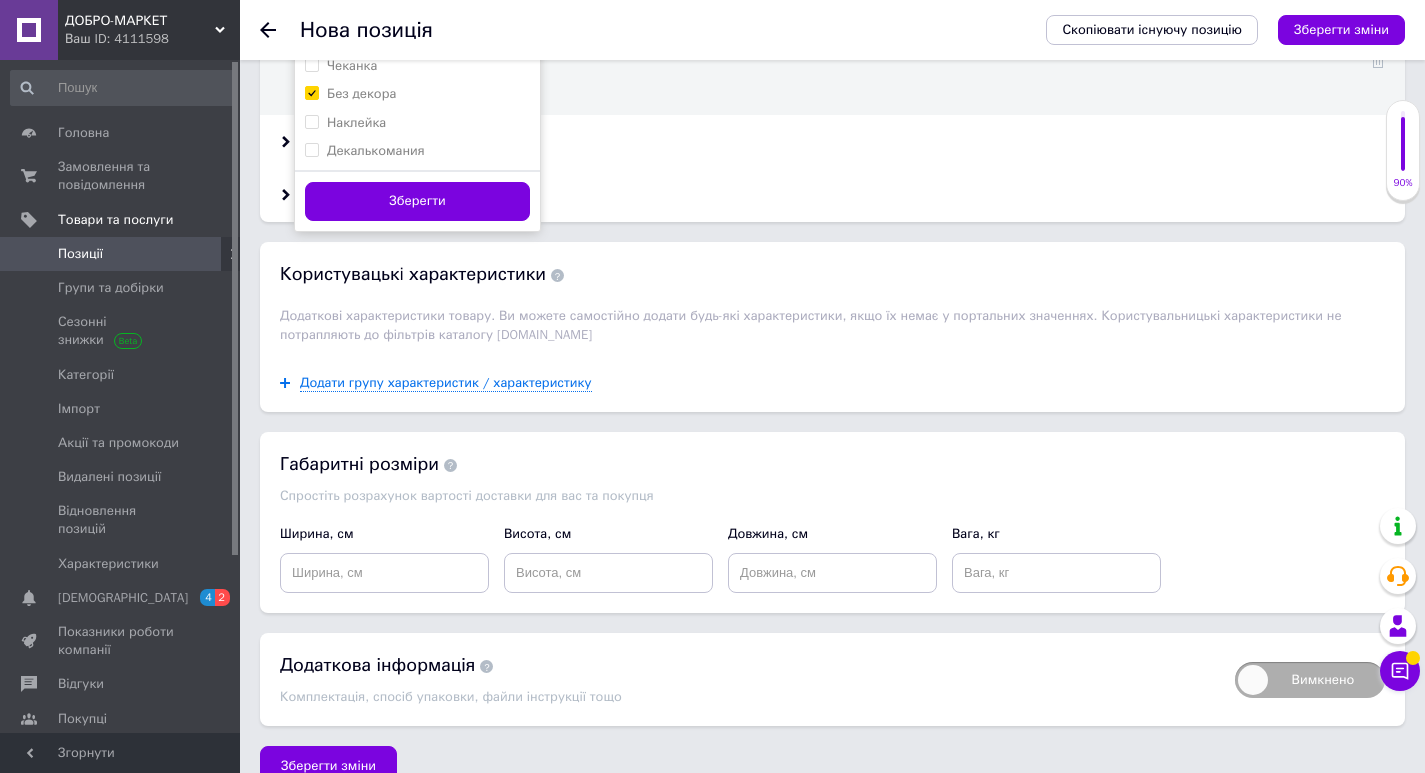 scroll, scrollTop: 2700, scrollLeft: 0, axis: vertical 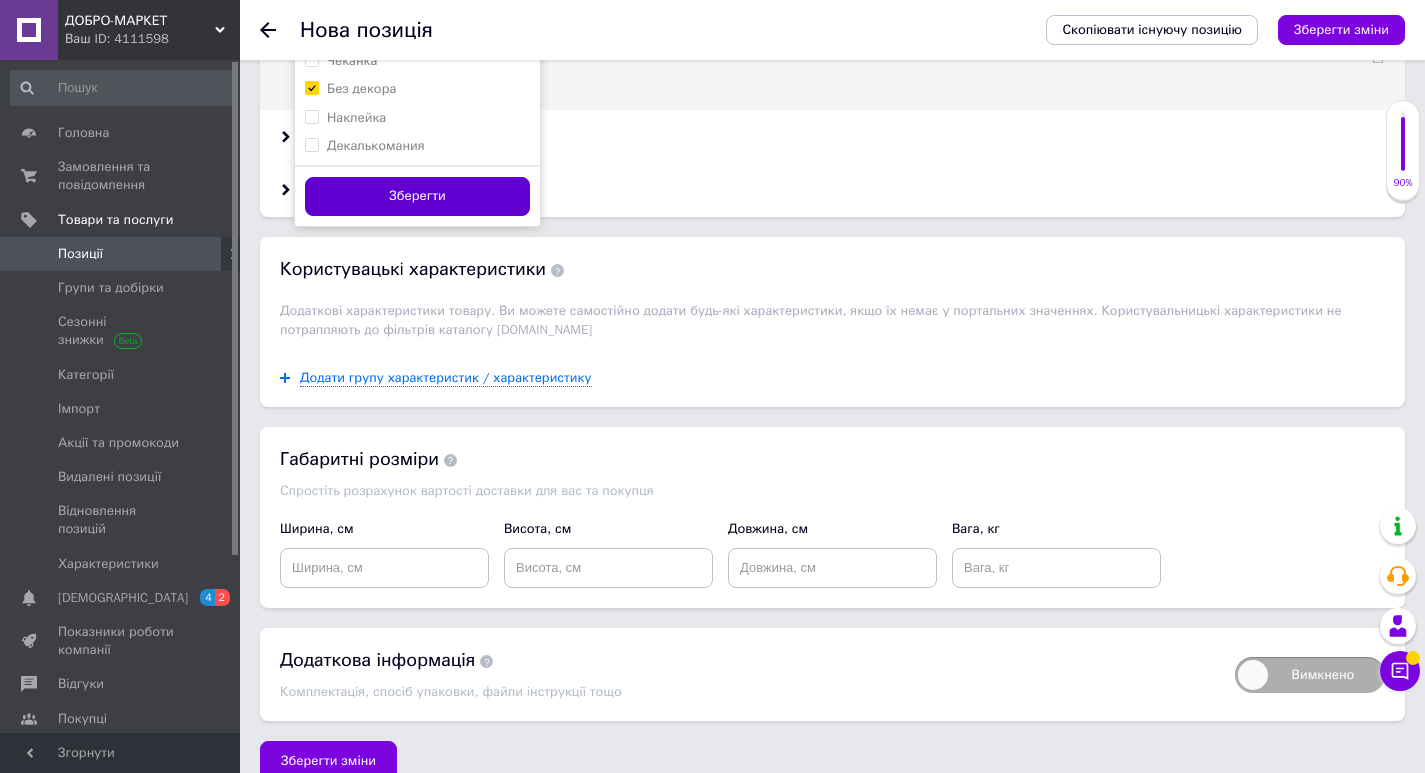 click on "Зберегти" at bounding box center (417, 196) 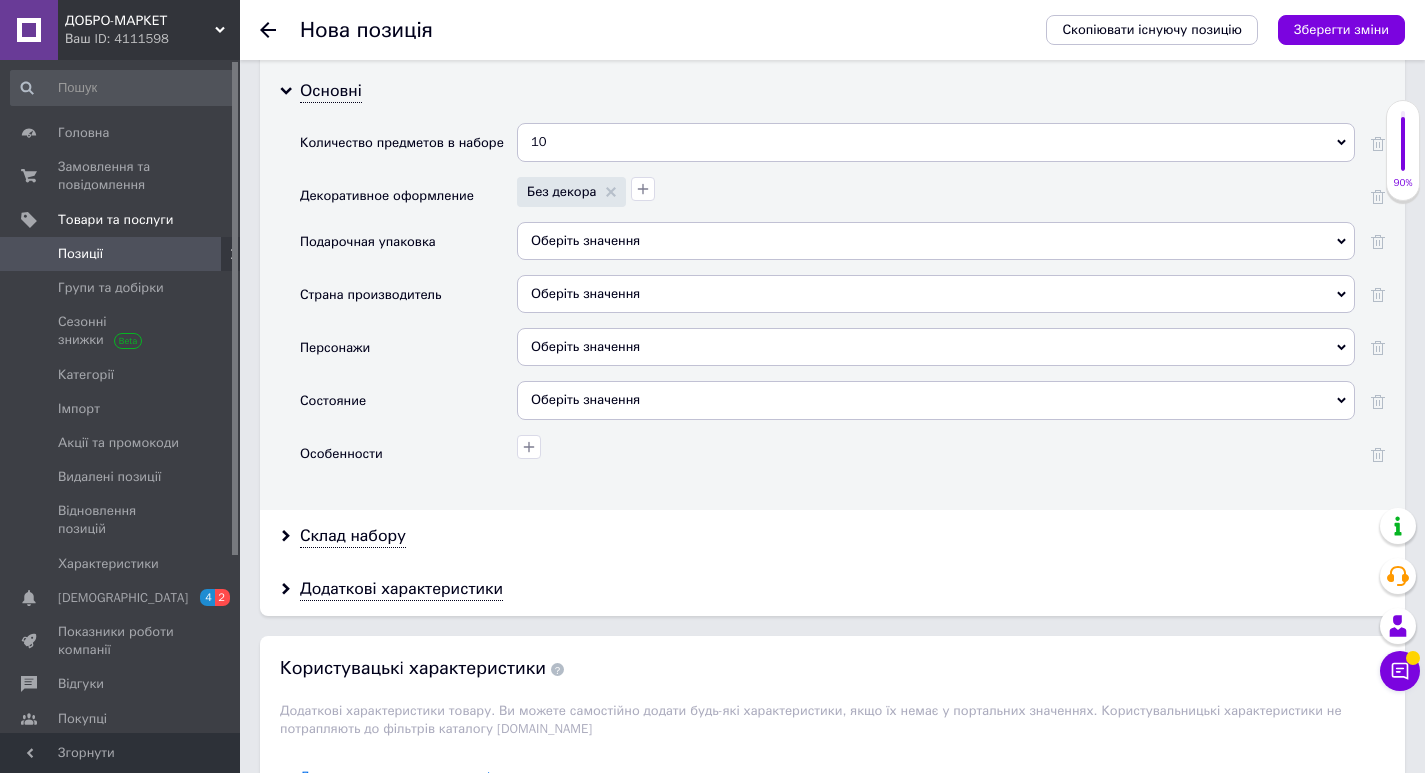 scroll, scrollTop: 2300, scrollLeft: 0, axis: vertical 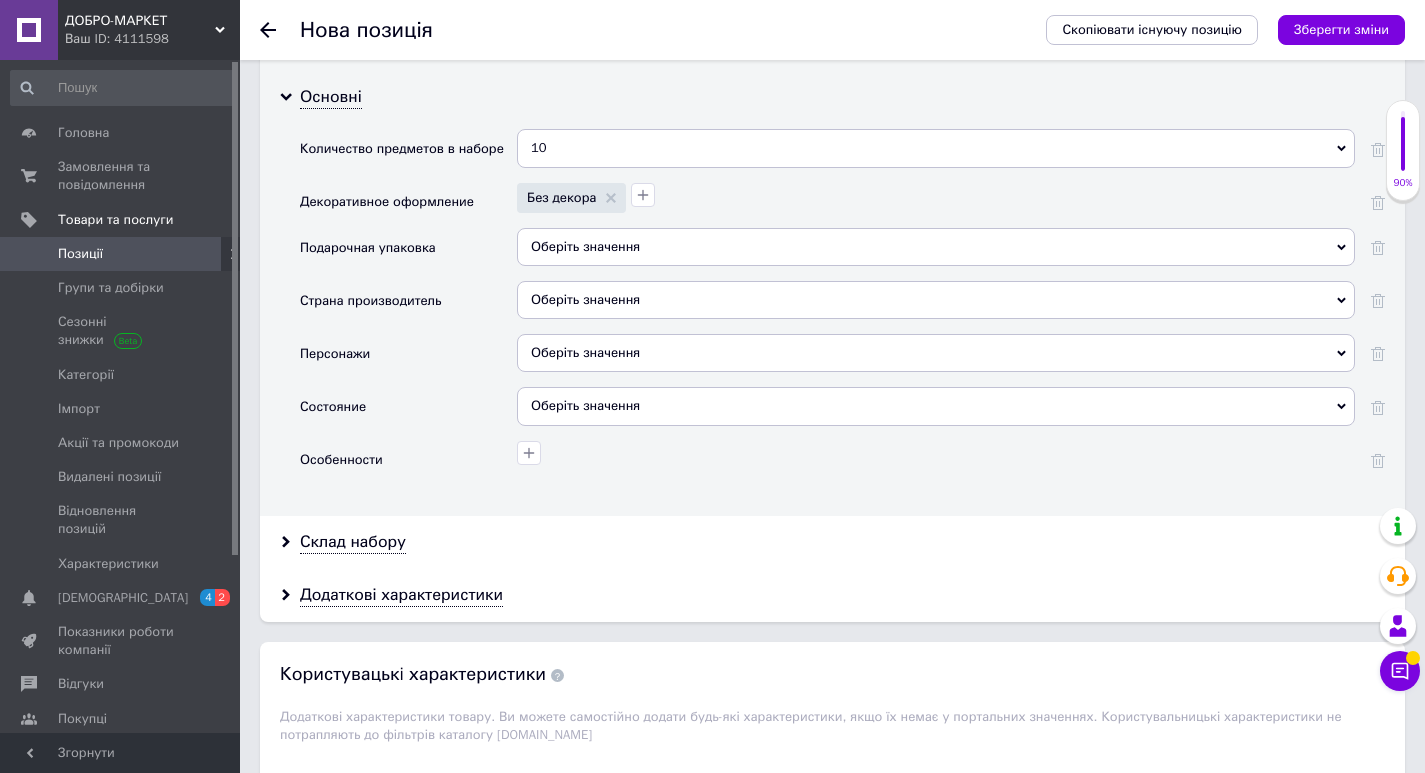 click on "Оберіть значення" at bounding box center [585, 246] 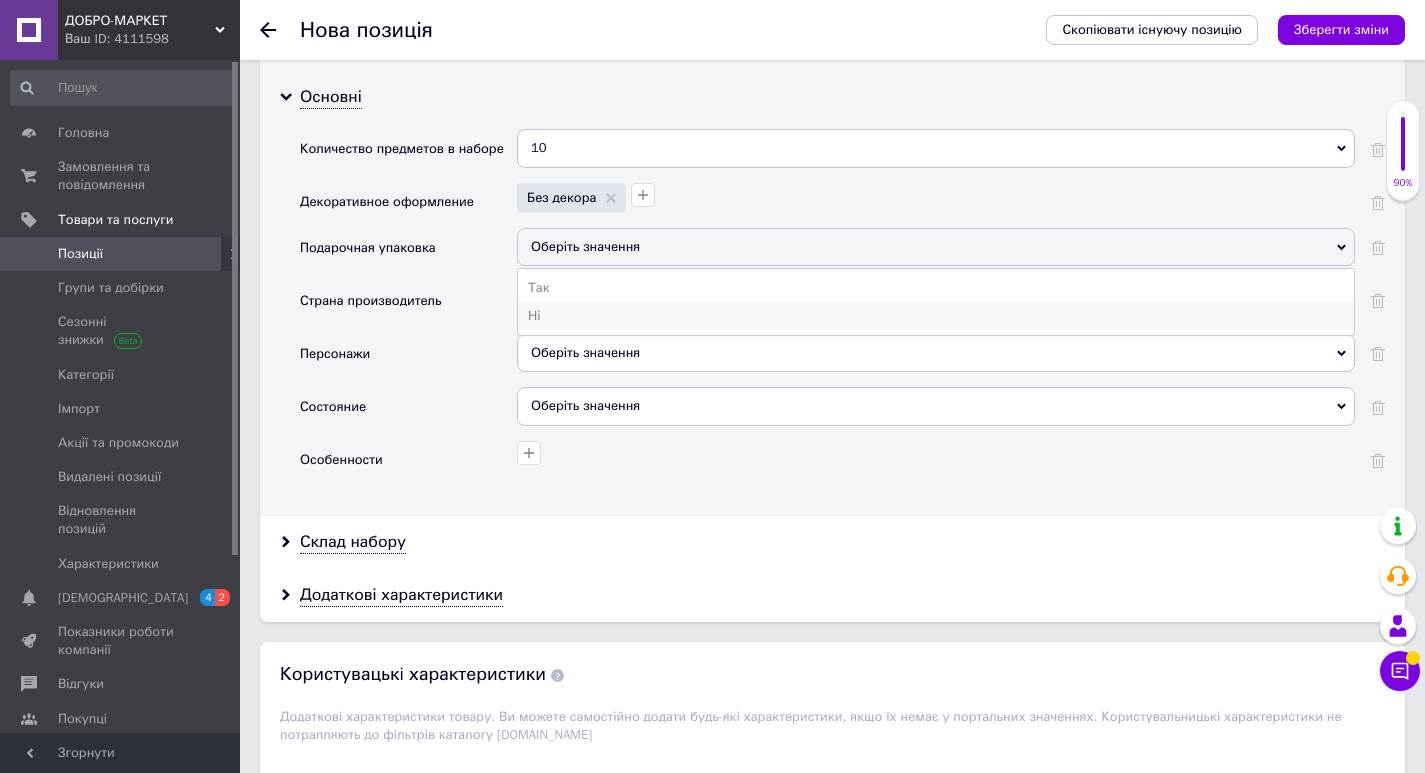 click on "Ні" at bounding box center [936, 316] 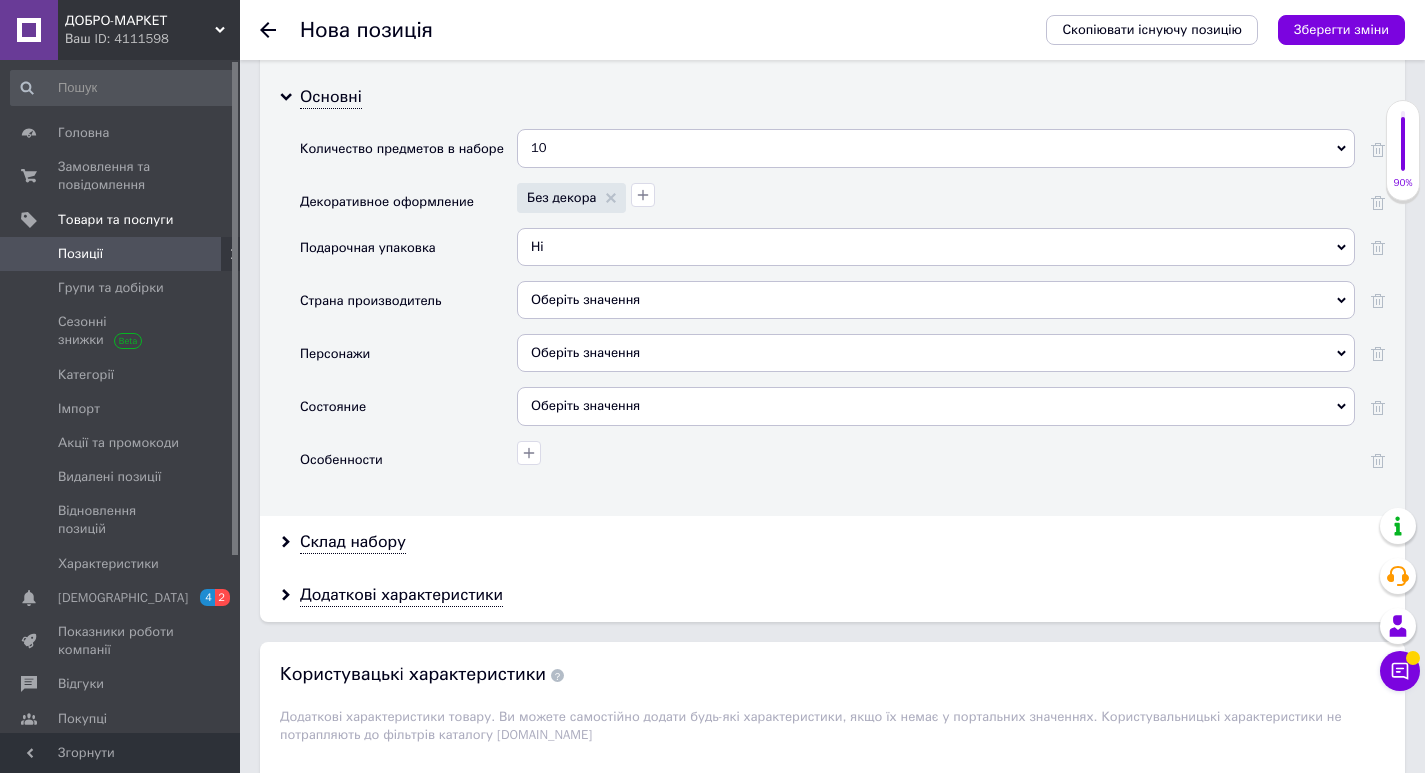 click on "Оберіть значення" at bounding box center (936, 300) 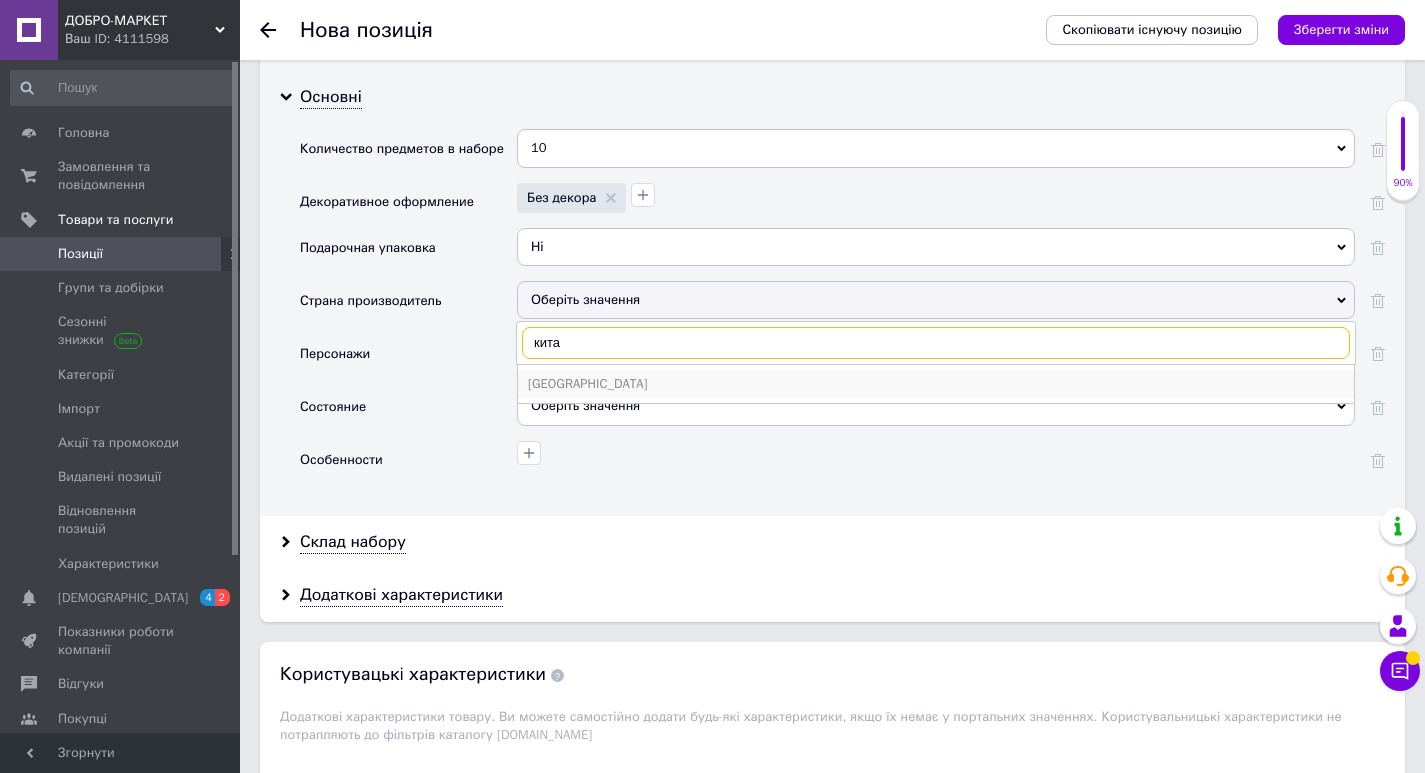 type on "кита" 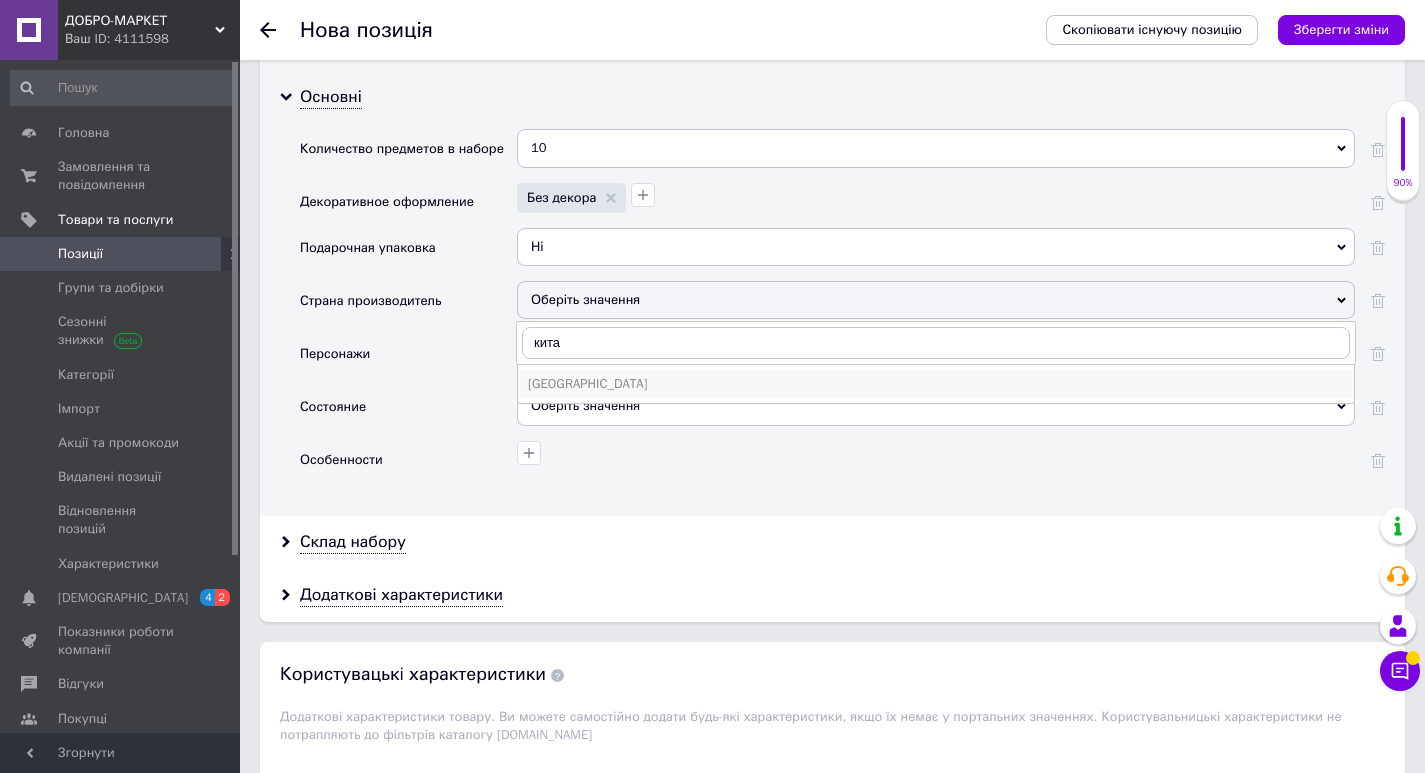 click on "[GEOGRAPHIC_DATA]" at bounding box center (936, 384) 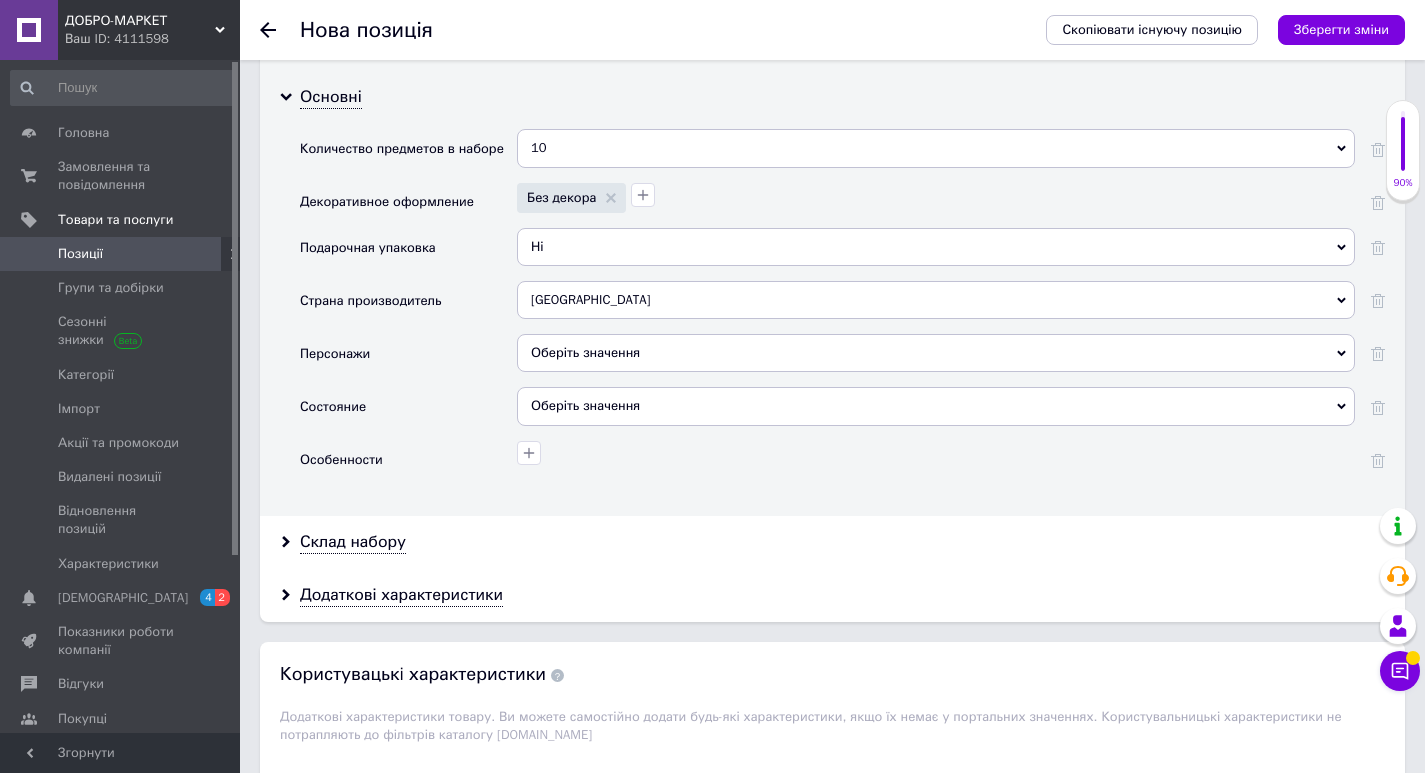 click on "Оберіть значення" at bounding box center (936, 353) 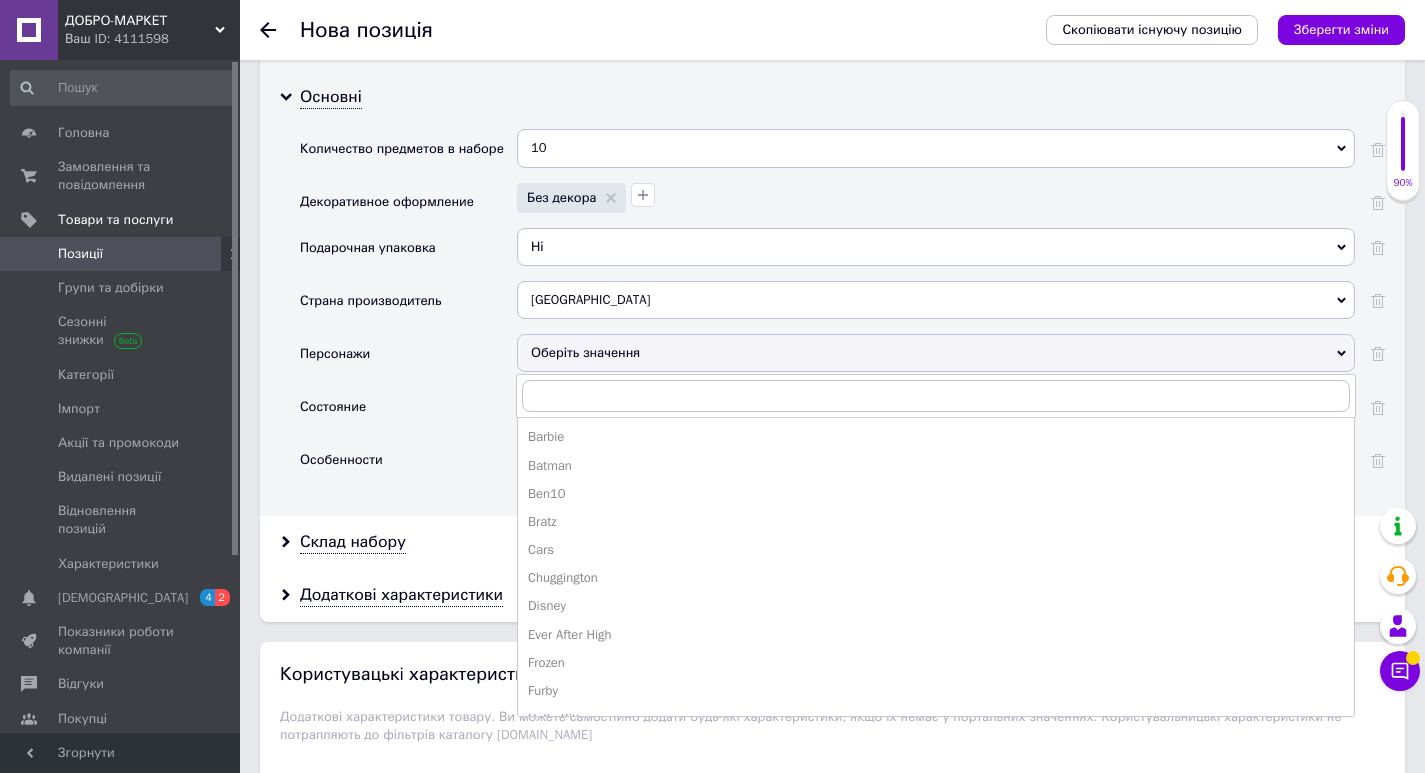 click on "Состояние" at bounding box center [408, 413] 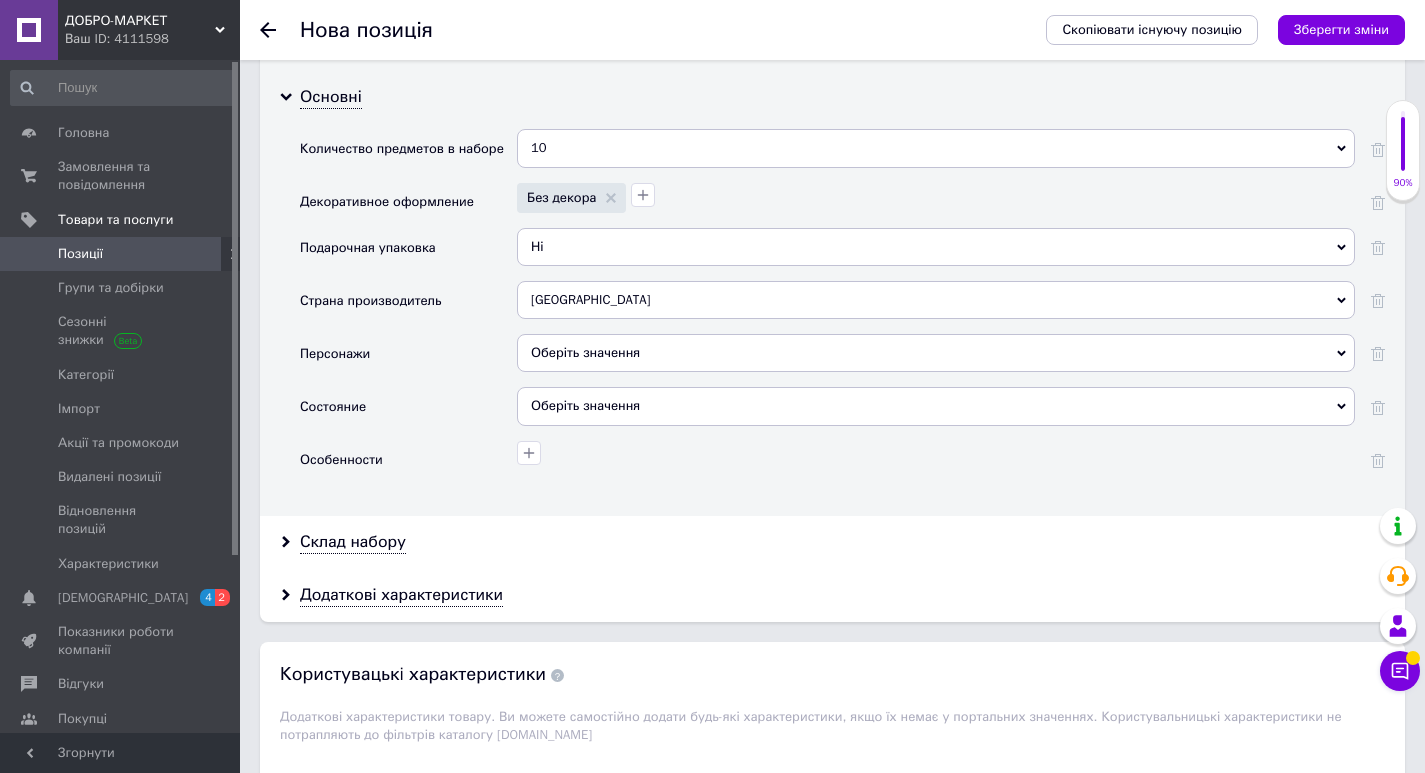 click on "Оберіть значення" at bounding box center [936, 406] 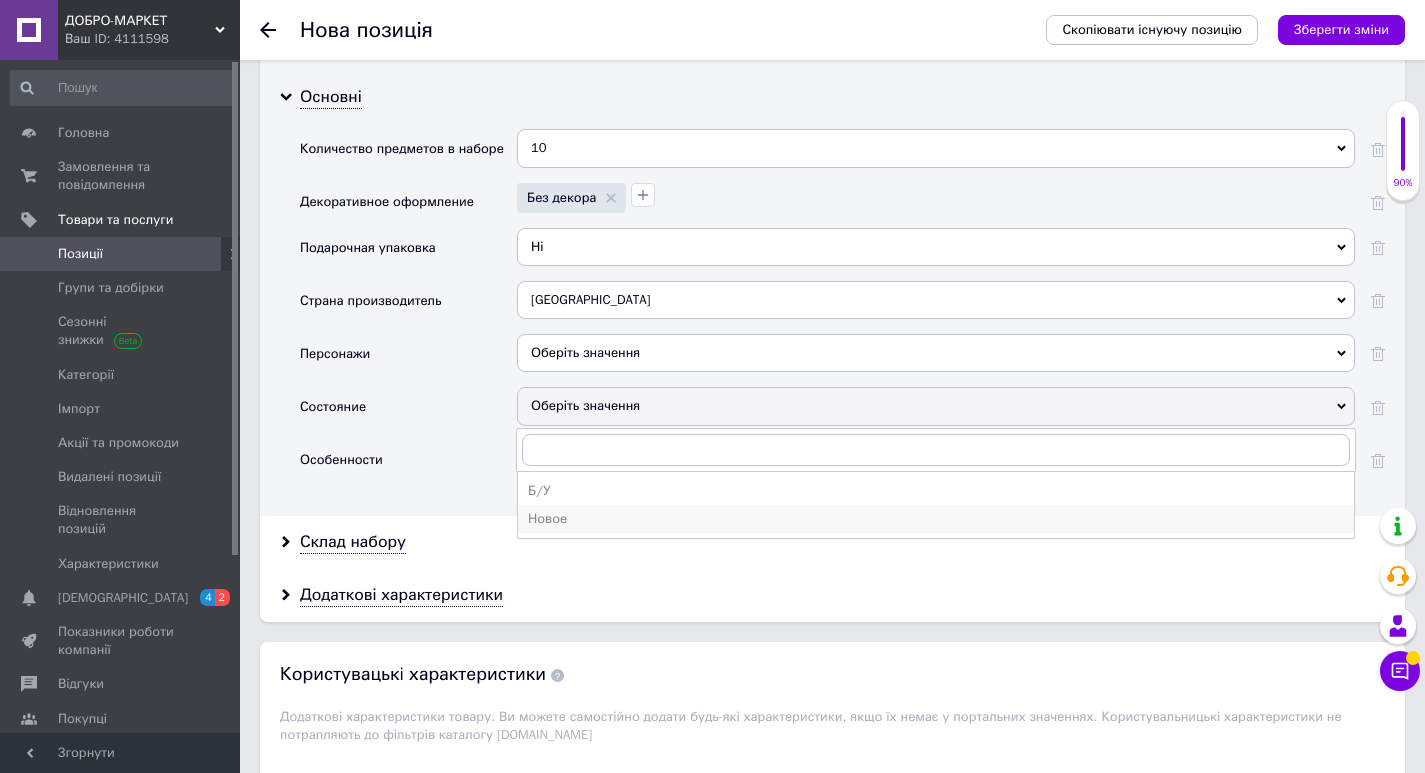click on "Новое" at bounding box center [936, 519] 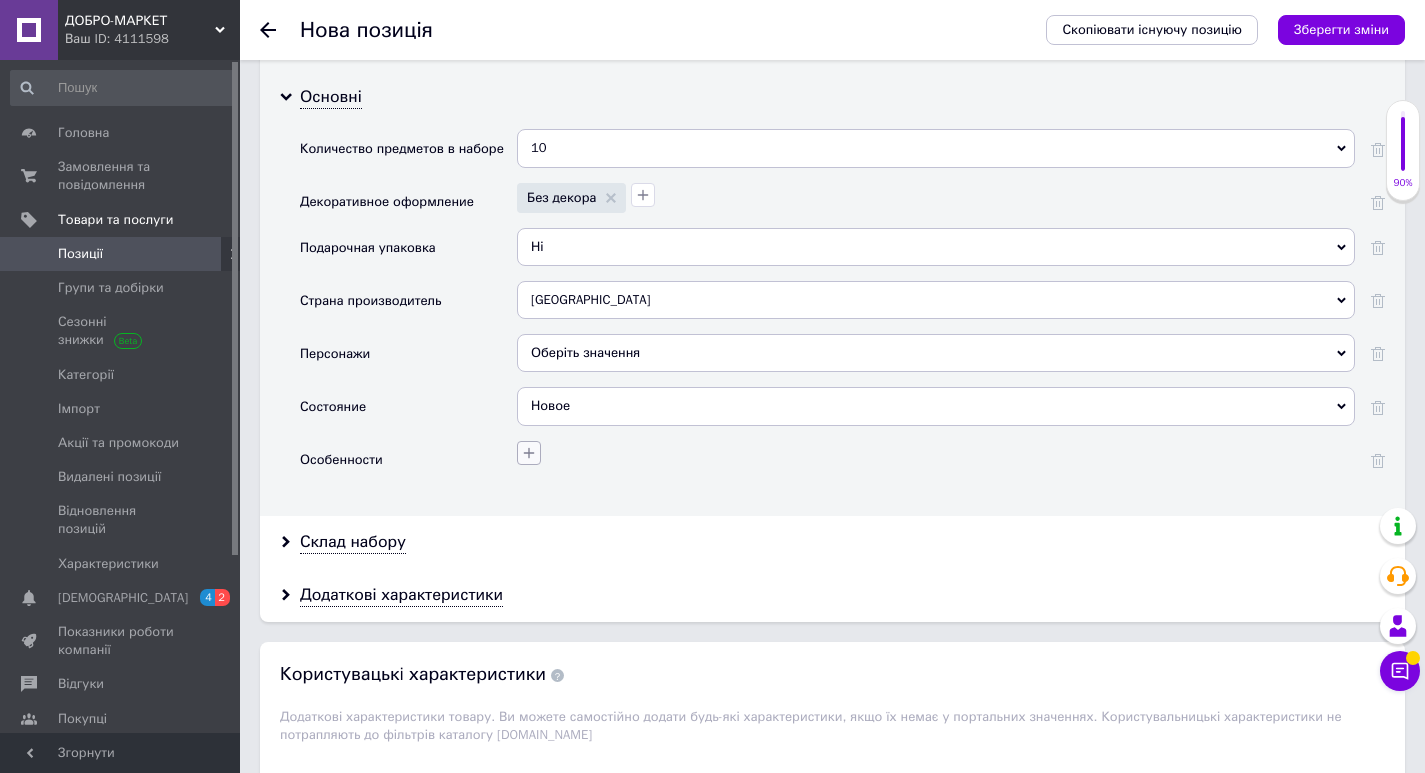 click 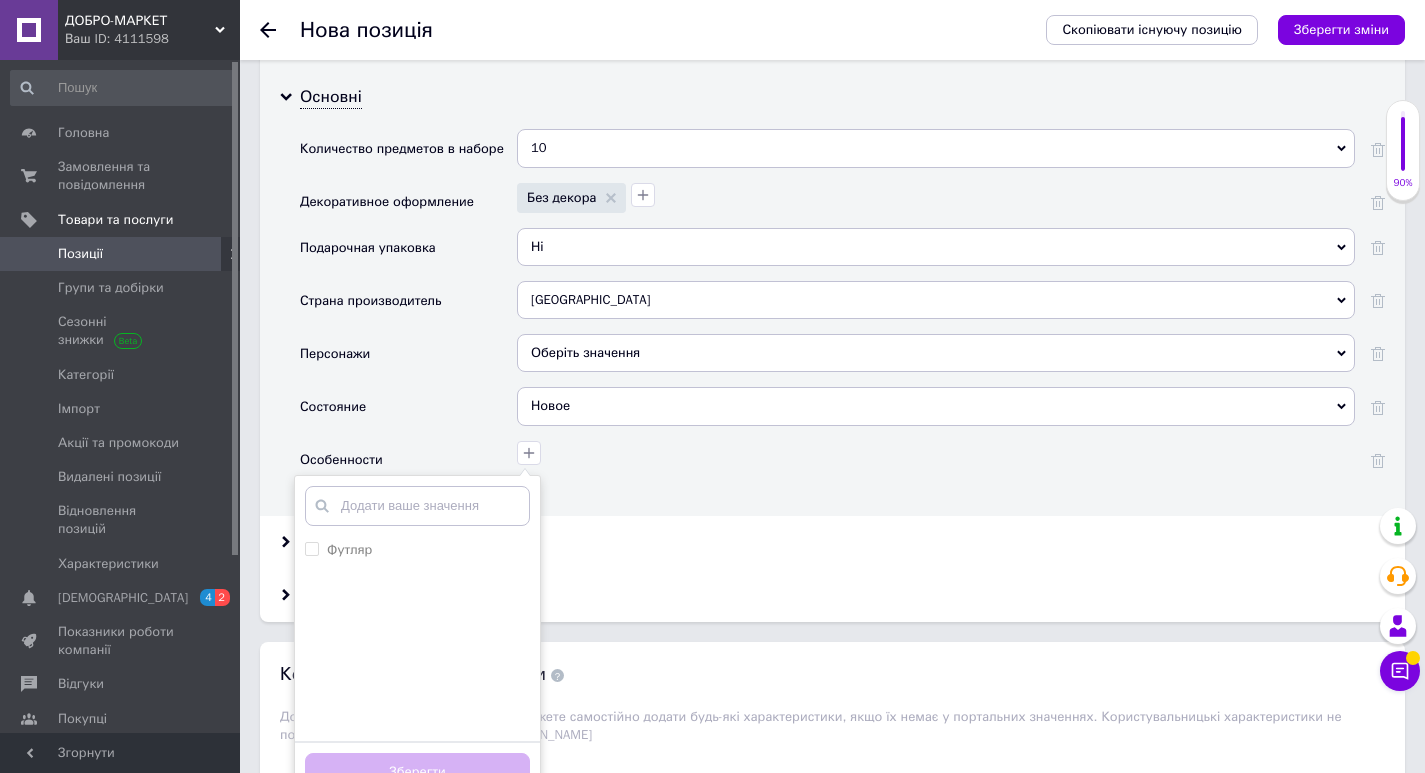 click on "Особенности" at bounding box center [408, 461] 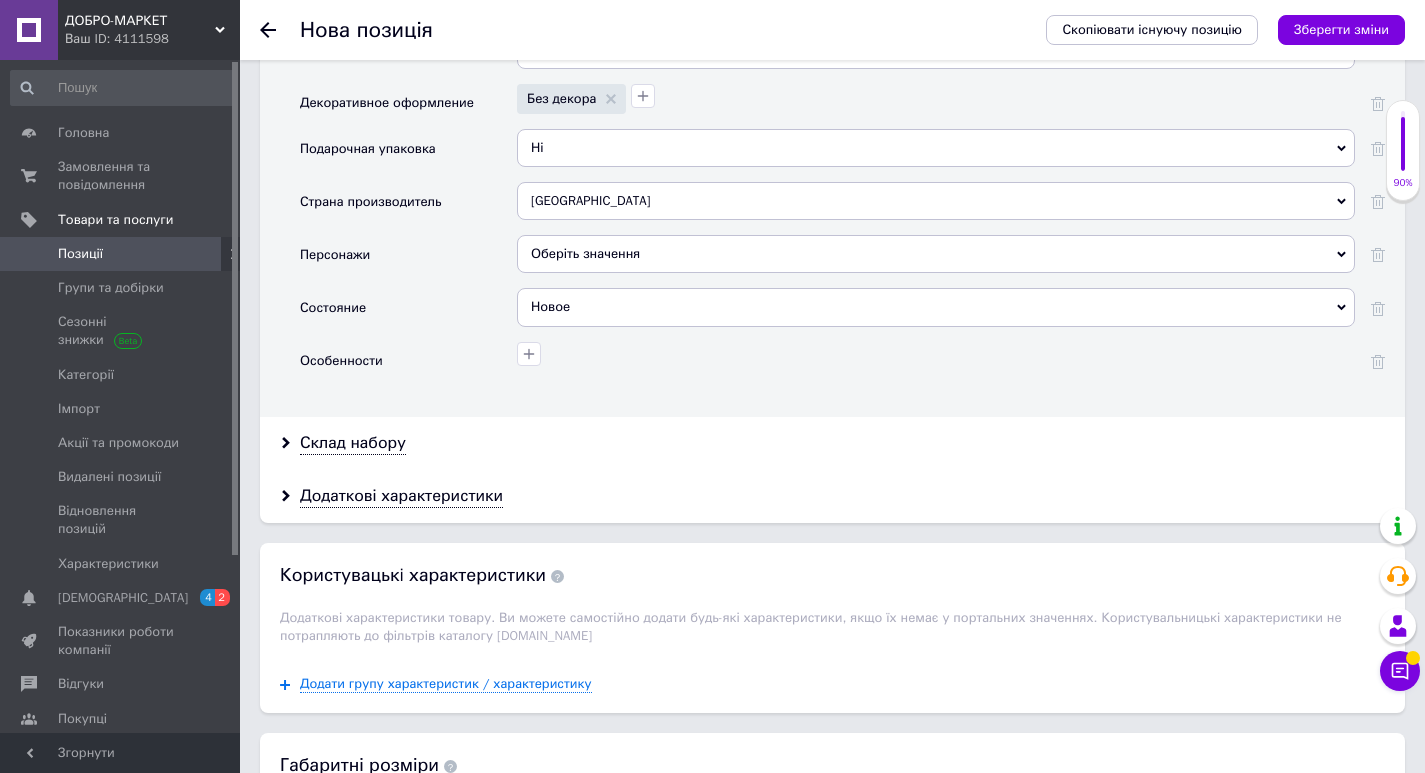scroll, scrollTop: 2400, scrollLeft: 0, axis: vertical 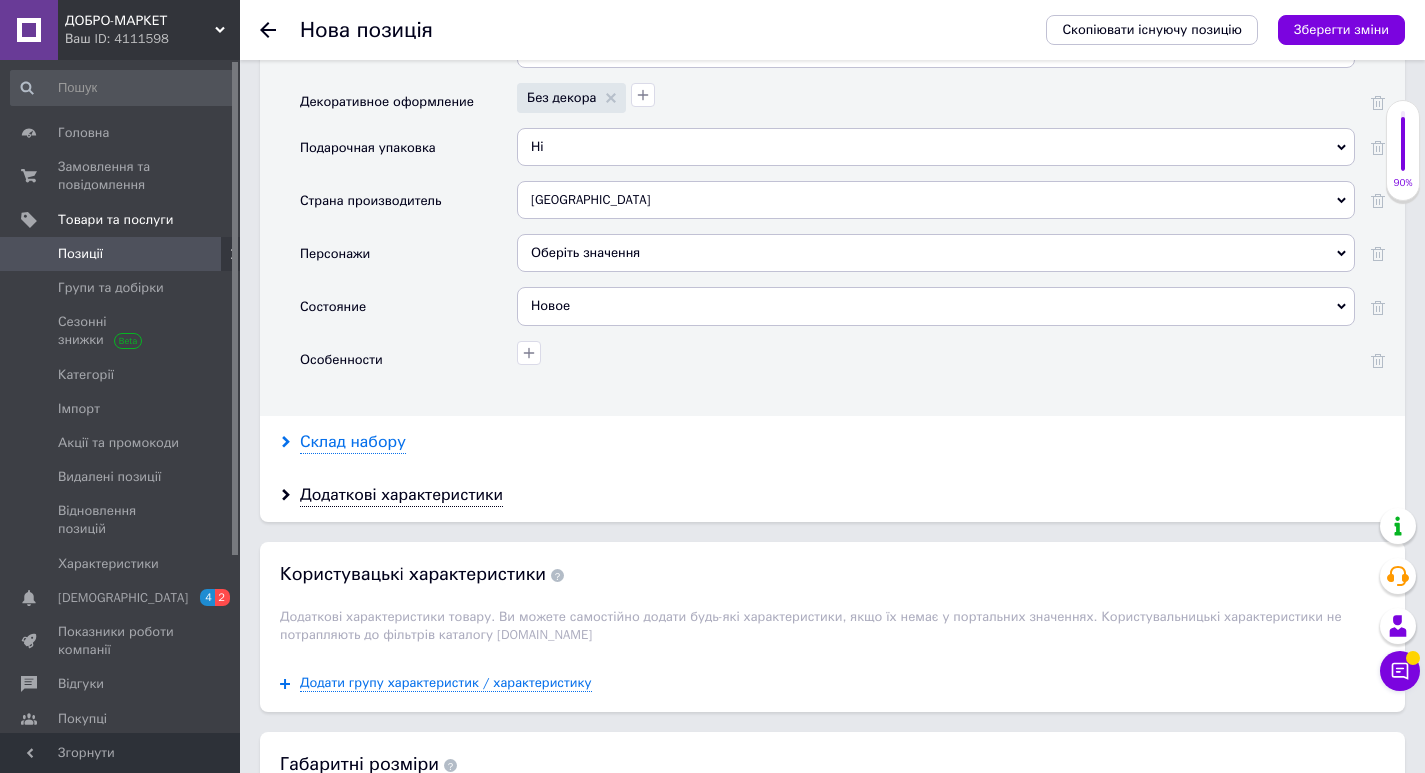 click on "Склад набору" at bounding box center (353, 442) 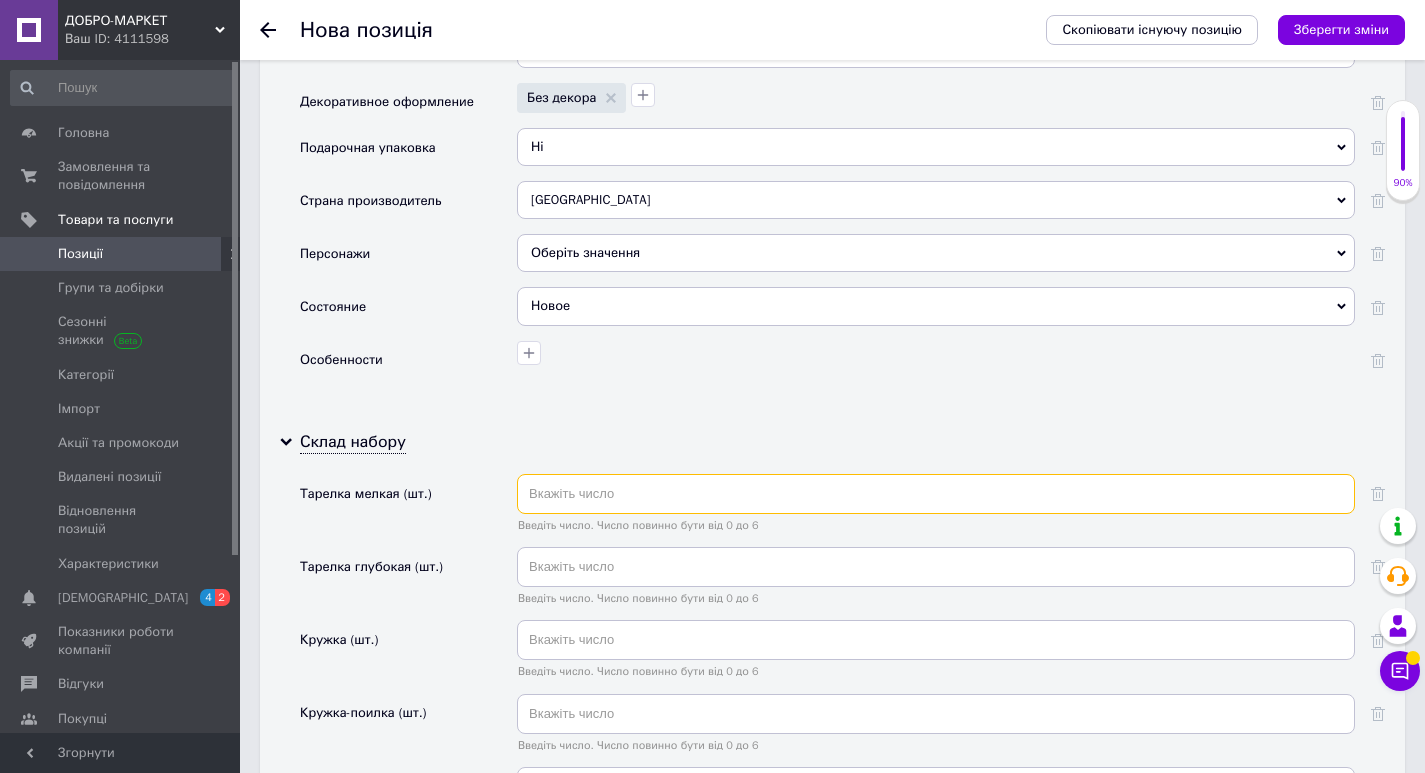 click at bounding box center [936, 494] 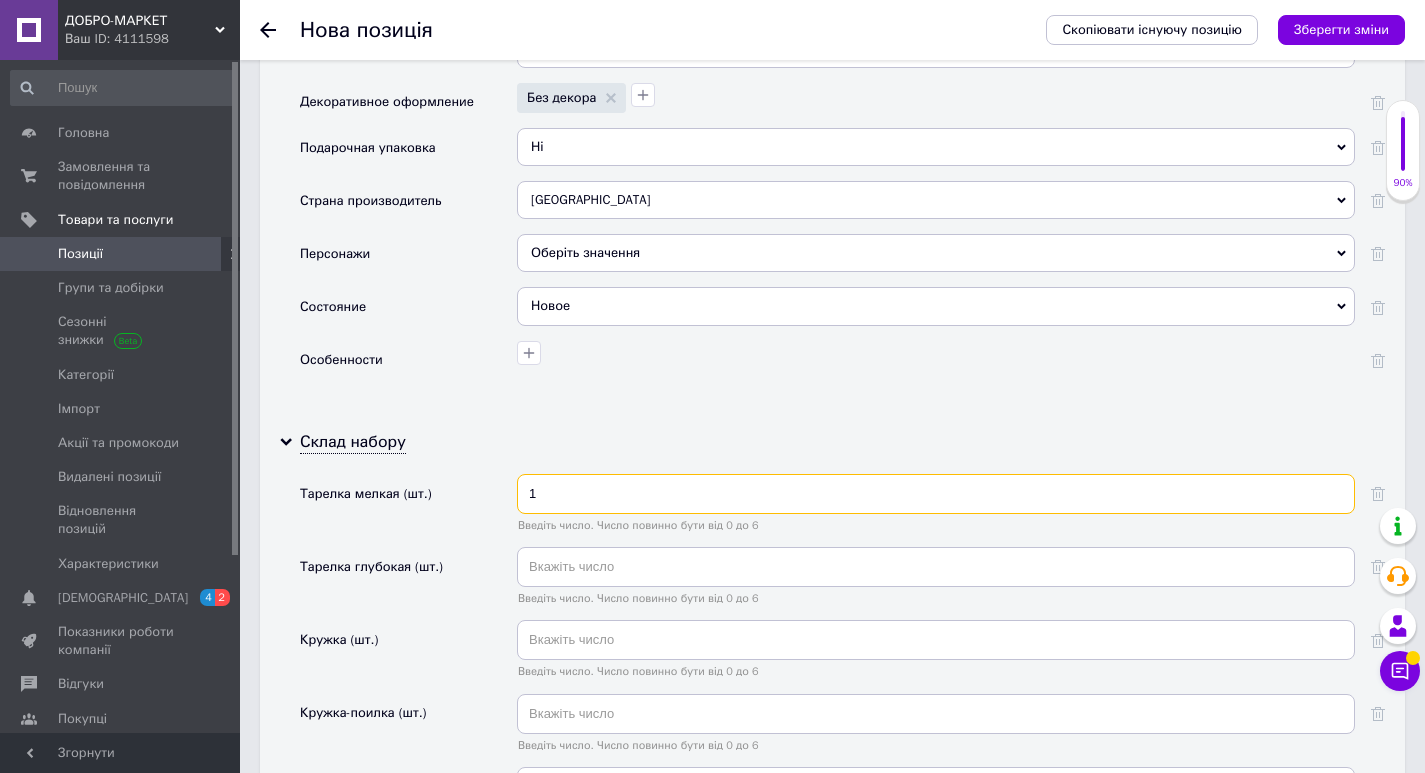 type on "1" 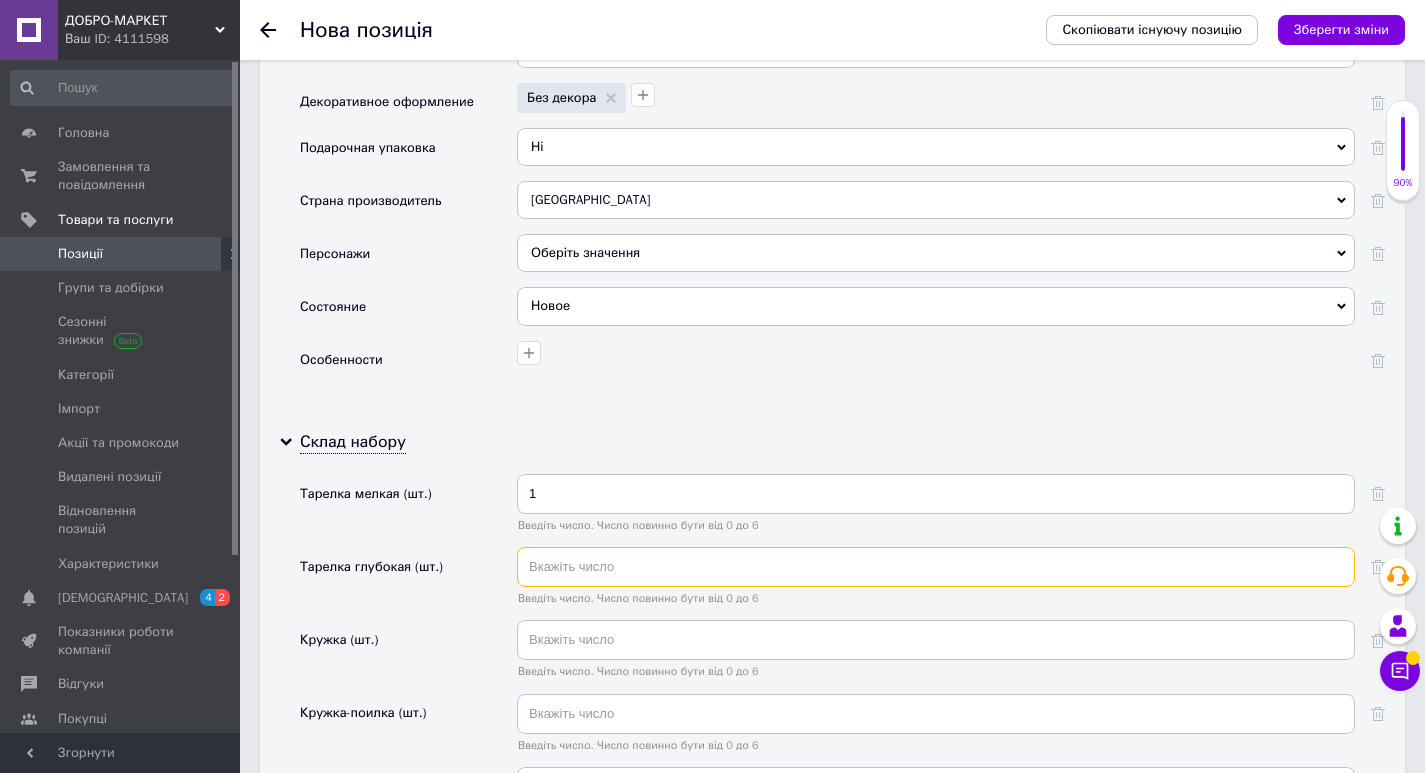 click at bounding box center [936, 567] 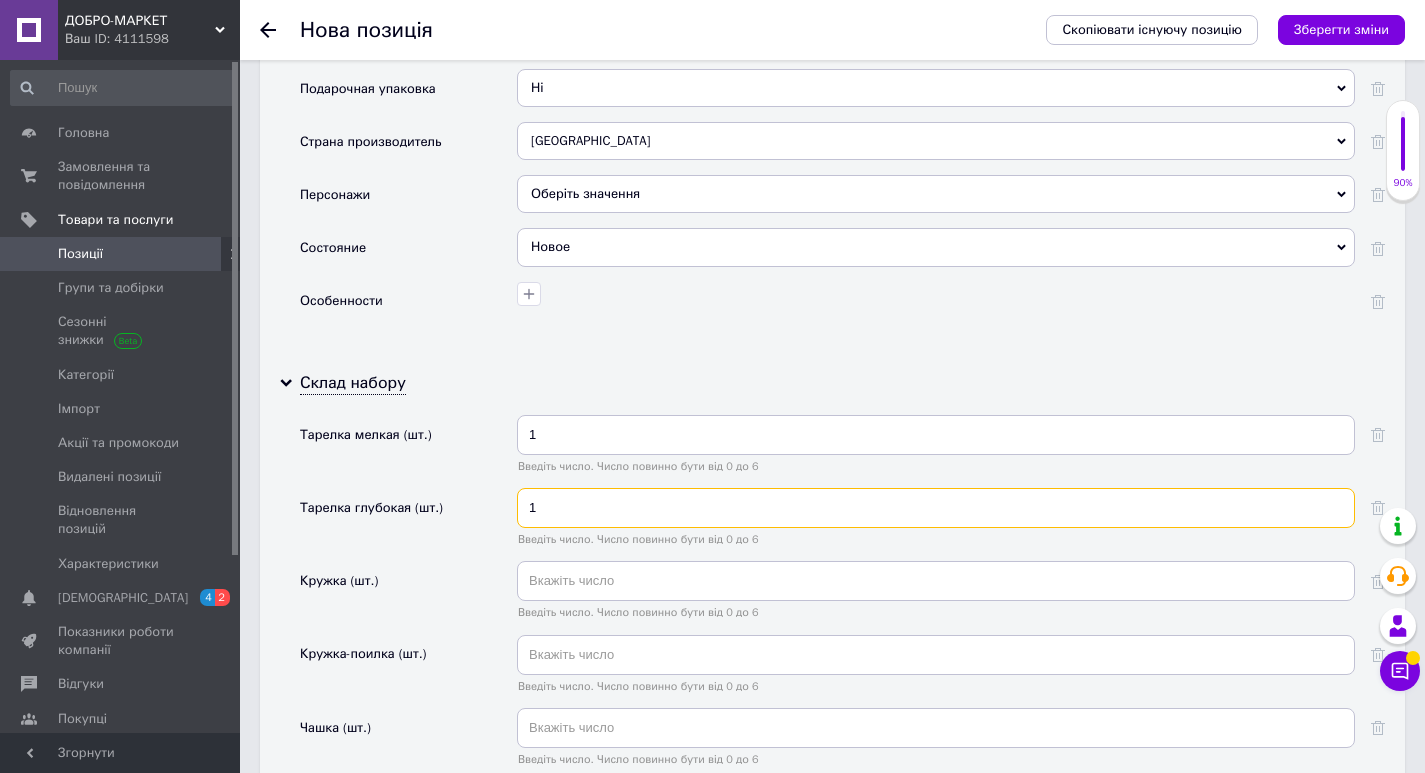 scroll, scrollTop: 2500, scrollLeft: 0, axis: vertical 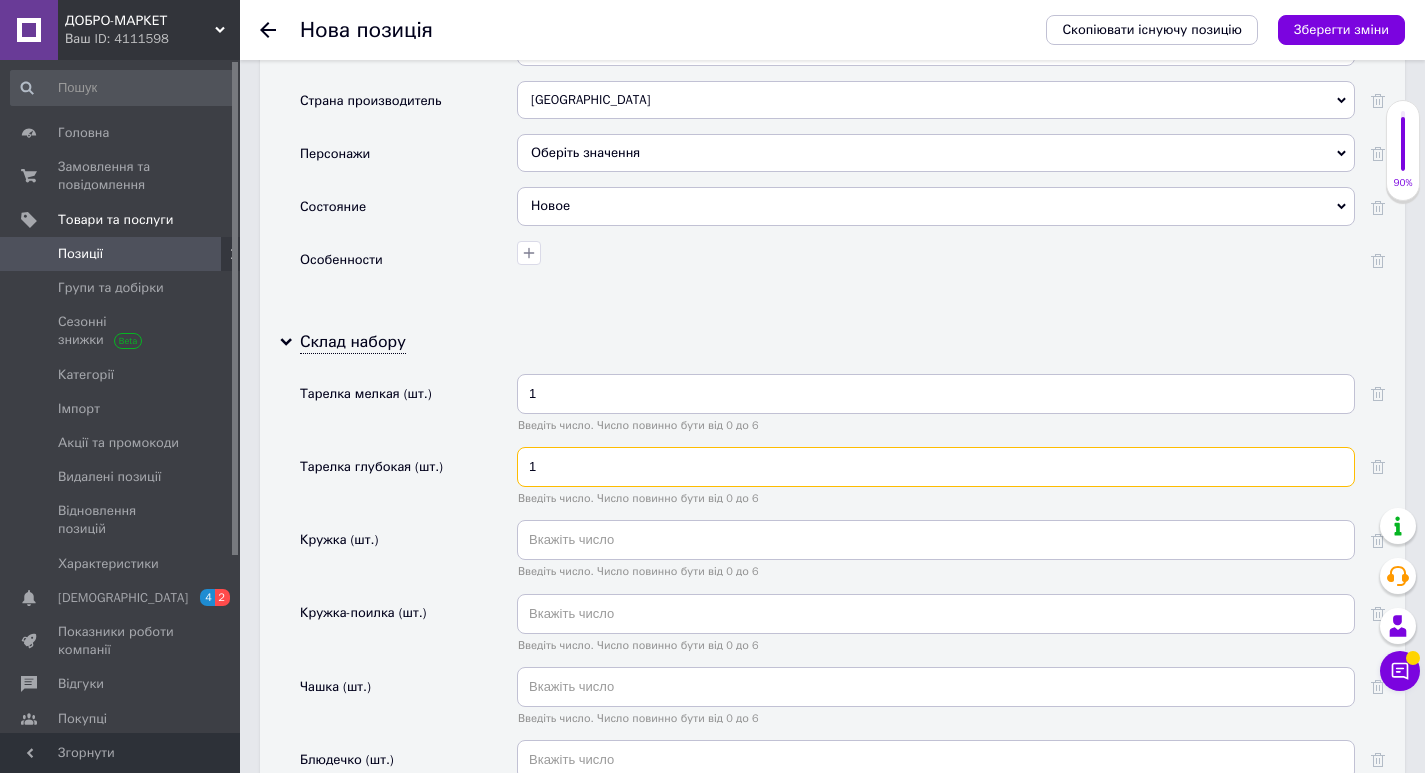 type on "1" 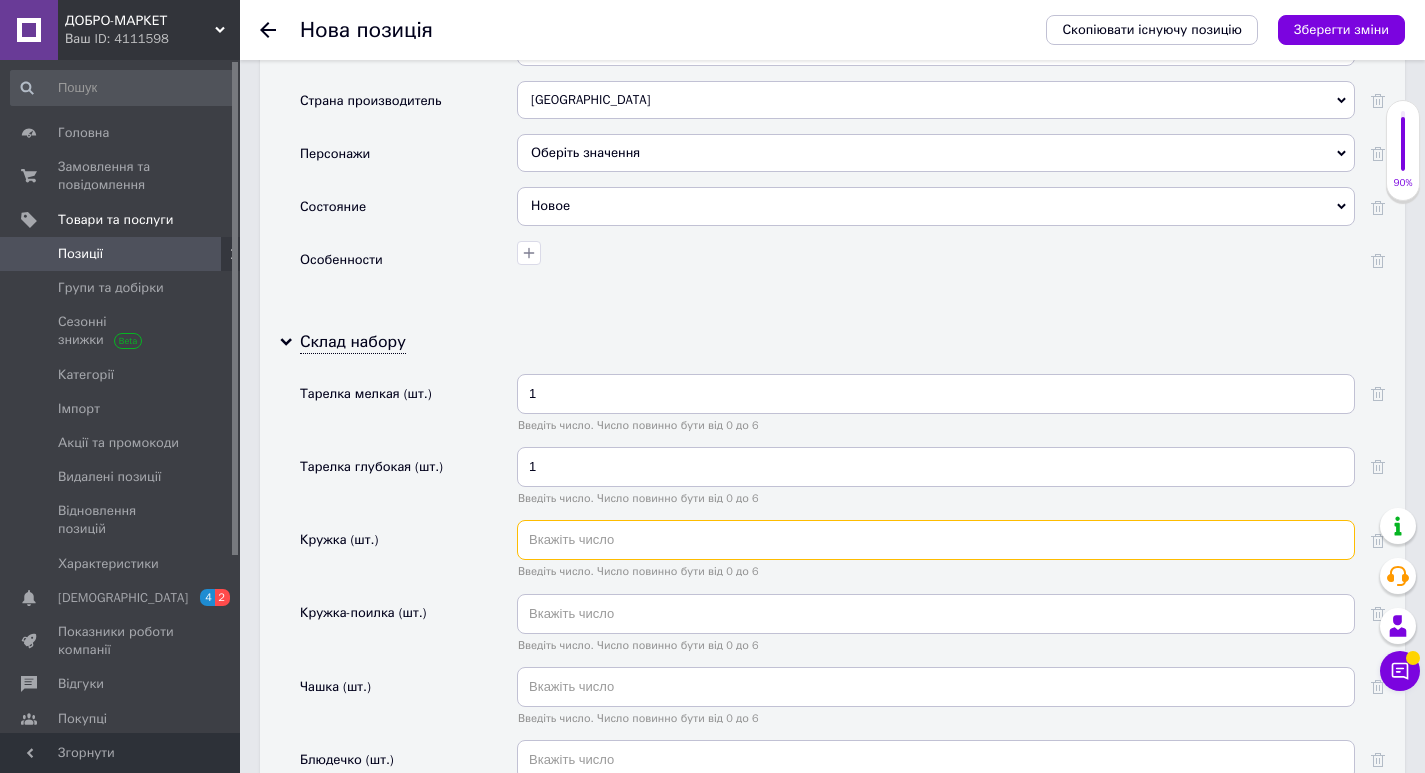 click at bounding box center [936, 540] 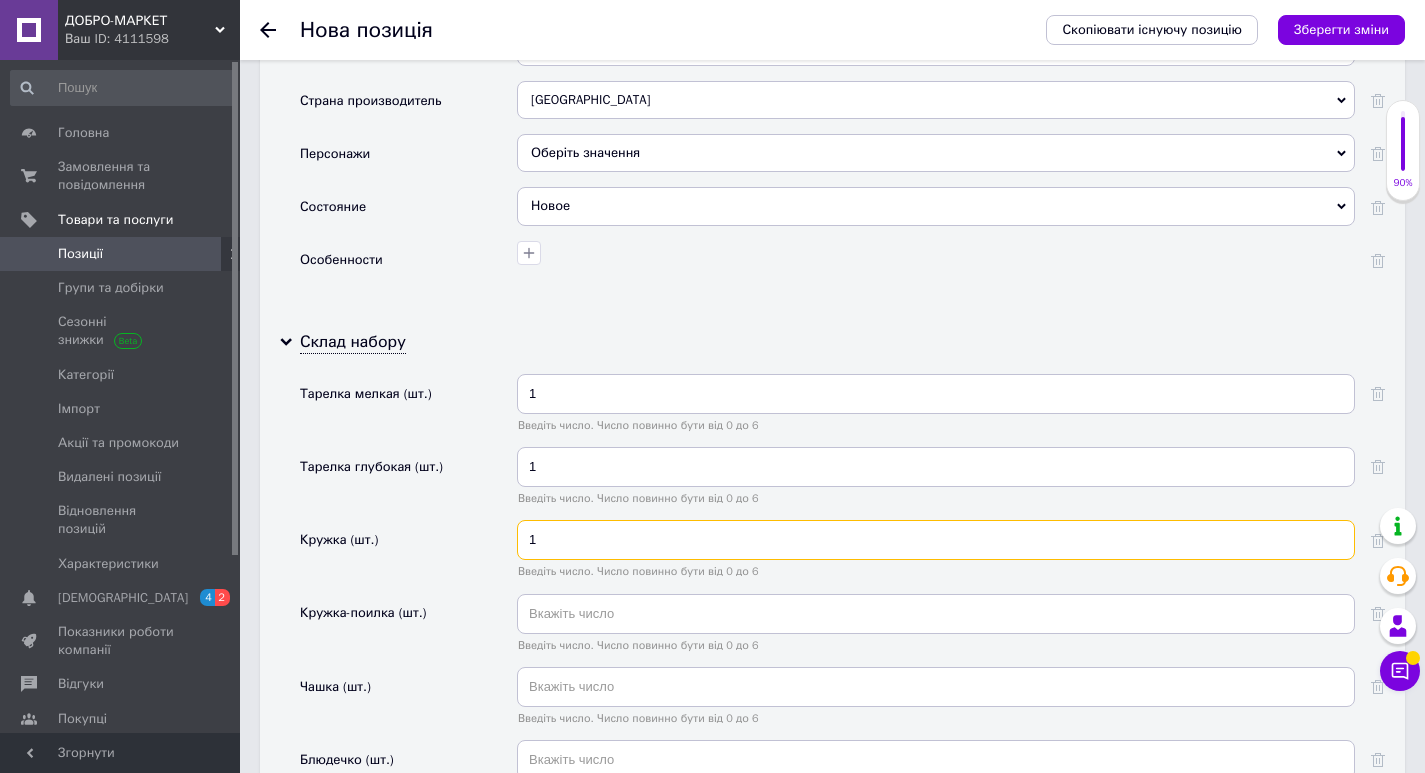 type on "1" 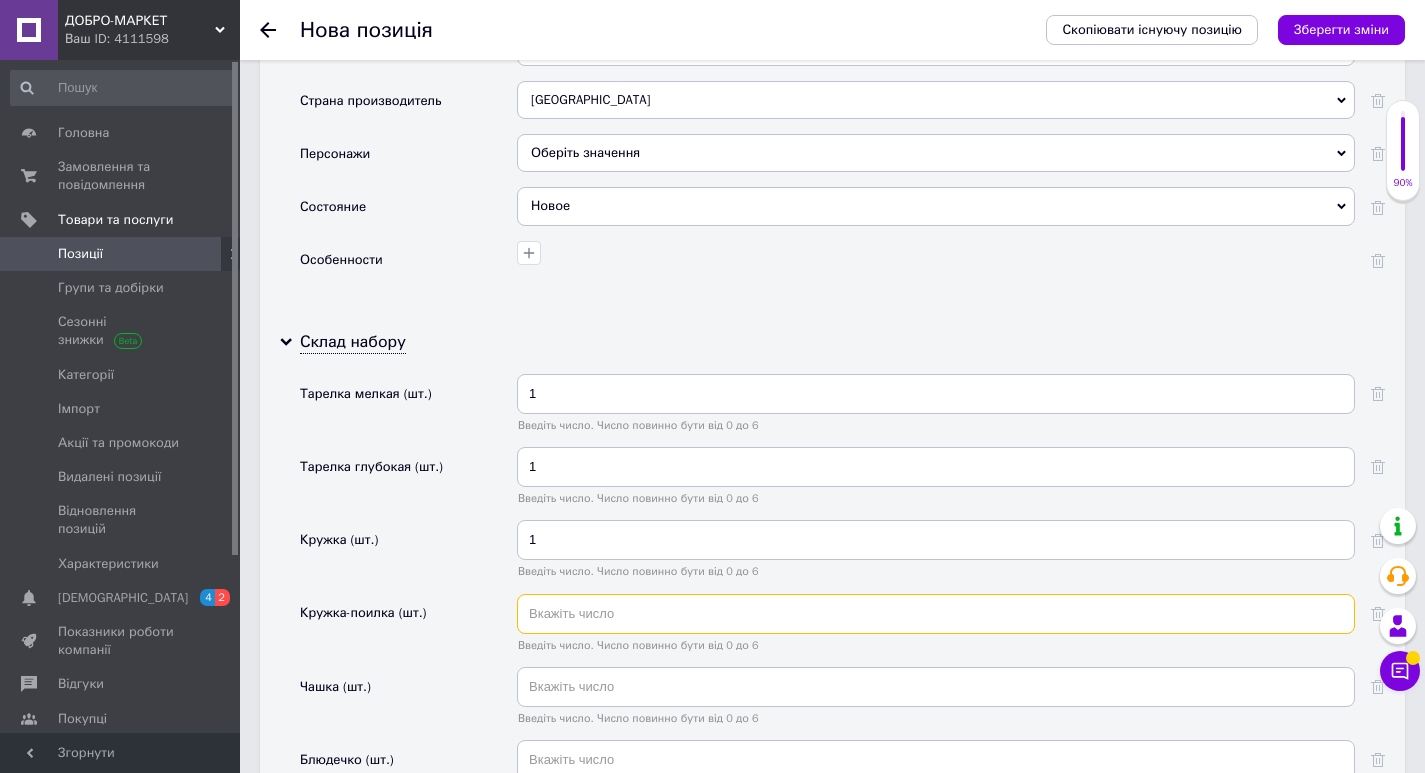 click at bounding box center [936, 614] 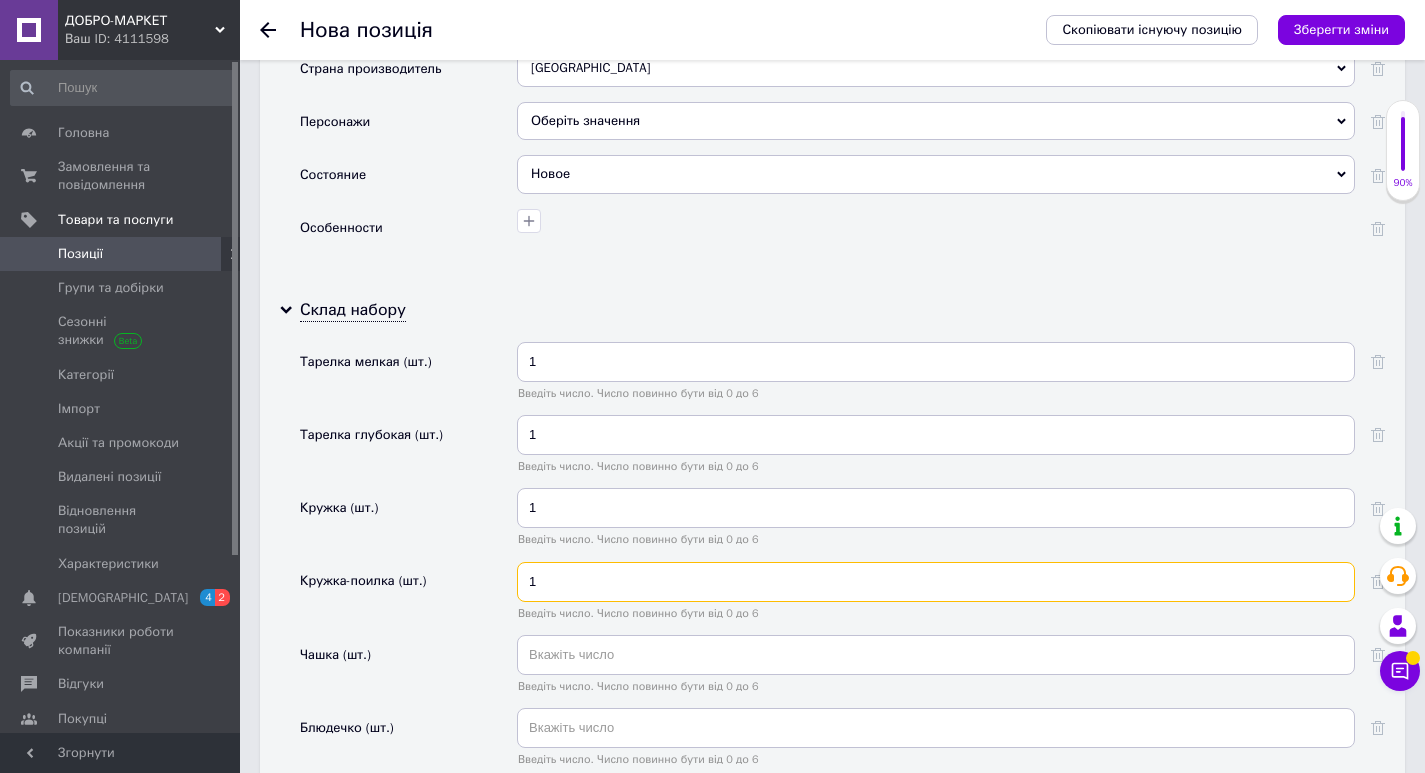 scroll, scrollTop: 2600, scrollLeft: 0, axis: vertical 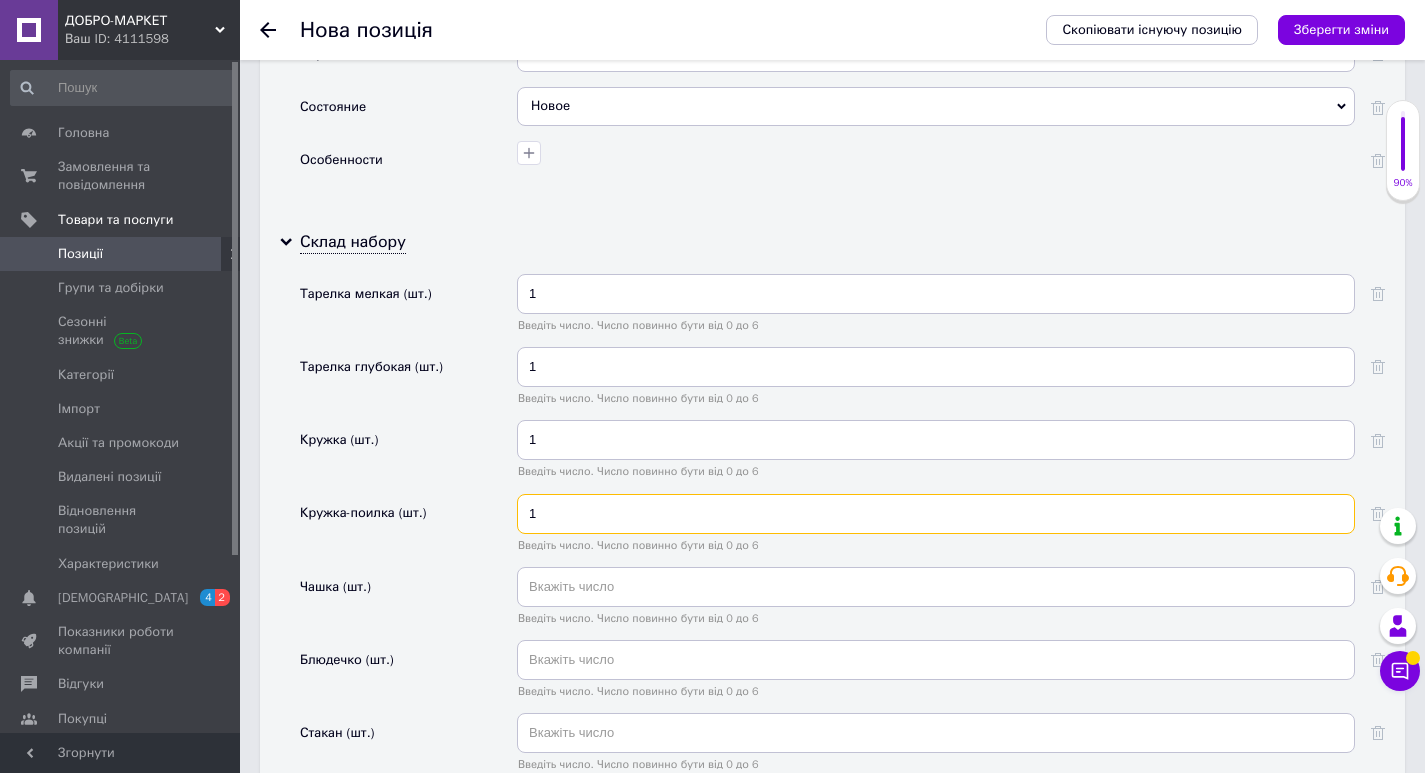 type on "1" 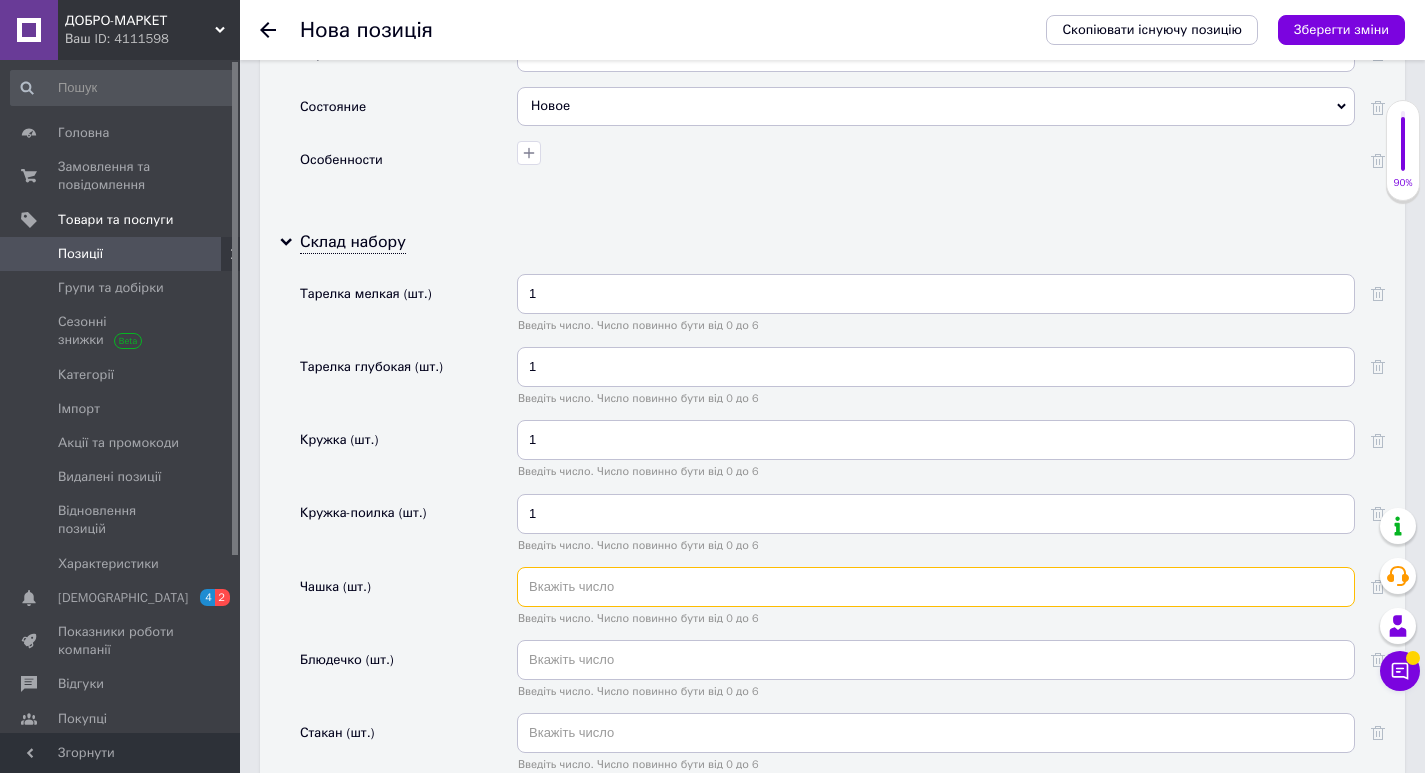 click at bounding box center (936, 587) 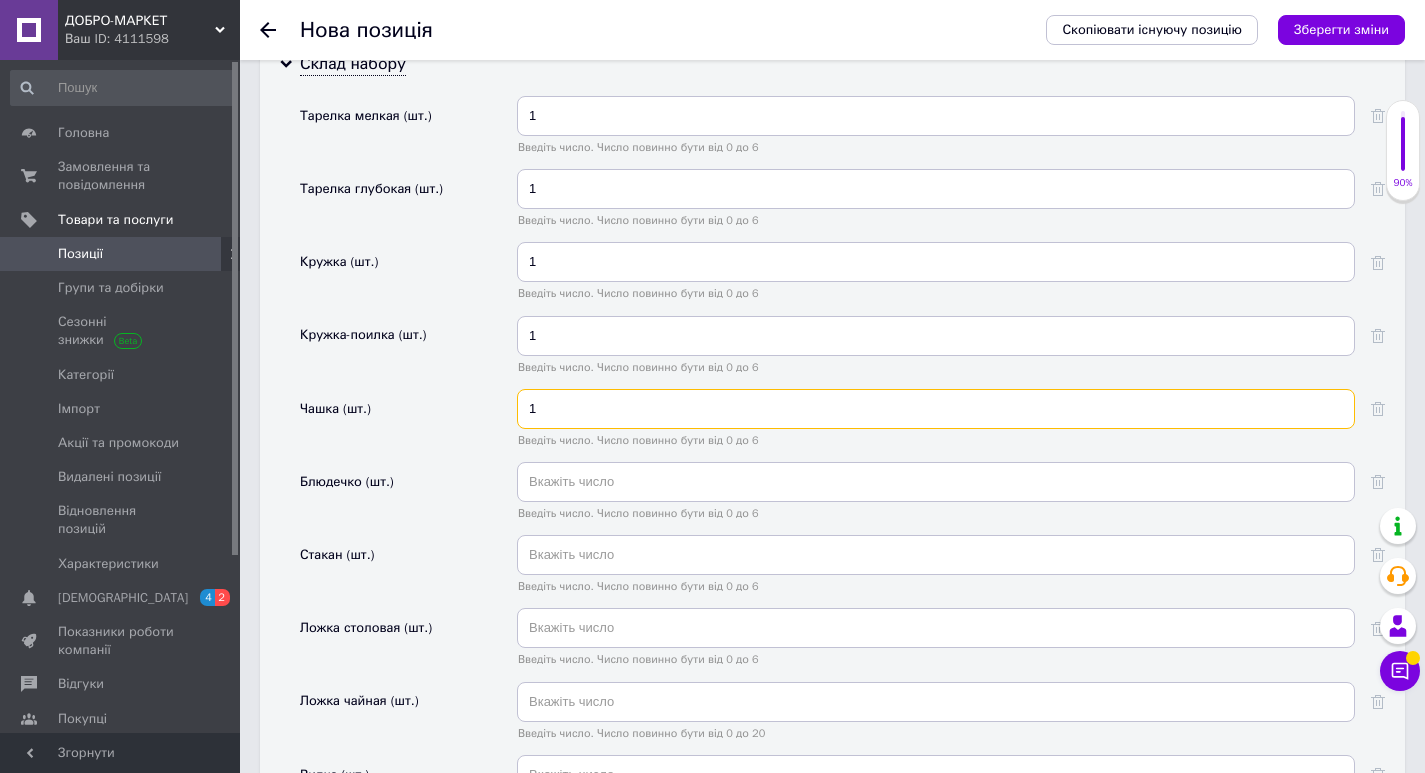 scroll, scrollTop: 2800, scrollLeft: 0, axis: vertical 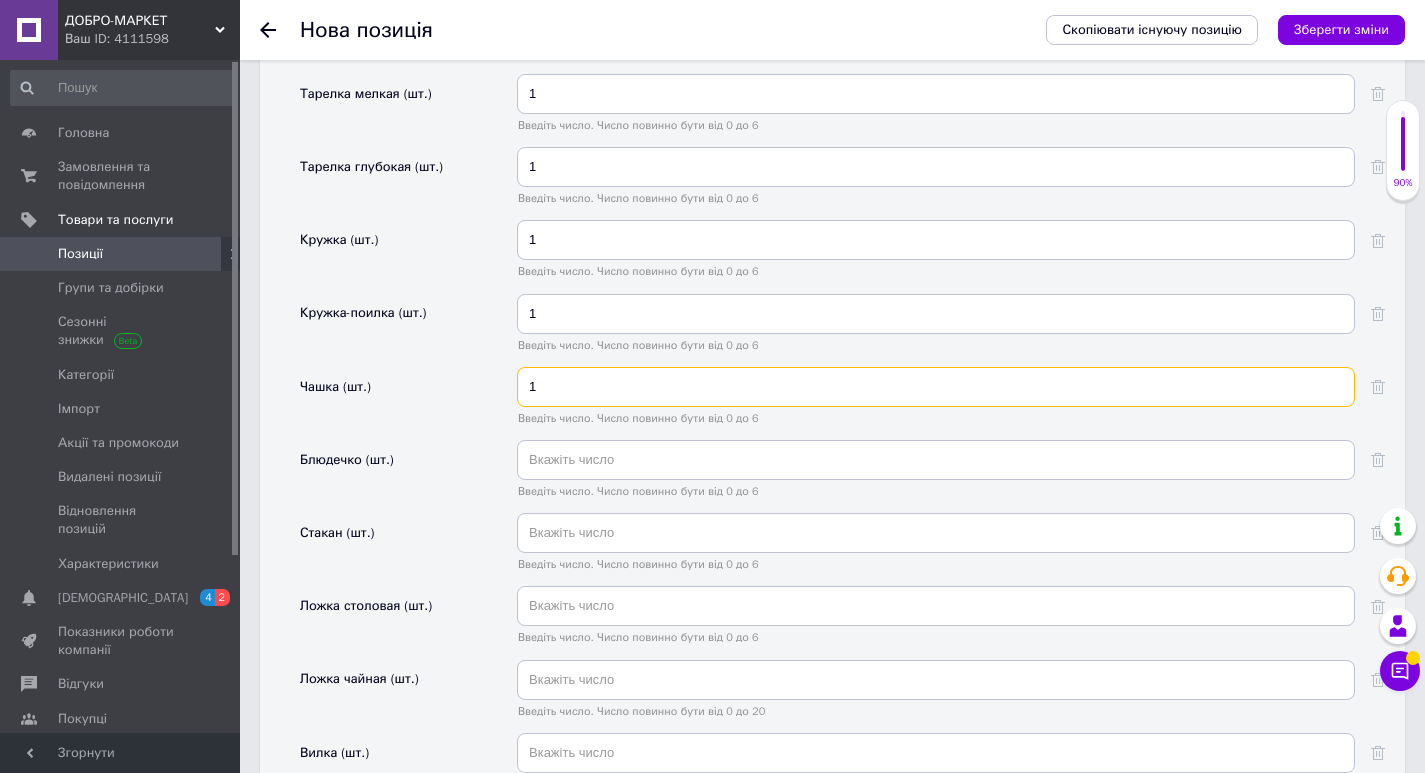 type on "1" 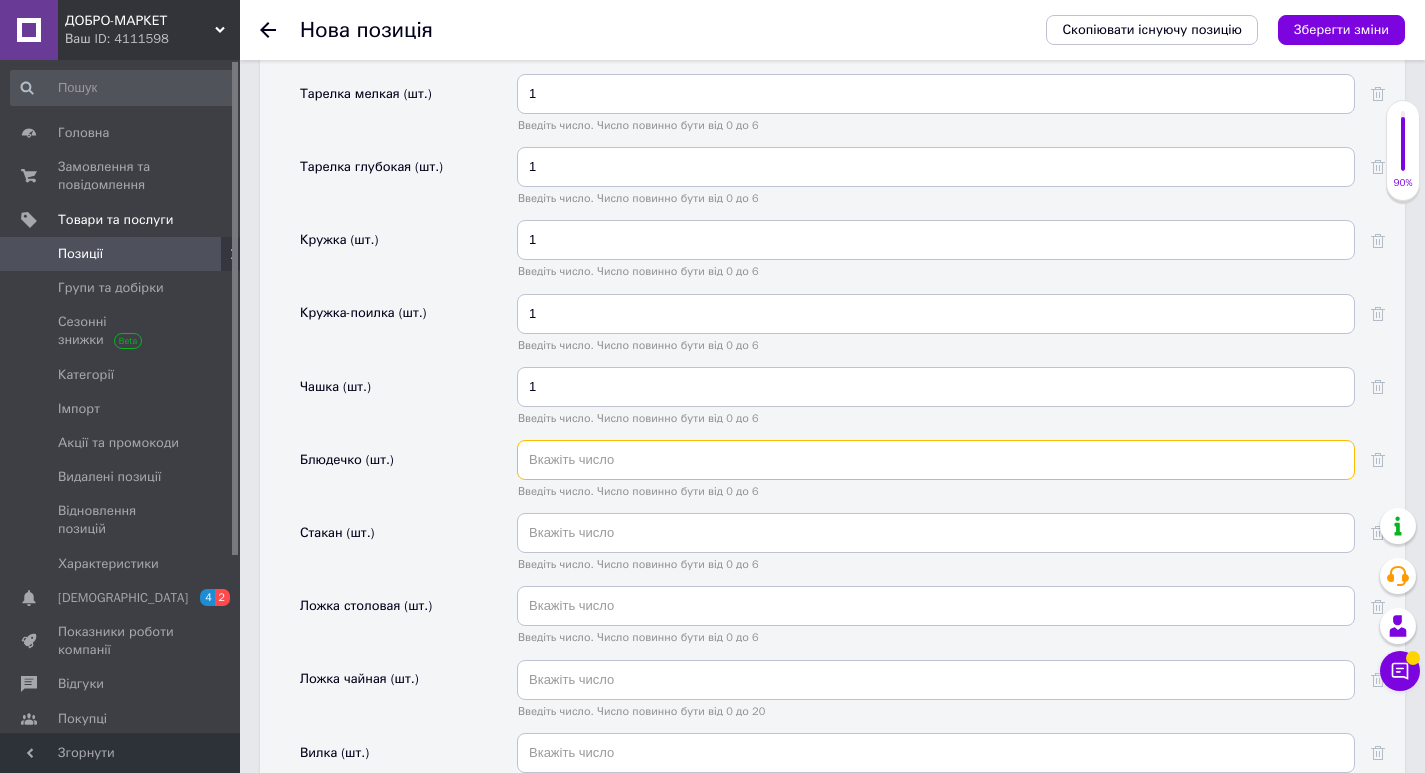 click at bounding box center (936, 460) 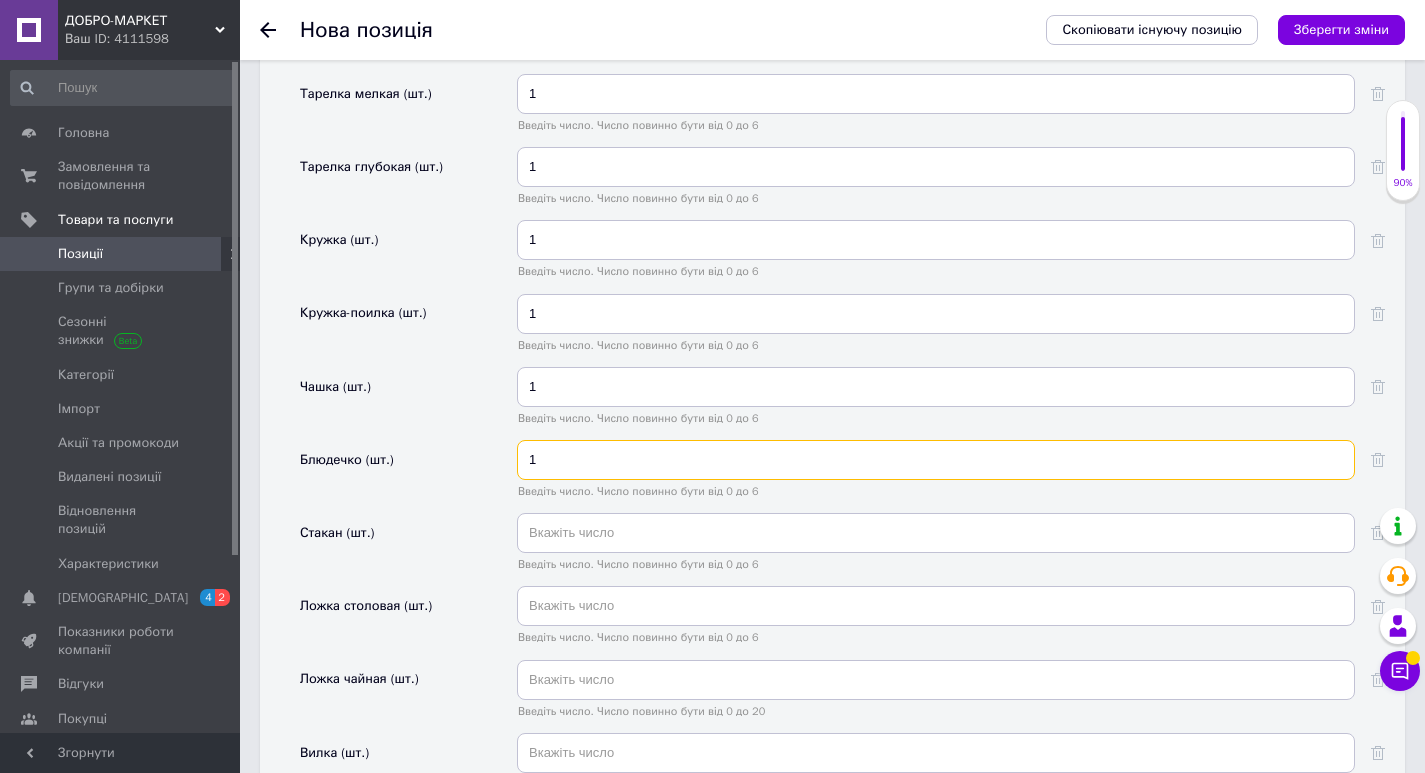 type on "1" 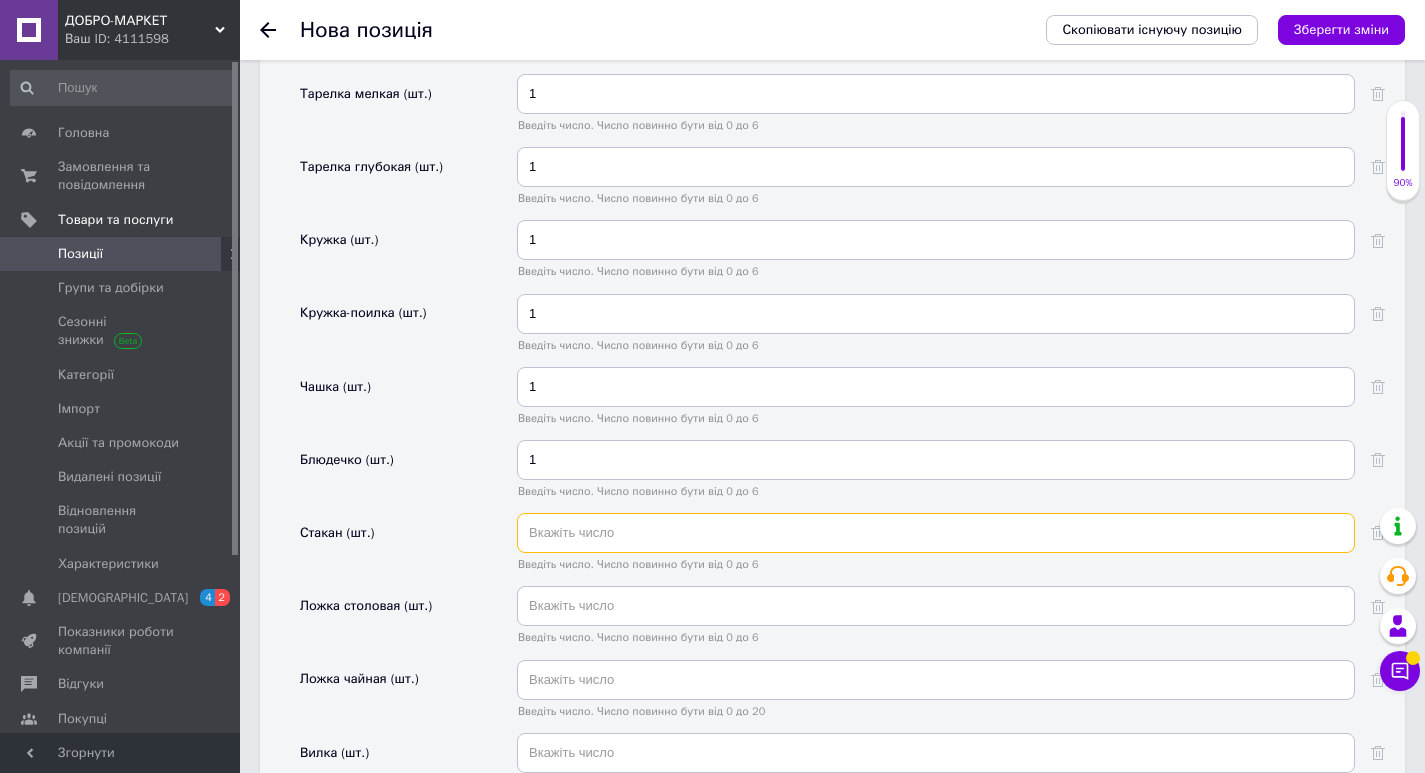 click at bounding box center (936, 533) 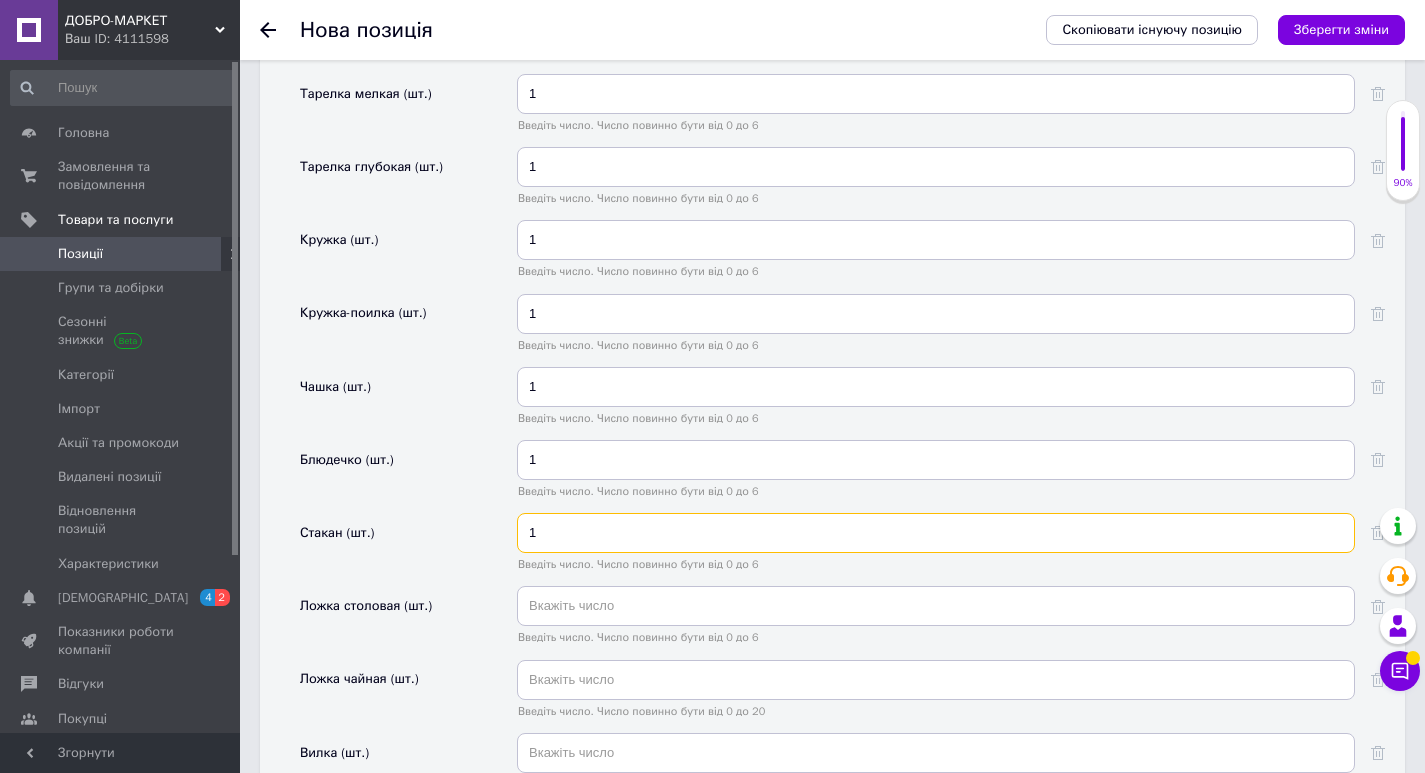 type on "1" 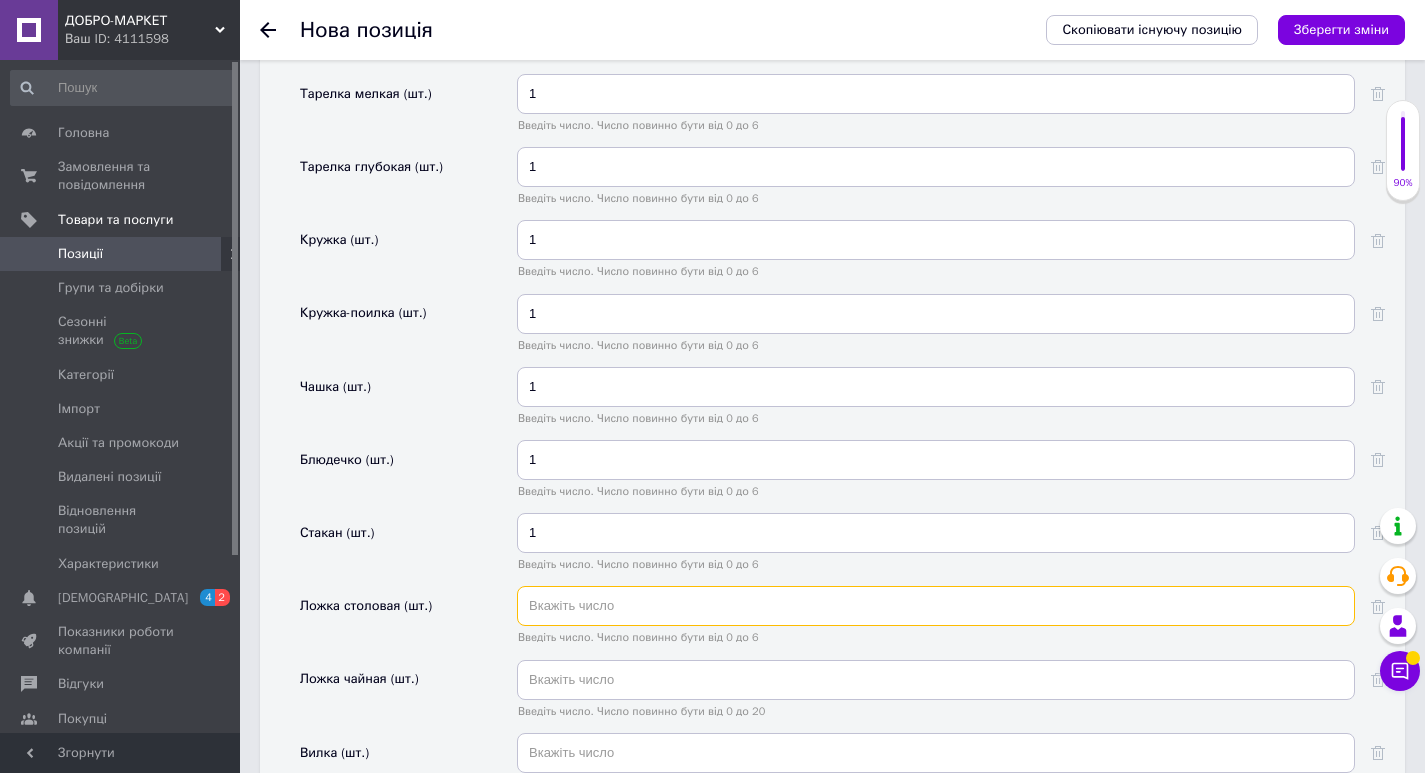 click at bounding box center (936, 606) 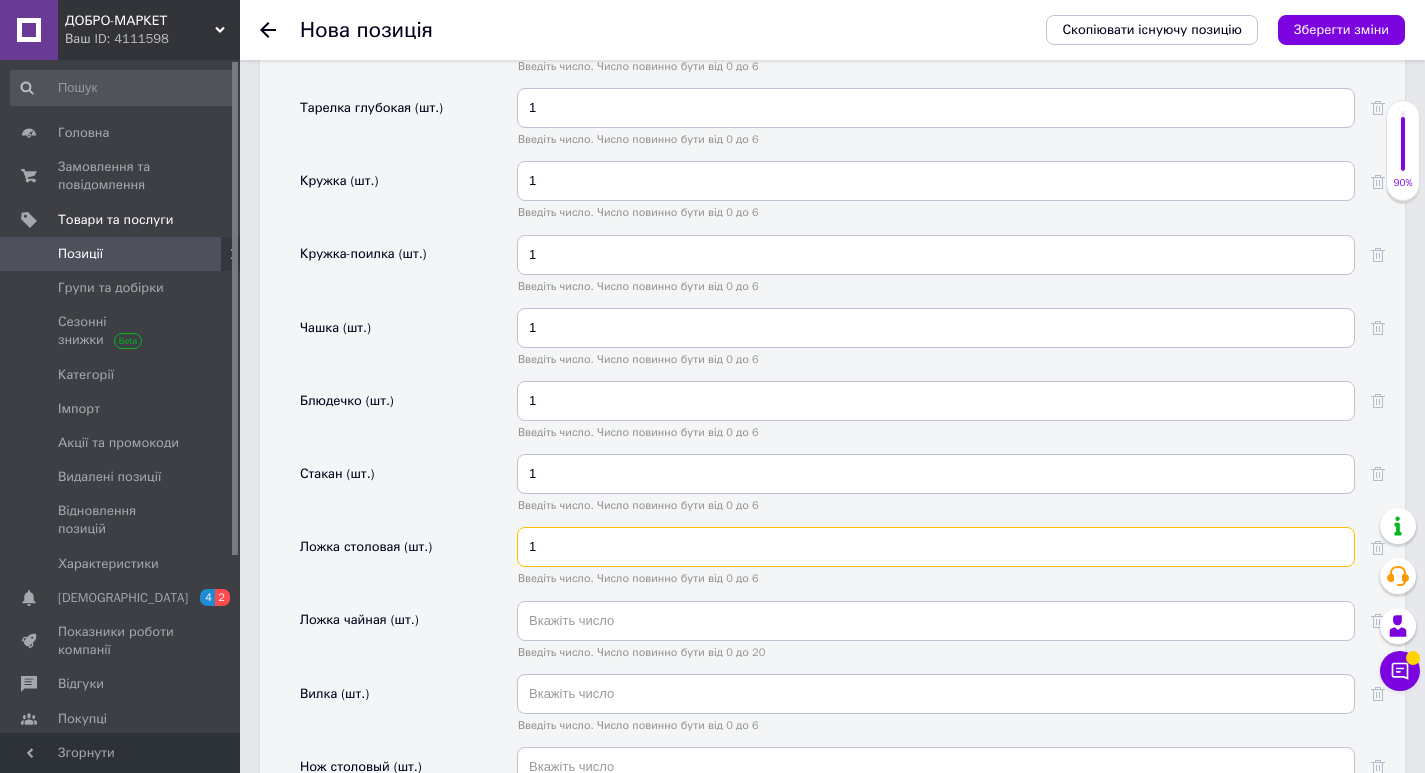 scroll, scrollTop: 2900, scrollLeft: 0, axis: vertical 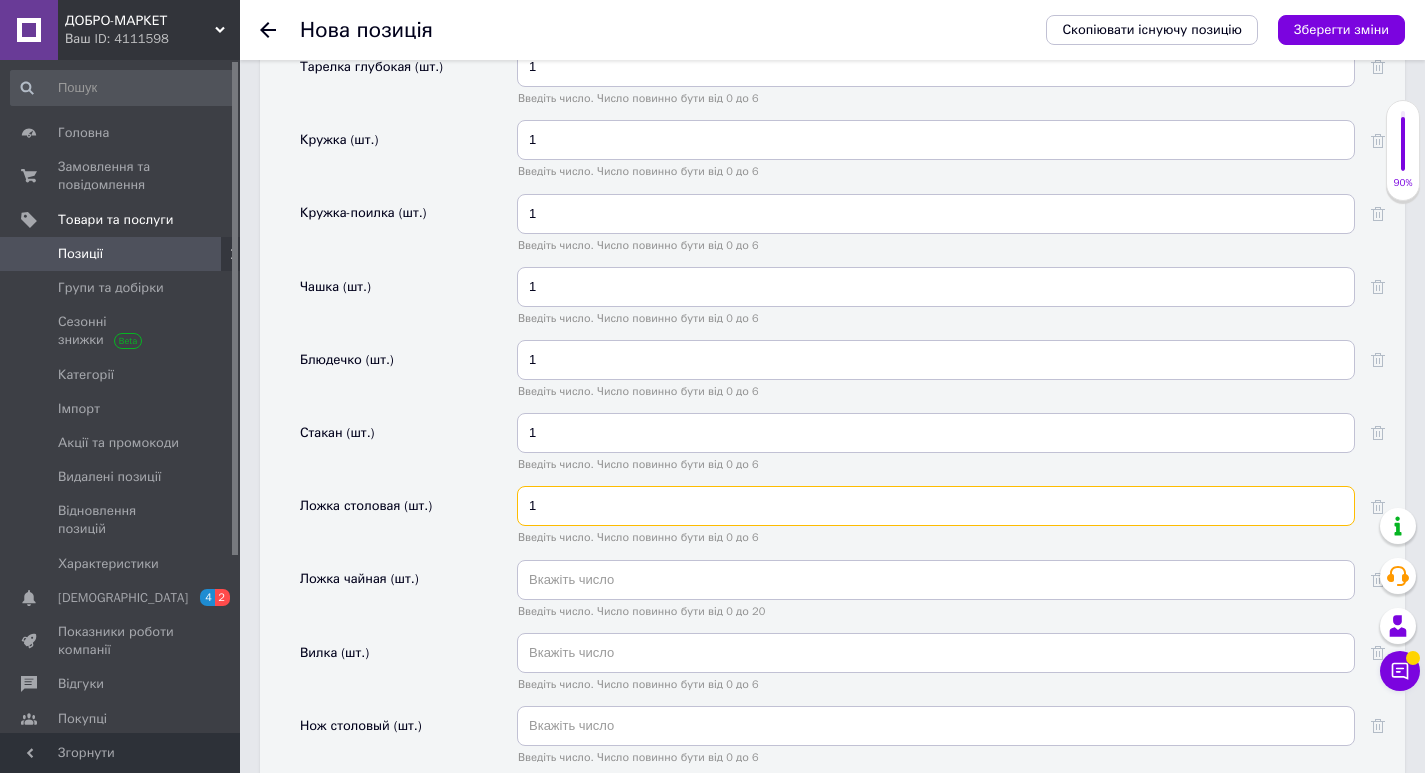 type on "1" 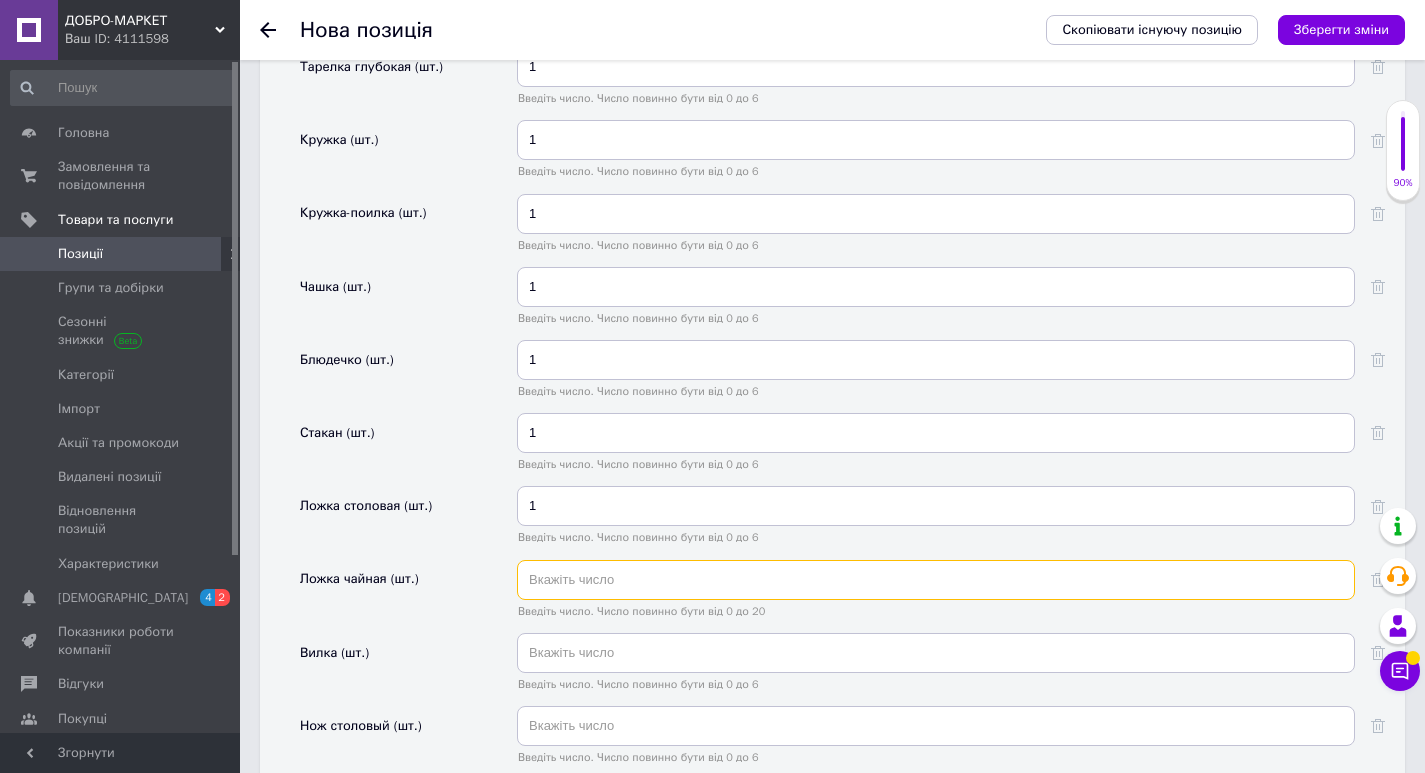 click at bounding box center (936, 580) 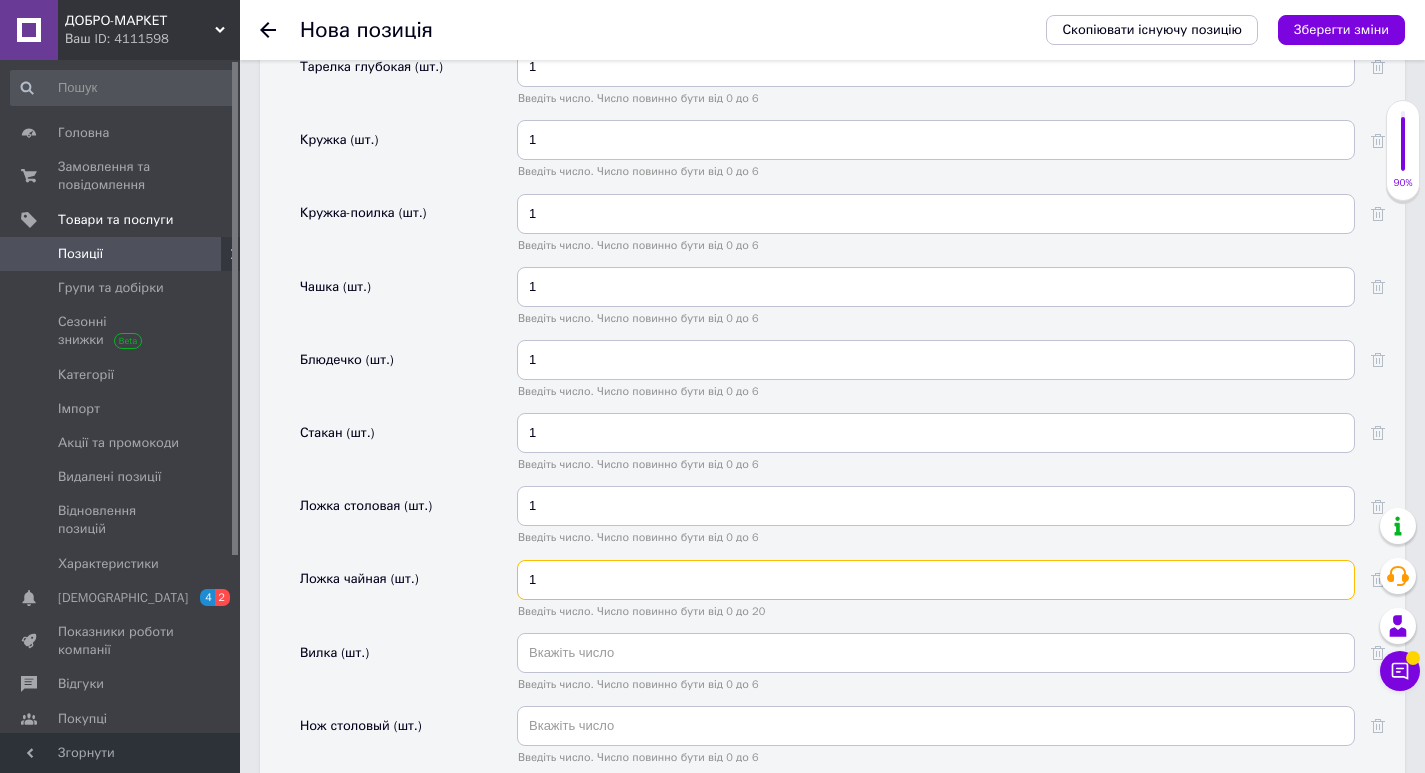 type on "1" 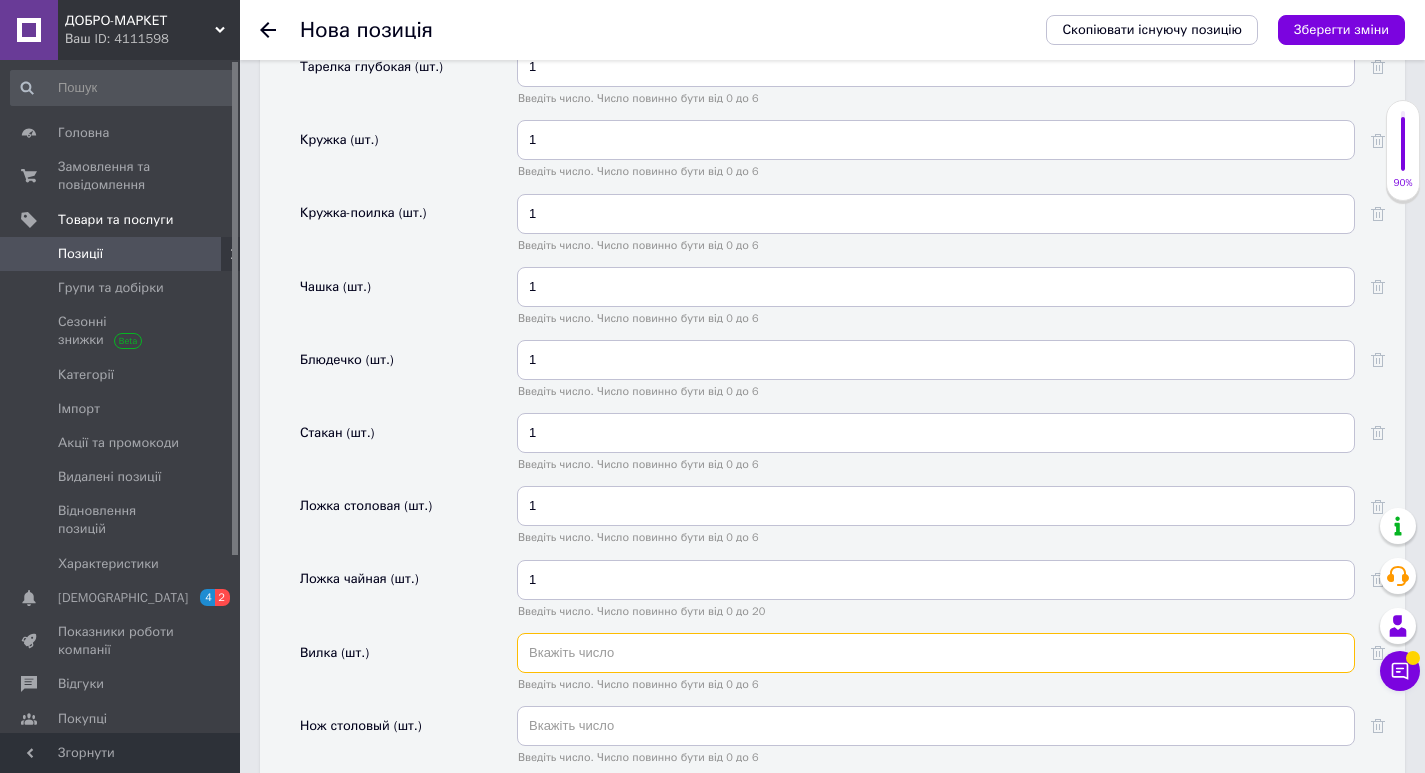 click at bounding box center [936, 653] 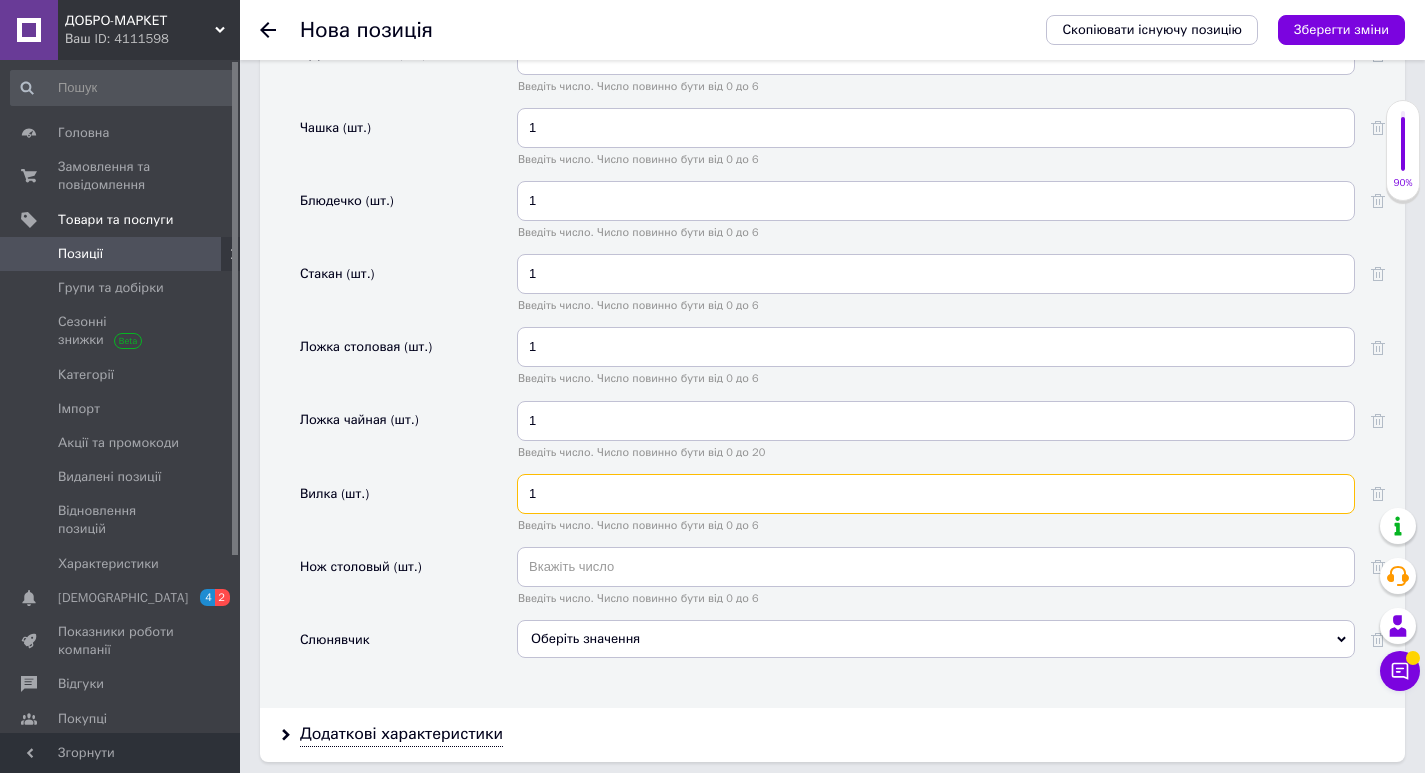 scroll, scrollTop: 3100, scrollLeft: 0, axis: vertical 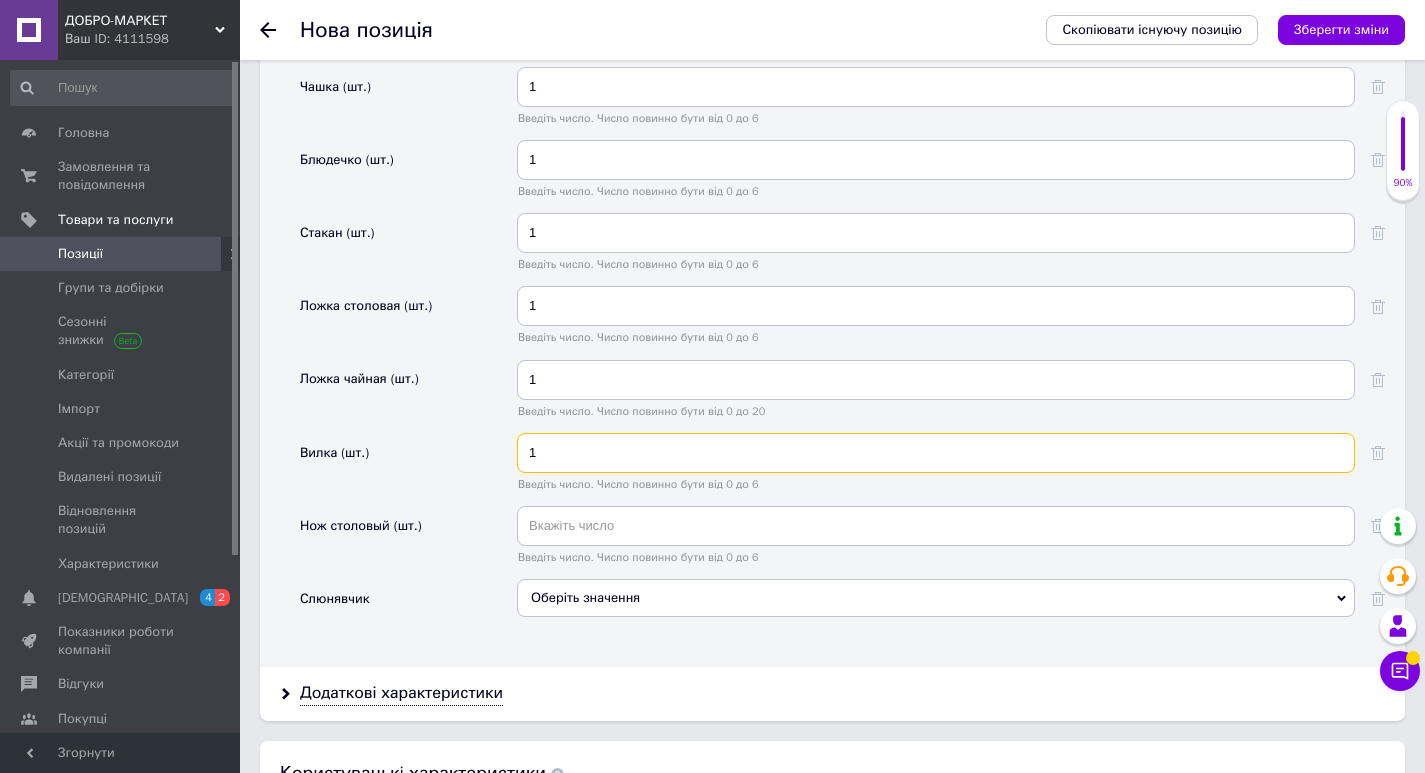 type on "1" 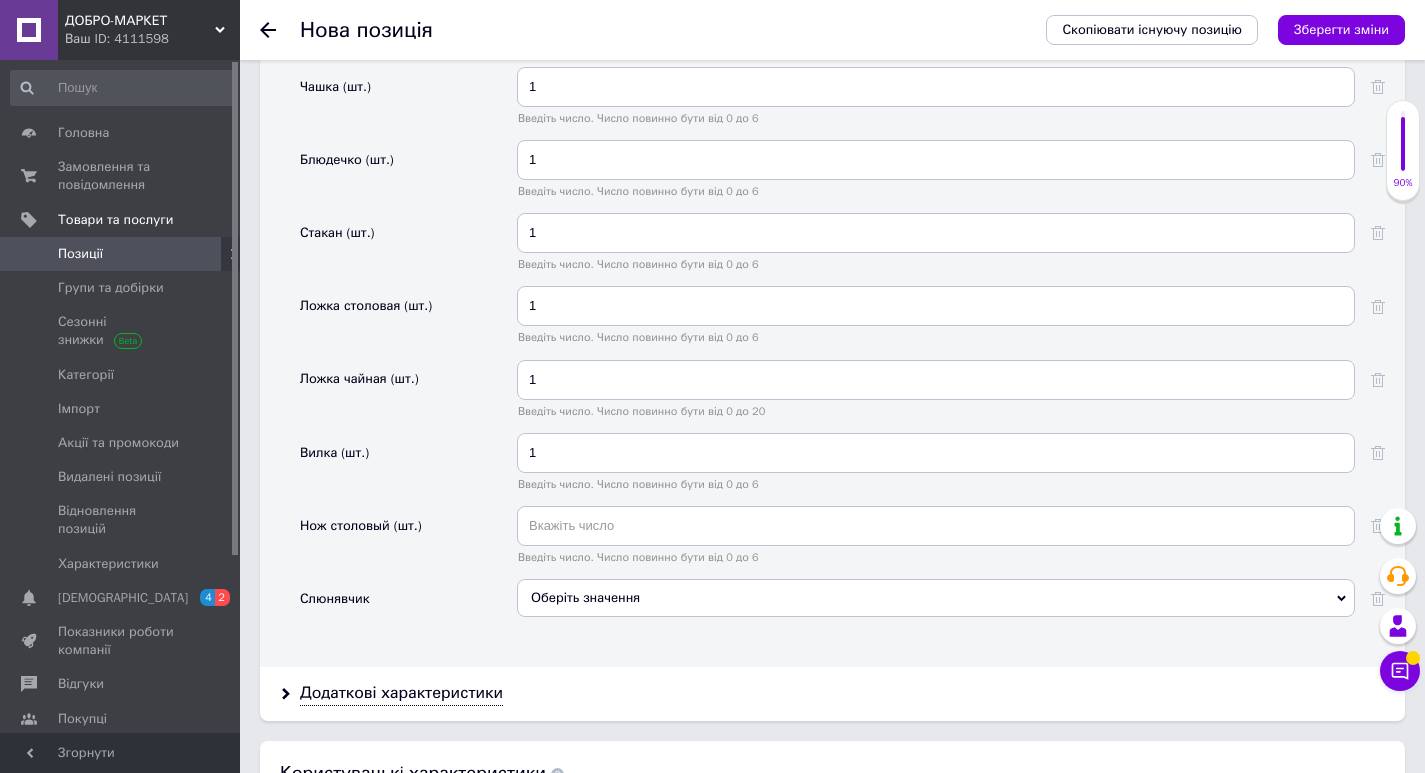 click on "Оберіть значення" at bounding box center (585, 597) 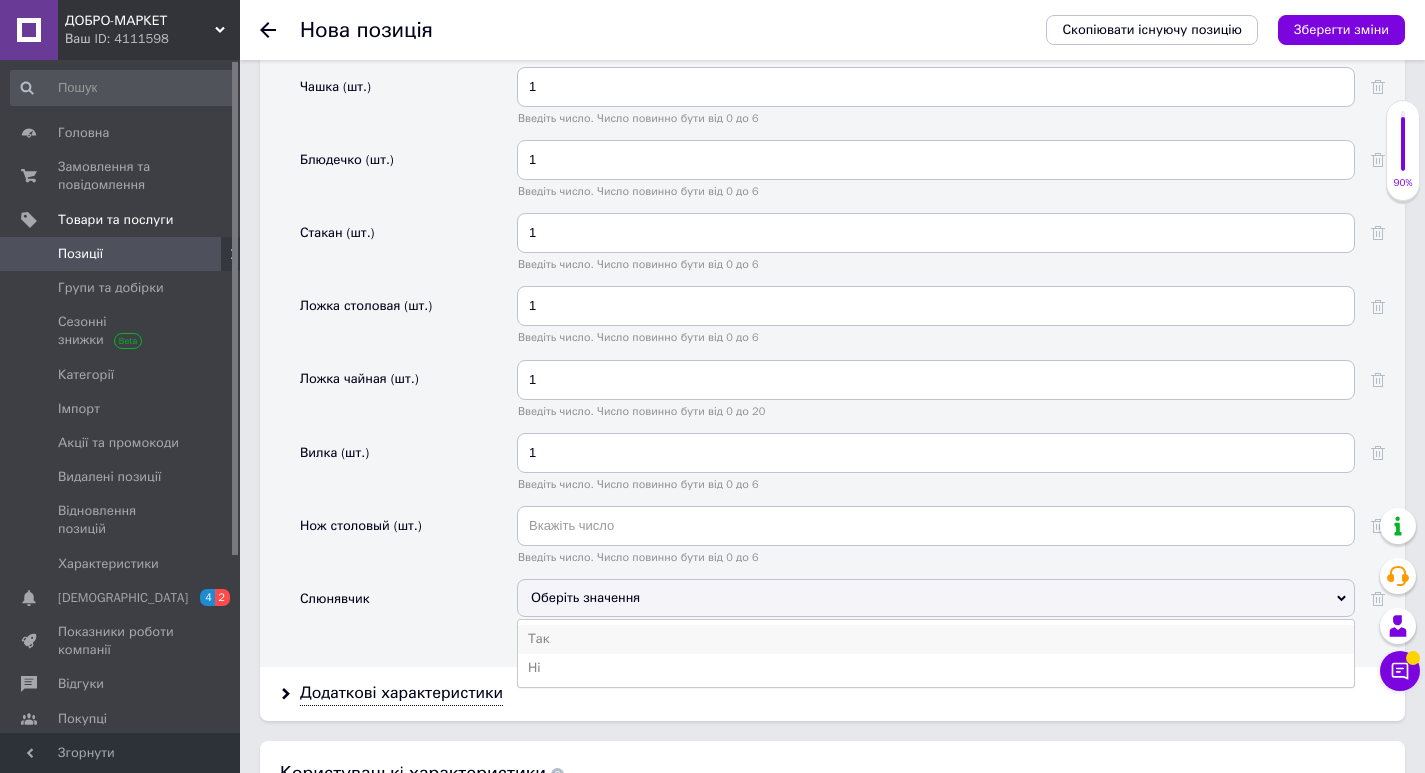 click on "Так" at bounding box center [936, 639] 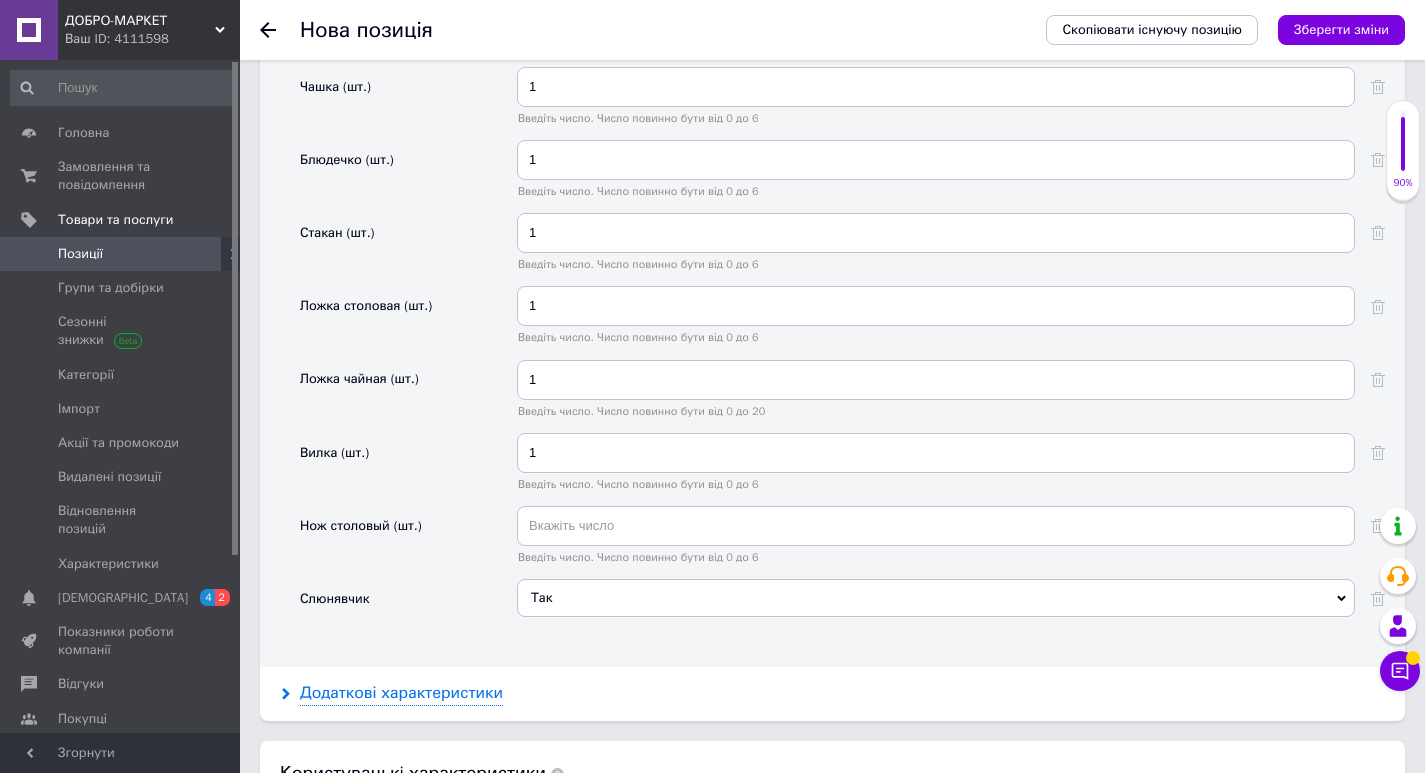 click on "Додаткові характеристики" at bounding box center (401, 693) 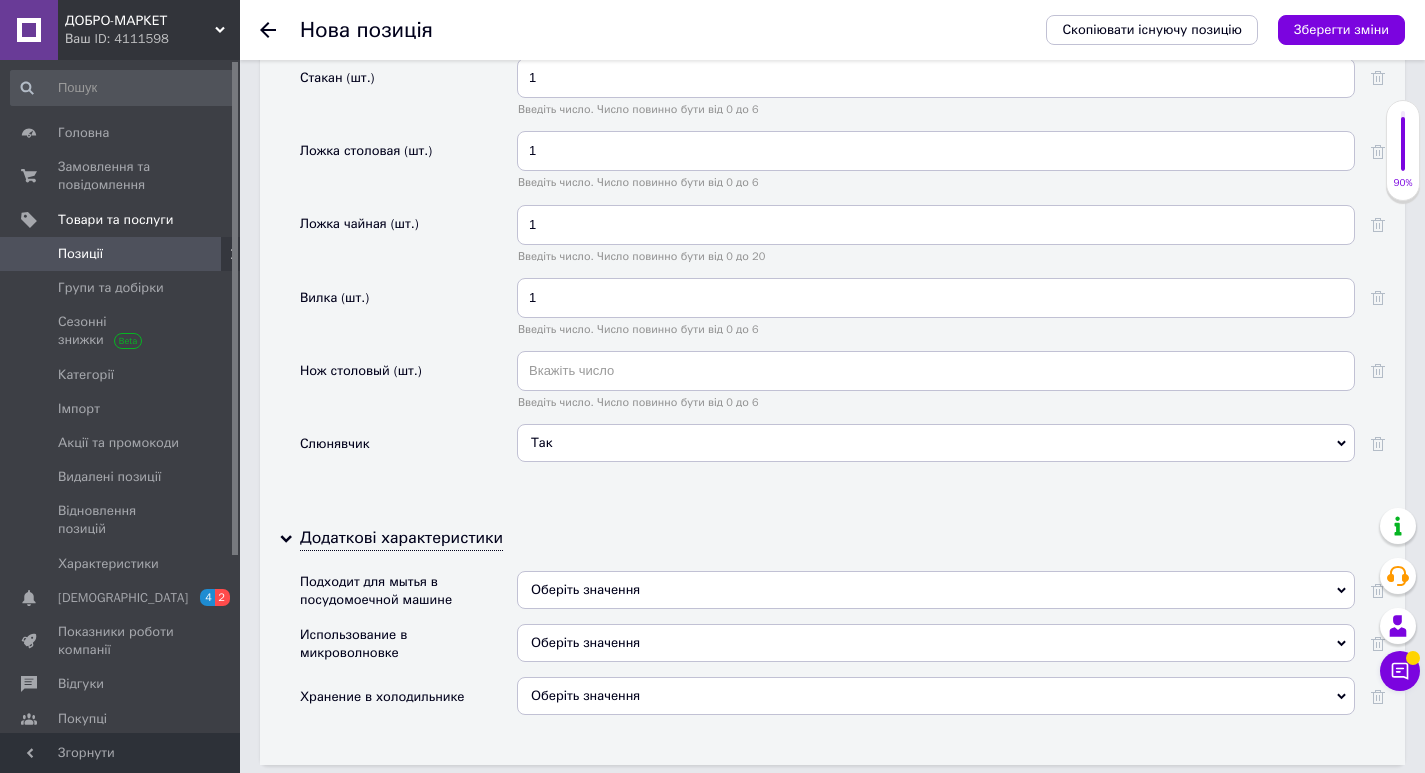 scroll, scrollTop: 3300, scrollLeft: 0, axis: vertical 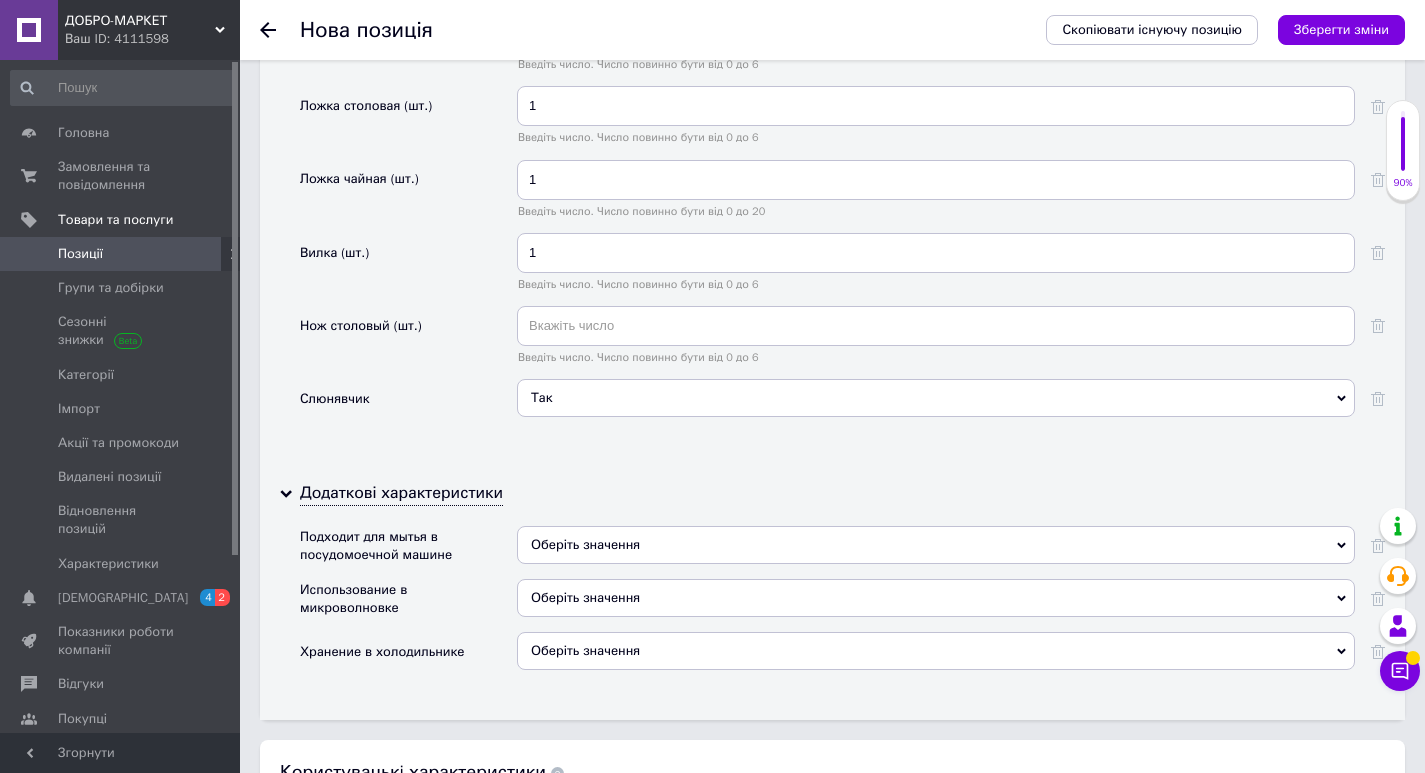click on "Оберіть значення" at bounding box center (936, 545) 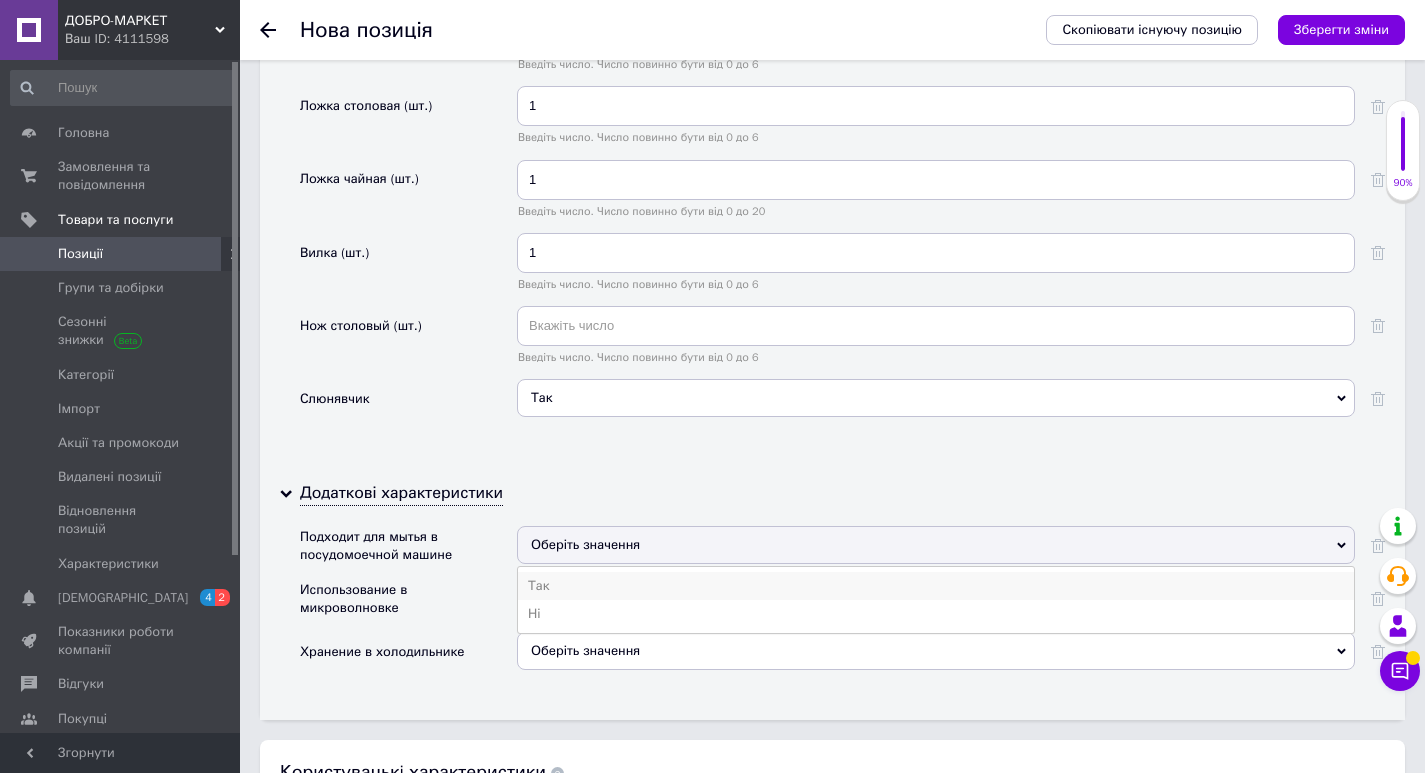 click on "Так" at bounding box center (936, 586) 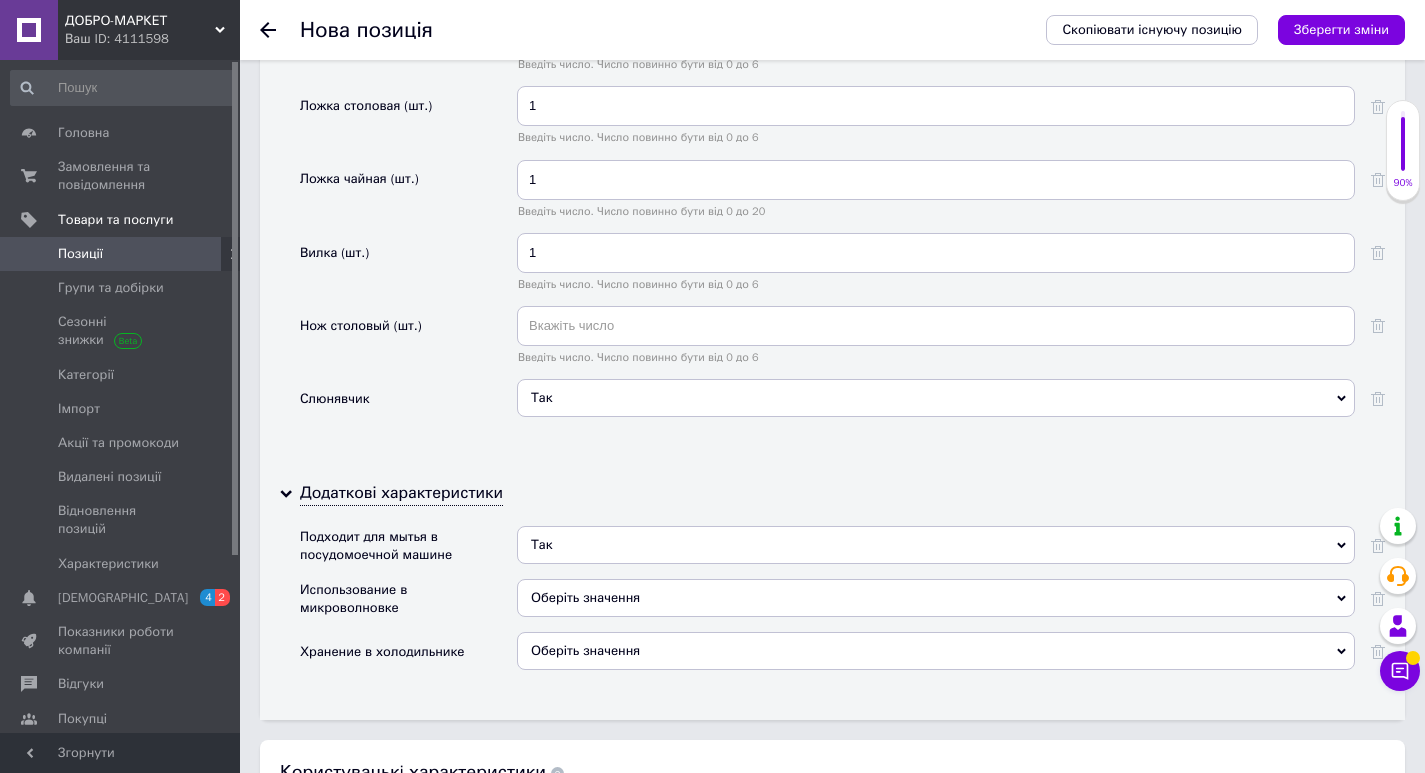 click on "Оберіть значення" at bounding box center [585, 597] 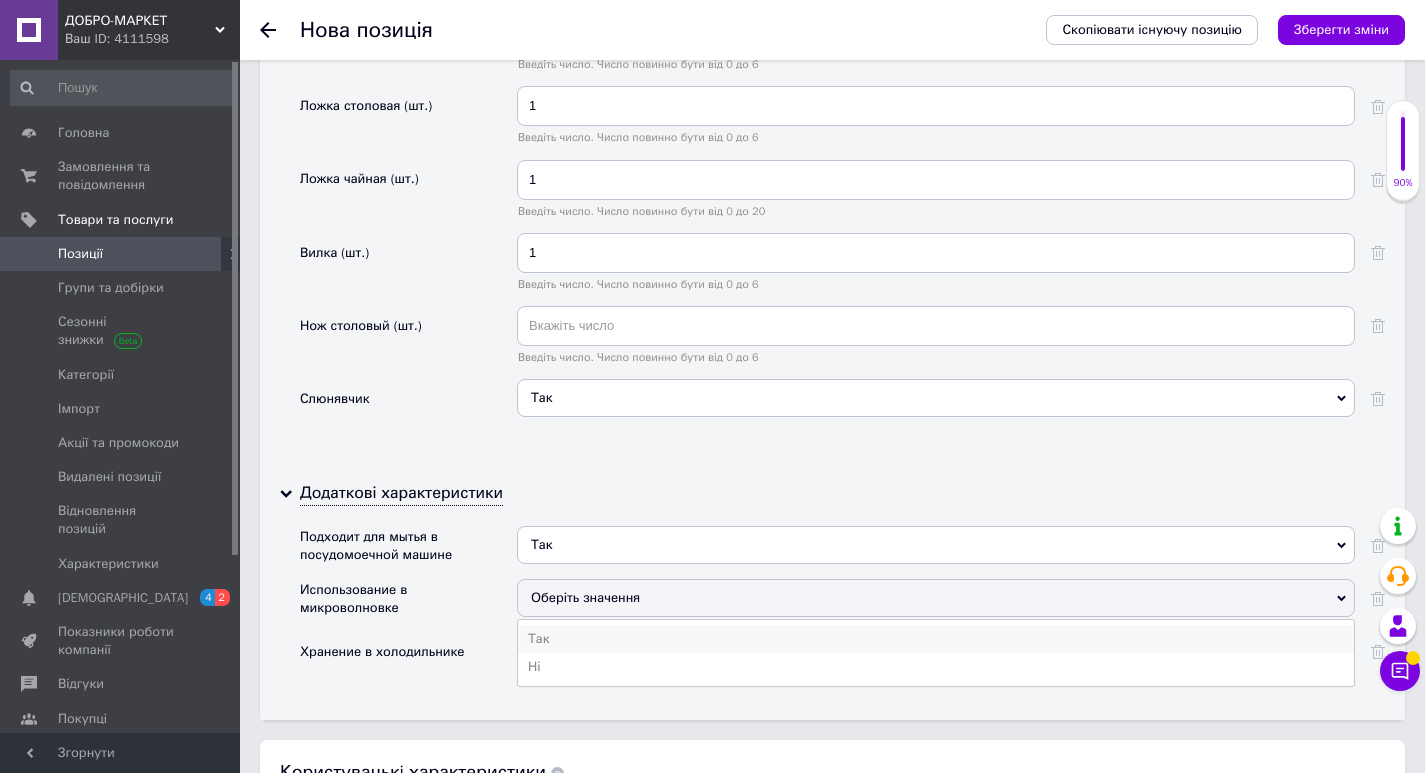 click on "Так" at bounding box center [936, 639] 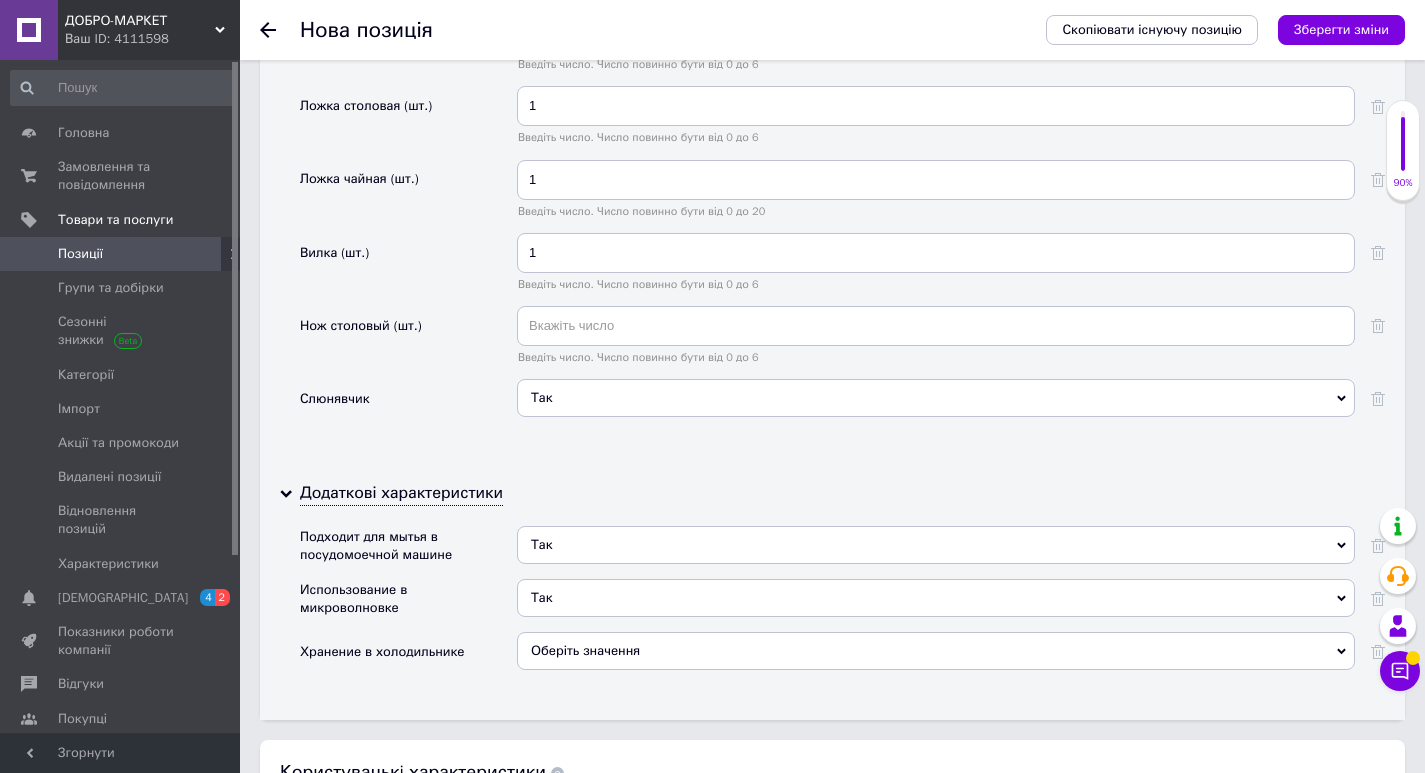 click on "Оберіть значення" at bounding box center (585, 650) 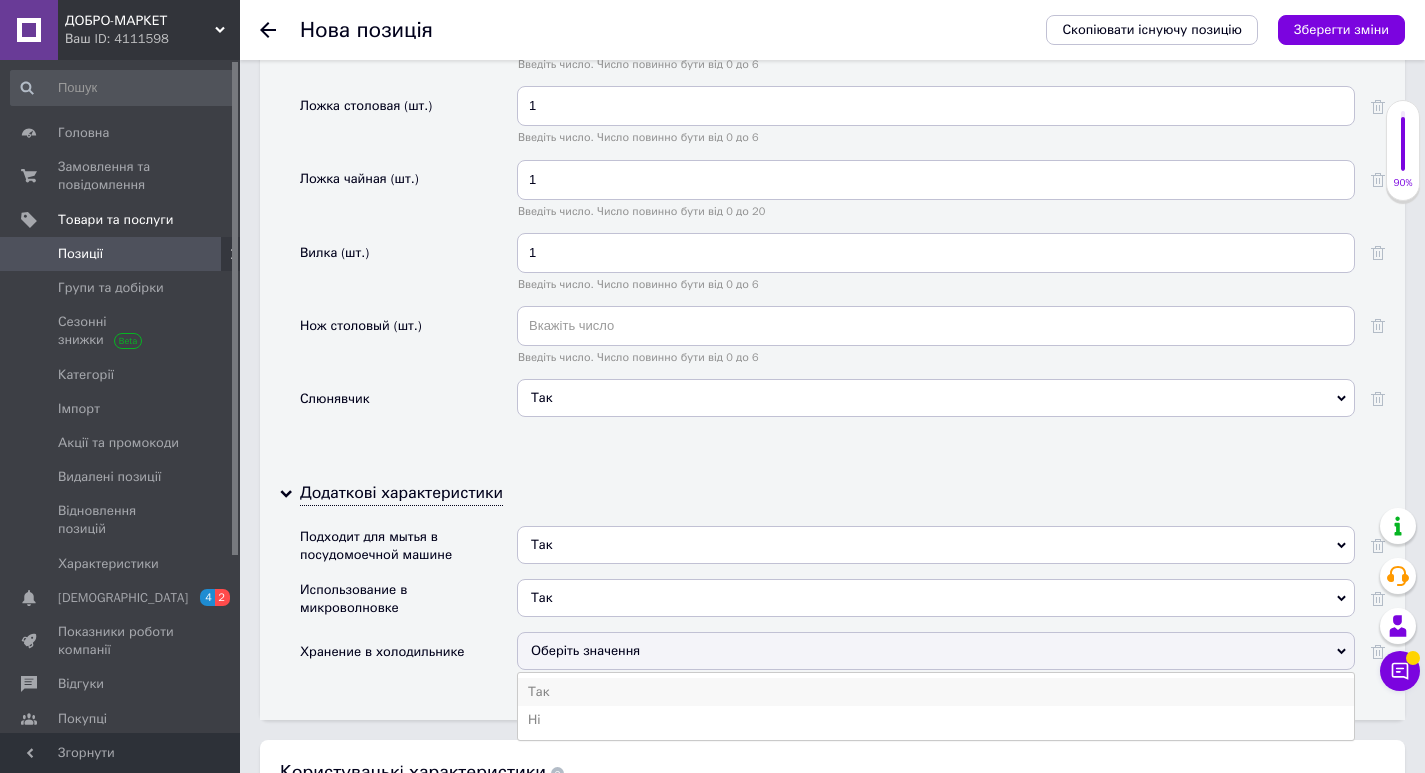 click on "Так" at bounding box center (936, 692) 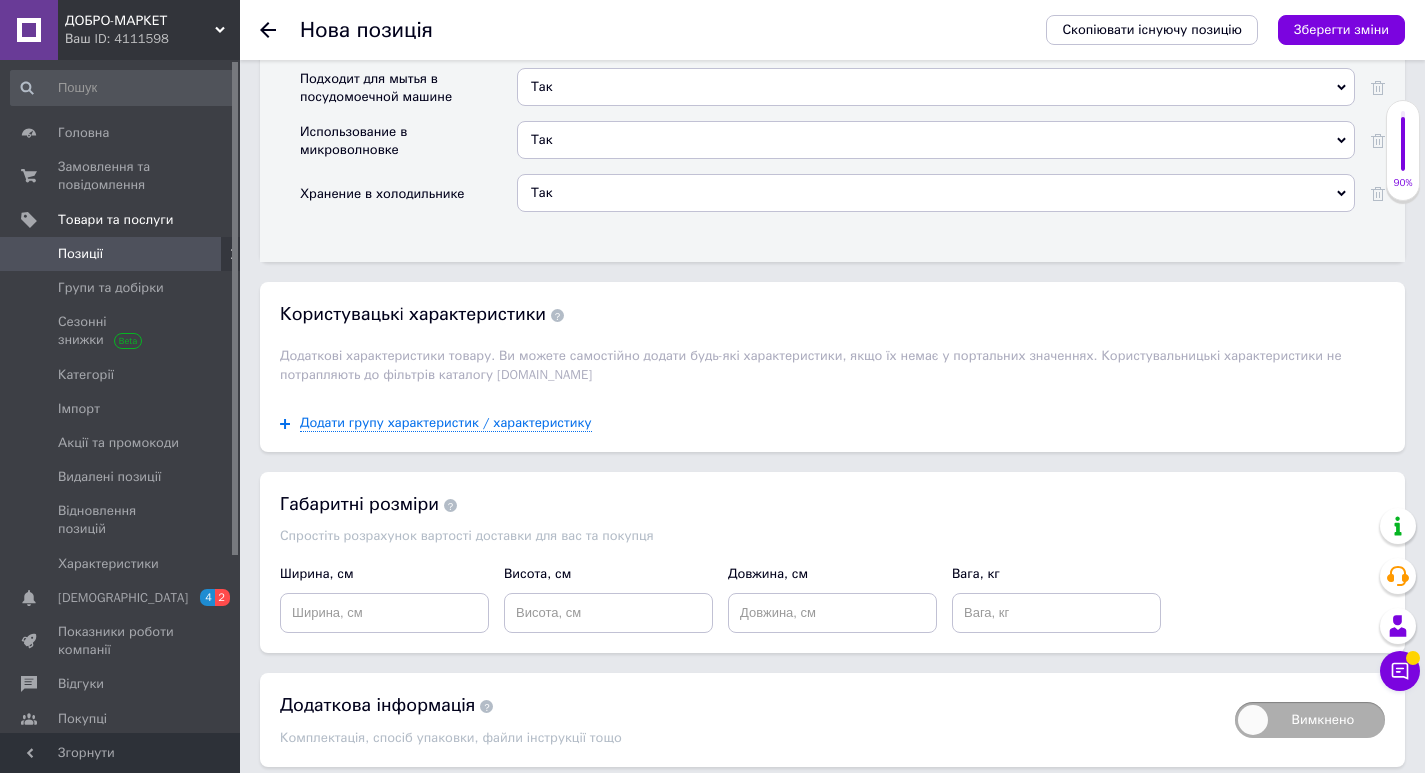 scroll, scrollTop: 3800, scrollLeft: 0, axis: vertical 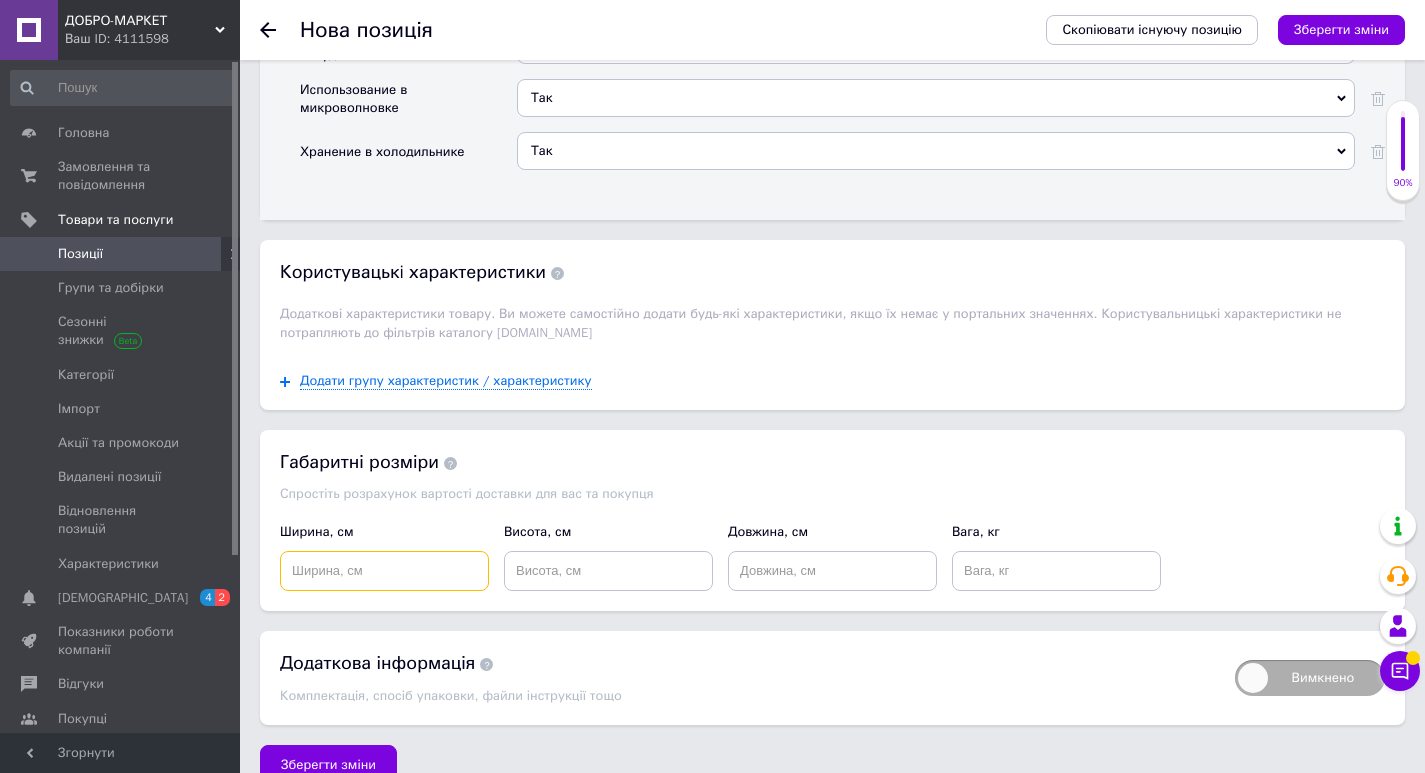 click at bounding box center (384, 571) 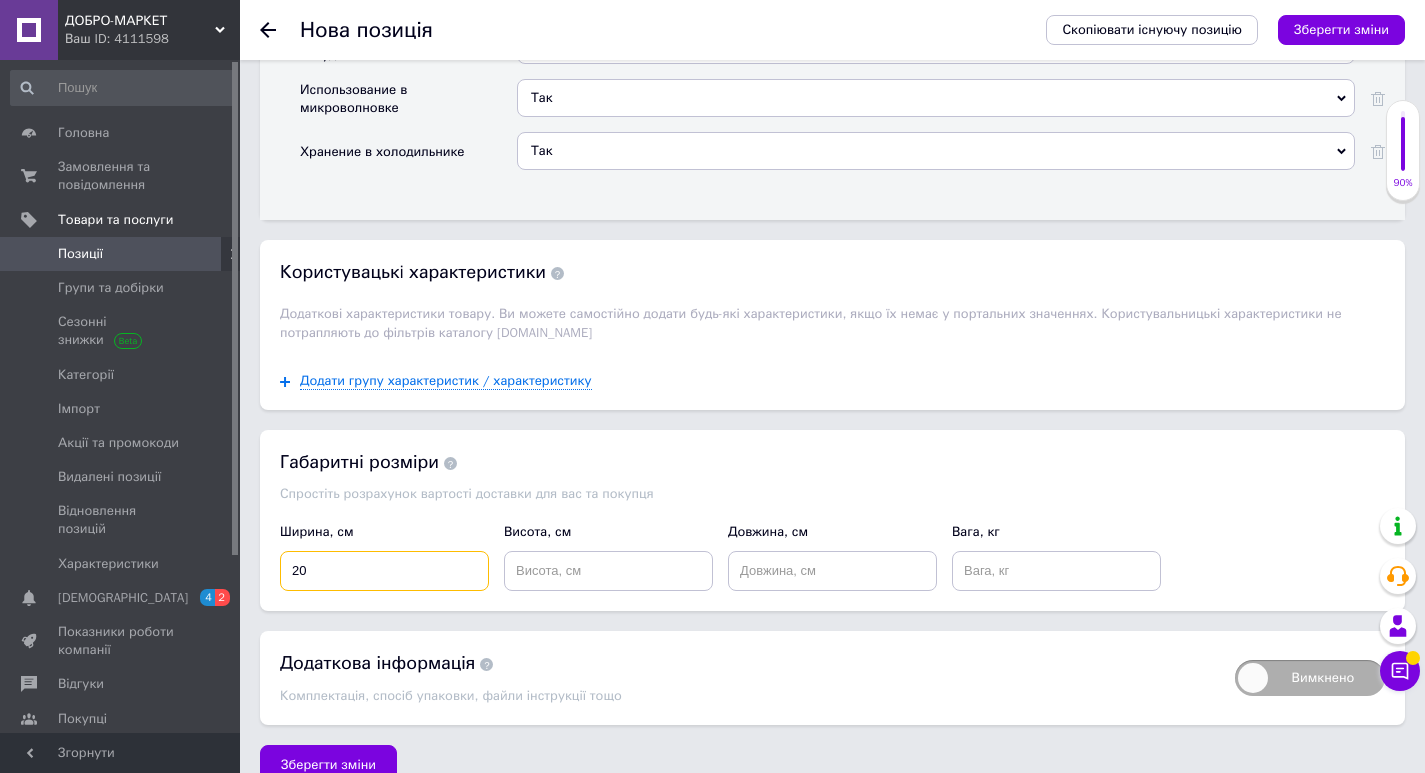 type on "20" 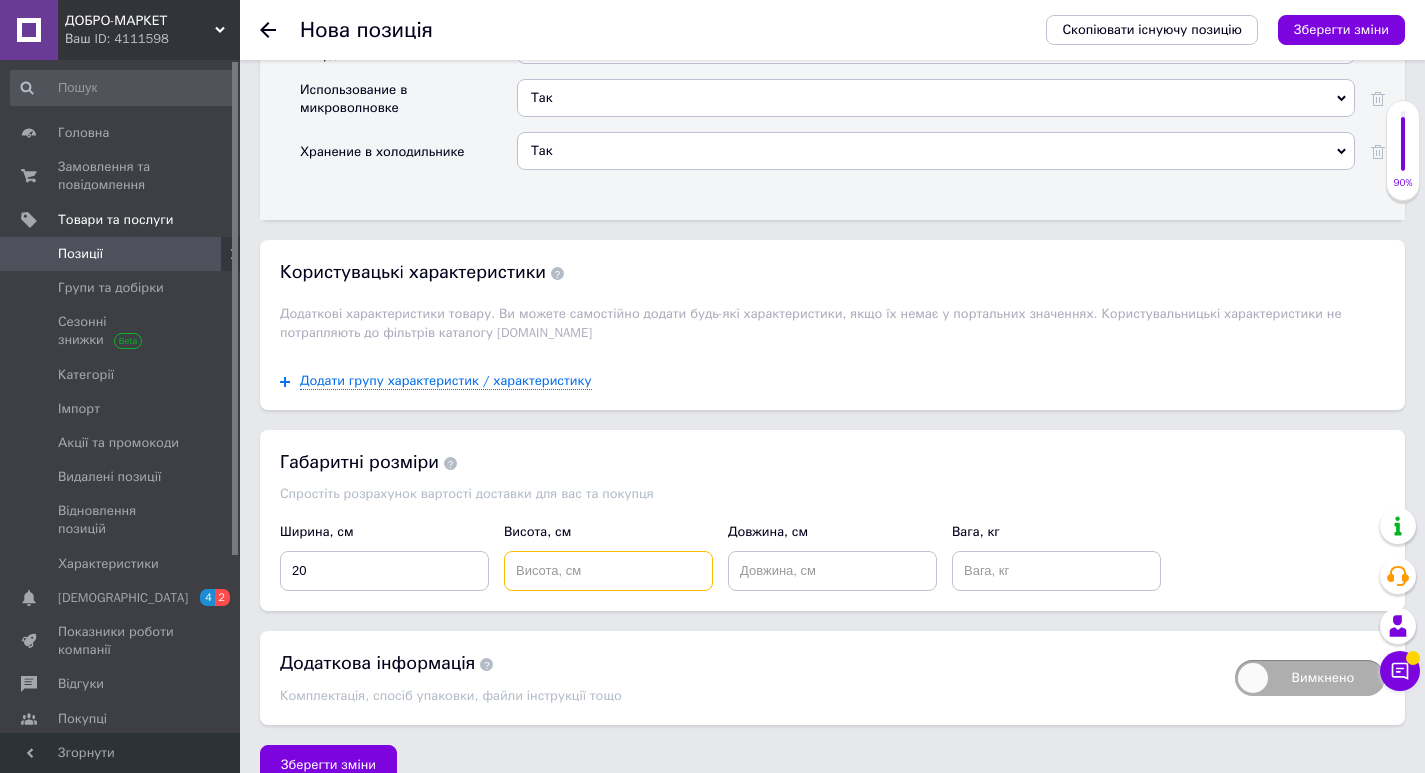 click at bounding box center (608, 571) 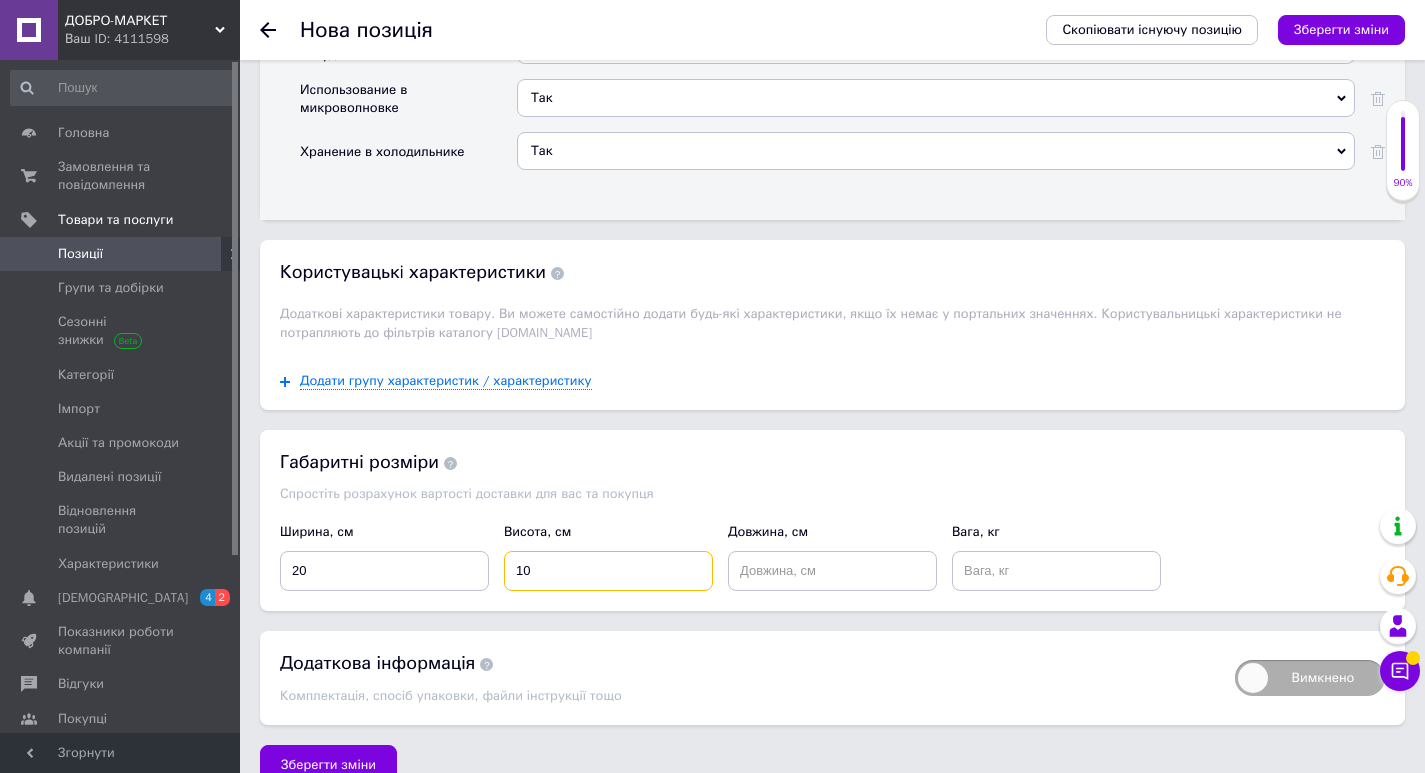 type on "10" 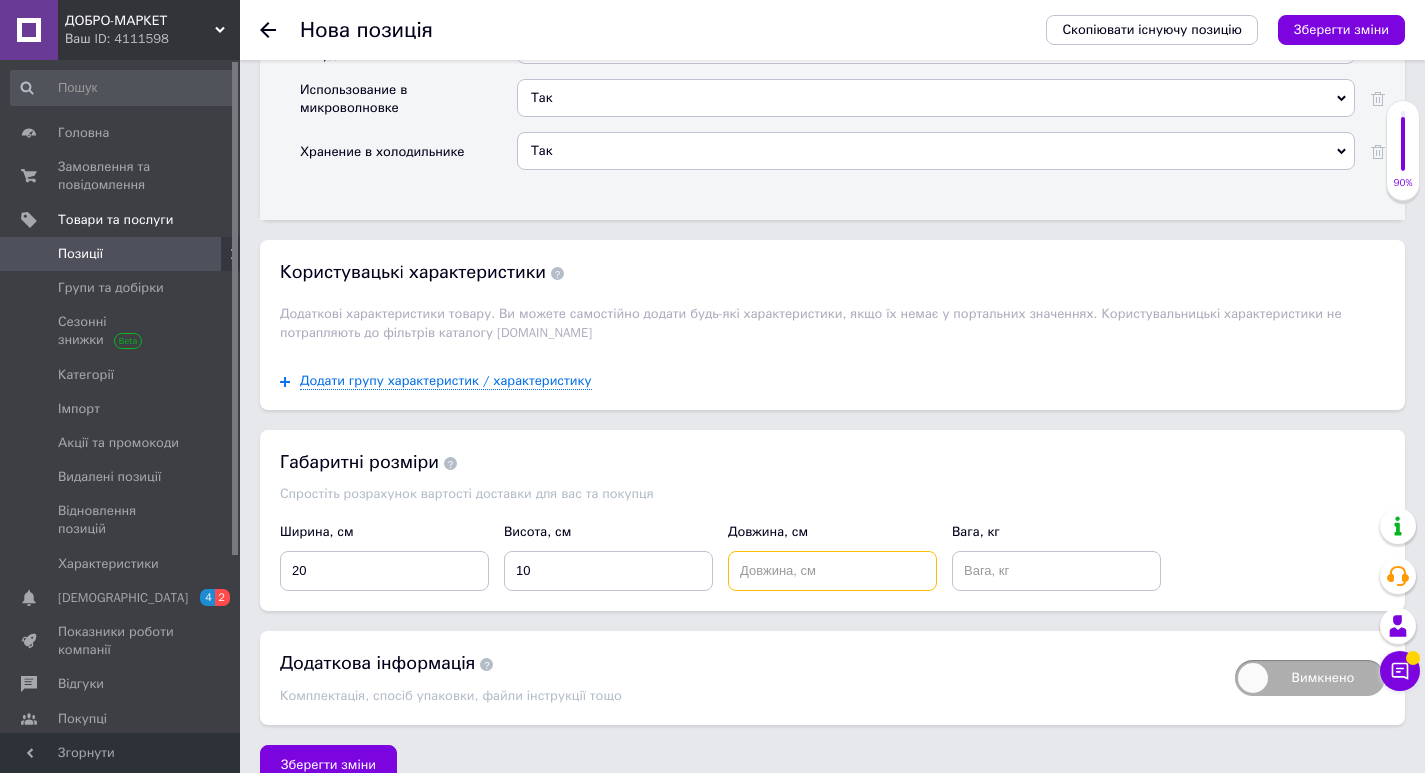 click at bounding box center (832, 571) 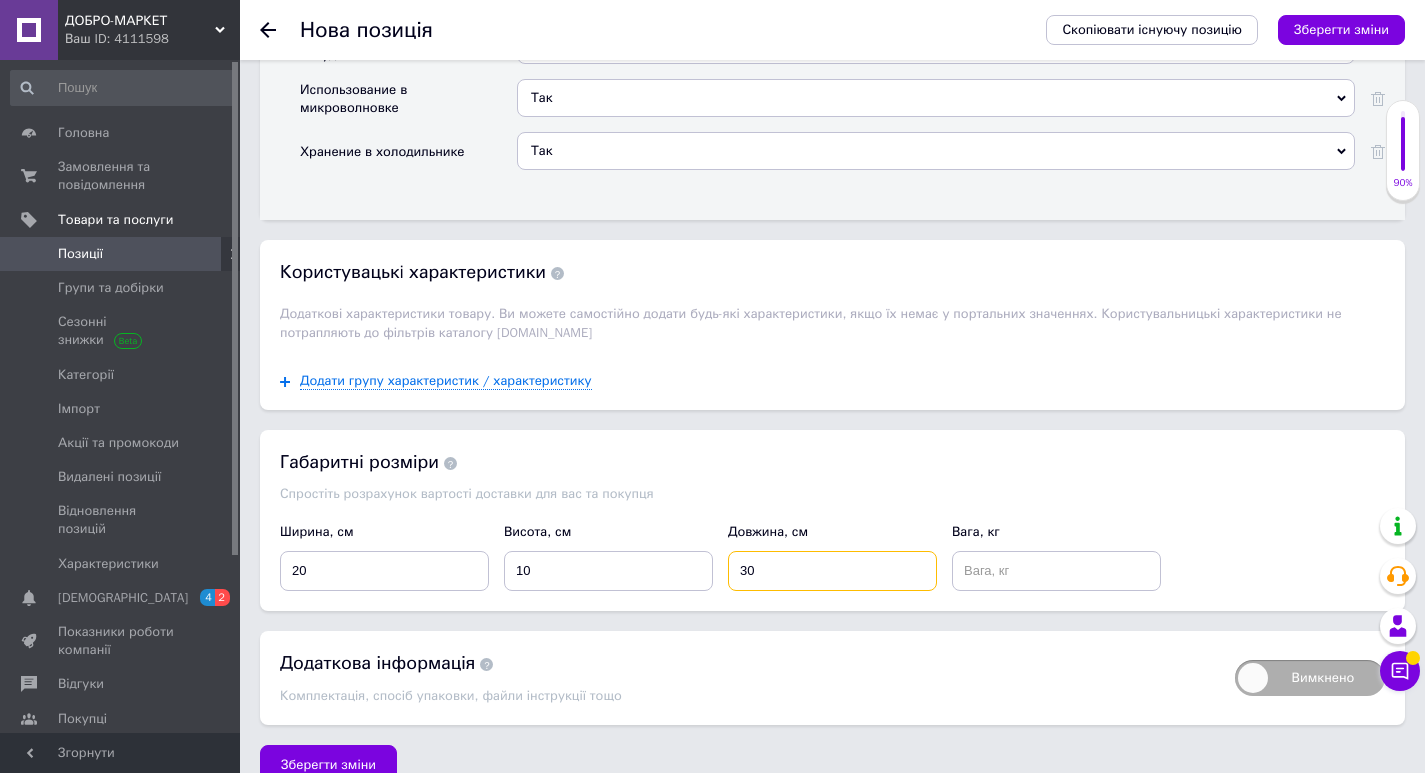 type on "30" 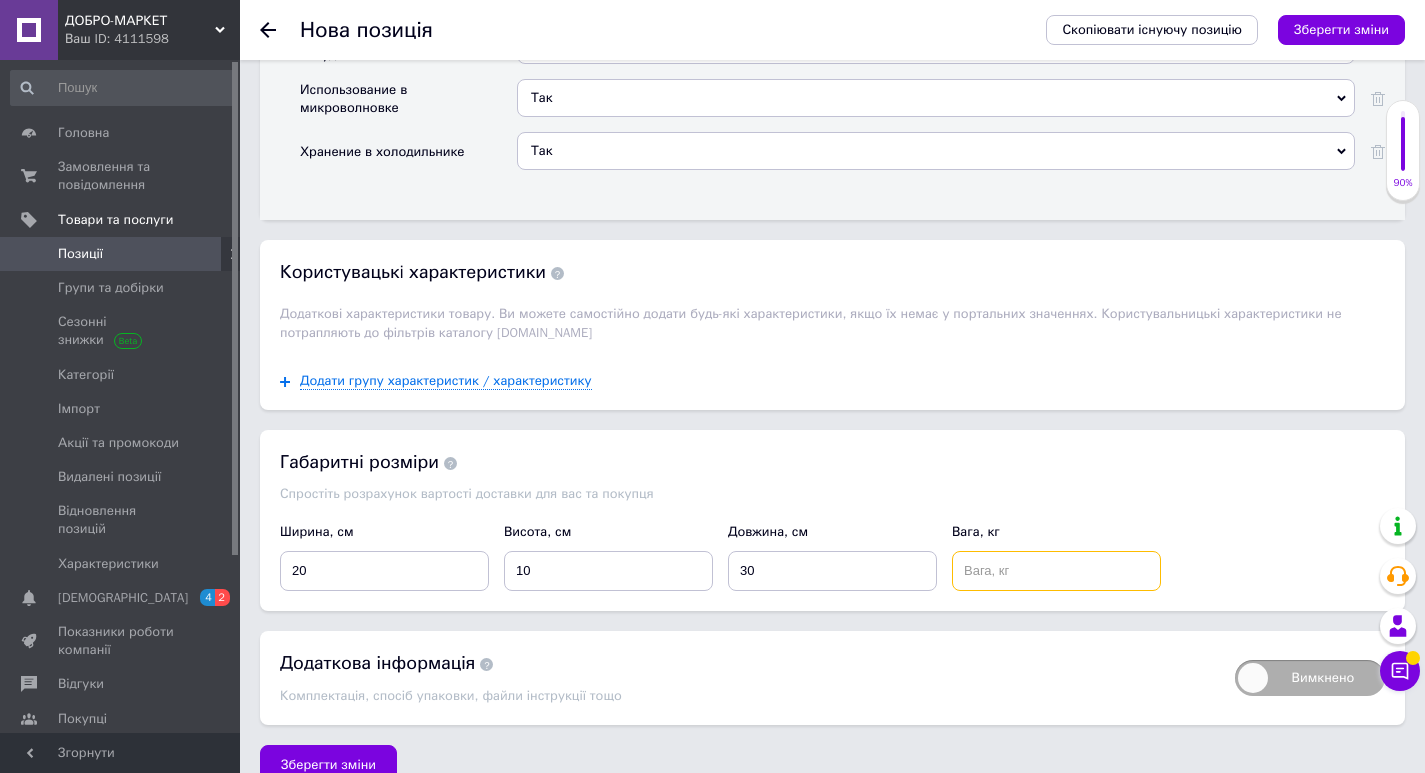 click at bounding box center (1056, 571) 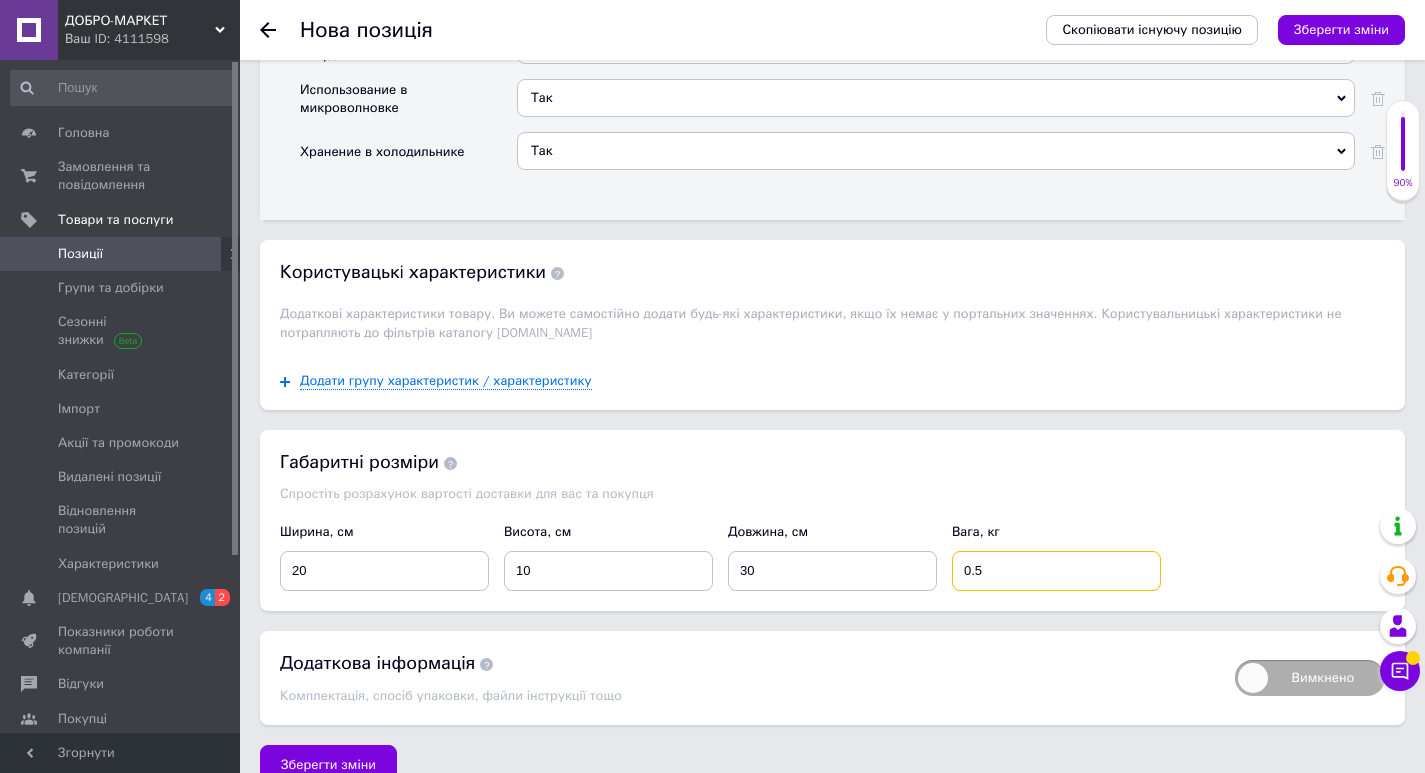 scroll, scrollTop: 3830, scrollLeft: 0, axis: vertical 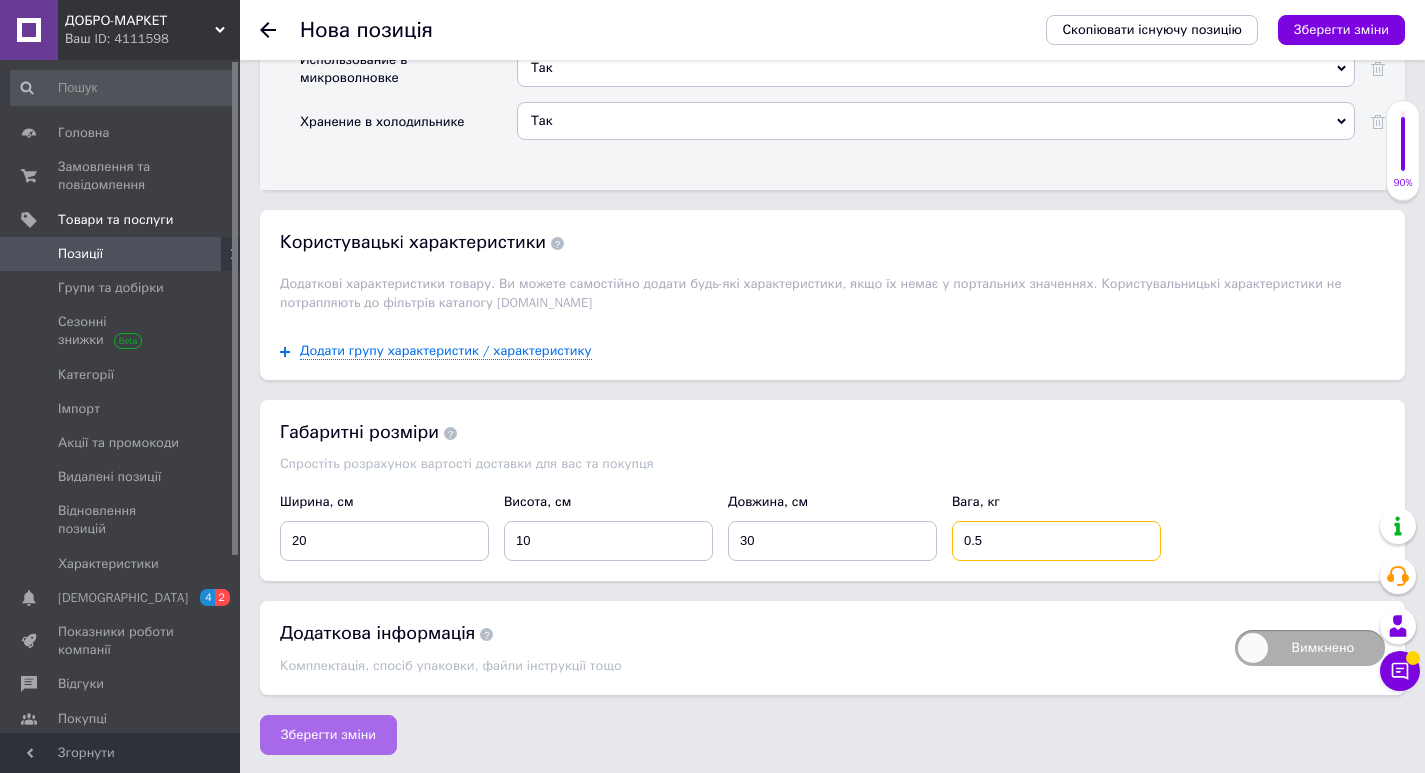 type on "0.5" 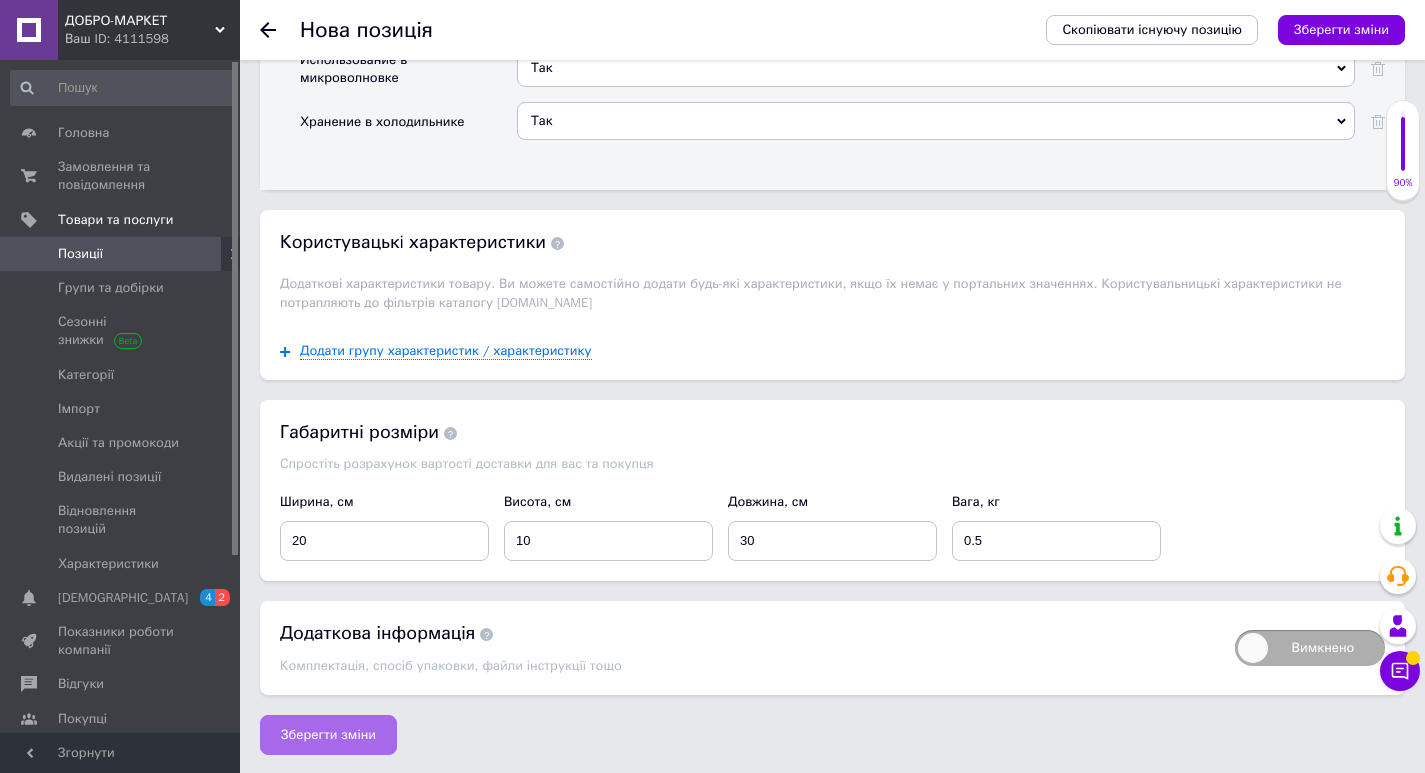 click on "Зберегти зміни" at bounding box center [328, 735] 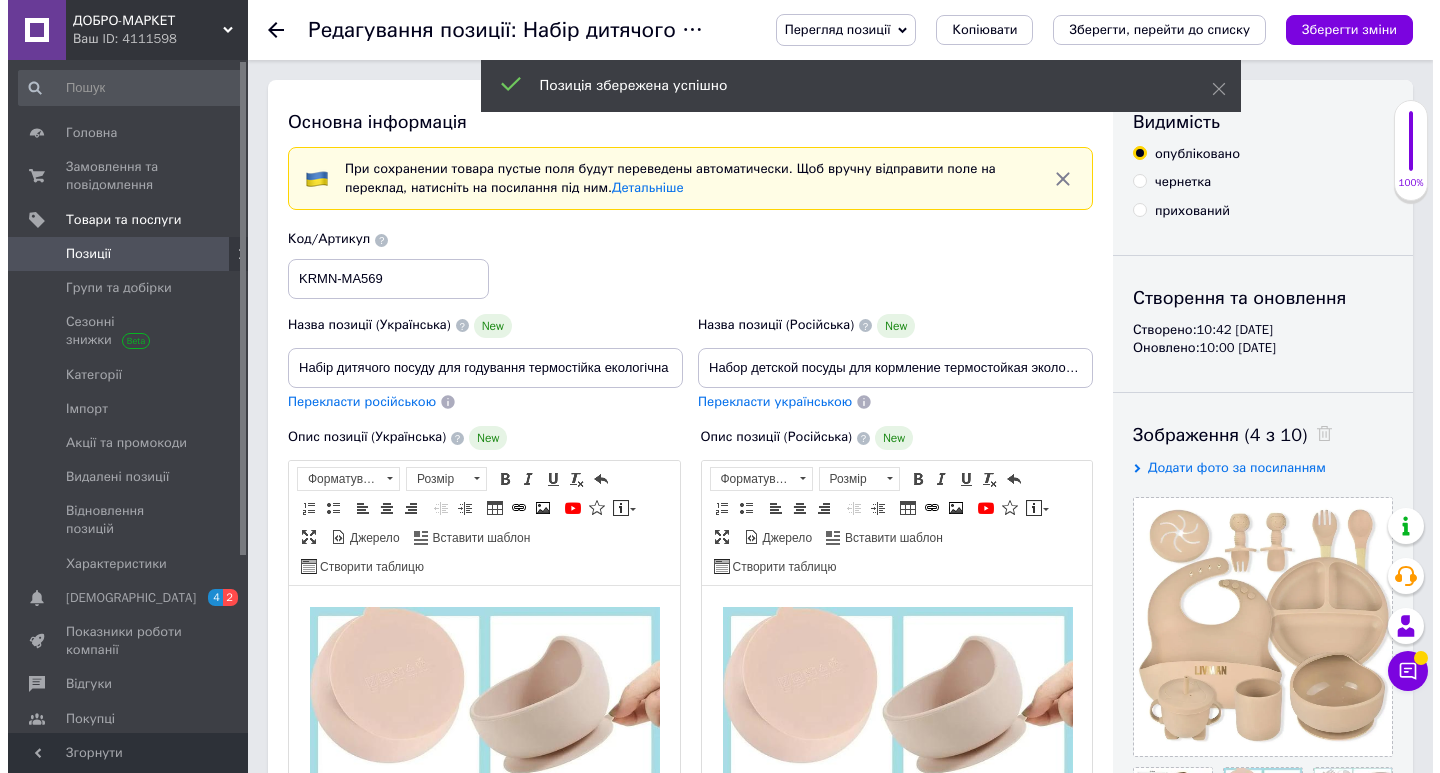 scroll, scrollTop: 0, scrollLeft: 0, axis: both 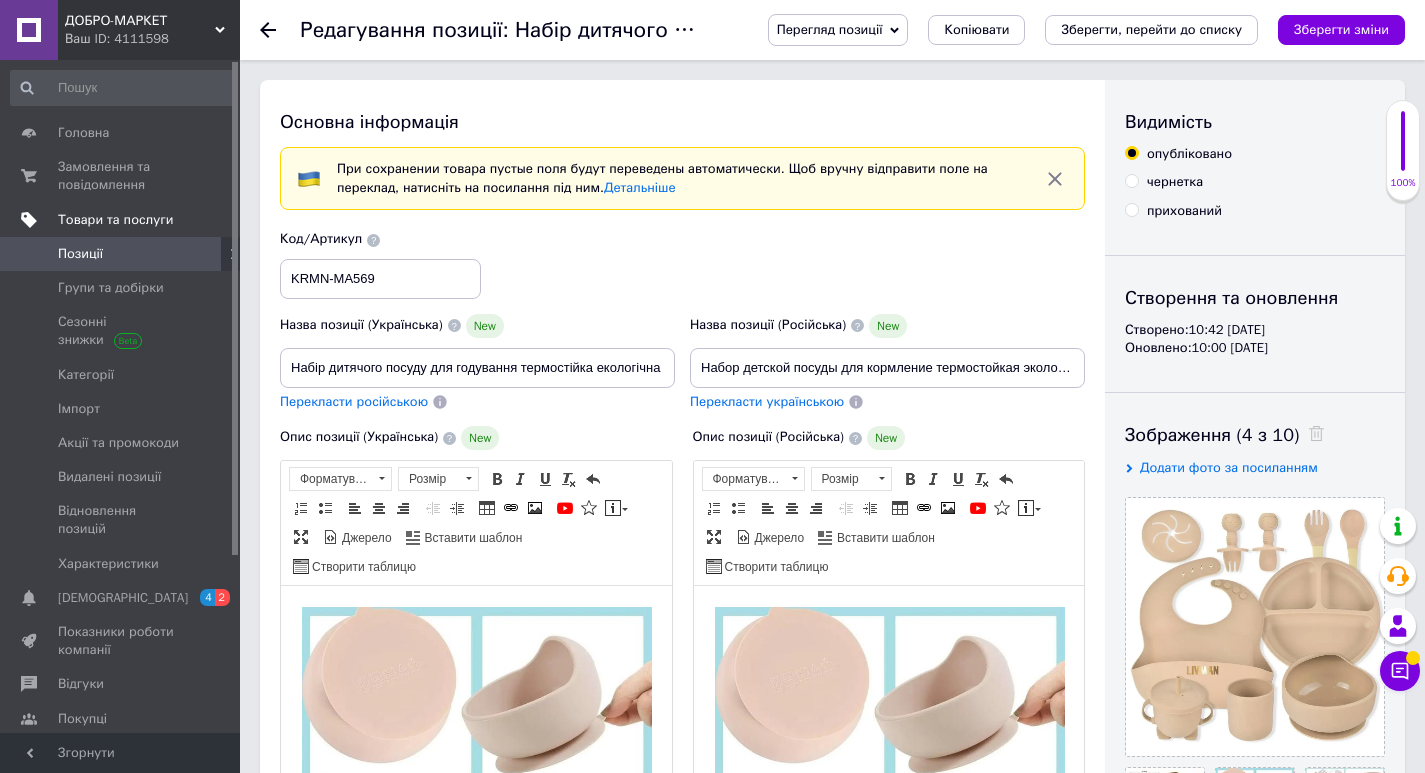 click on "Товари та послуги" at bounding box center [115, 220] 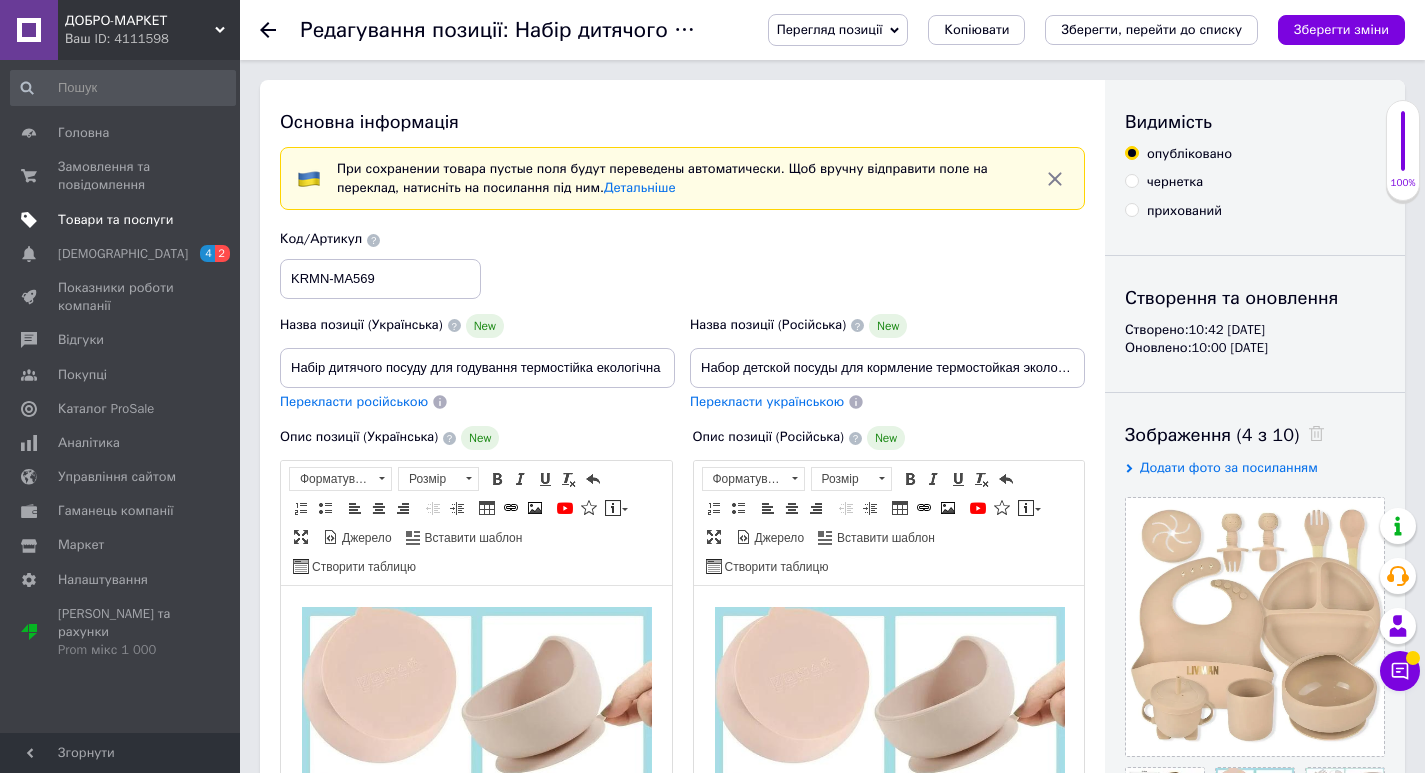 click on "Товари та послуги" at bounding box center (115, 220) 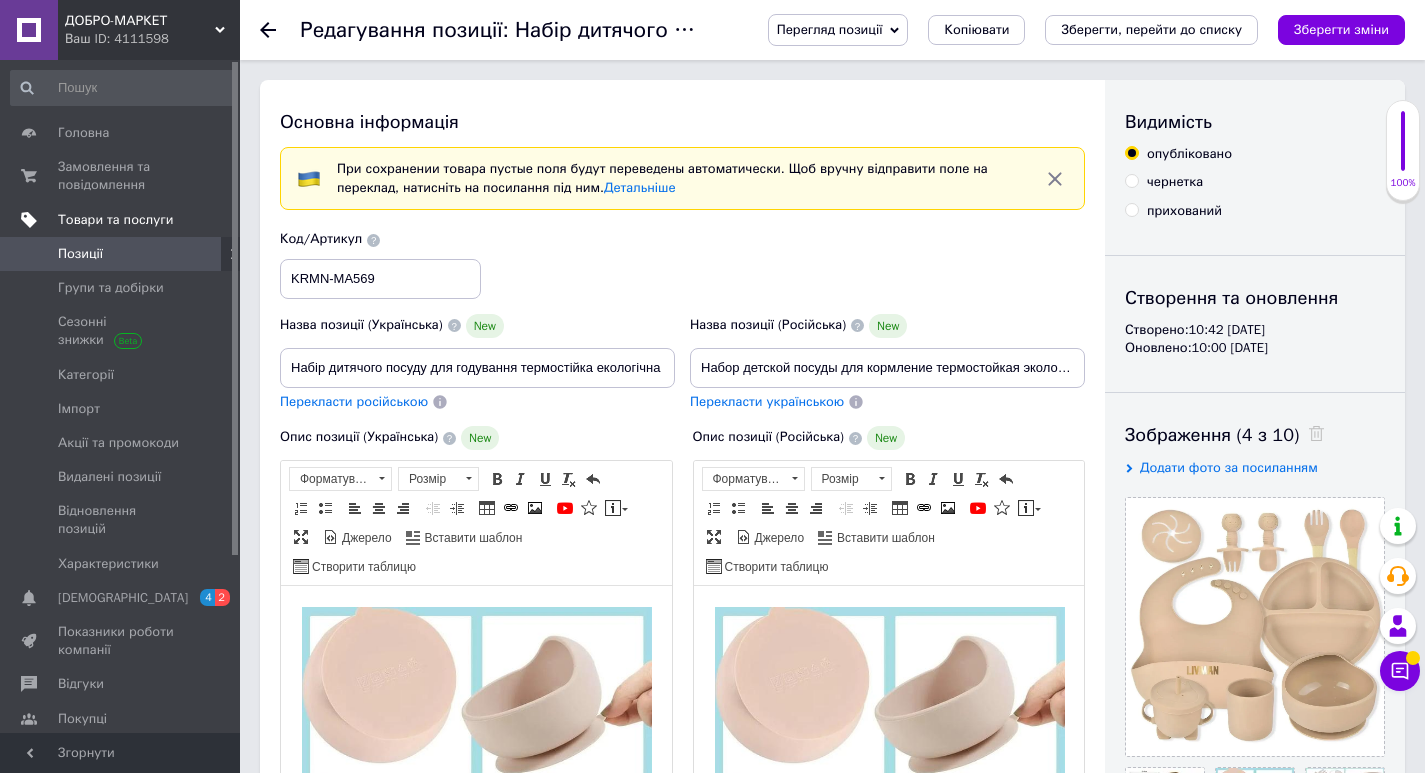 click on "Товари та послуги" at bounding box center [115, 220] 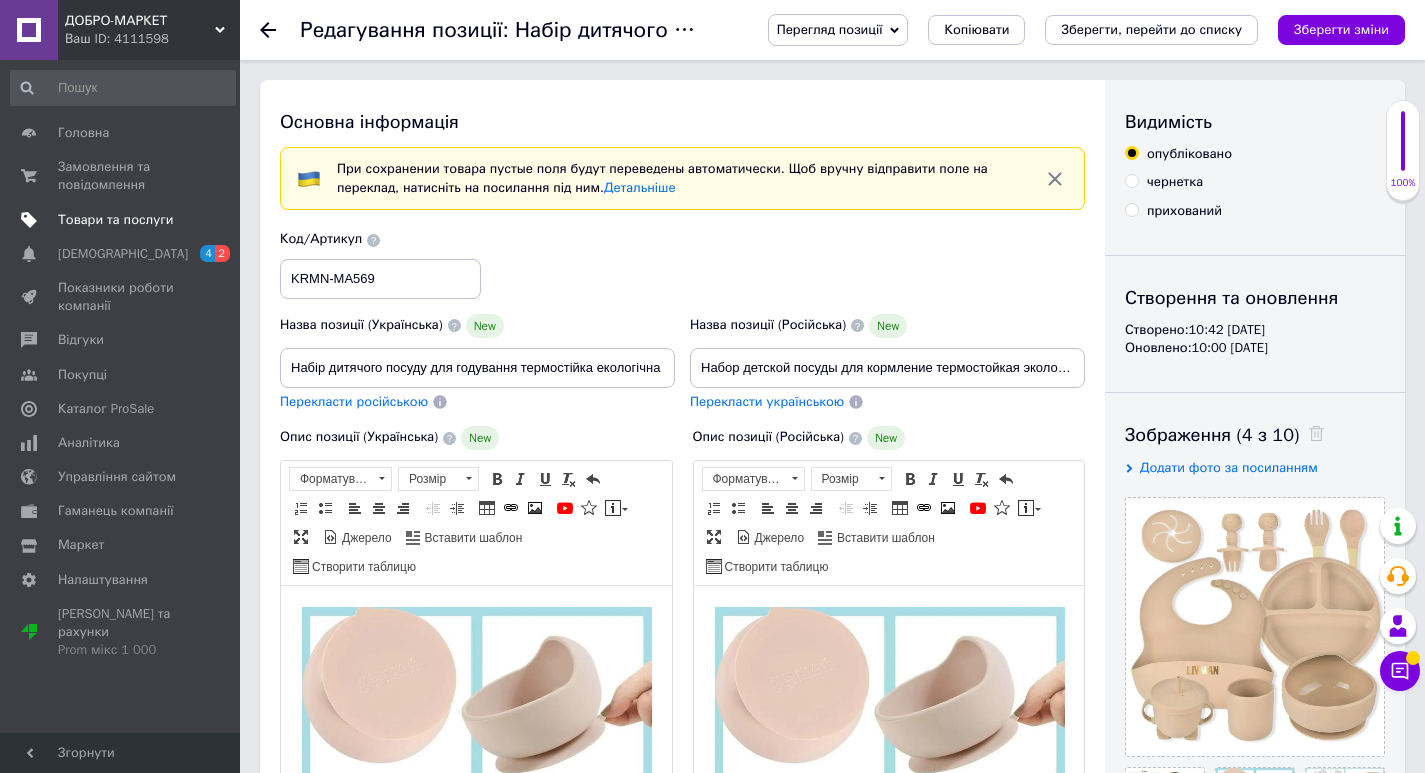 click on "Товари та послуги" at bounding box center (115, 220) 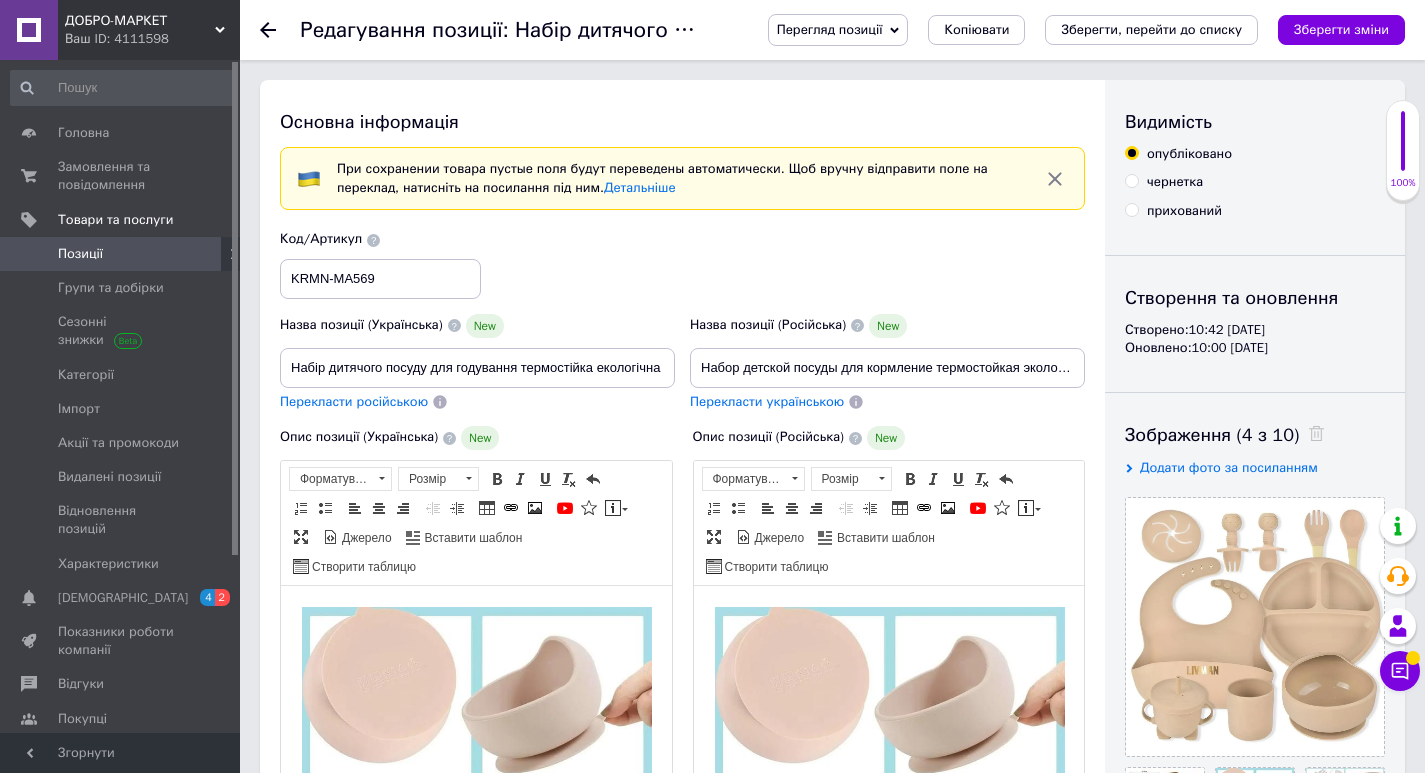 click on "Позиції" at bounding box center (80, 254) 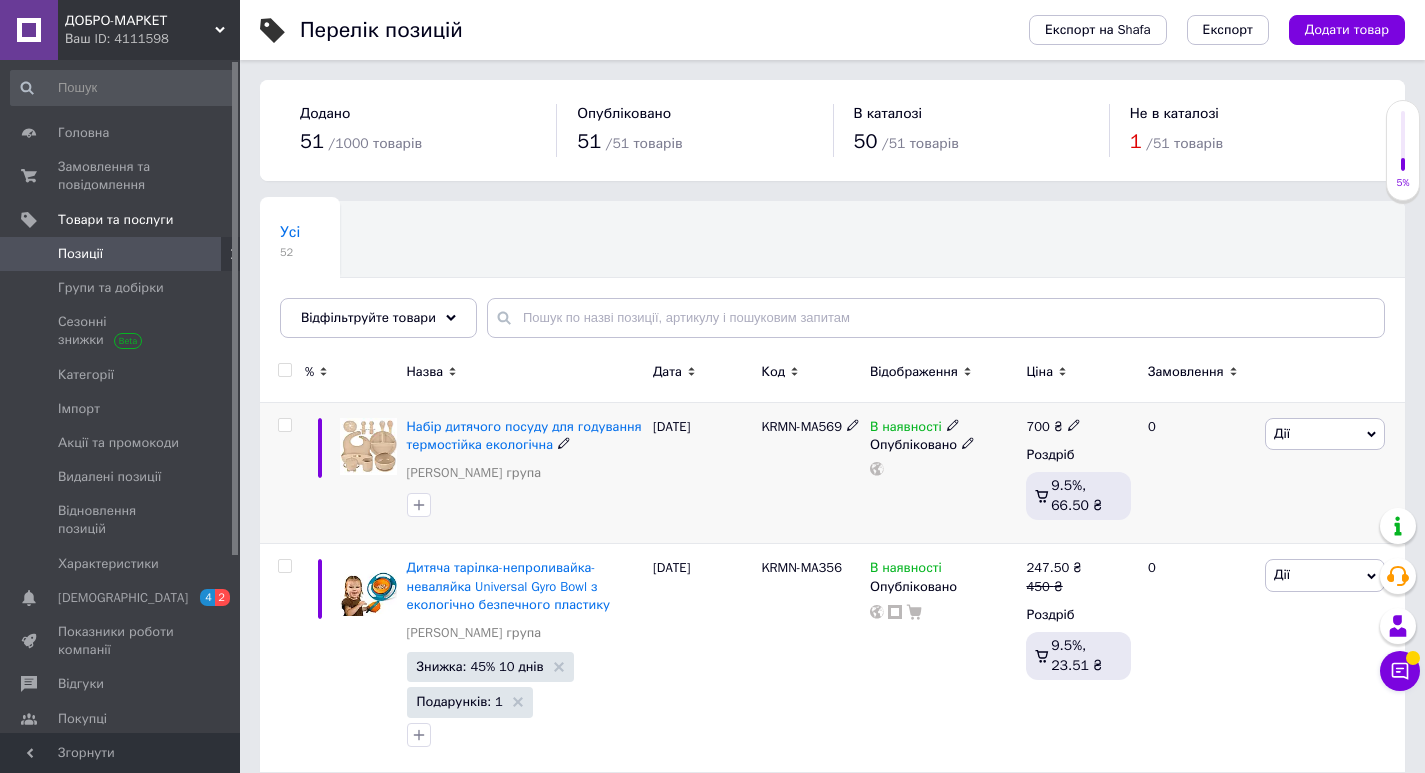 click on "Дії" at bounding box center (1325, 434) 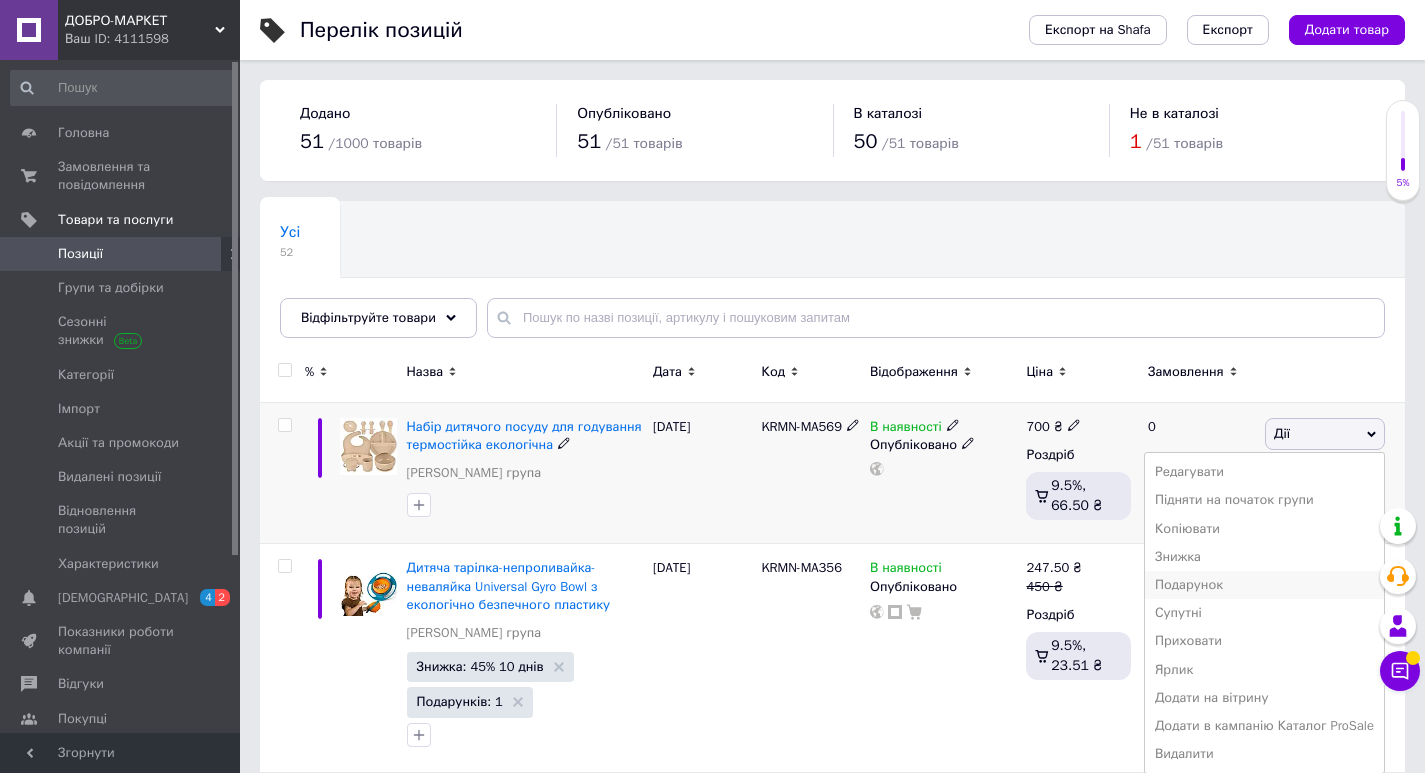 click on "Подарунок" at bounding box center (1264, 585) 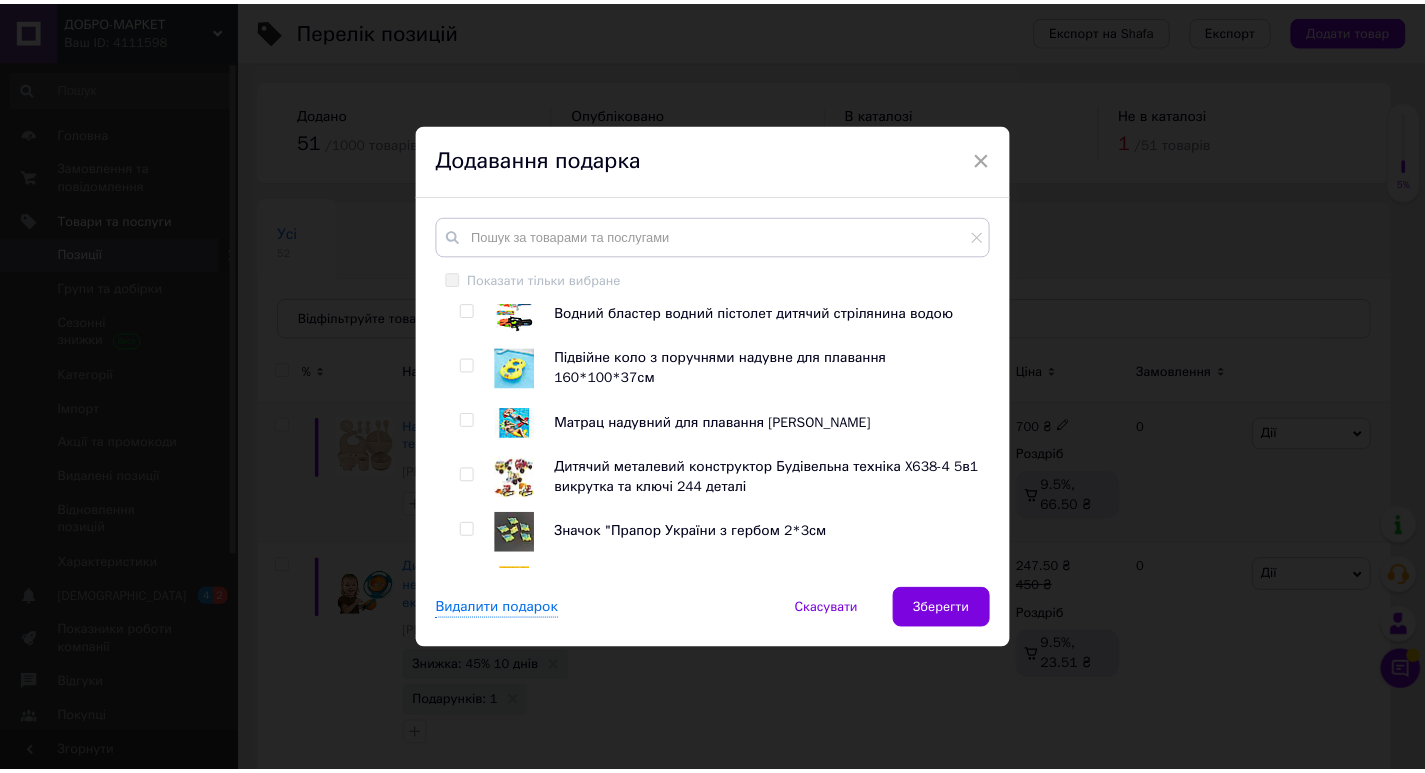 scroll, scrollTop: 2200, scrollLeft: 0, axis: vertical 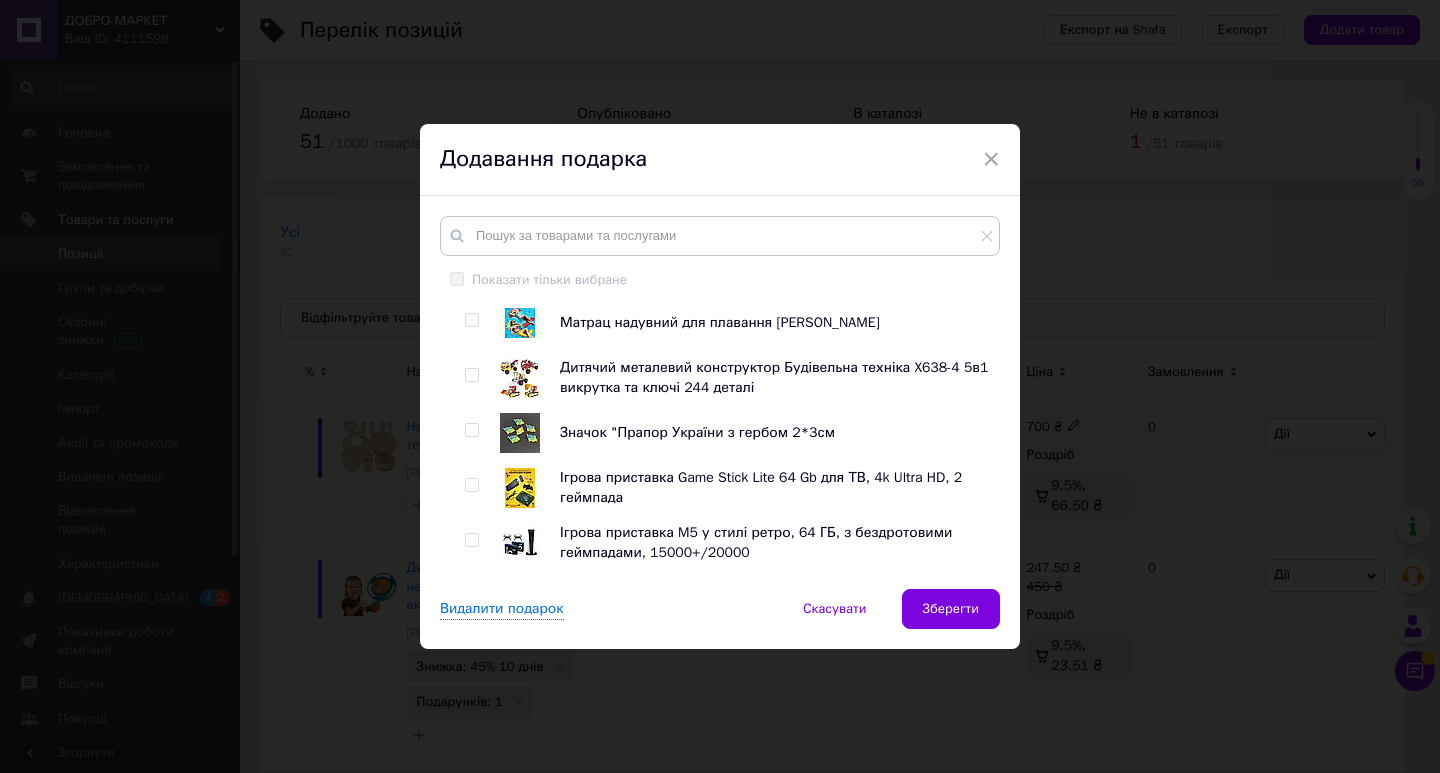 click at bounding box center (471, 430) 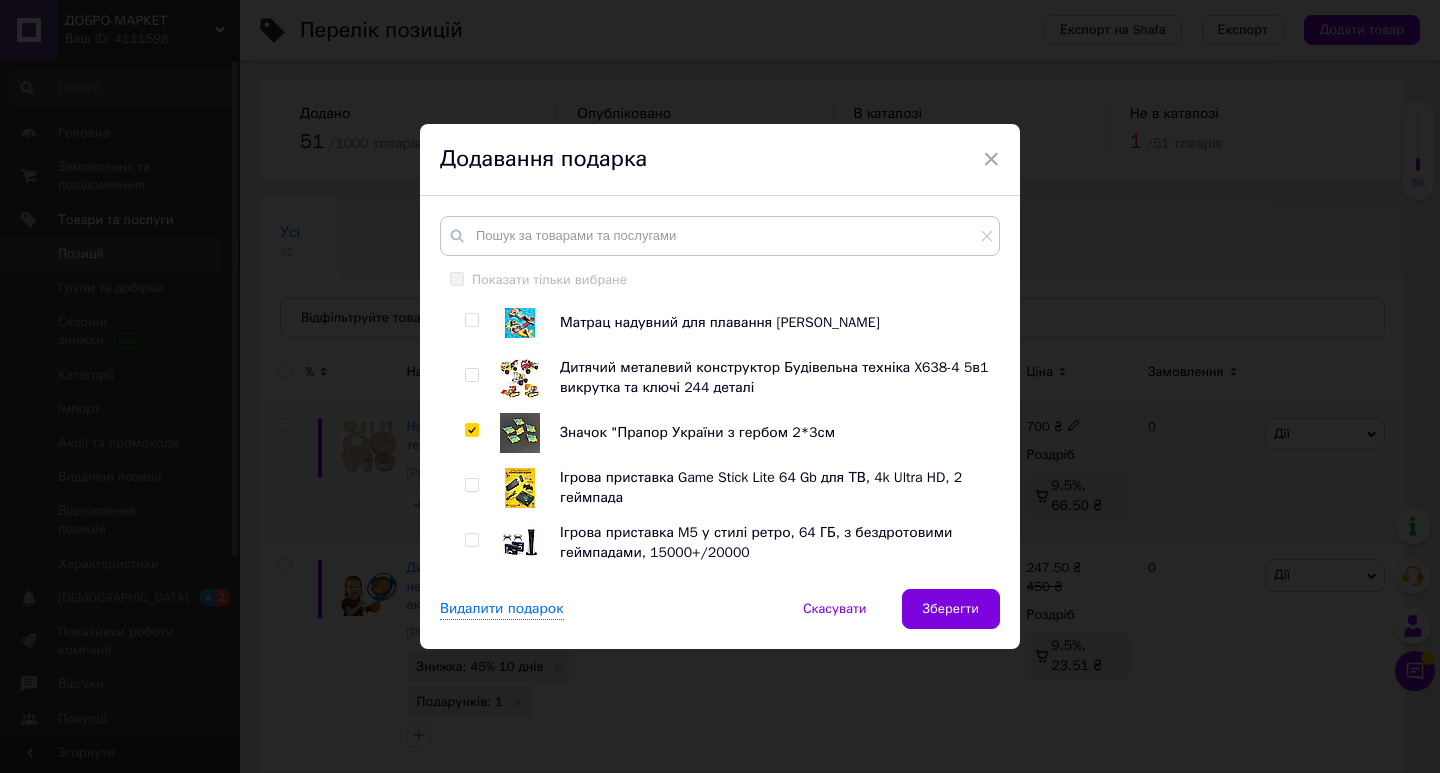 checkbox on "true" 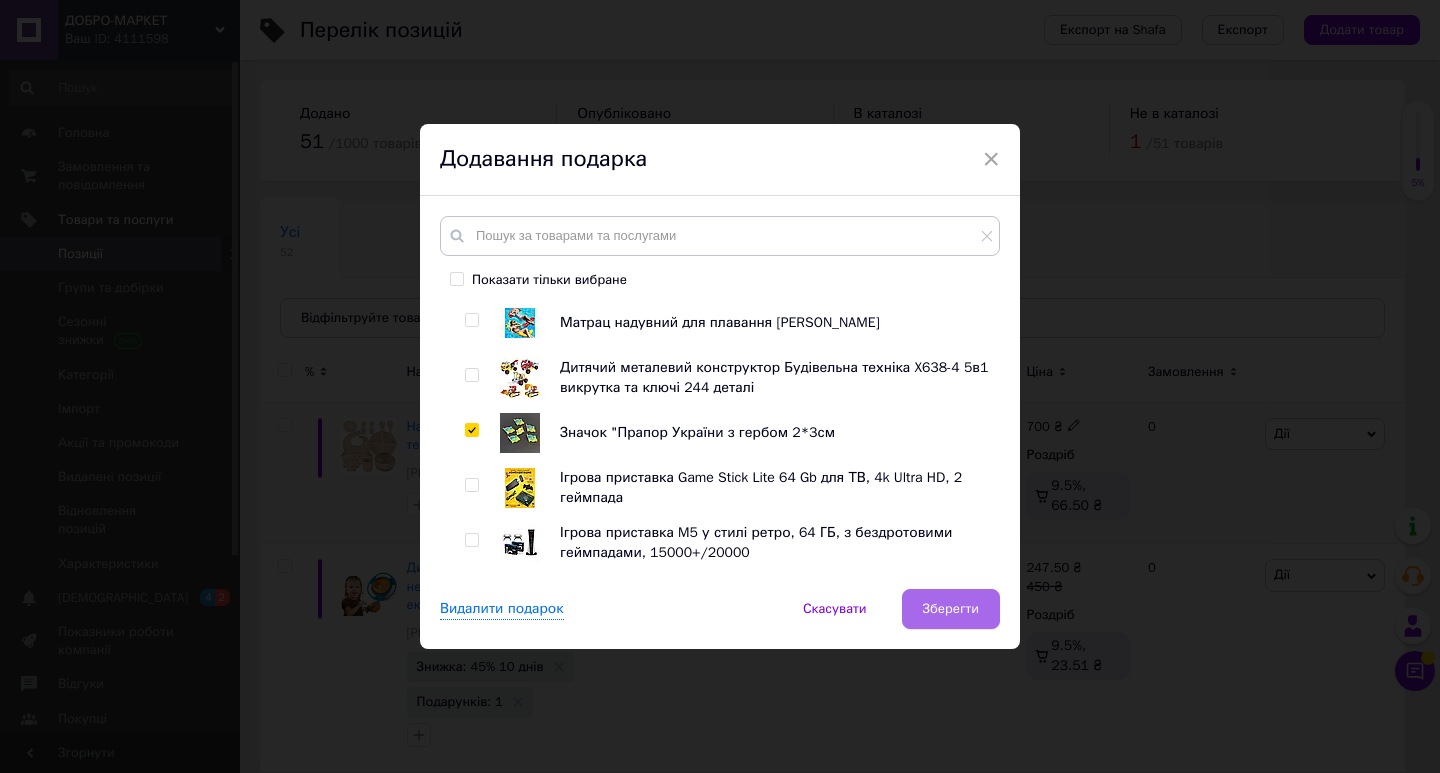 click on "Зберегти" at bounding box center [951, 609] 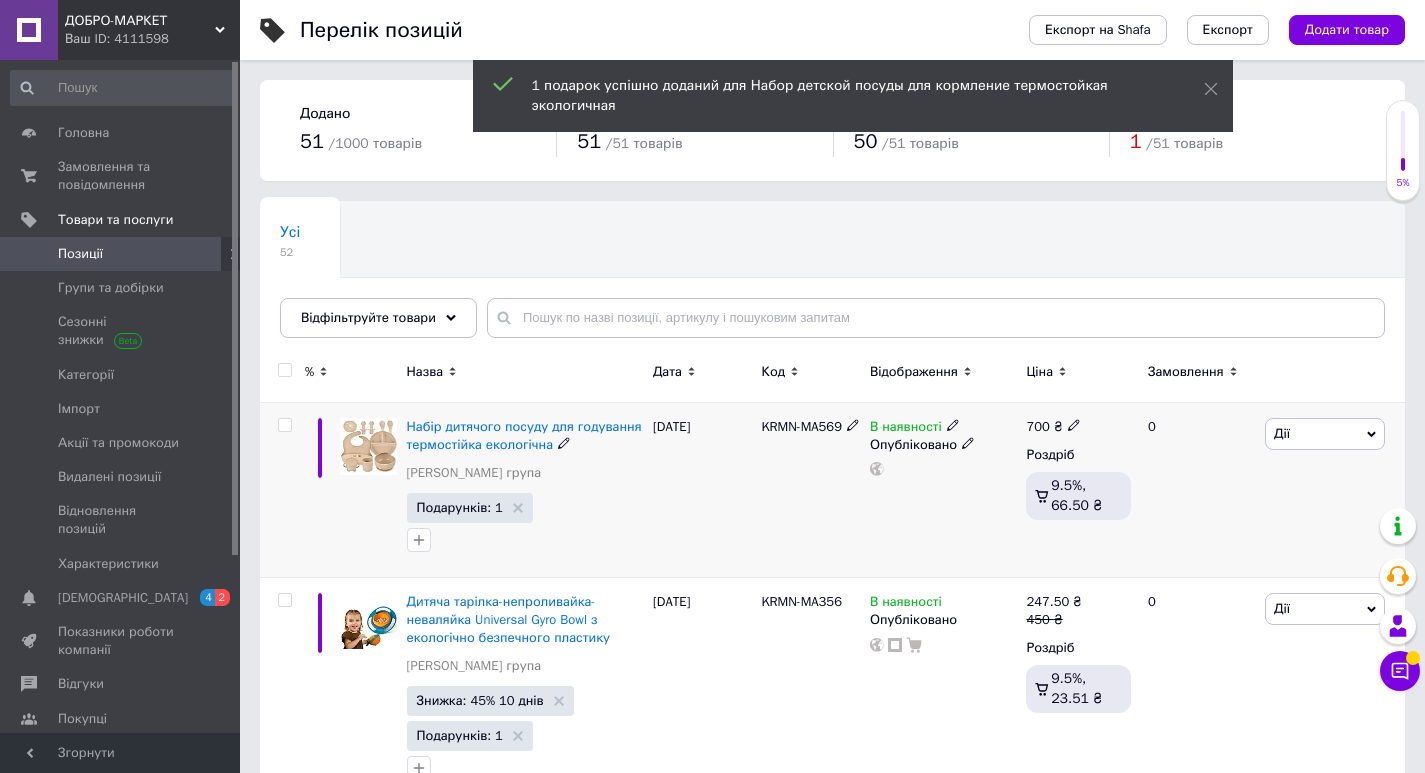 click on "Дії" at bounding box center [1325, 434] 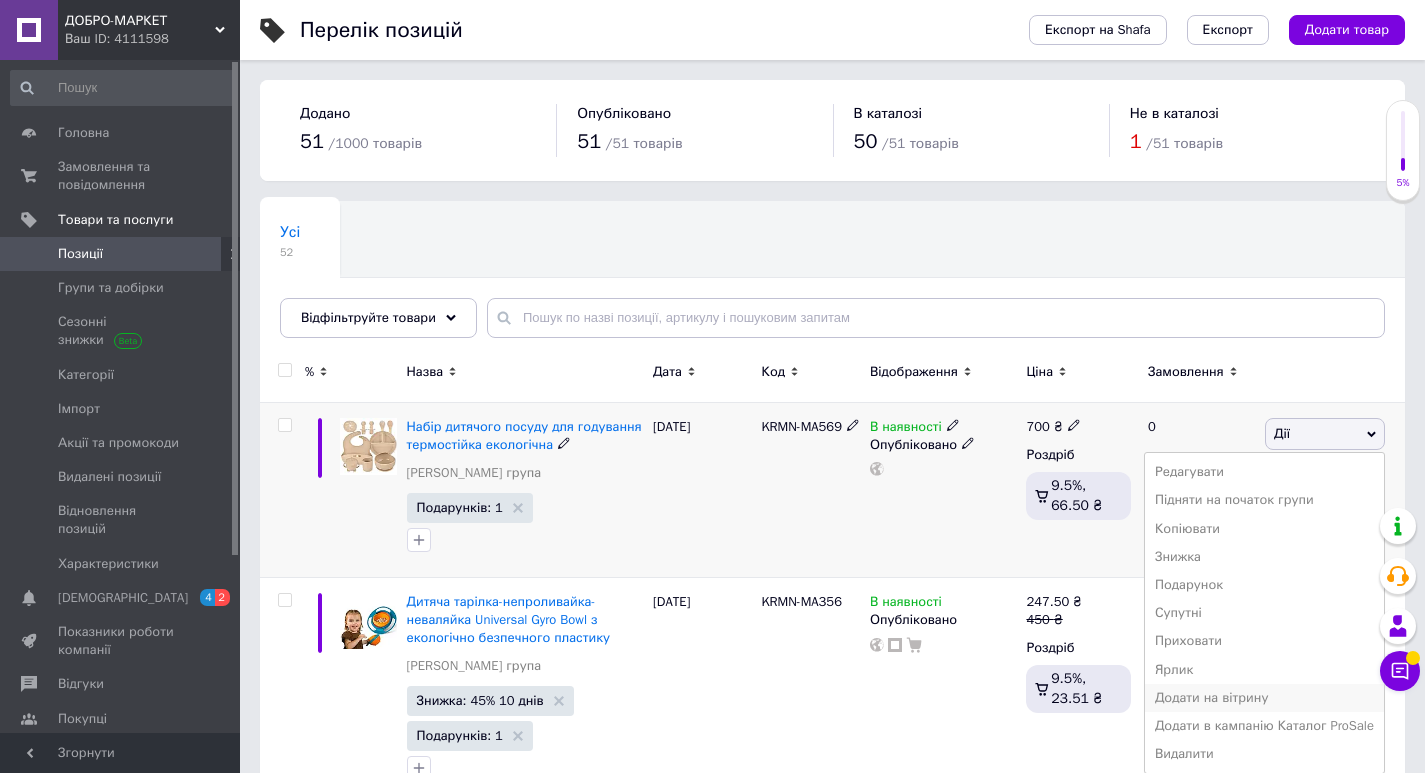 click on "Додати на вітрину" at bounding box center [1264, 698] 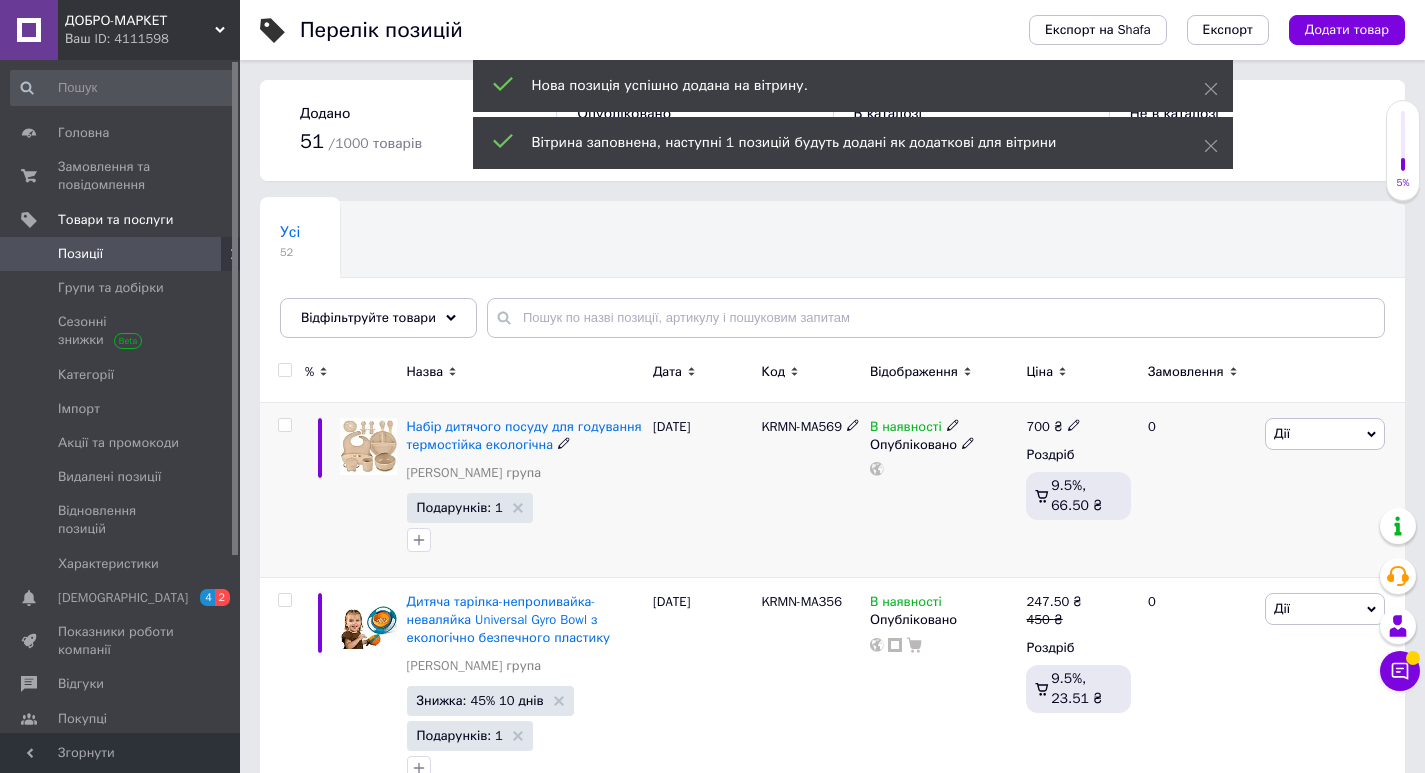 click on "Дії" at bounding box center (1325, 434) 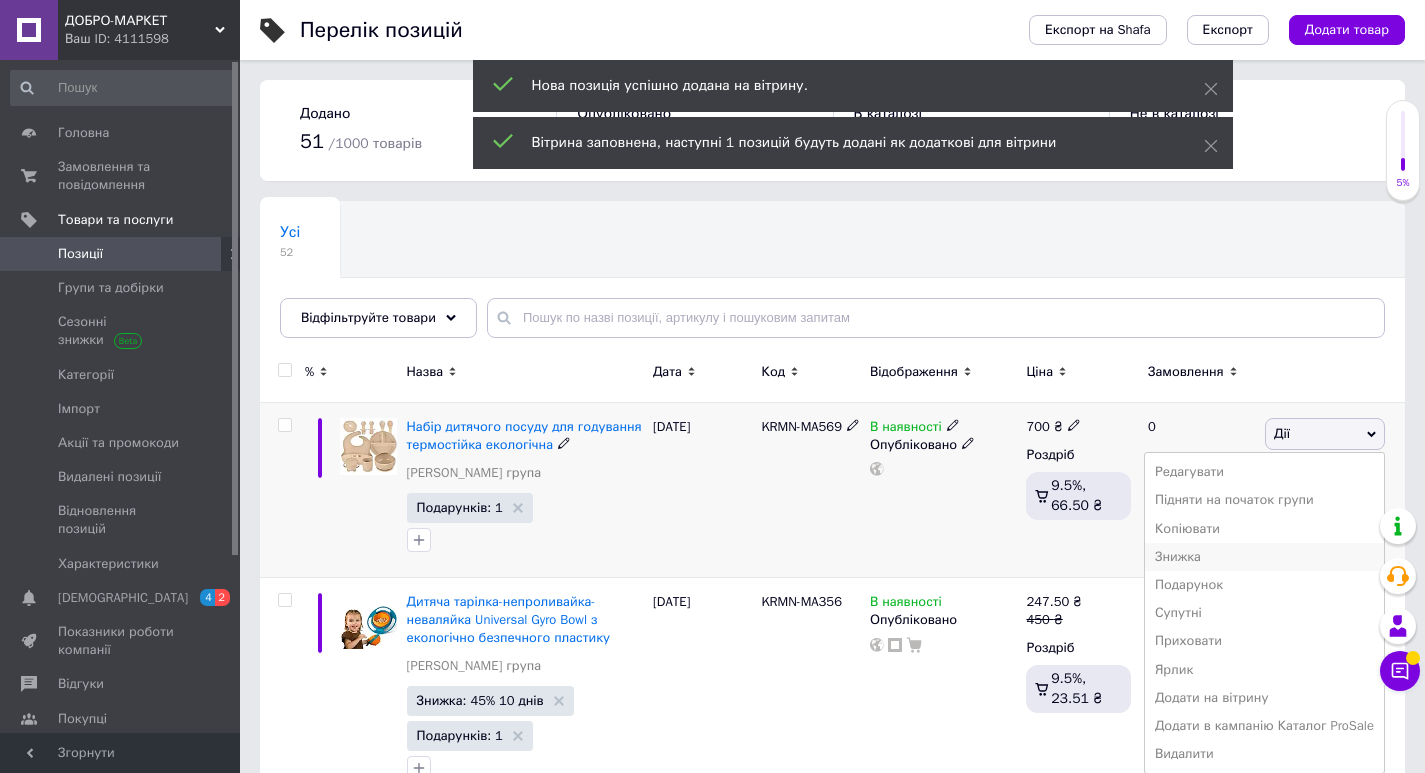 click on "Знижка" at bounding box center [1264, 557] 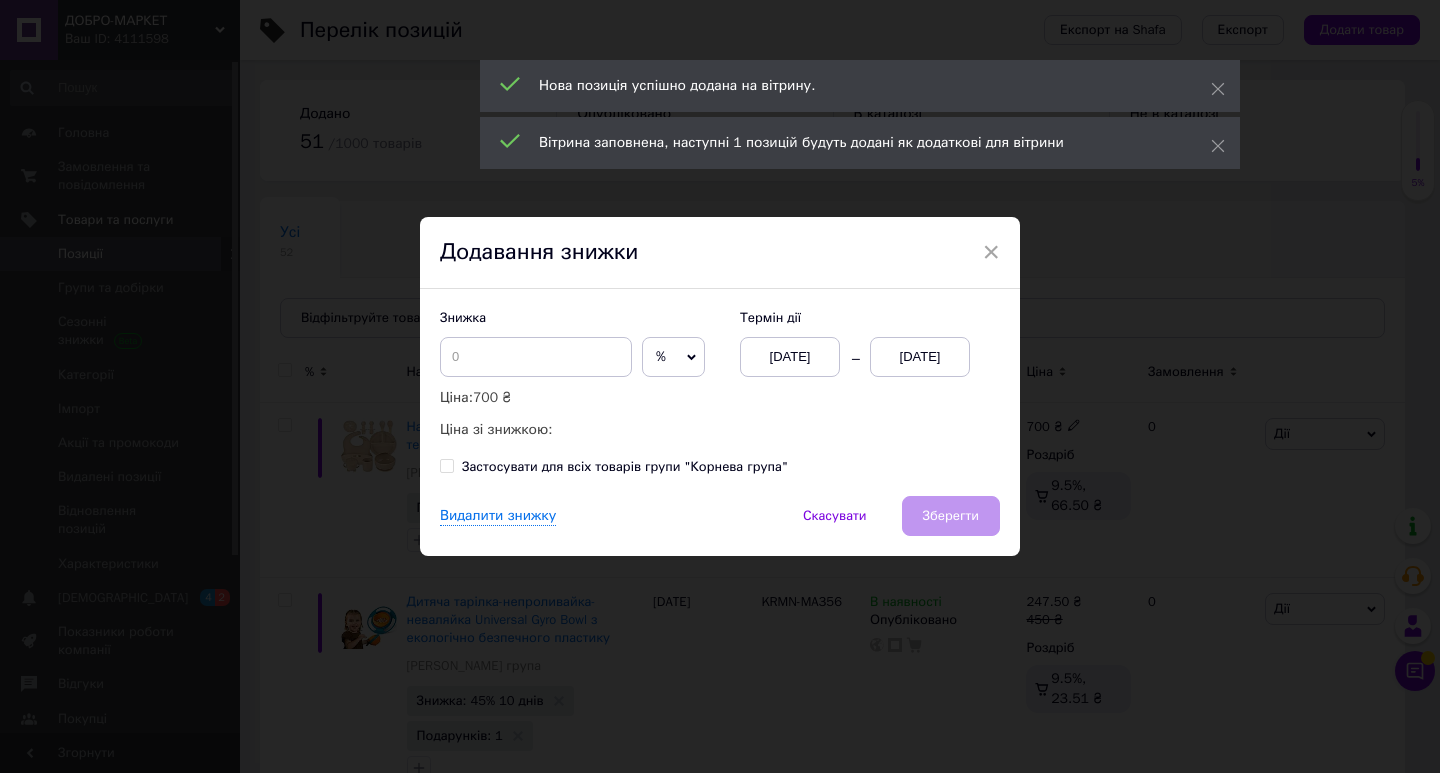 click on "[DATE]" at bounding box center (920, 357) 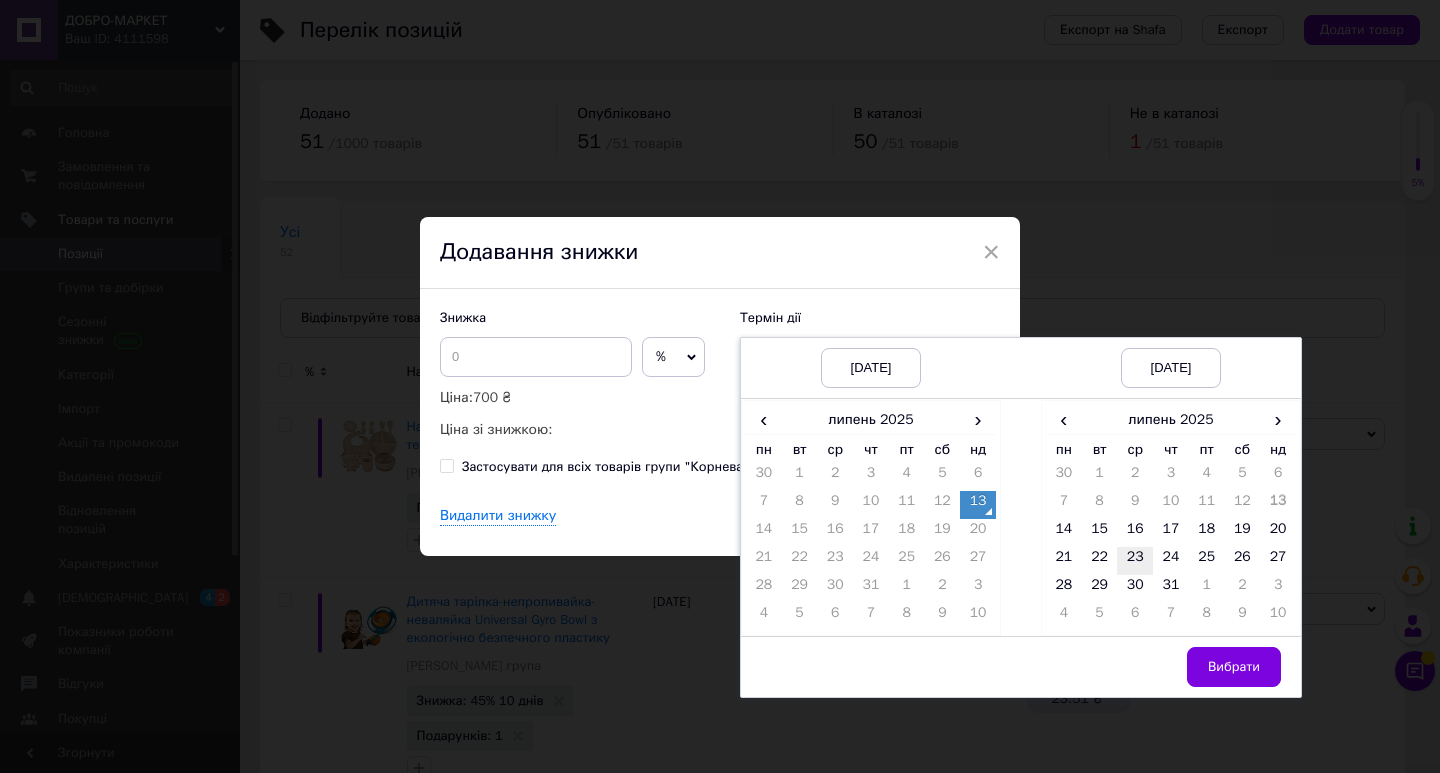 click on "23" at bounding box center (1135, 561) 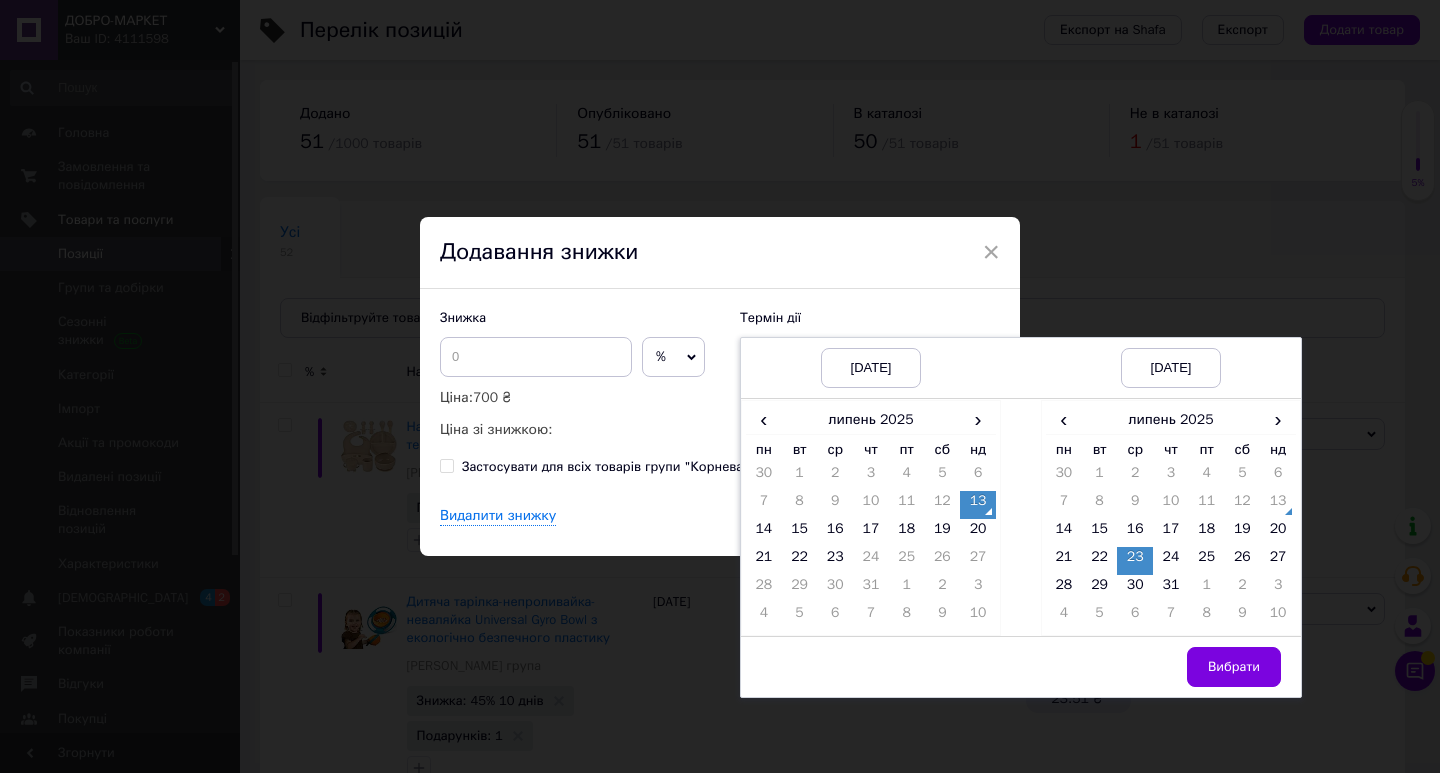click on "Вибрати" at bounding box center [1234, 667] 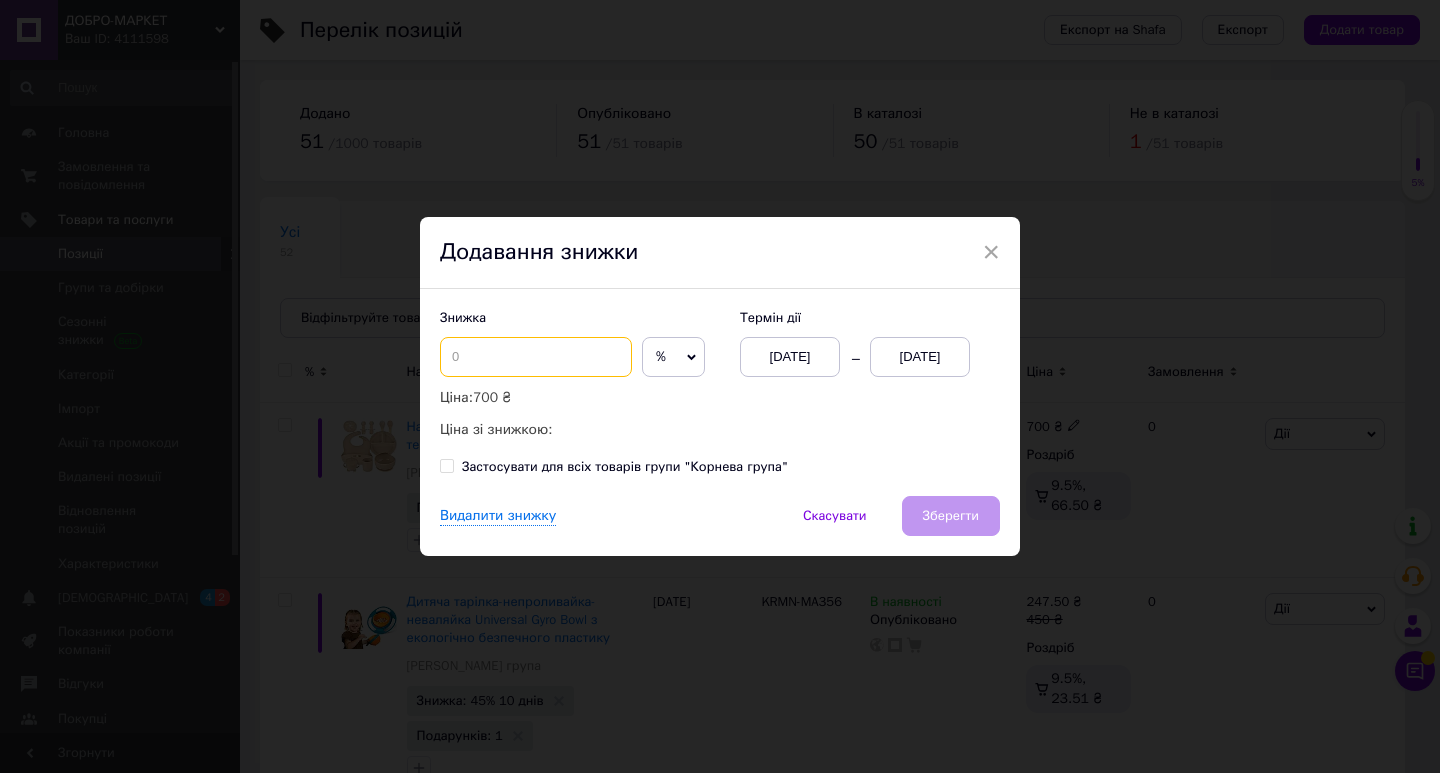 click at bounding box center [536, 357] 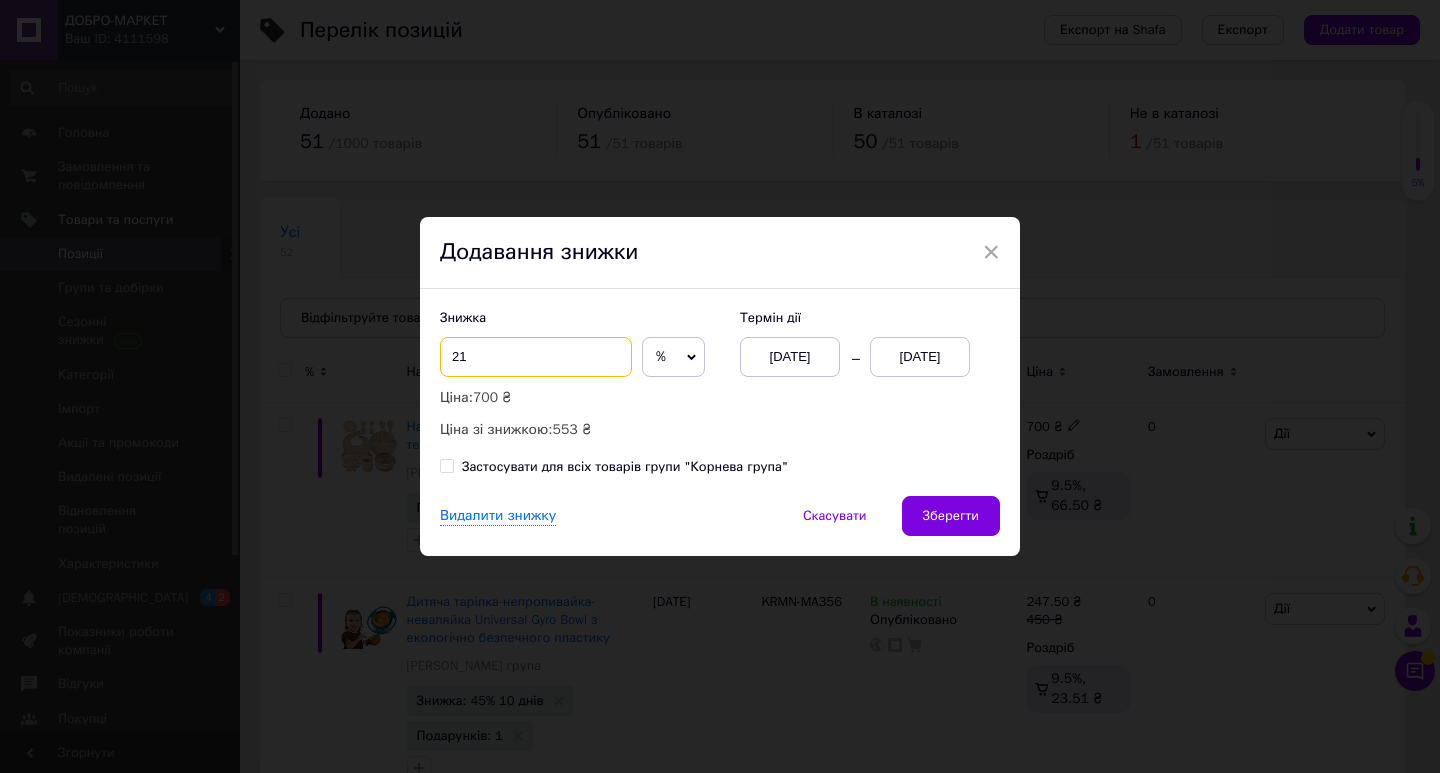 type on "2" 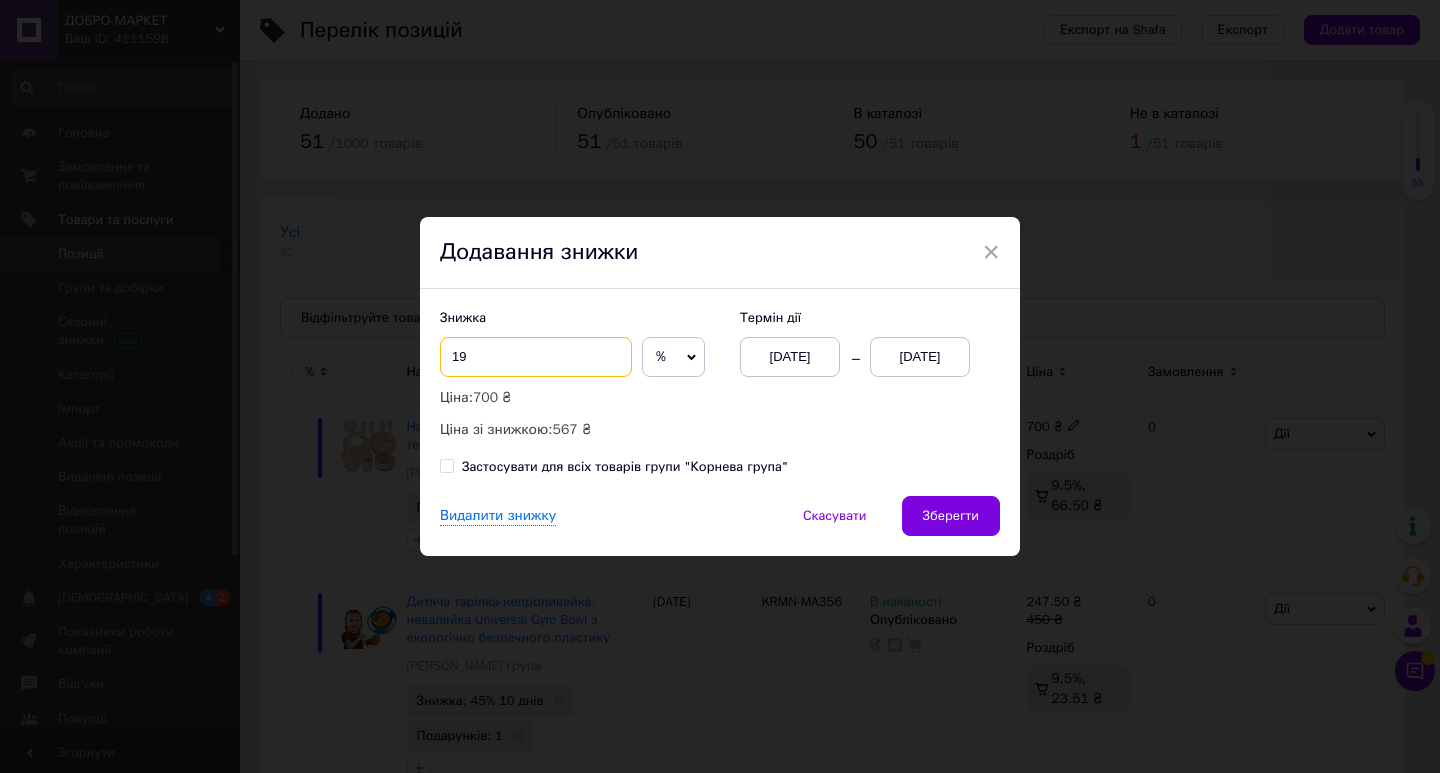 type on "1" 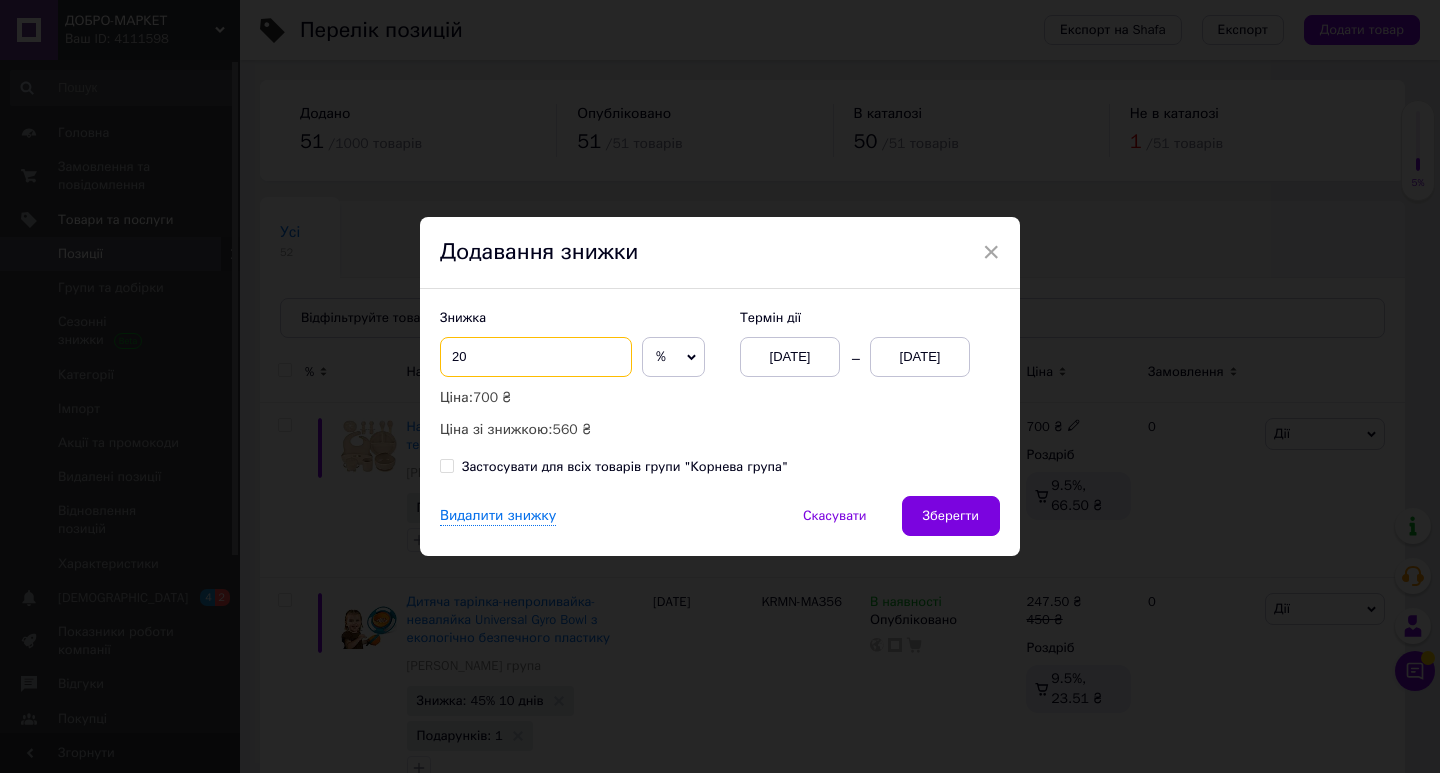 type on "2" 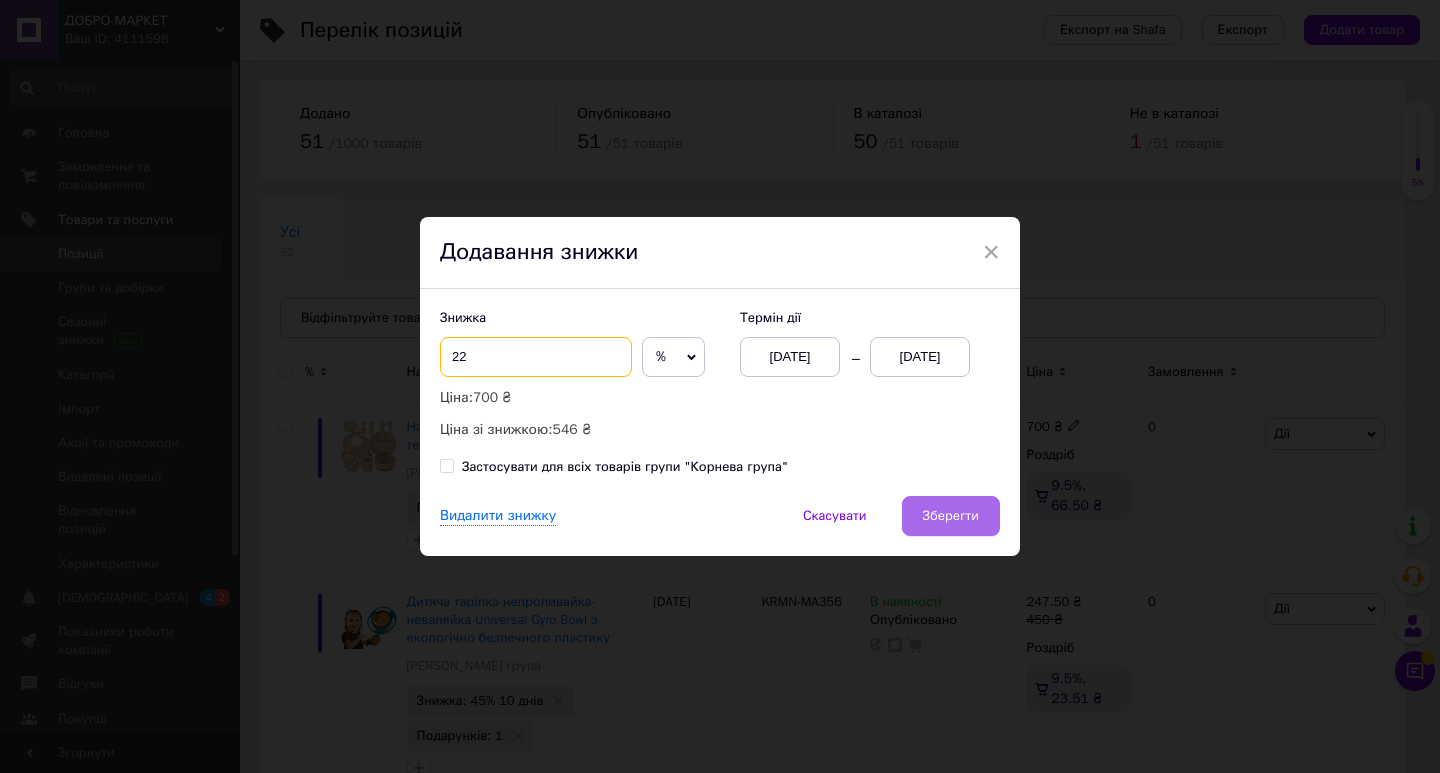 type on "22" 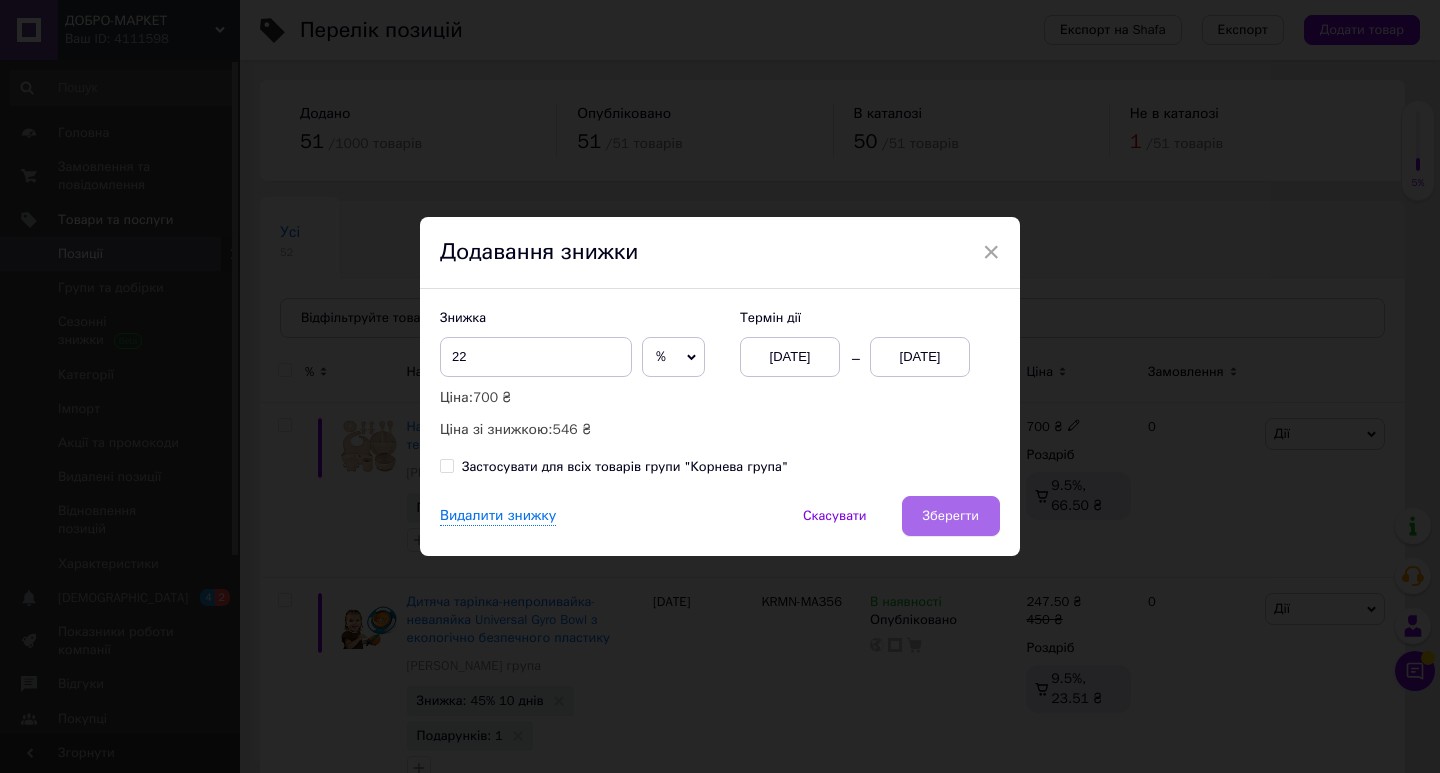 click on "Зберегти" at bounding box center (951, 516) 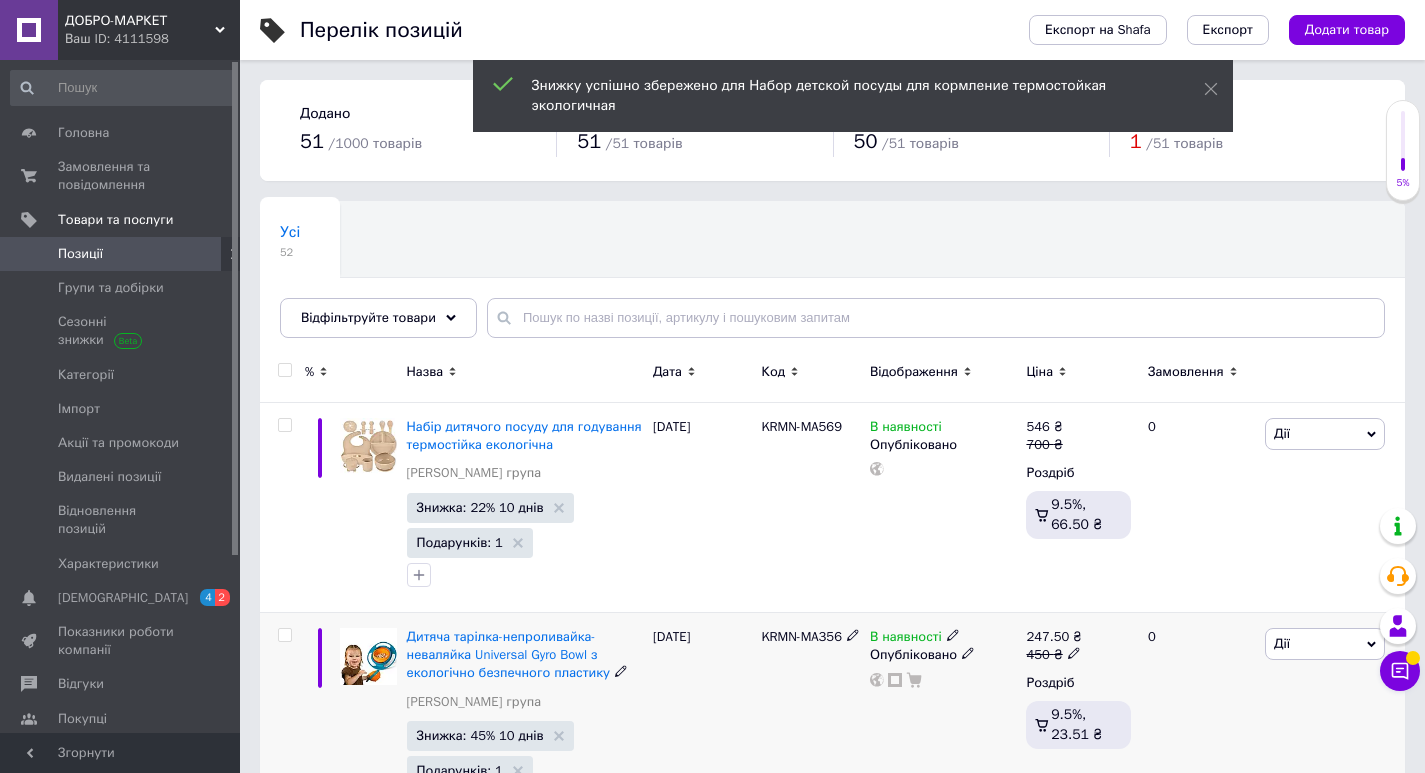 click on "Дії" at bounding box center [1325, 644] 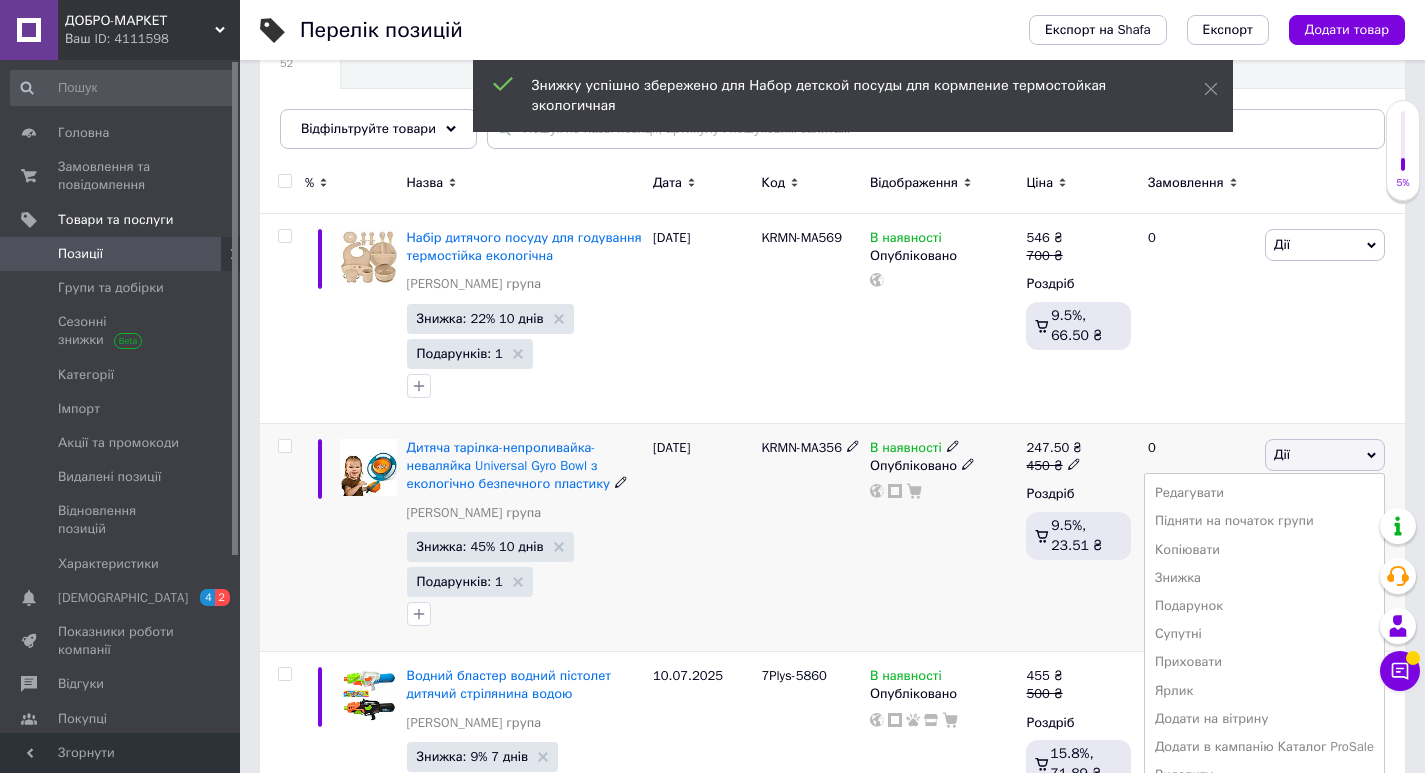 scroll, scrollTop: 200, scrollLeft: 0, axis: vertical 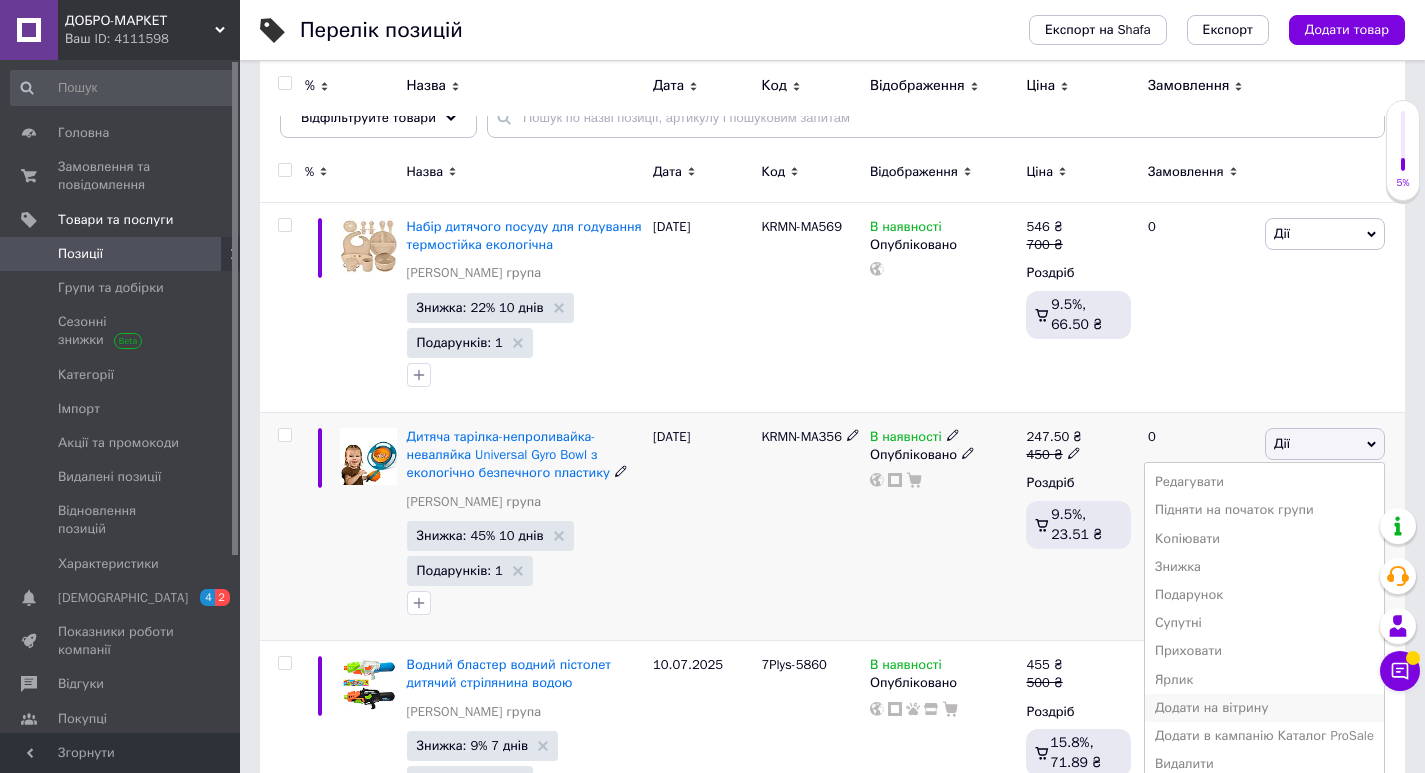 click on "Додати на вітрину" at bounding box center (1264, 708) 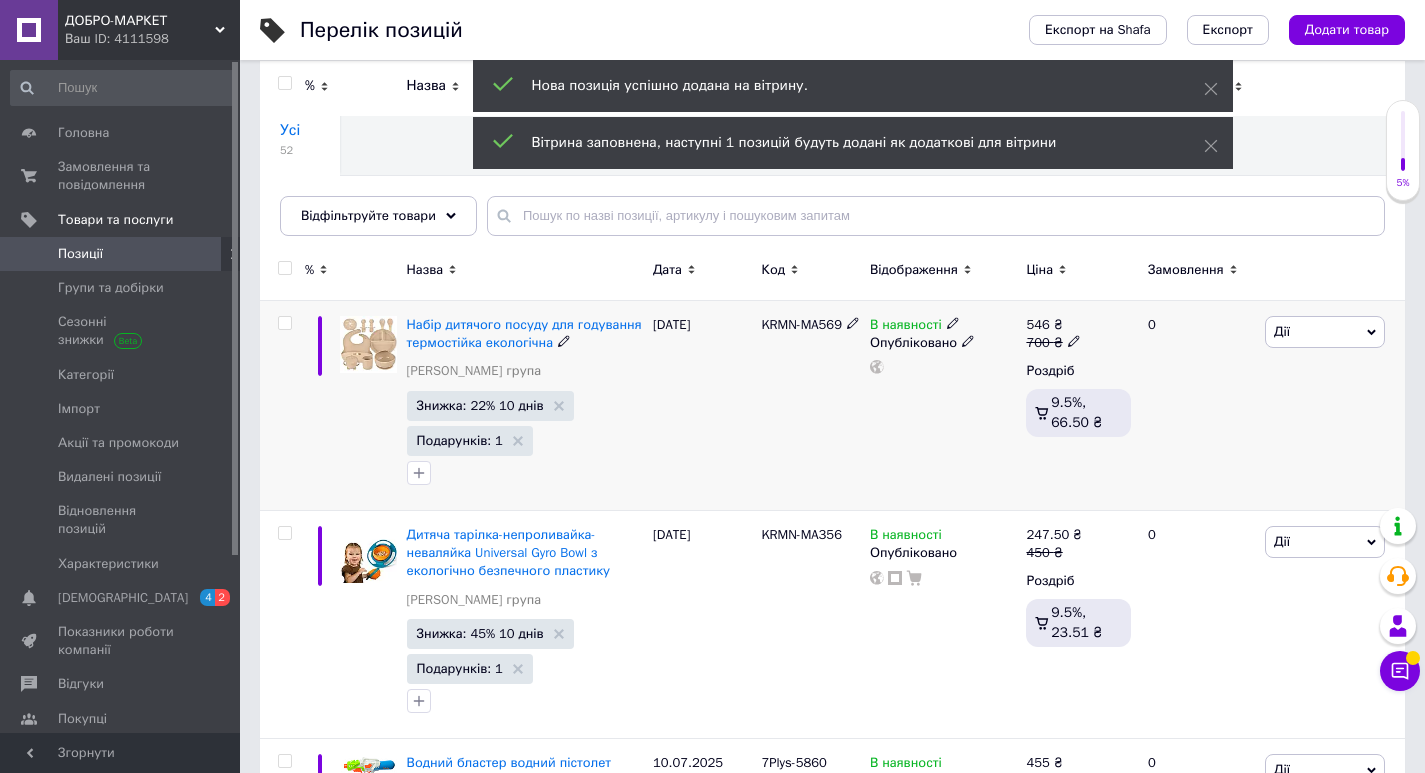 scroll, scrollTop: 0, scrollLeft: 0, axis: both 